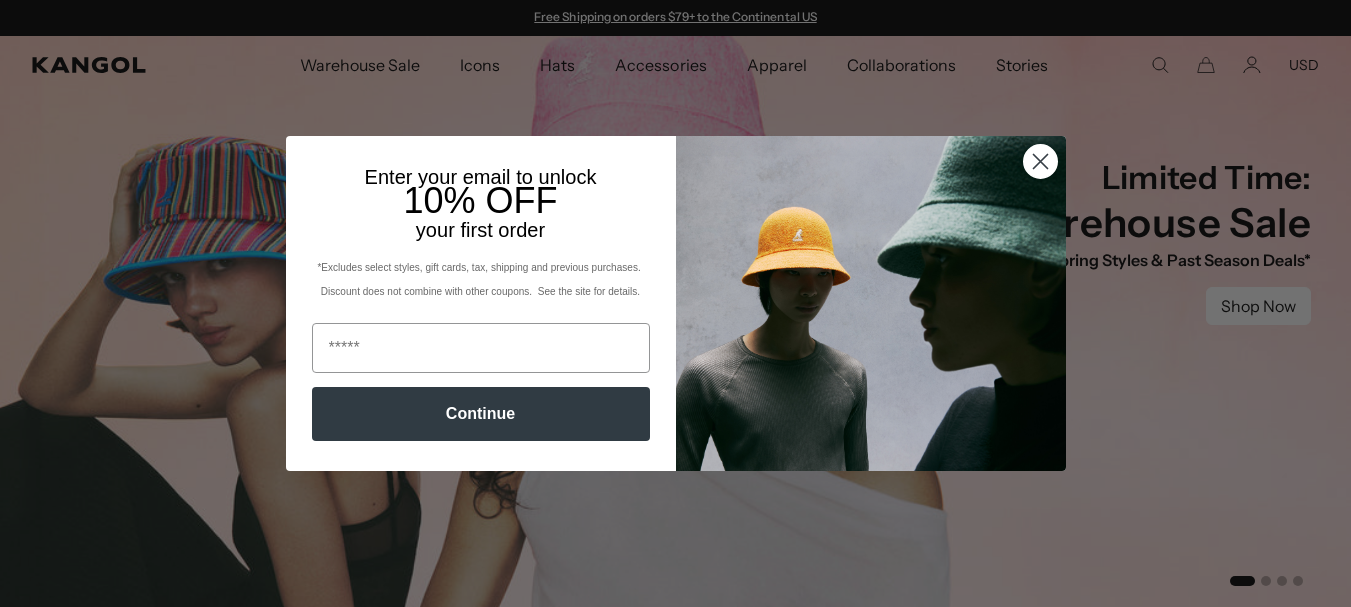 scroll, scrollTop: 0, scrollLeft: 0, axis: both 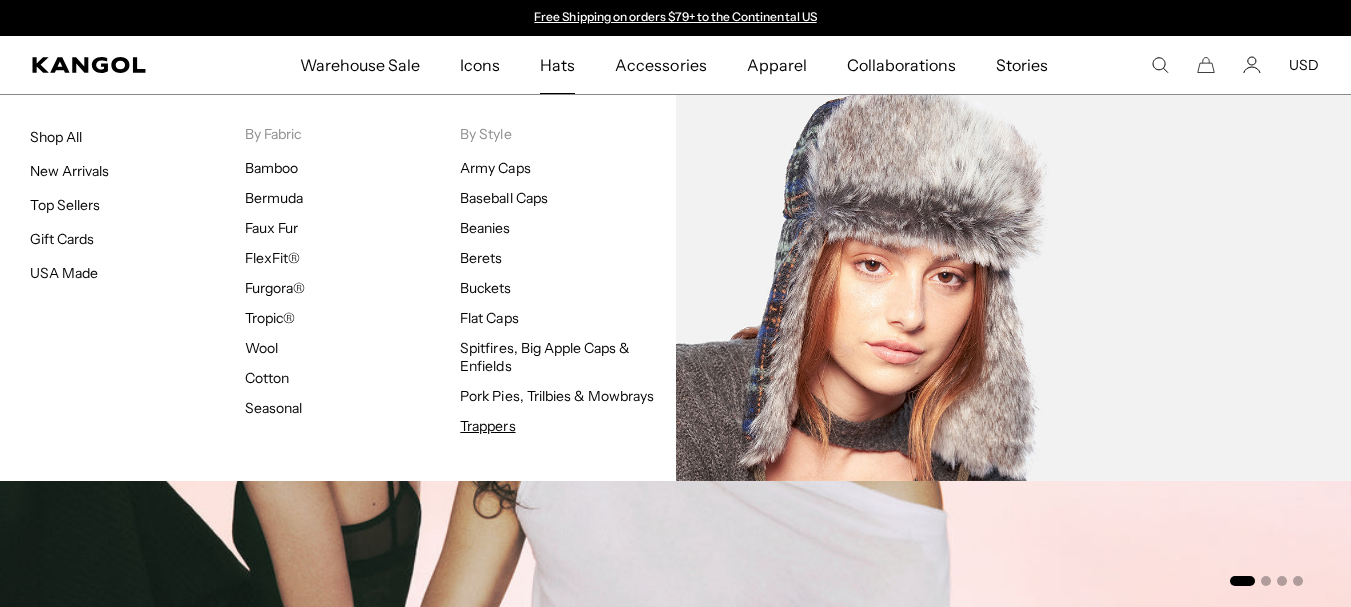 click on "Trappers" at bounding box center (487, 426) 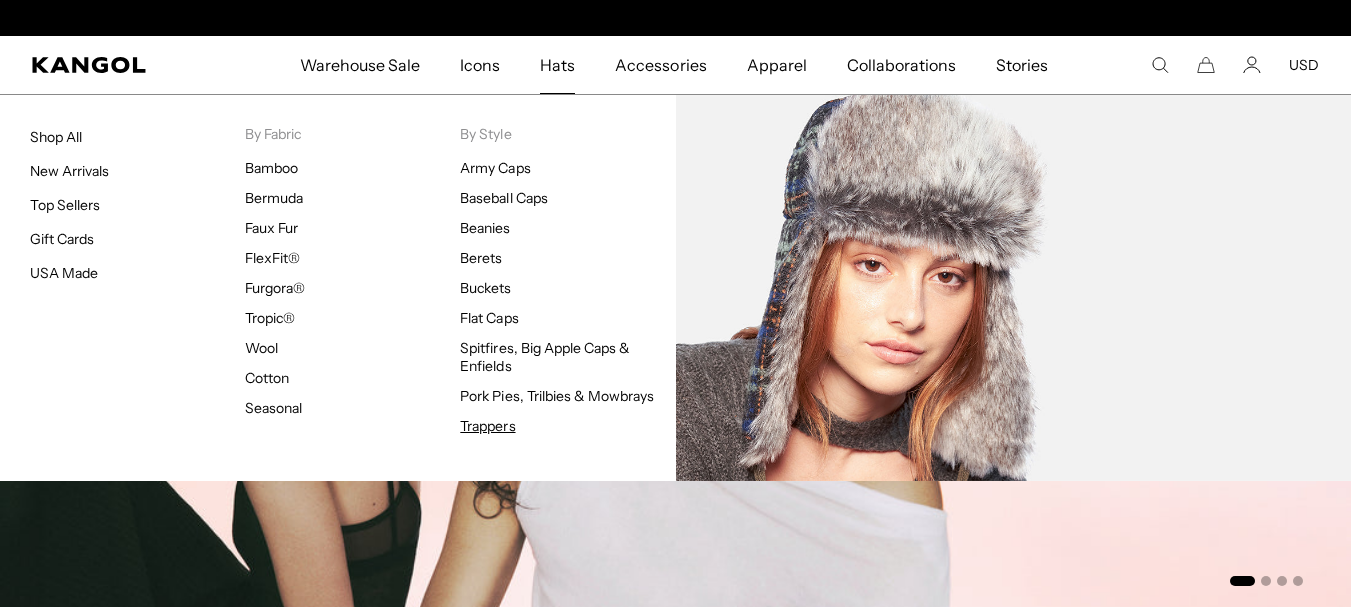 scroll, scrollTop: 0, scrollLeft: 412, axis: horizontal 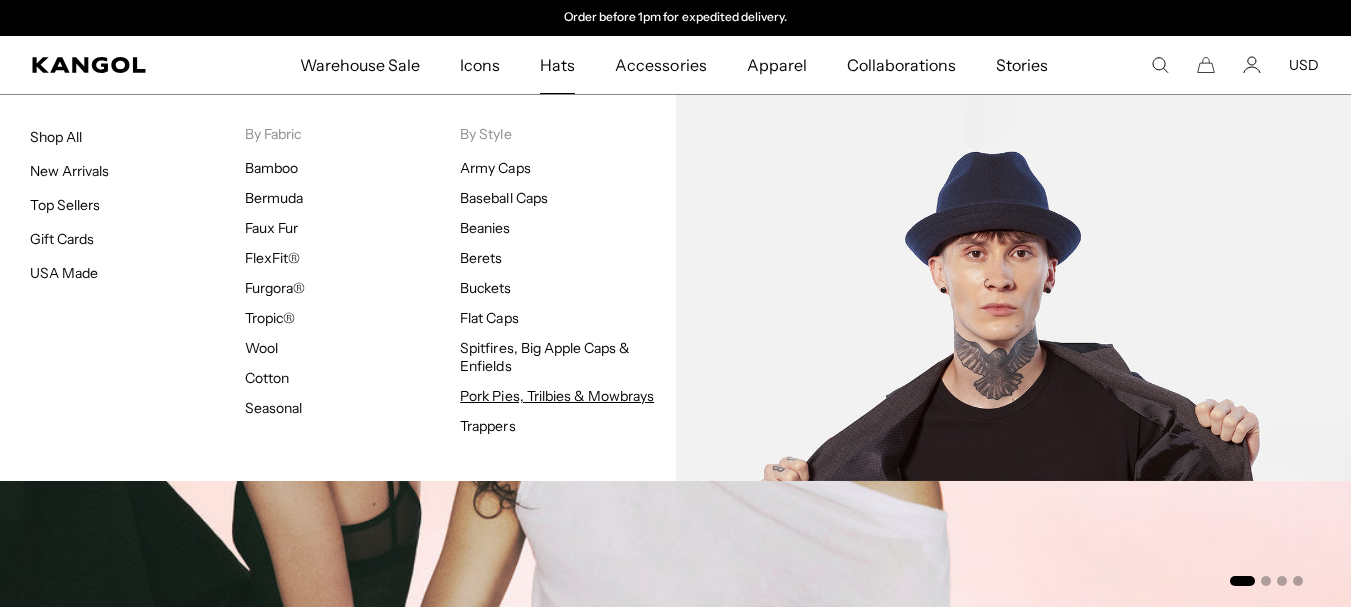 click on "Pork Pies, Trilbies & Mowbrays" at bounding box center (557, 396) 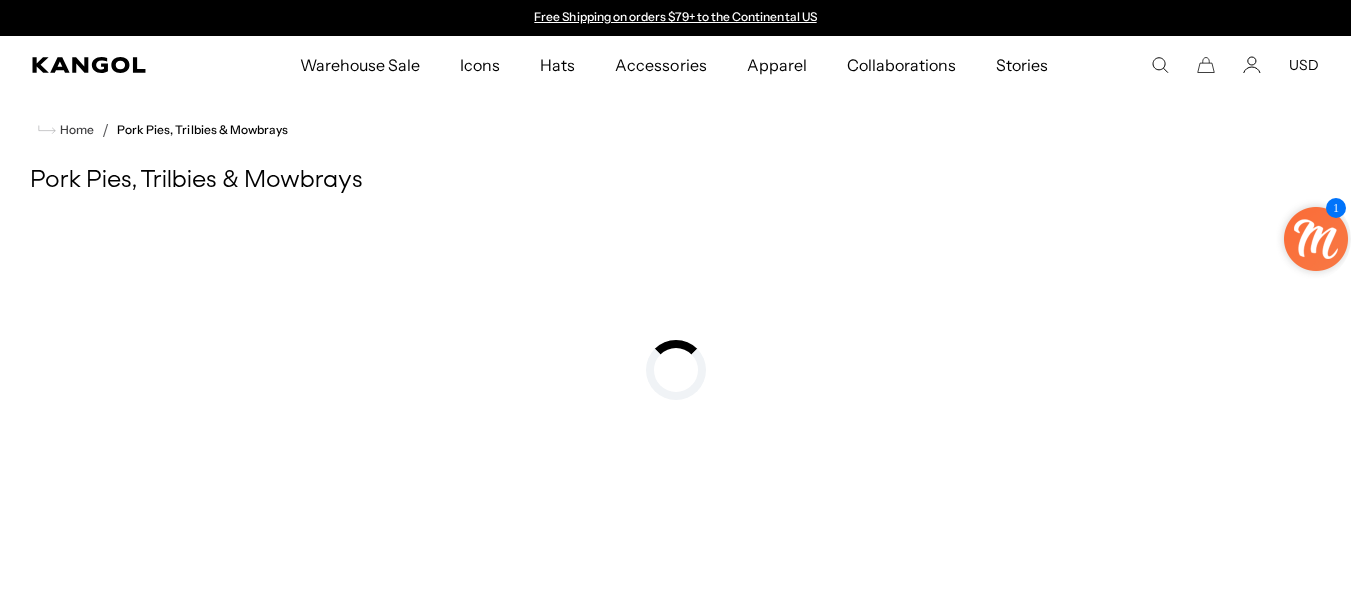 scroll, scrollTop: 0, scrollLeft: 0, axis: both 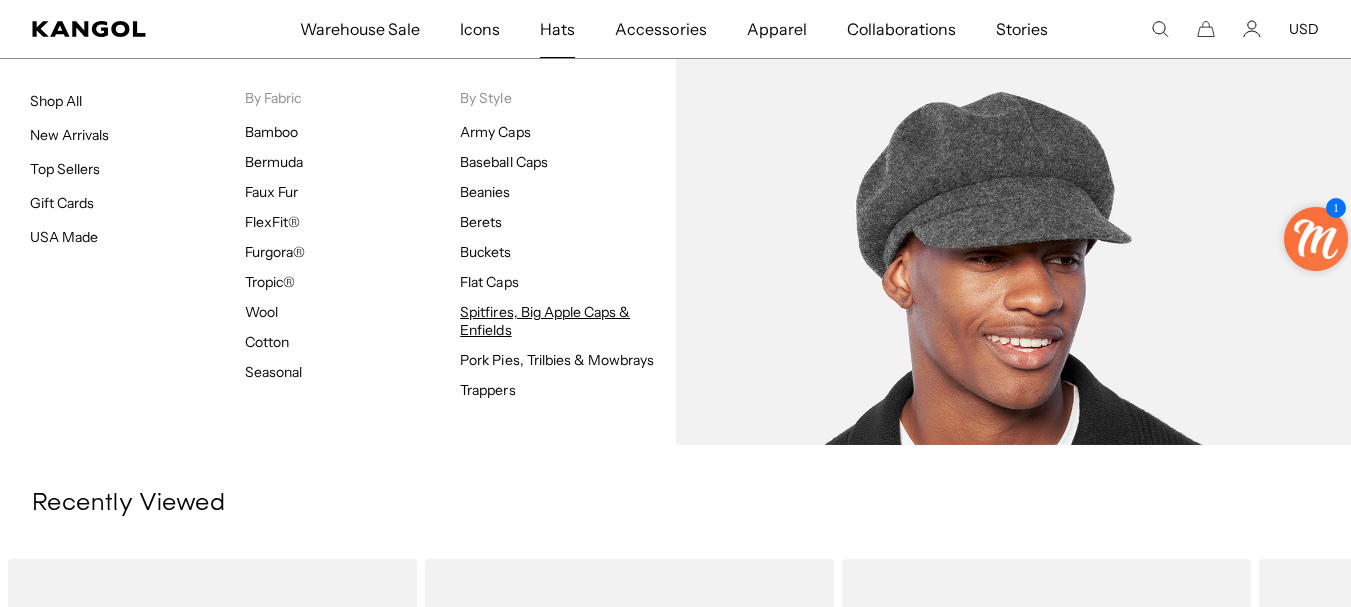 click on "Spitfires, Big Apple Caps & Enfields" at bounding box center [545, 321] 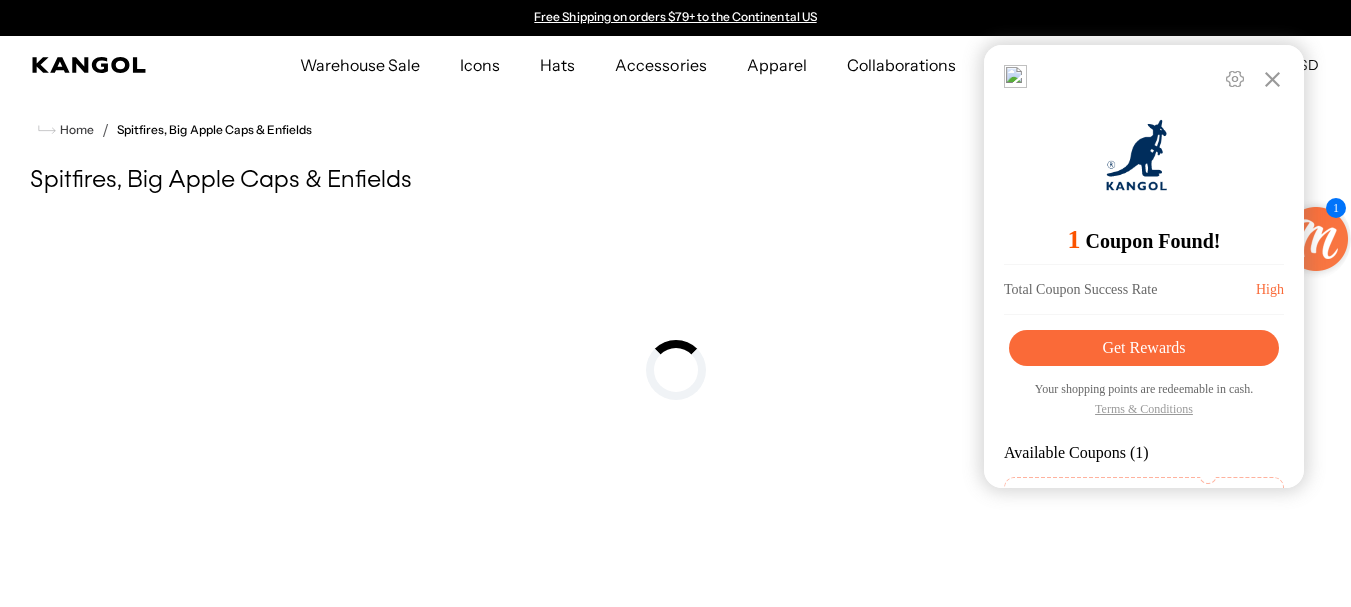 scroll, scrollTop: 0, scrollLeft: 0, axis: both 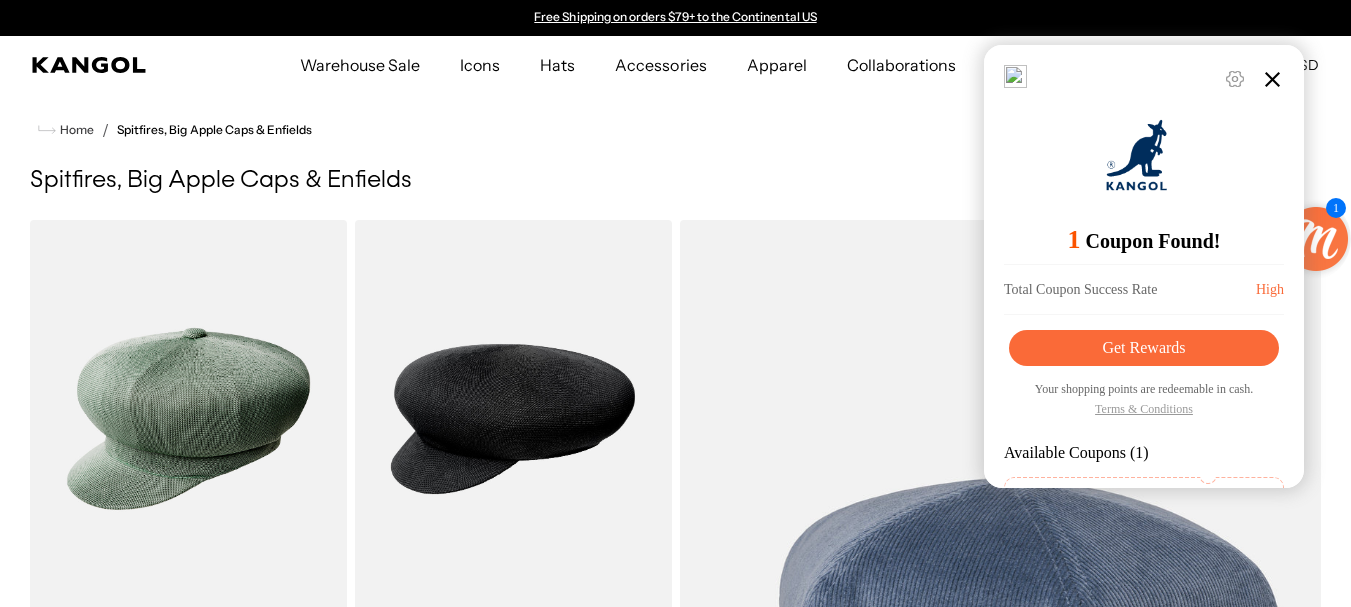 click at bounding box center [1272, 79] 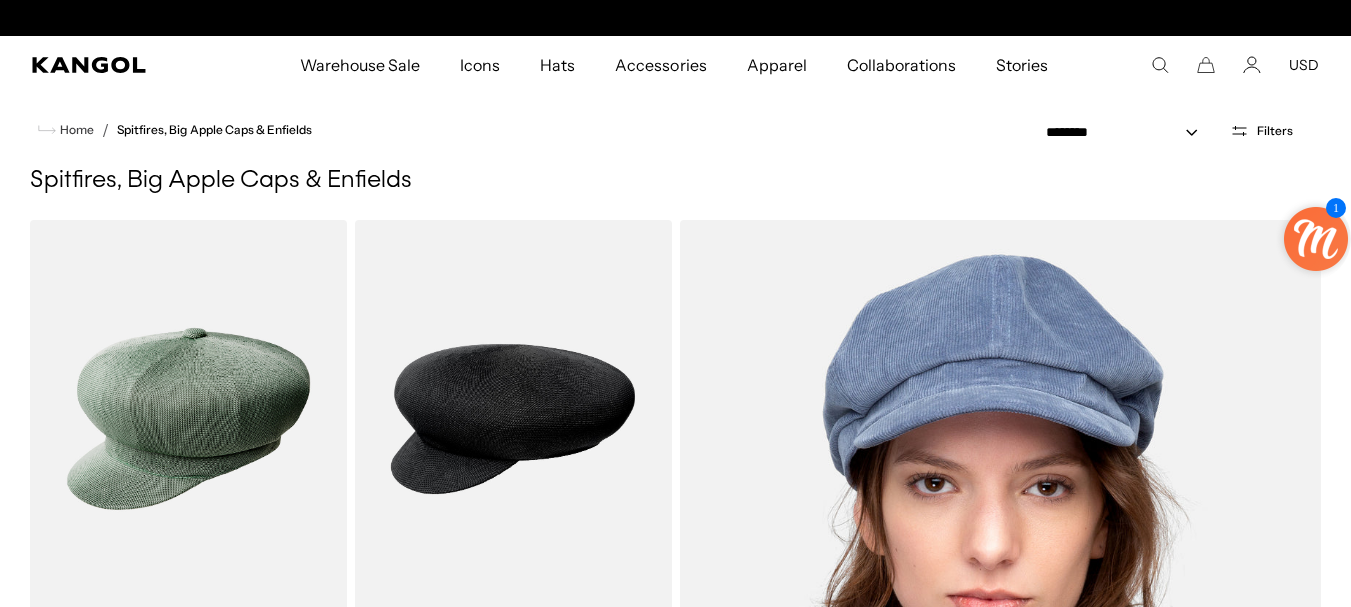 scroll, scrollTop: 0, scrollLeft: 412, axis: horizontal 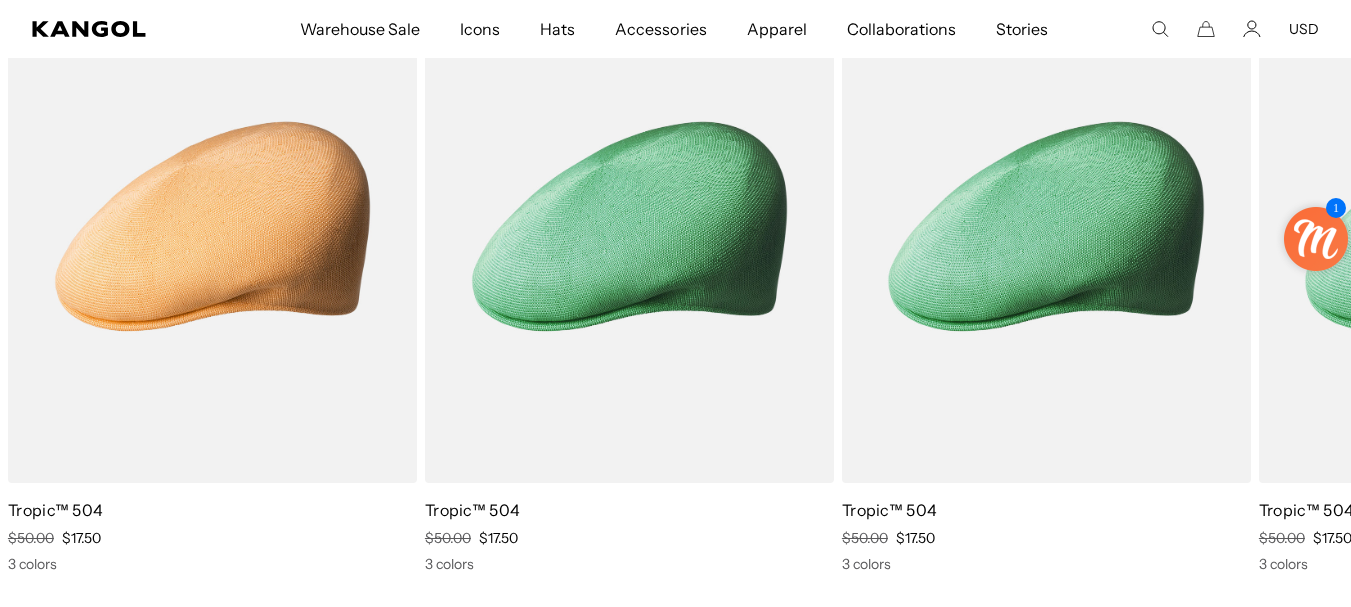 click at bounding box center [212, 226] 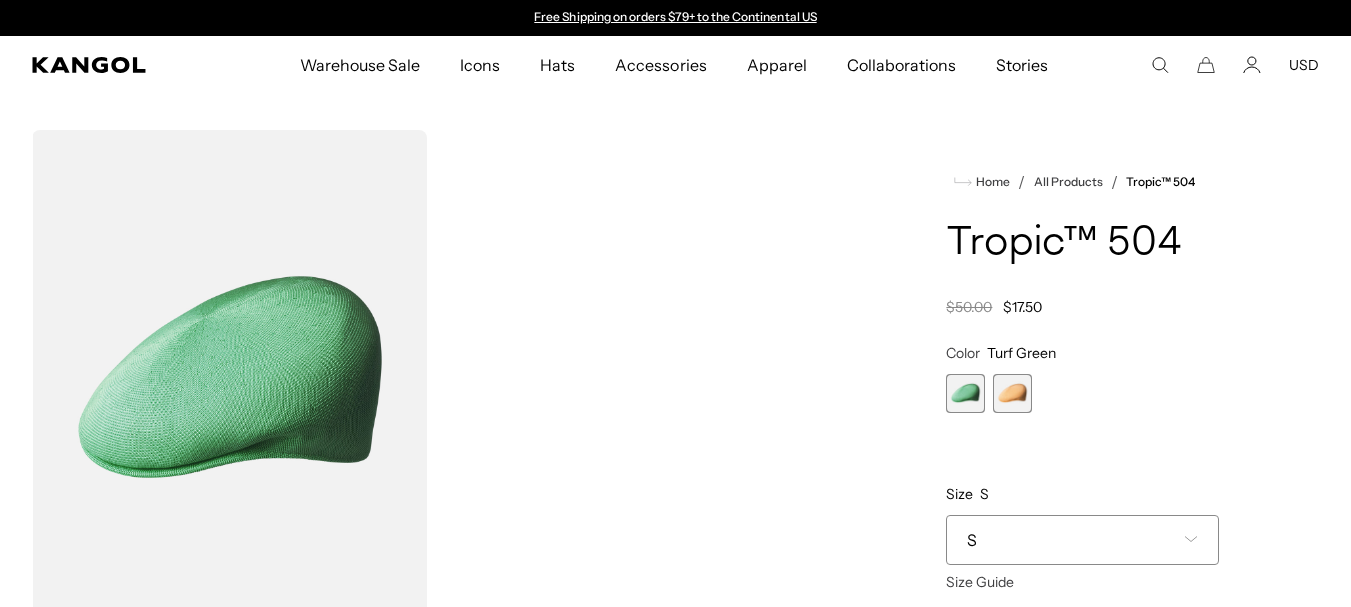 scroll, scrollTop: 0, scrollLeft: 0, axis: both 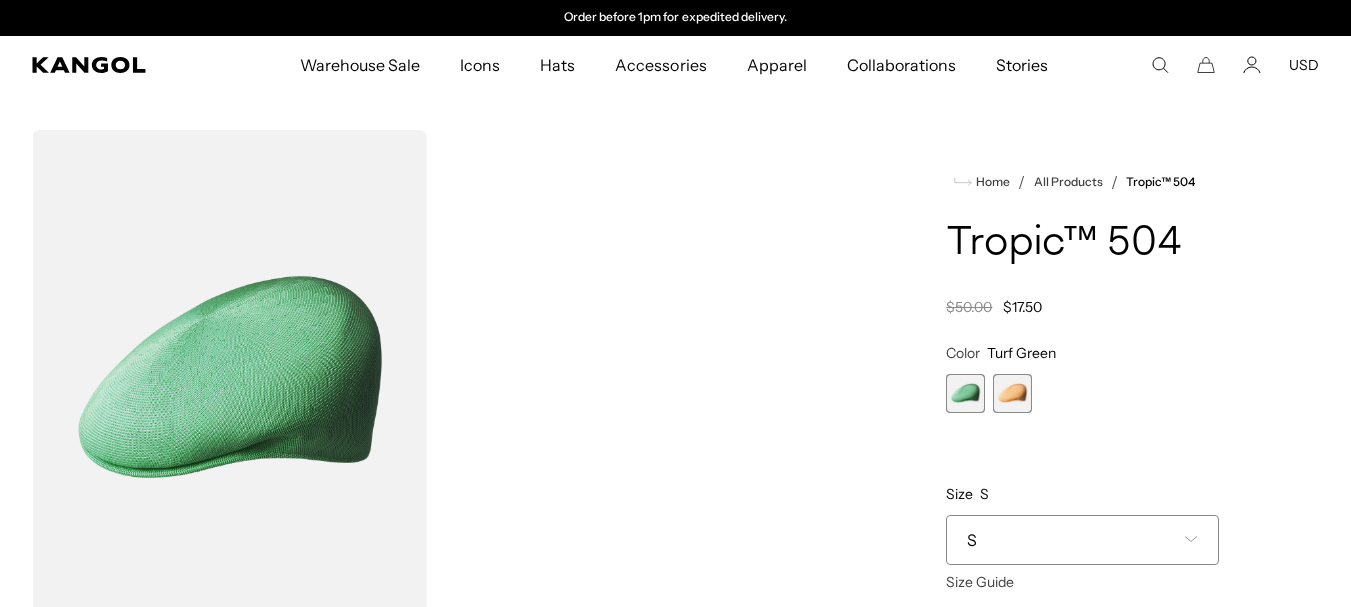 click at bounding box center (1012, 393) 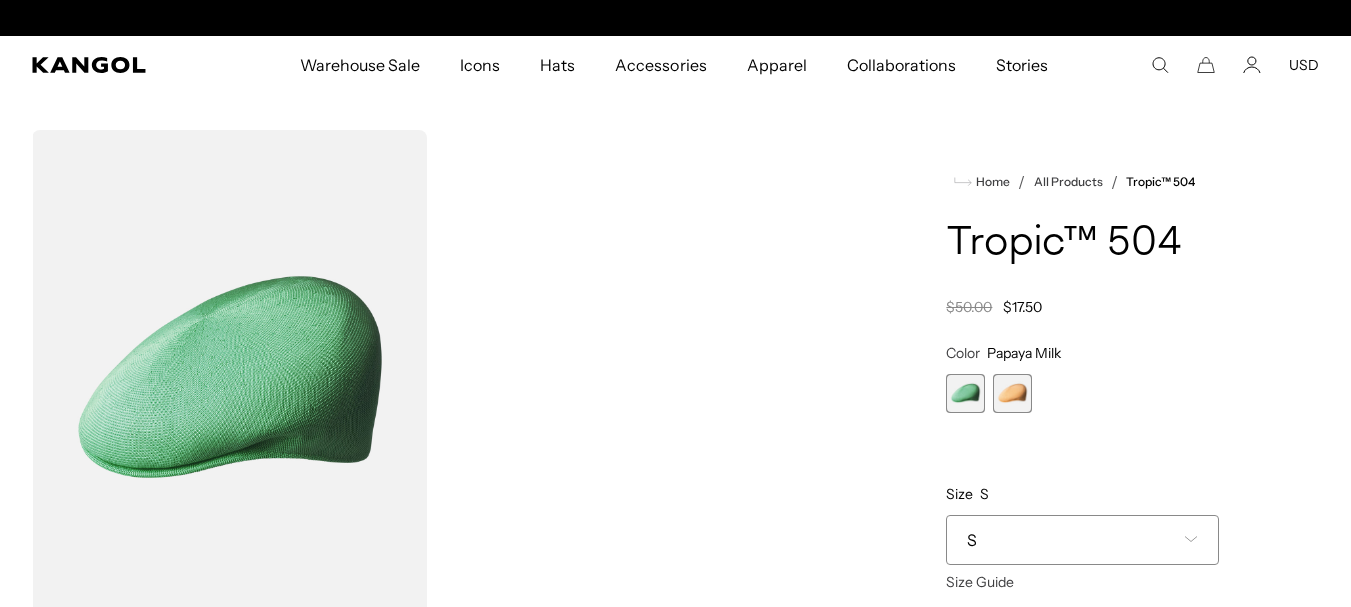 scroll, scrollTop: 0, scrollLeft: 0, axis: both 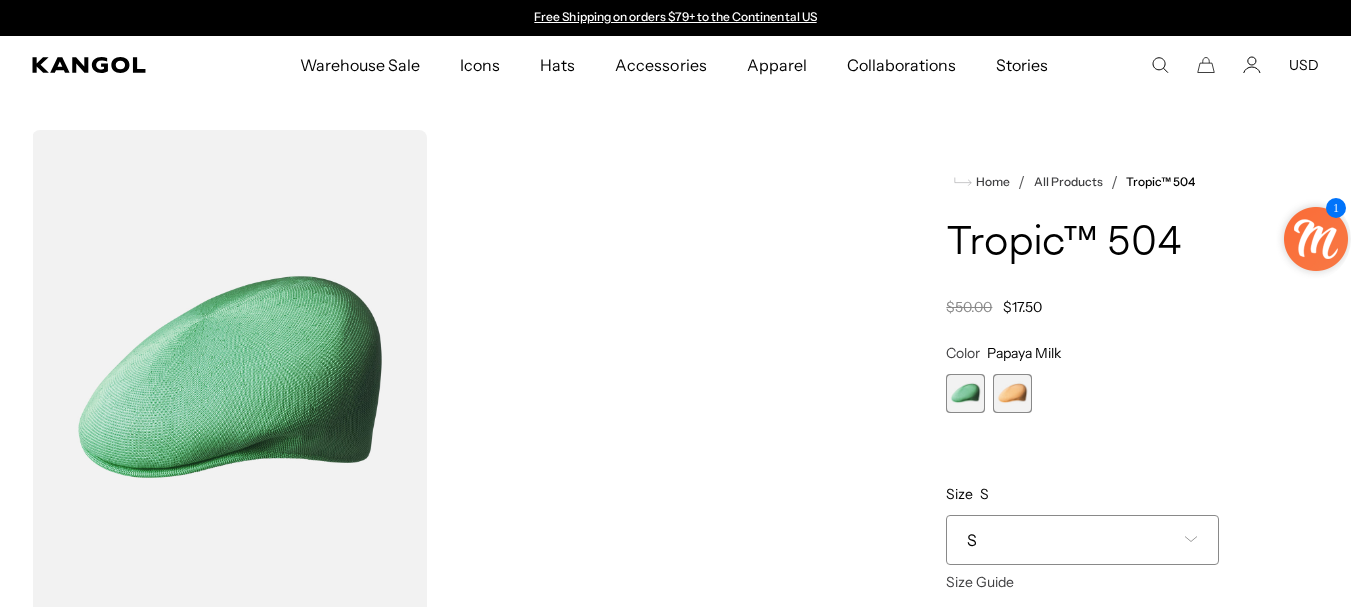 click on "S" at bounding box center (1082, 540) 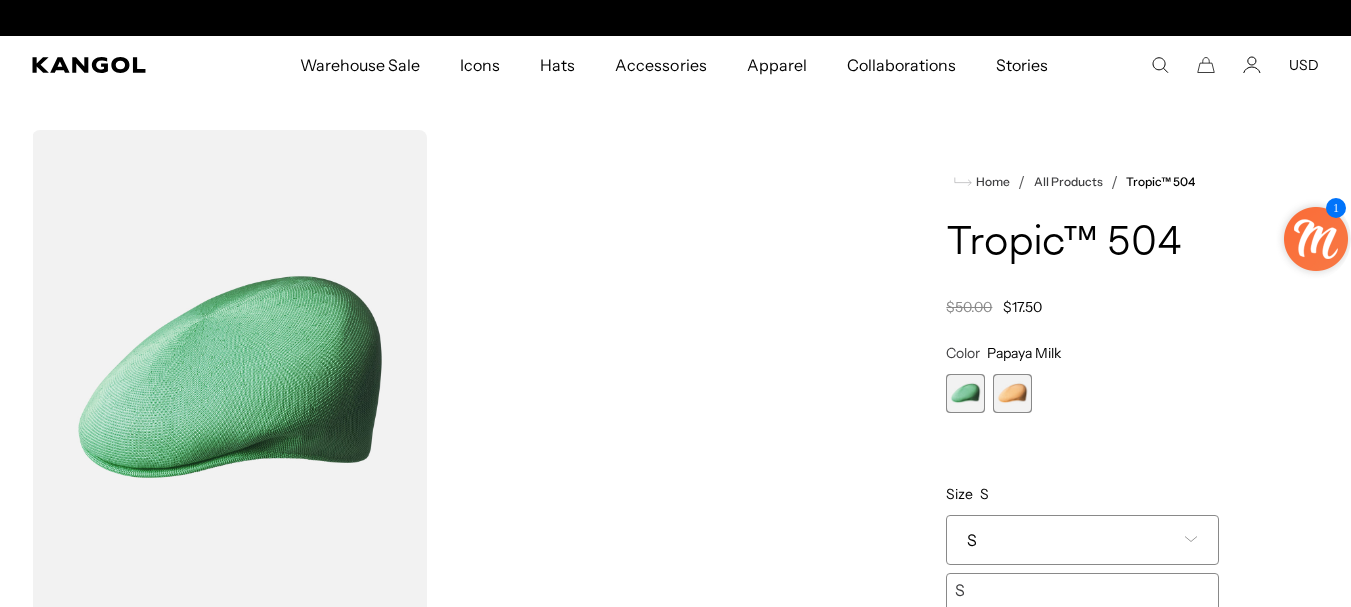 scroll, scrollTop: 17, scrollLeft: 0, axis: vertical 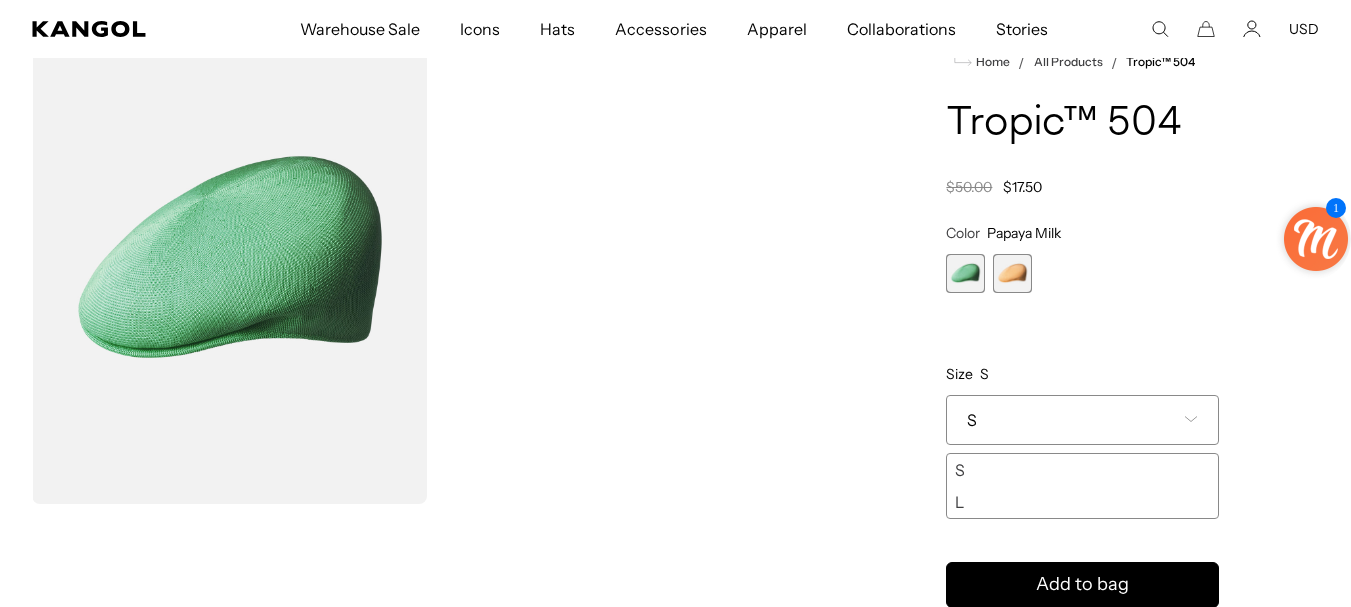 click on "L" at bounding box center (1082, 502) 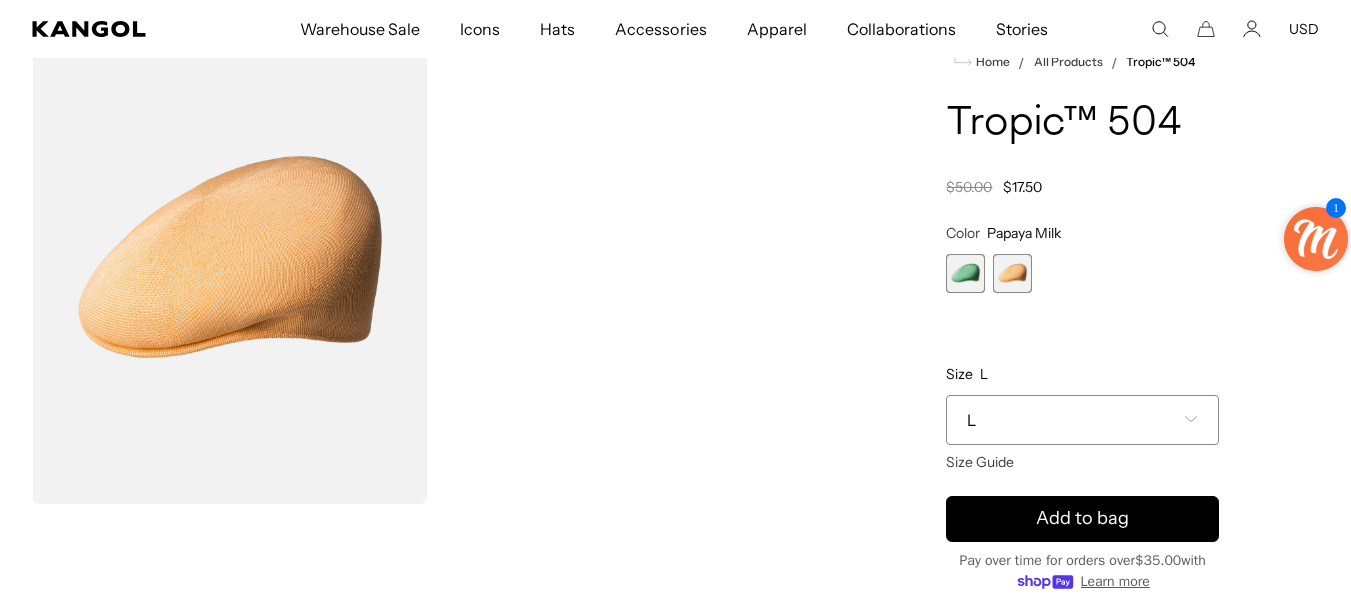 scroll, scrollTop: 0, scrollLeft: 412, axis: horizontal 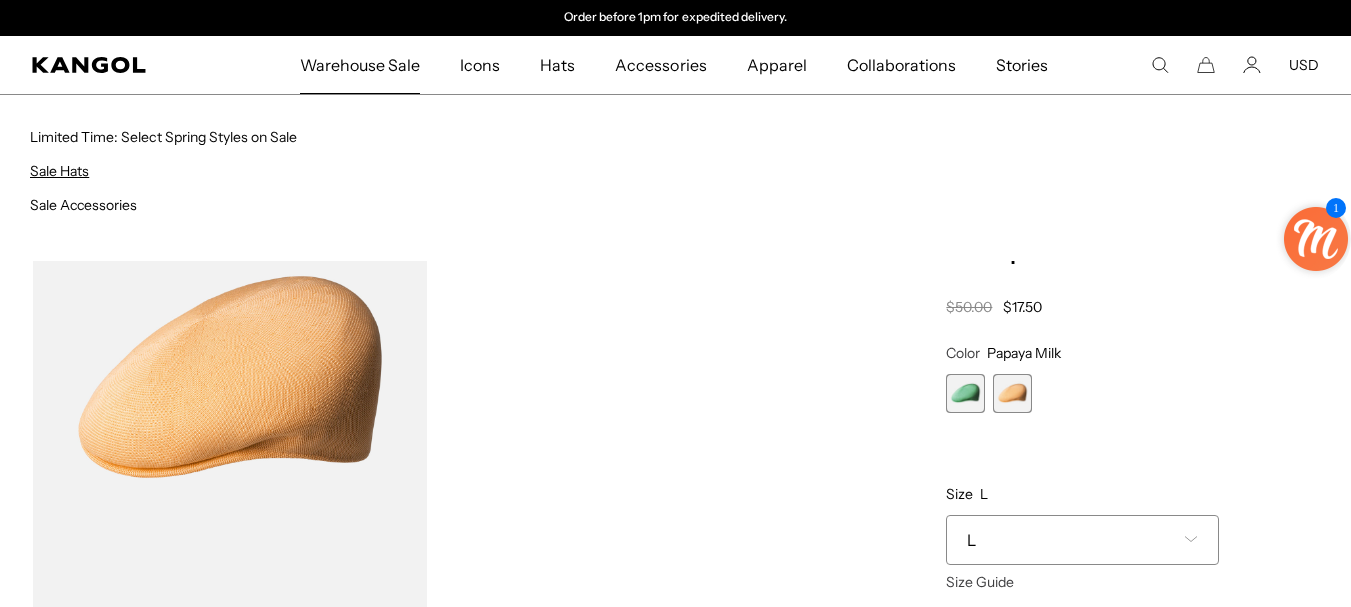 click on "Sale Hats" at bounding box center (59, 171) 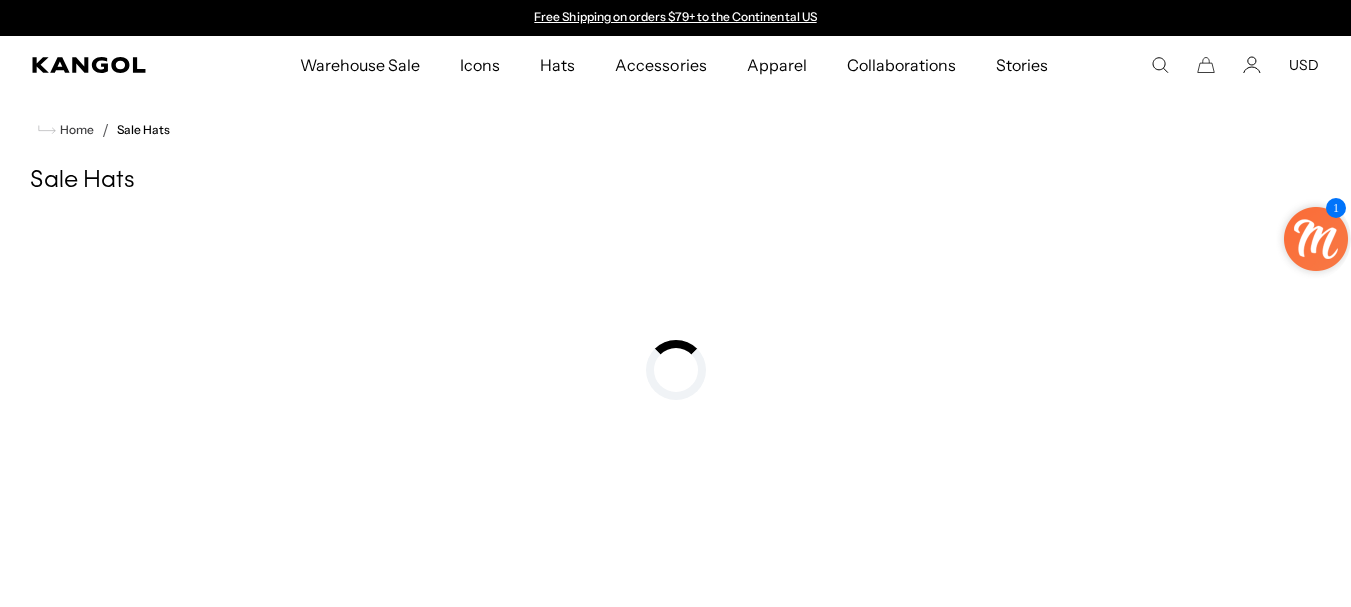 scroll, scrollTop: 0, scrollLeft: 0, axis: both 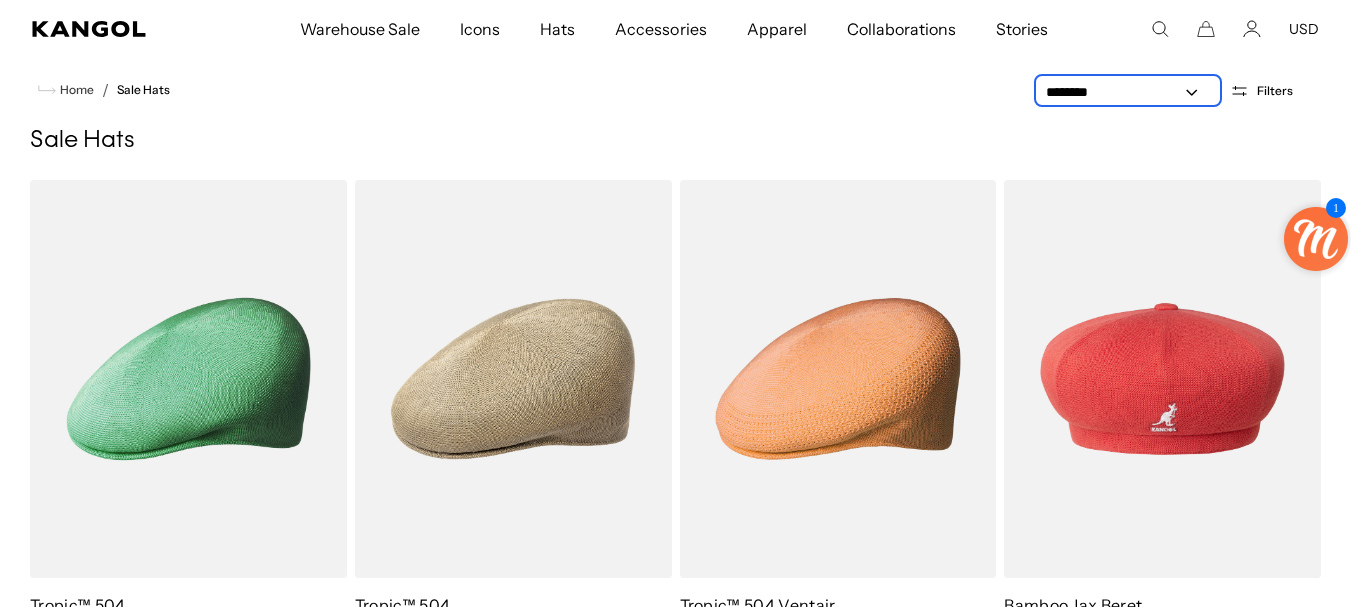 click on "**********" at bounding box center (1128, 92) 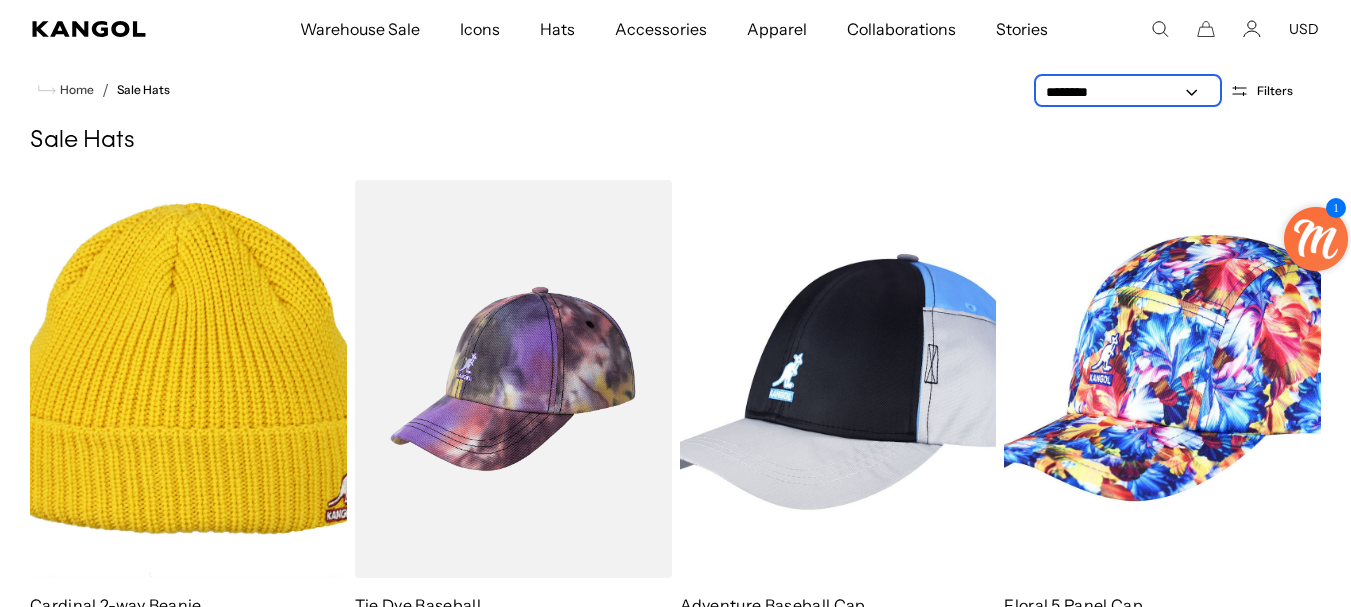 scroll, scrollTop: 0, scrollLeft: 0, axis: both 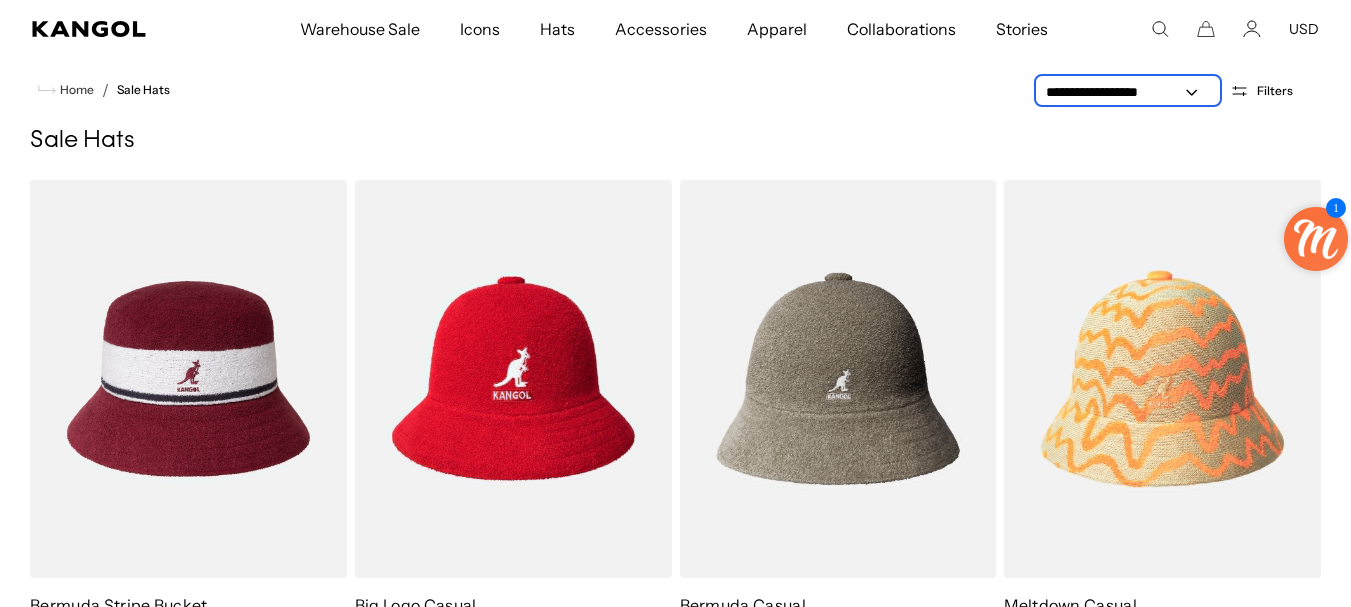 select on "*****" 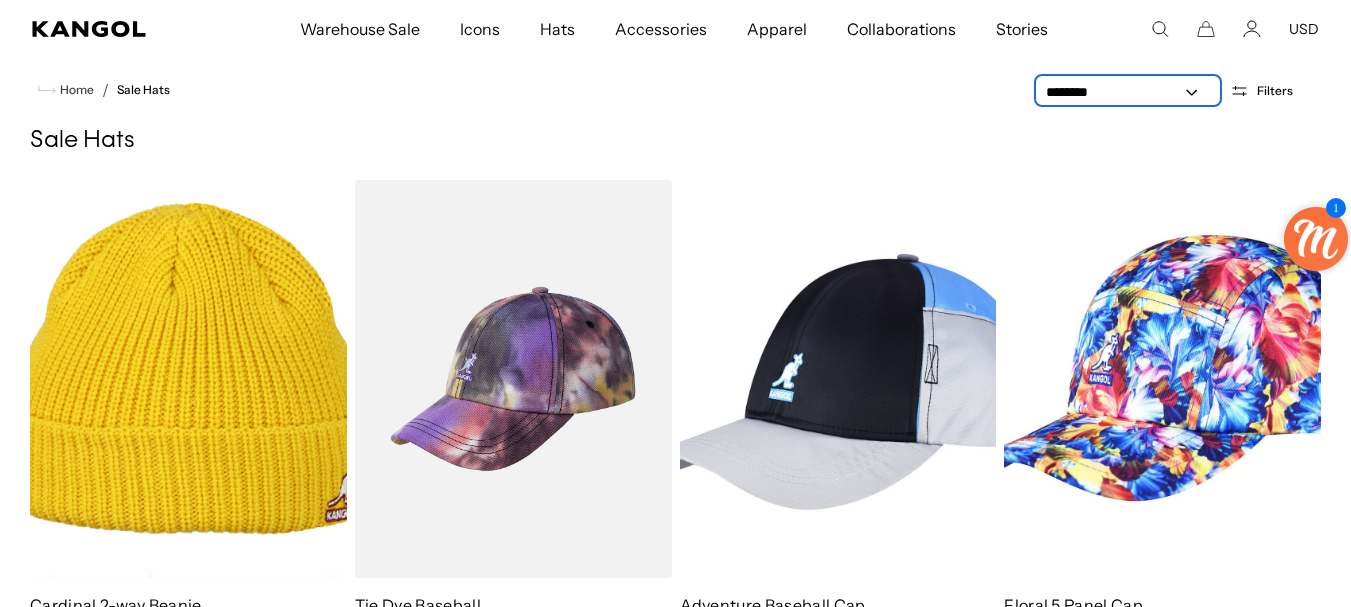 scroll, scrollTop: 0, scrollLeft: 412, axis: horizontal 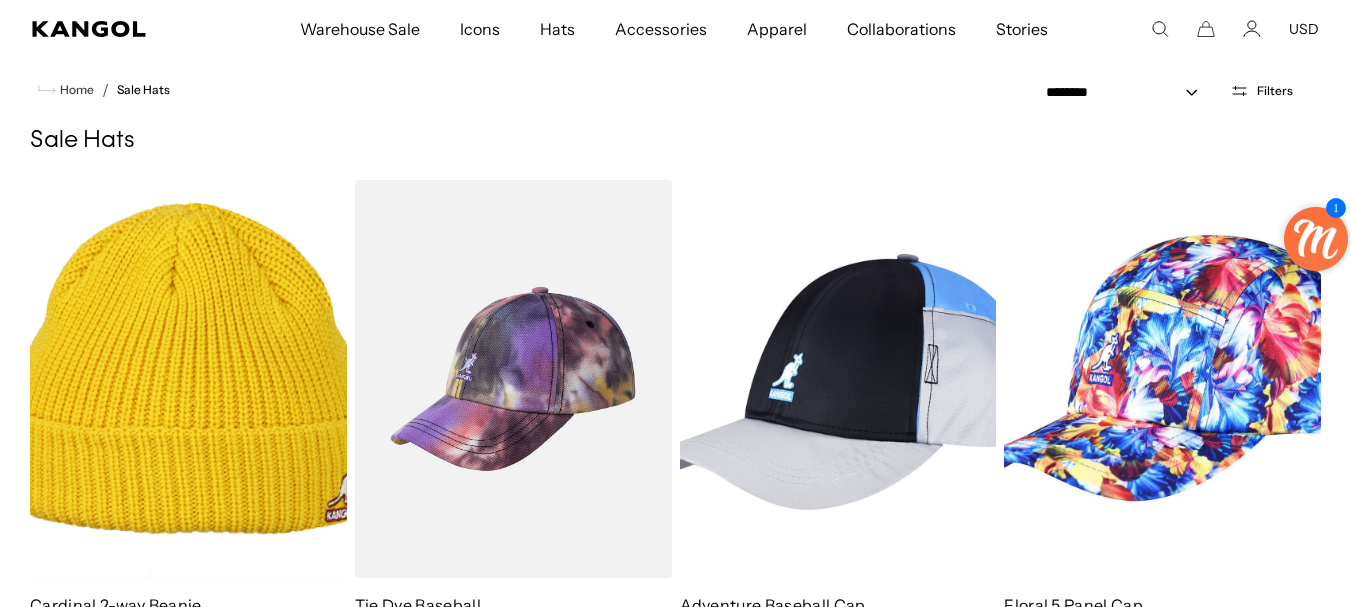 click on "**********" at bounding box center [1179, 90] 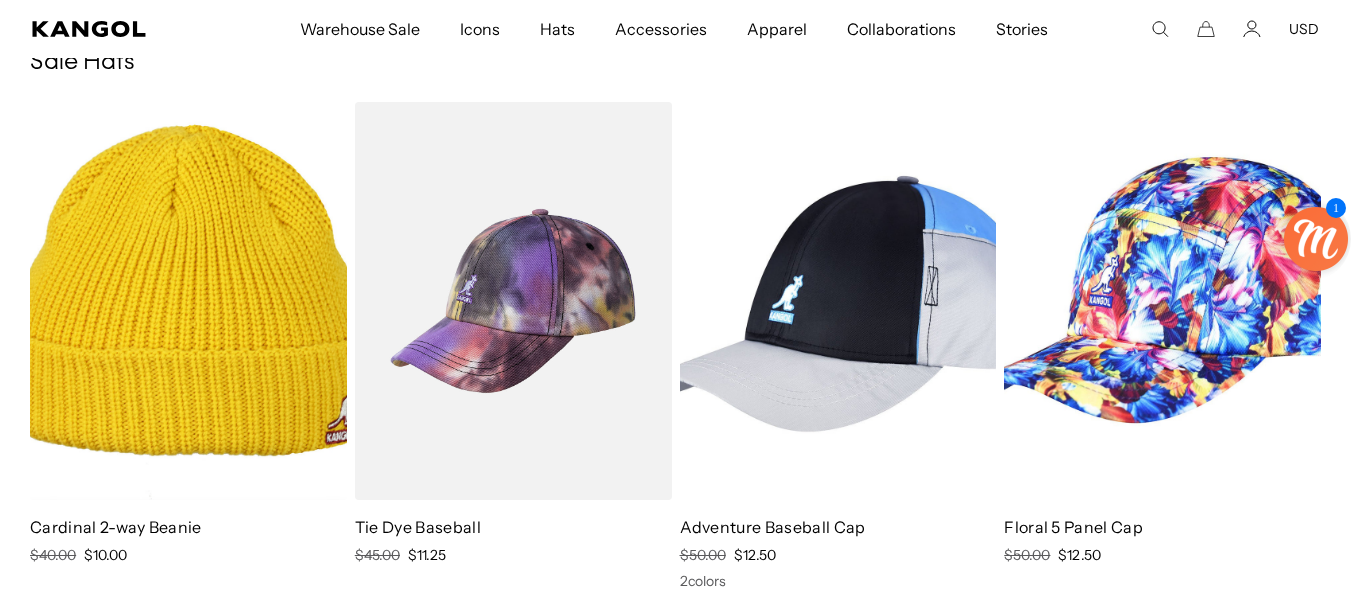 scroll, scrollTop: 120, scrollLeft: 0, axis: vertical 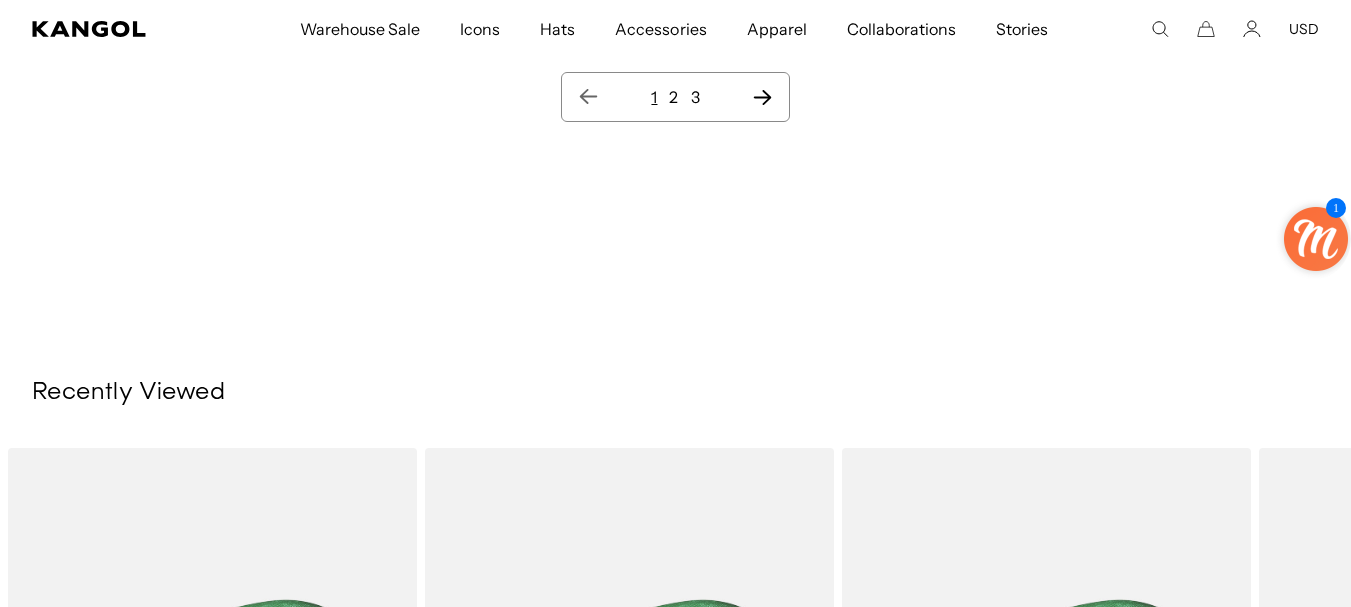 click 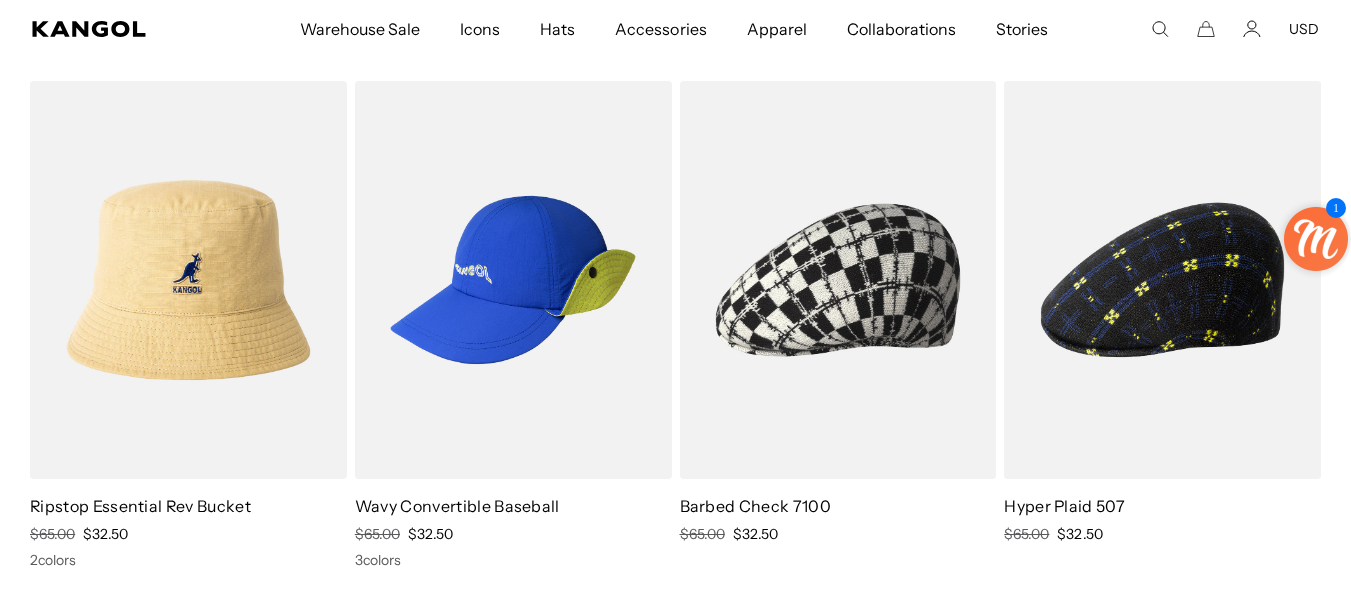 scroll, scrollTop: 0, scrollLeft: 0, axis: both 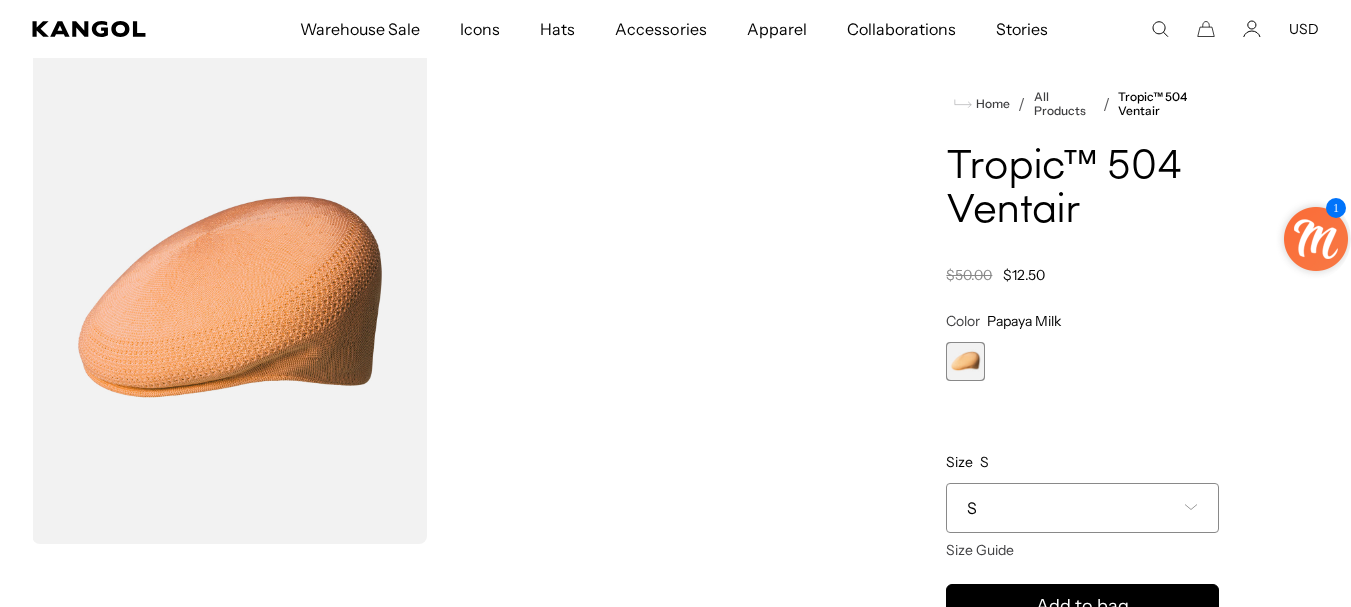 click at bounding box center [229, 297] 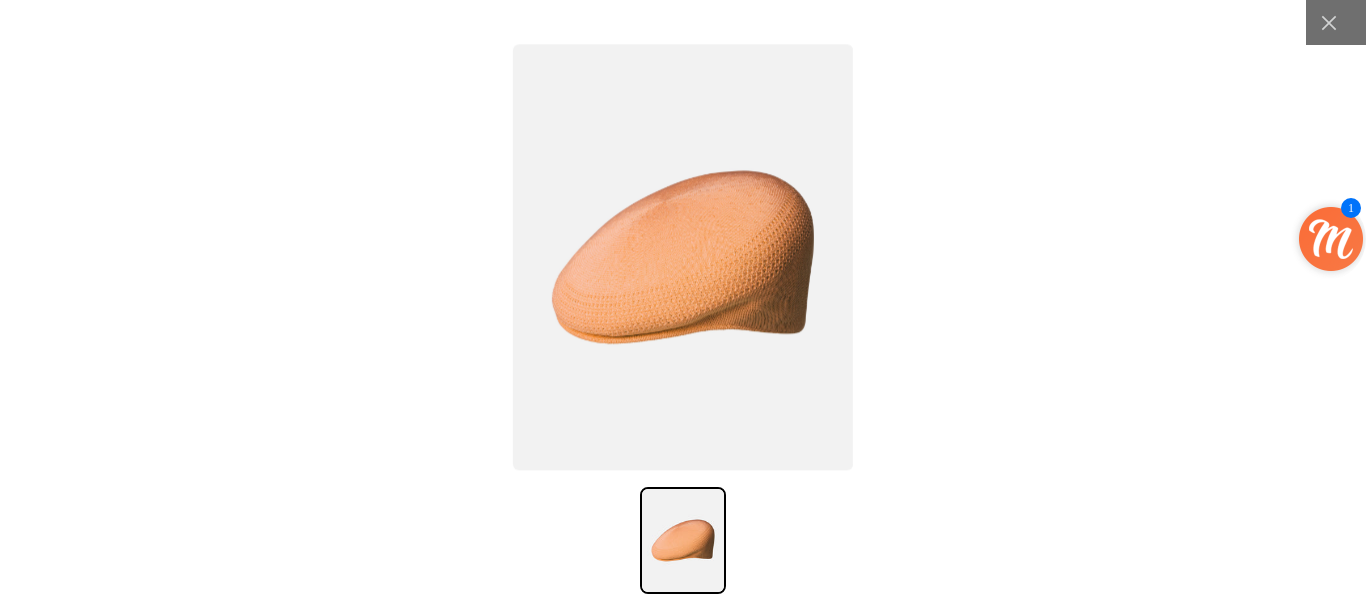 scroll, scrollTop: 0, scrollLeft: 412, axis: horizontal 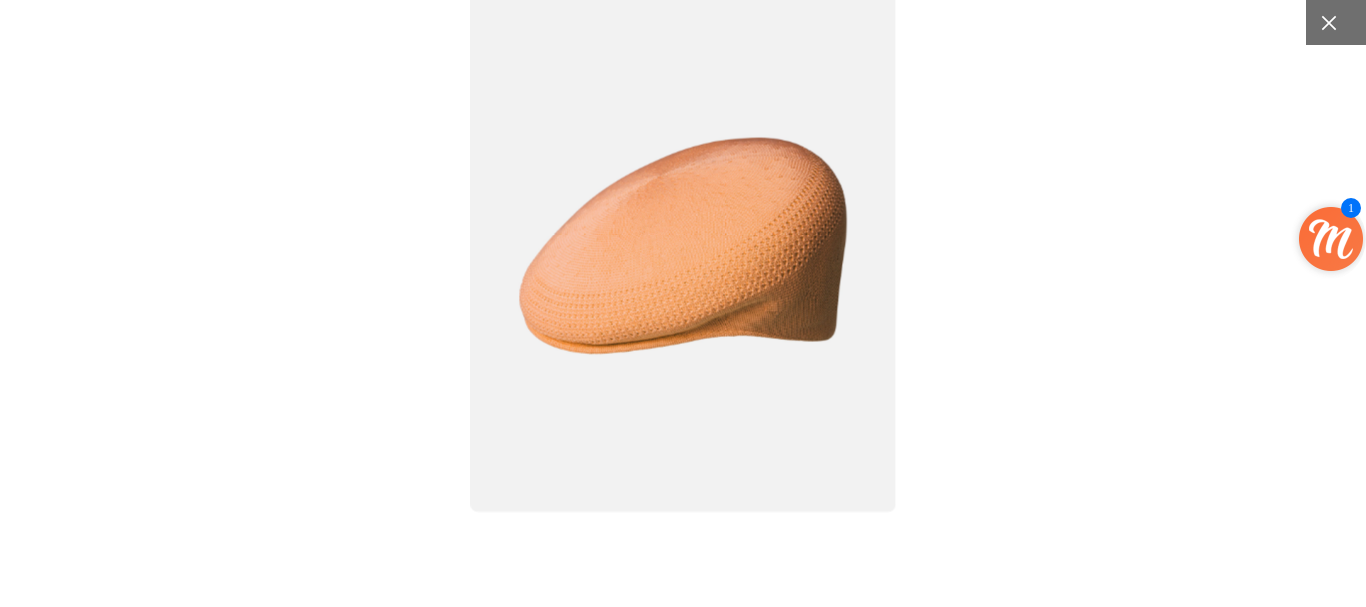 click at bounding box center [1328, 22] 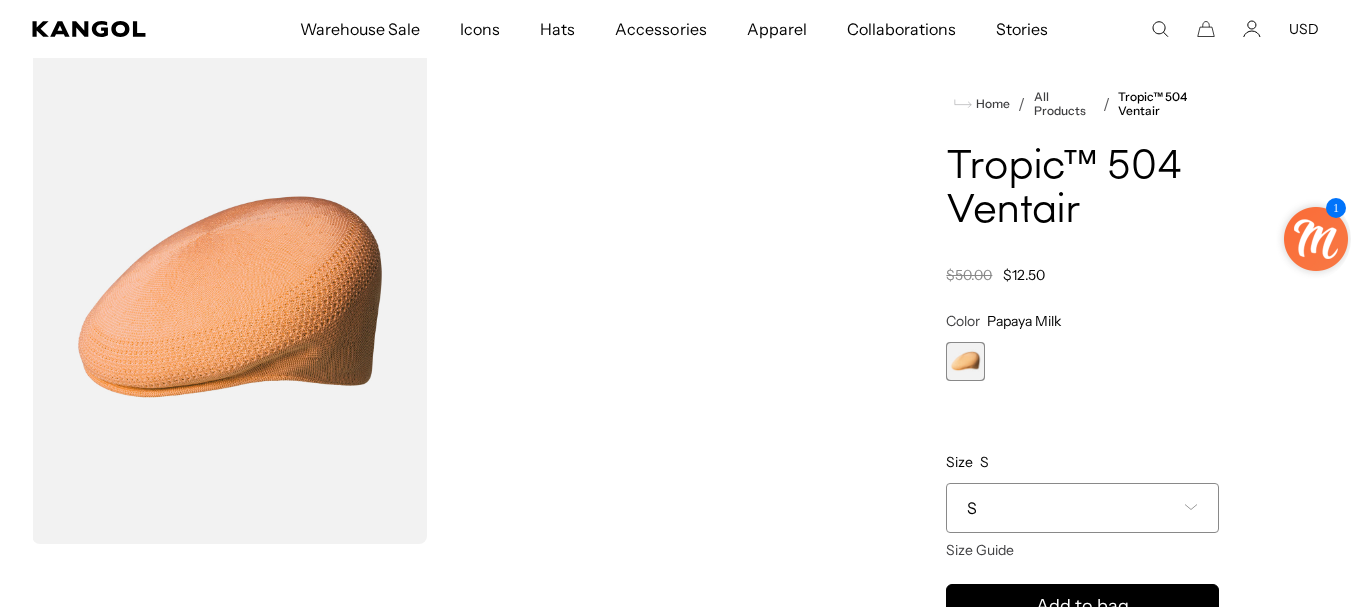 scroll, scrollTop: 0, scrollLeft: 0, axis: both 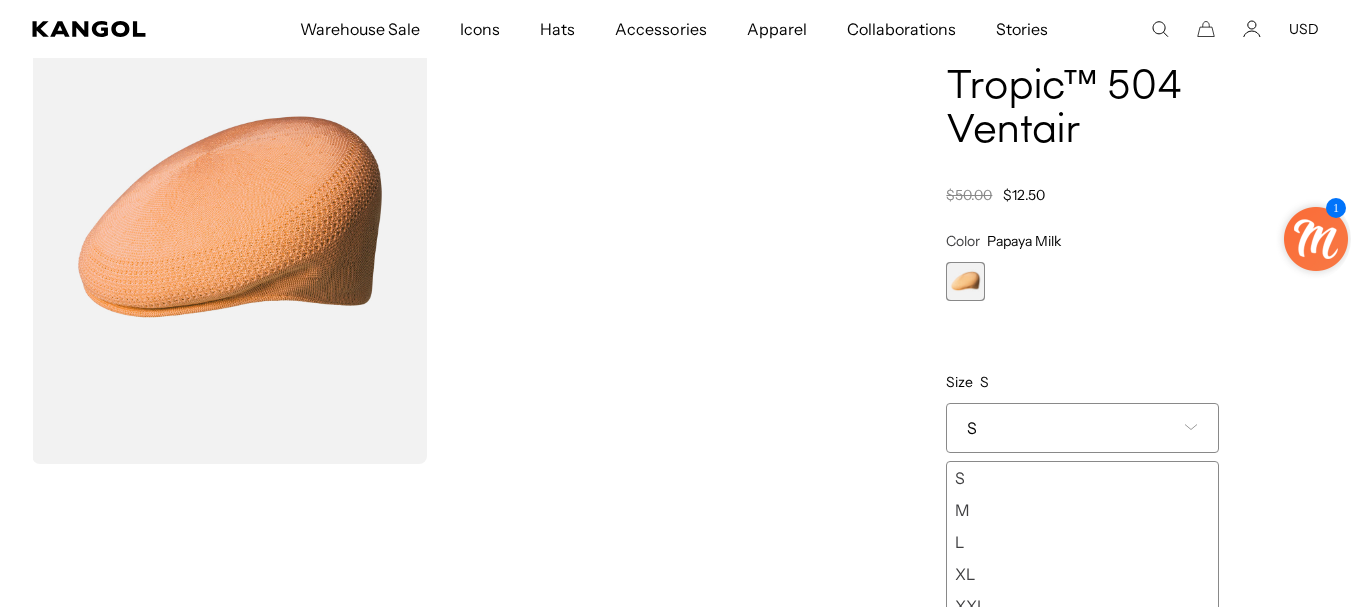 click on "L" at bounding box center (1082, 542) 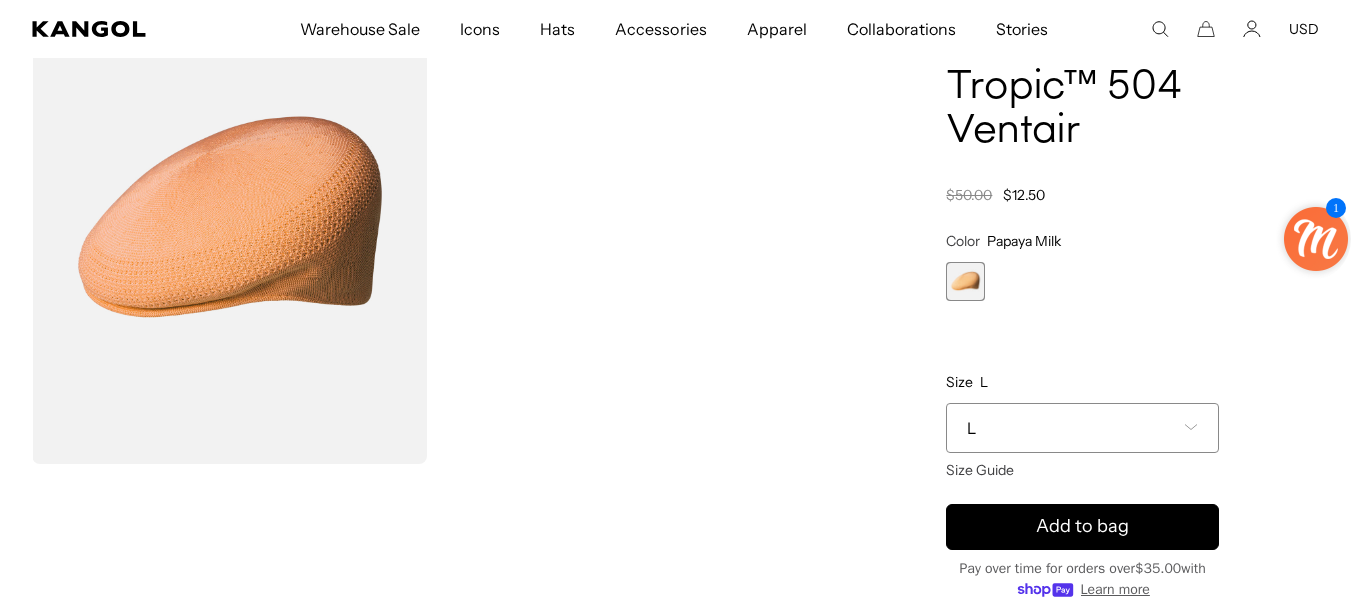 scroll, scrollTop: 0, scrollLeft: 0, axis: both 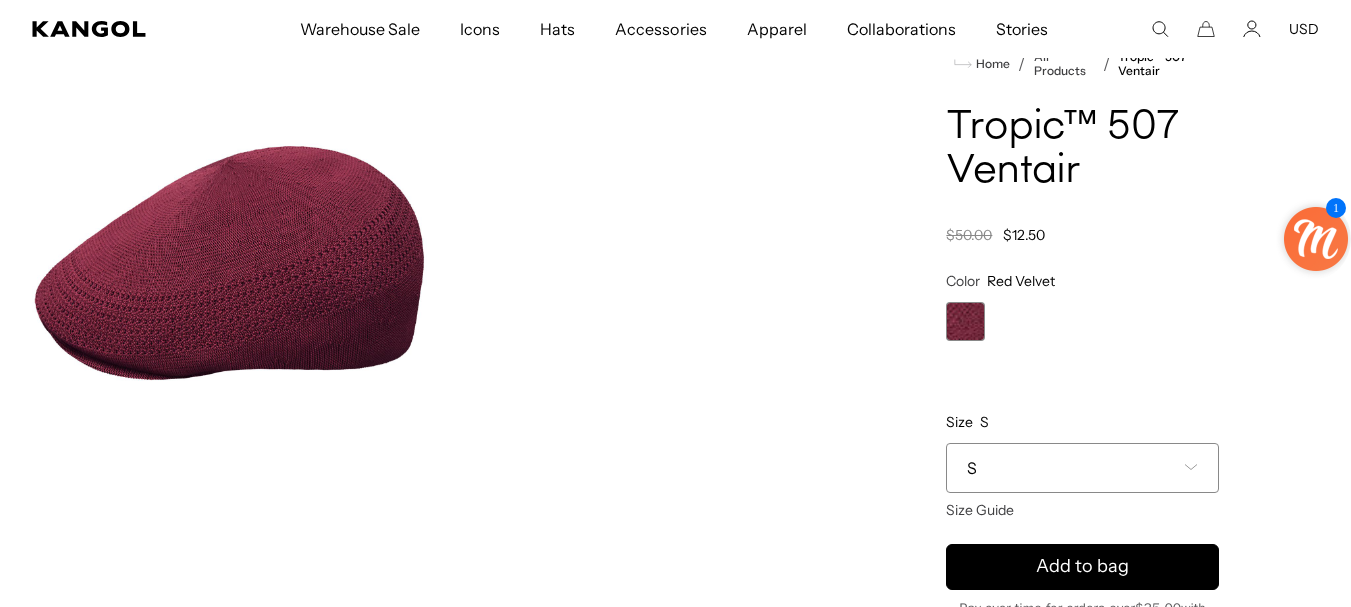 click at bounding box center [229, 257] 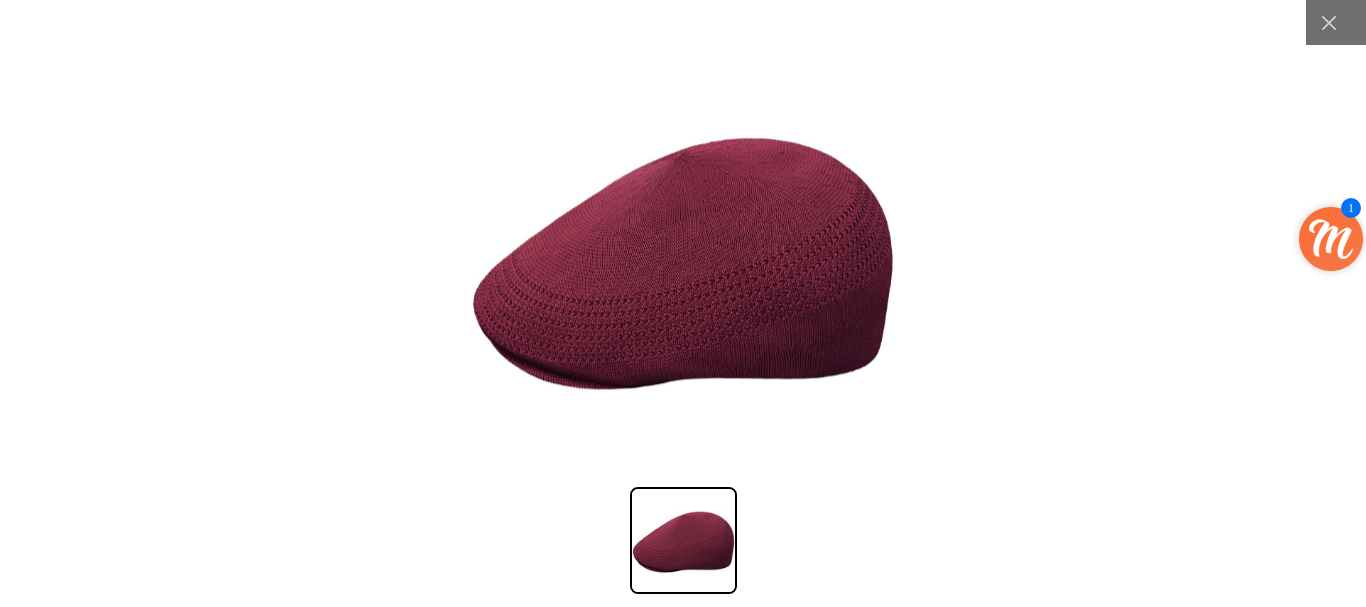 click at bounding box center (683, 258) 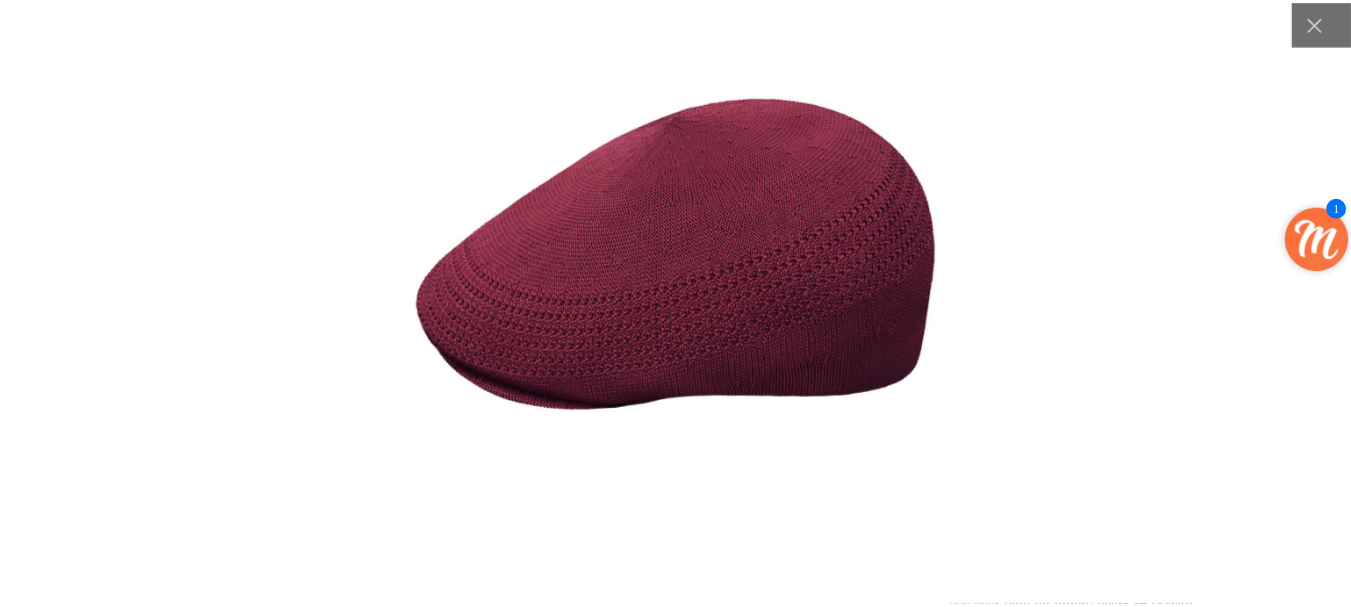 scroll, scrollTop: 0, scrollLeft: 0, axis: both 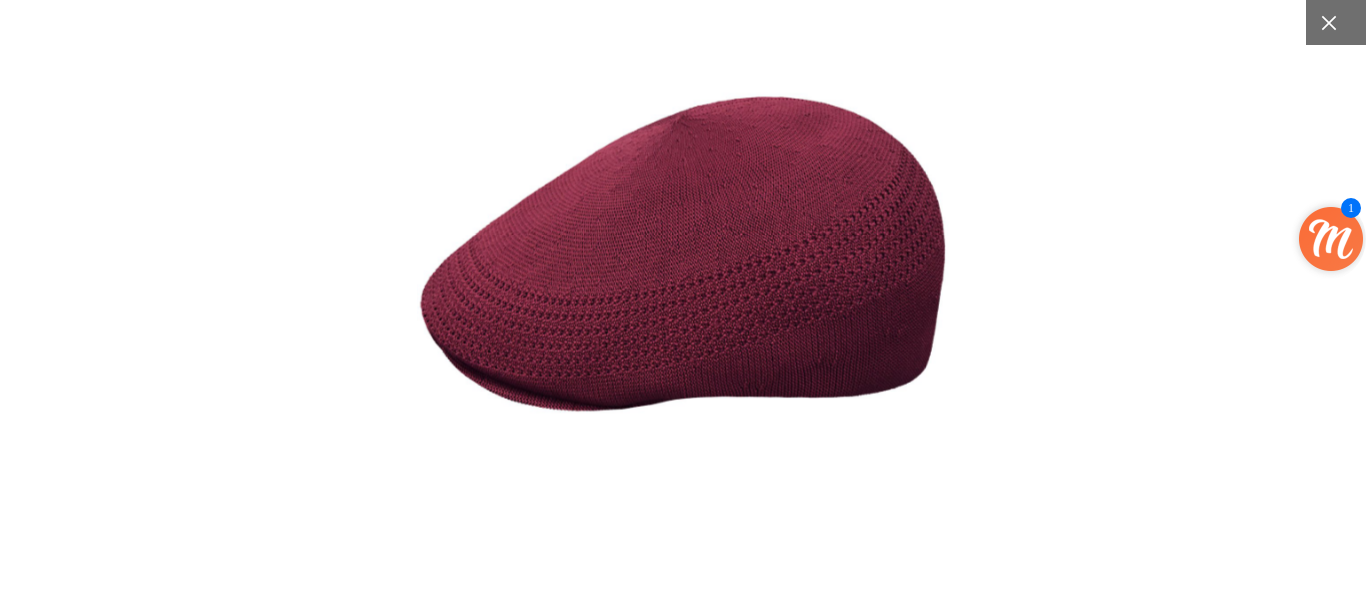 click at bounding box center [1328, 22] 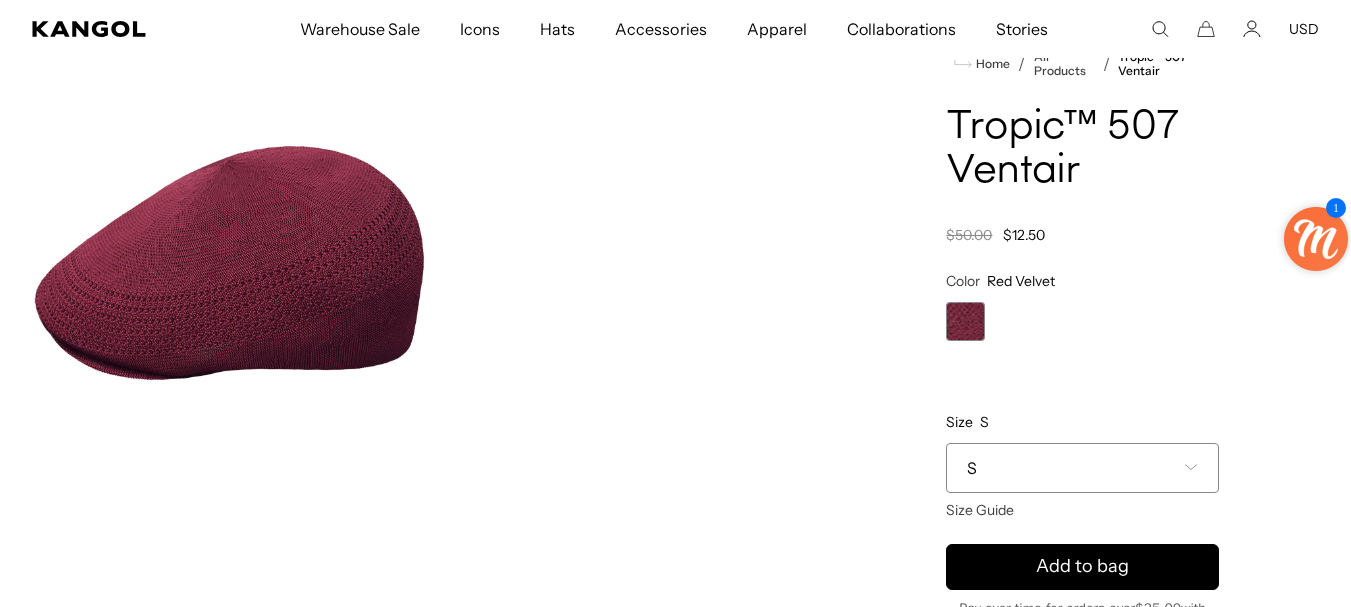 click on "**********" at bounding box center [1082, 443] 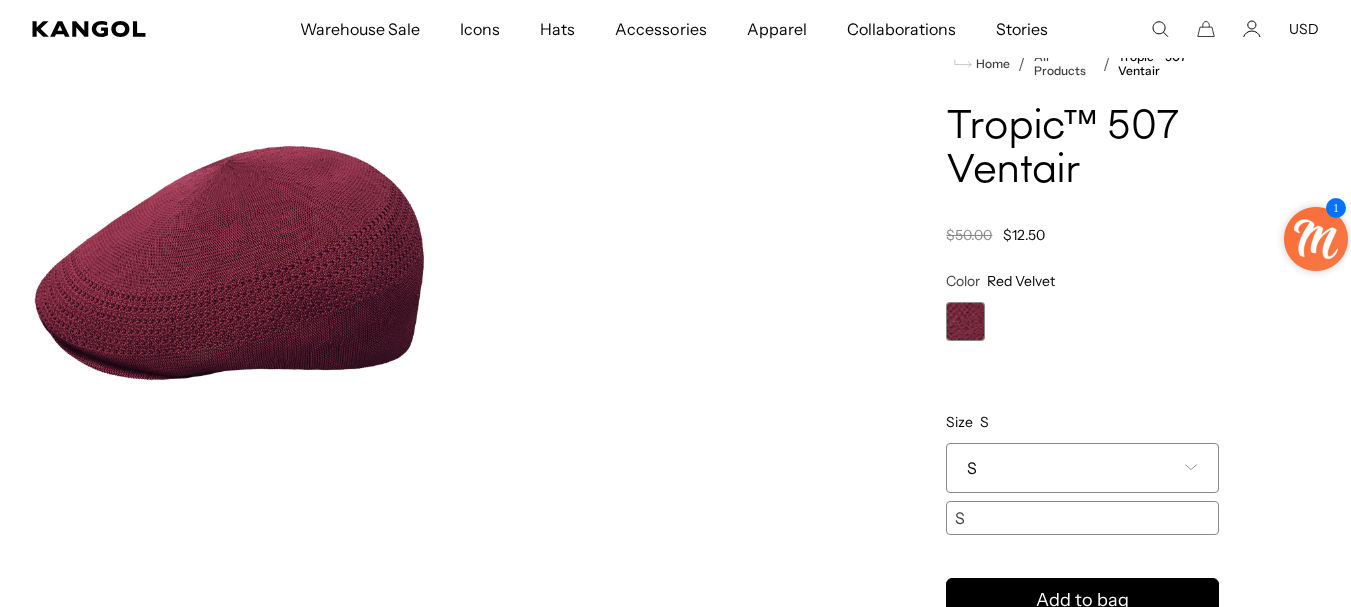 scroll, scrollTop: 0, scrollLeft: 412, axis: horizontal 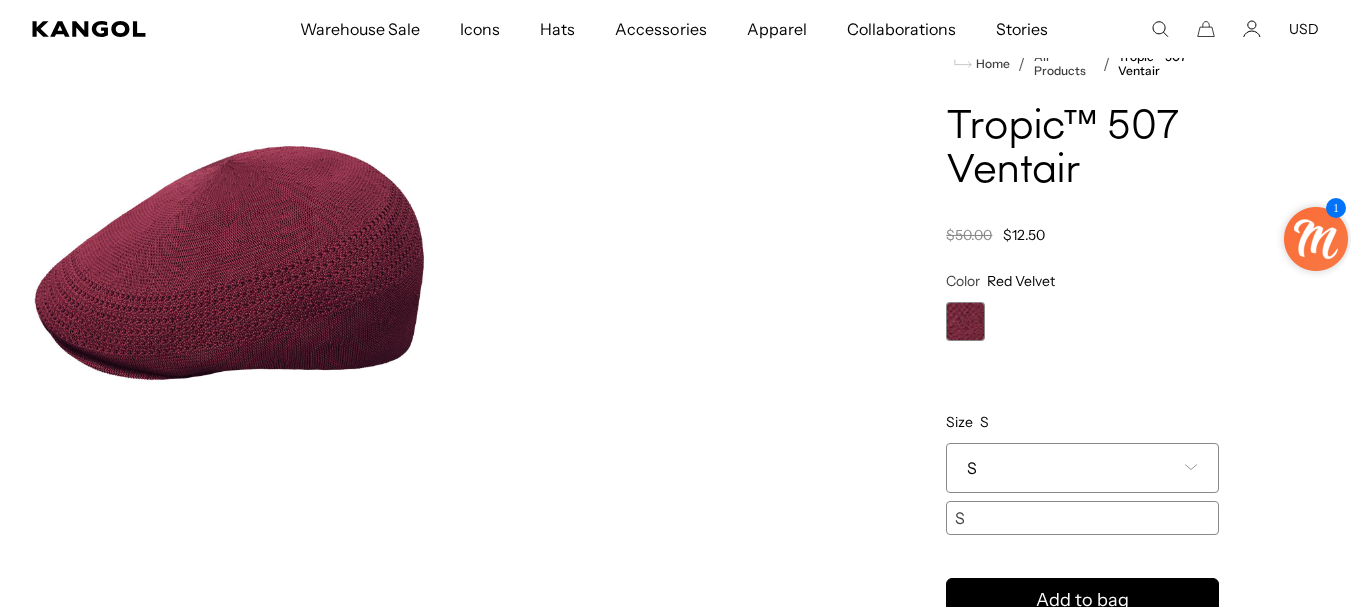 click on "**********" at bounding box center [1082, 460] 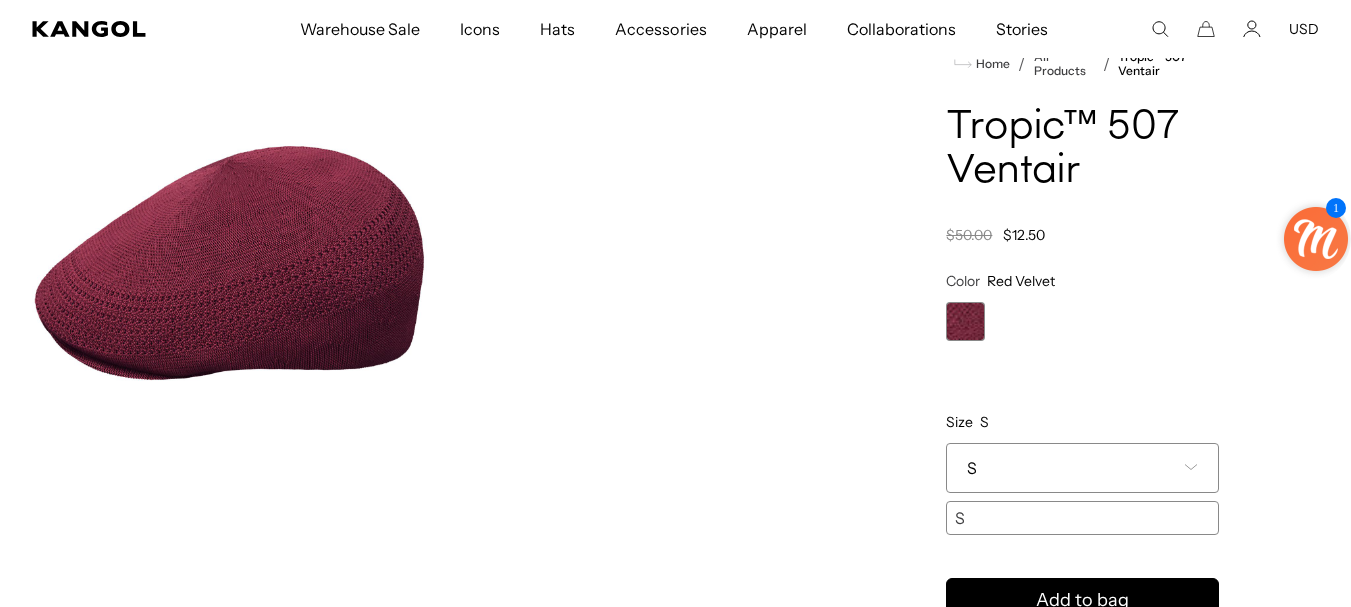 scroll, scrollTop: 0, scrollLeft: 0, axis: both 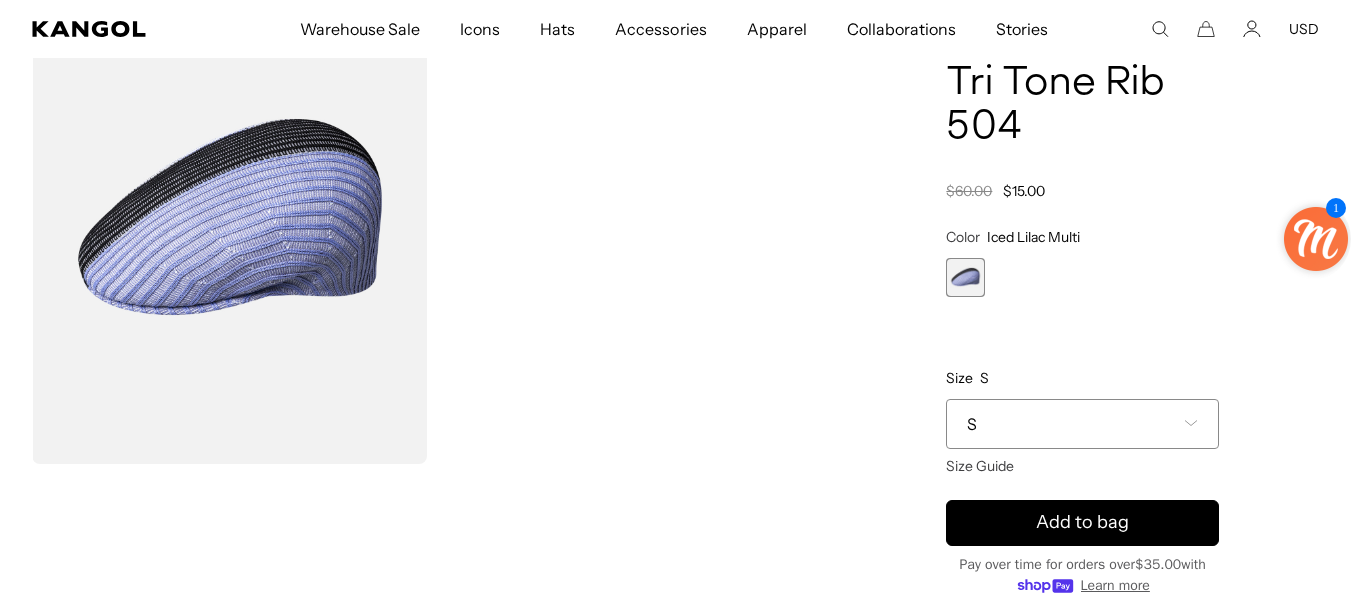 click at bounding box center (965, 277) 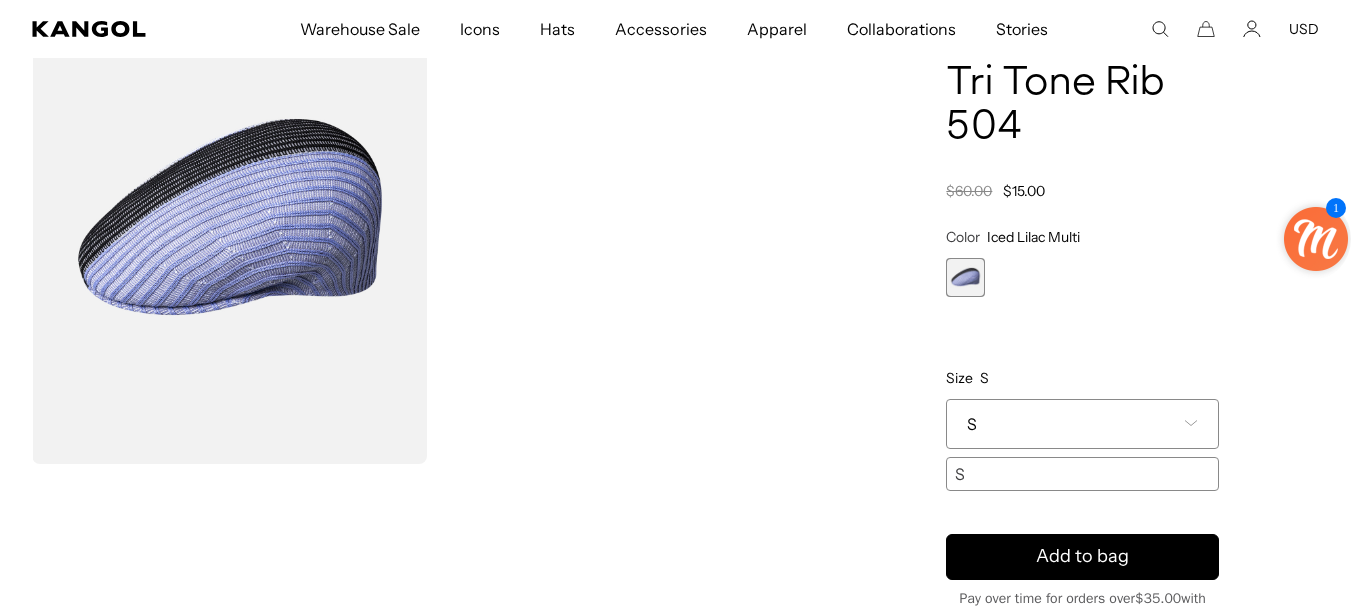 click on "S" at bounding box center (1082, 424) 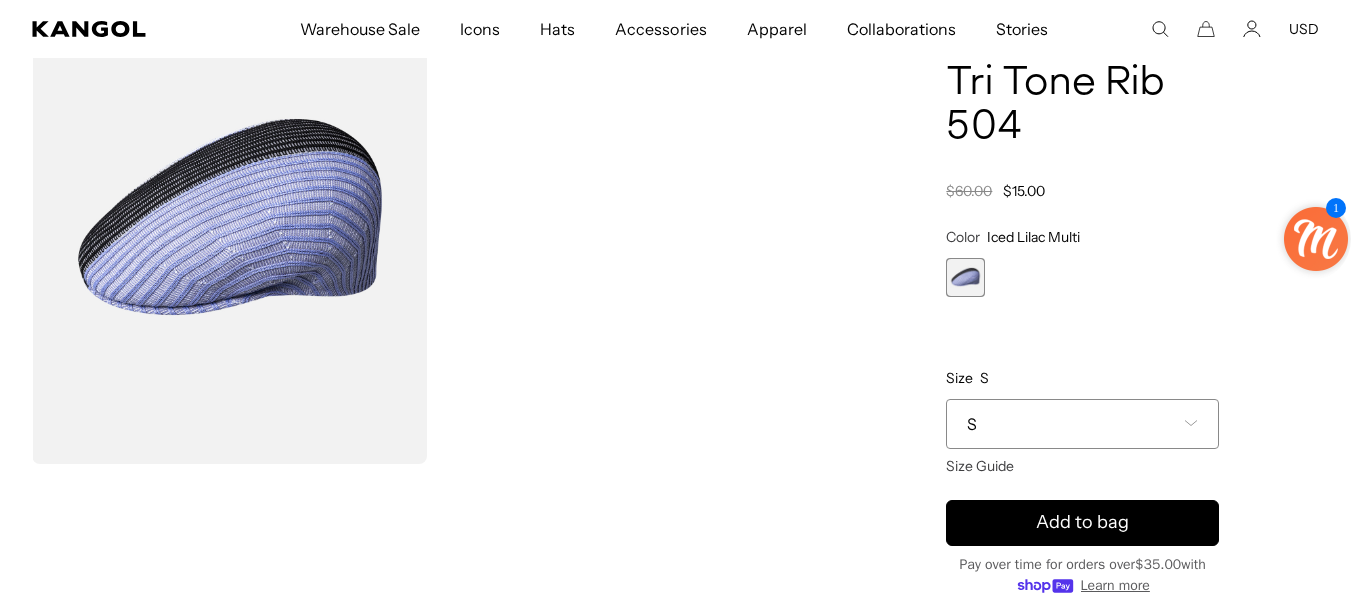 scroll, scrollTop: 0, scrollLeft: 0, axis: both 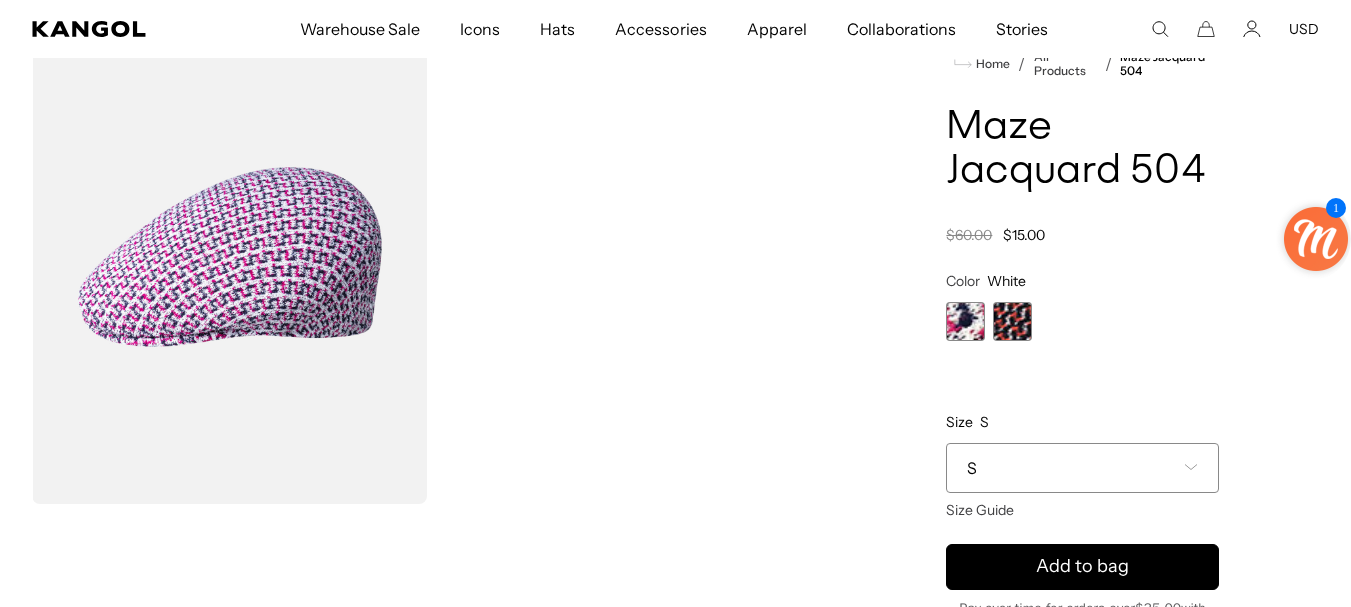 click on "S" at bounding box center [1082, 468] 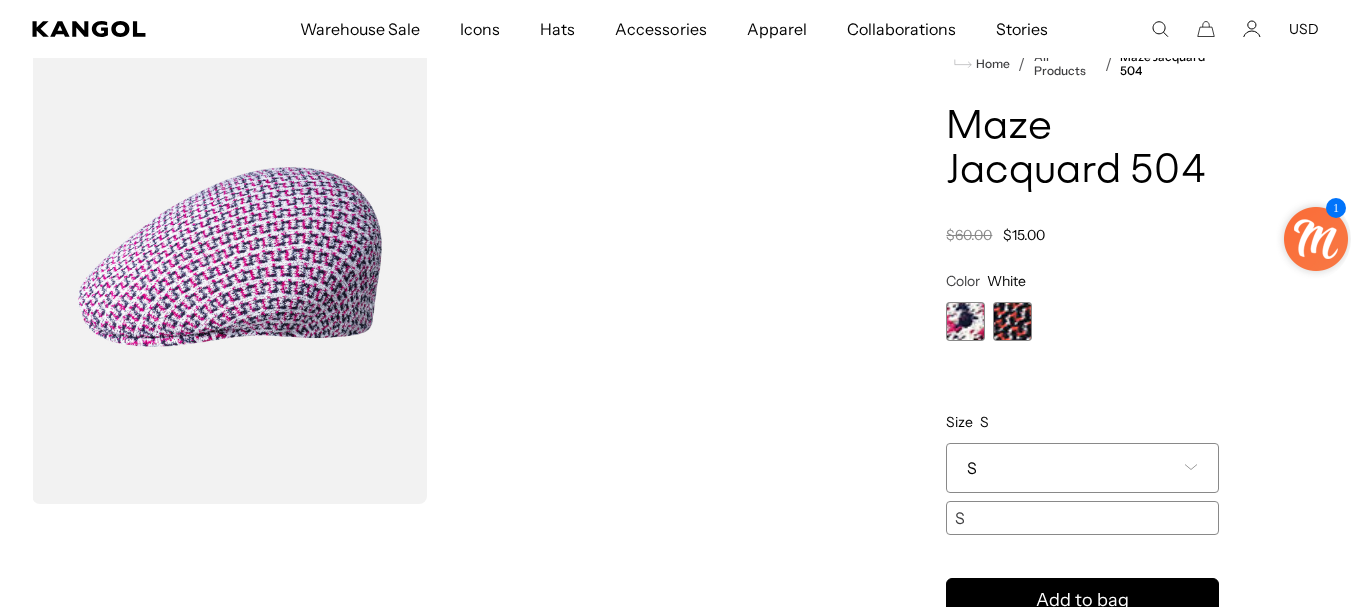 click on "S" at bounding box center (1082, 468) 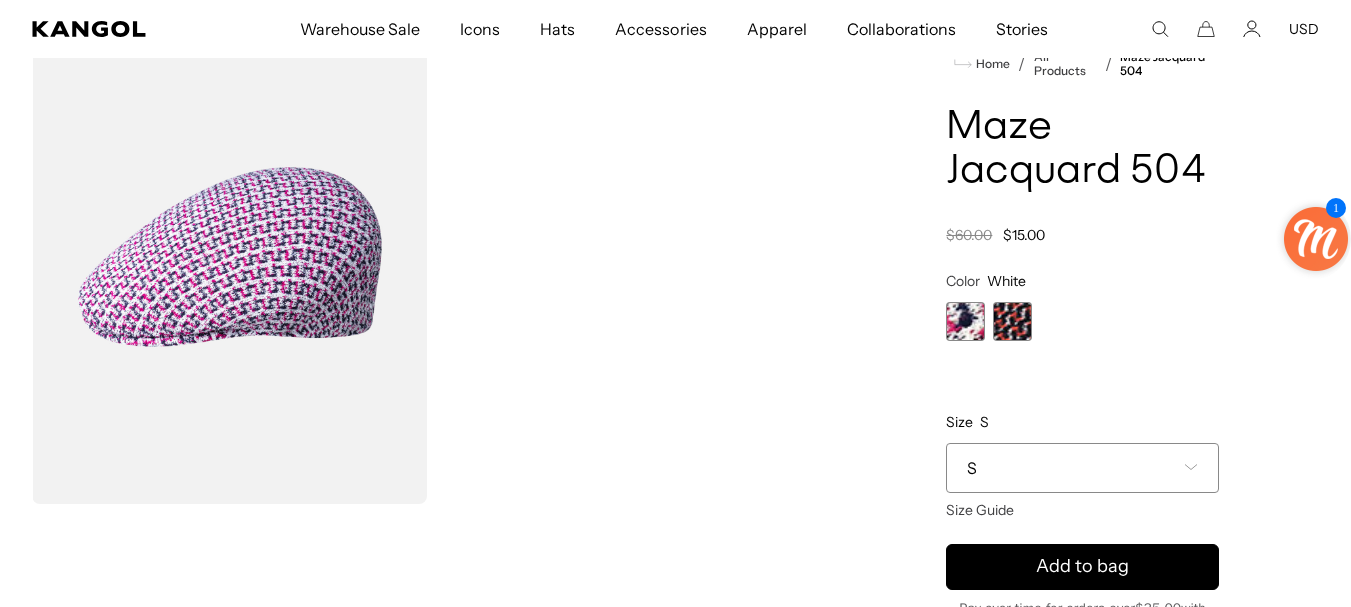 scroll, scrollTop: 0, scrollLeft: 412, axis: horizontal 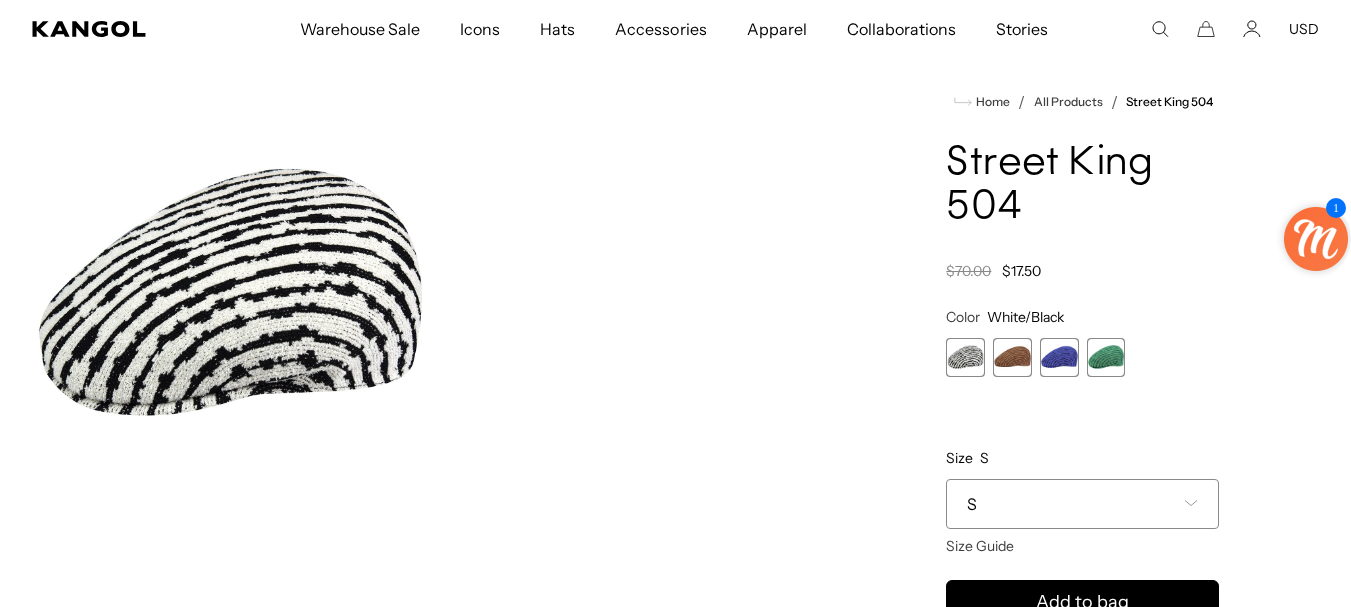 click at bounding box center (1012, 357) 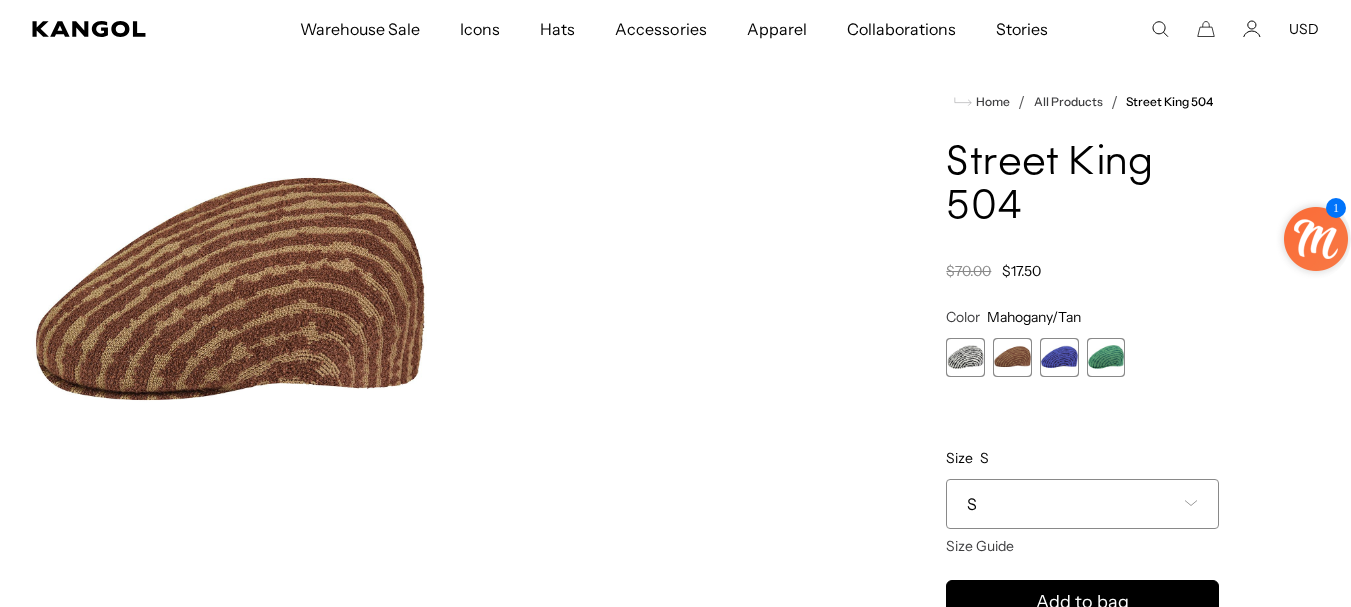 scroll, scrollTop: 0, scrollLeft: 0, axis: both 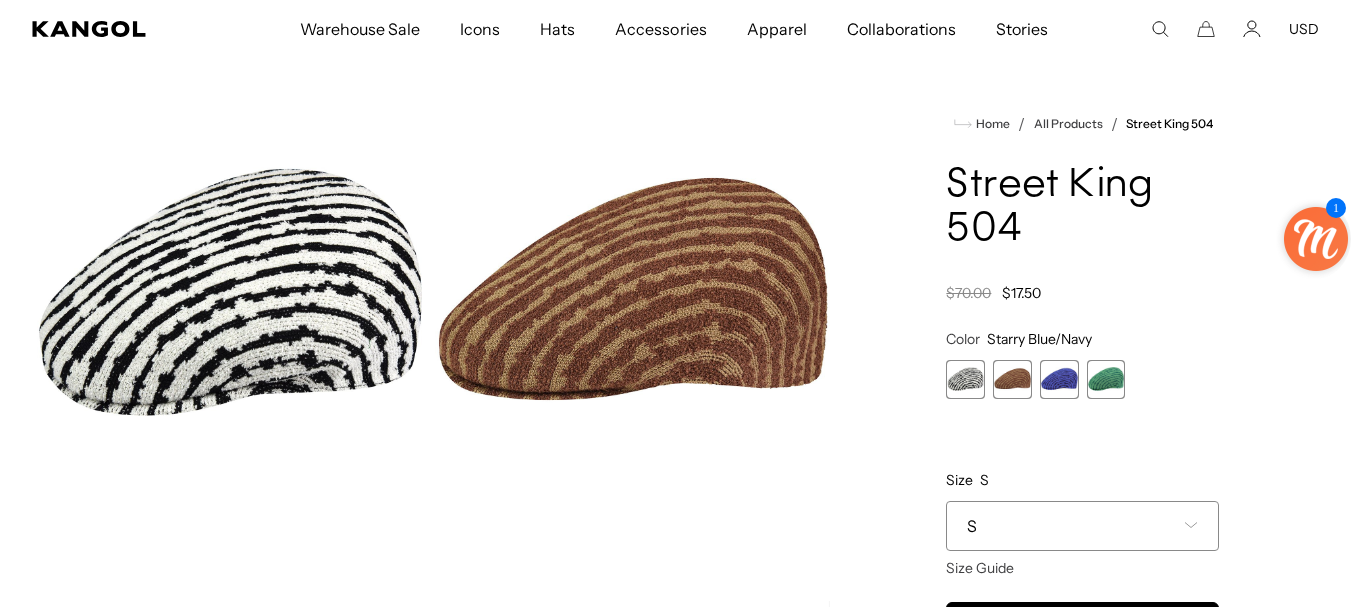 click at bounding box center [1059, 379] 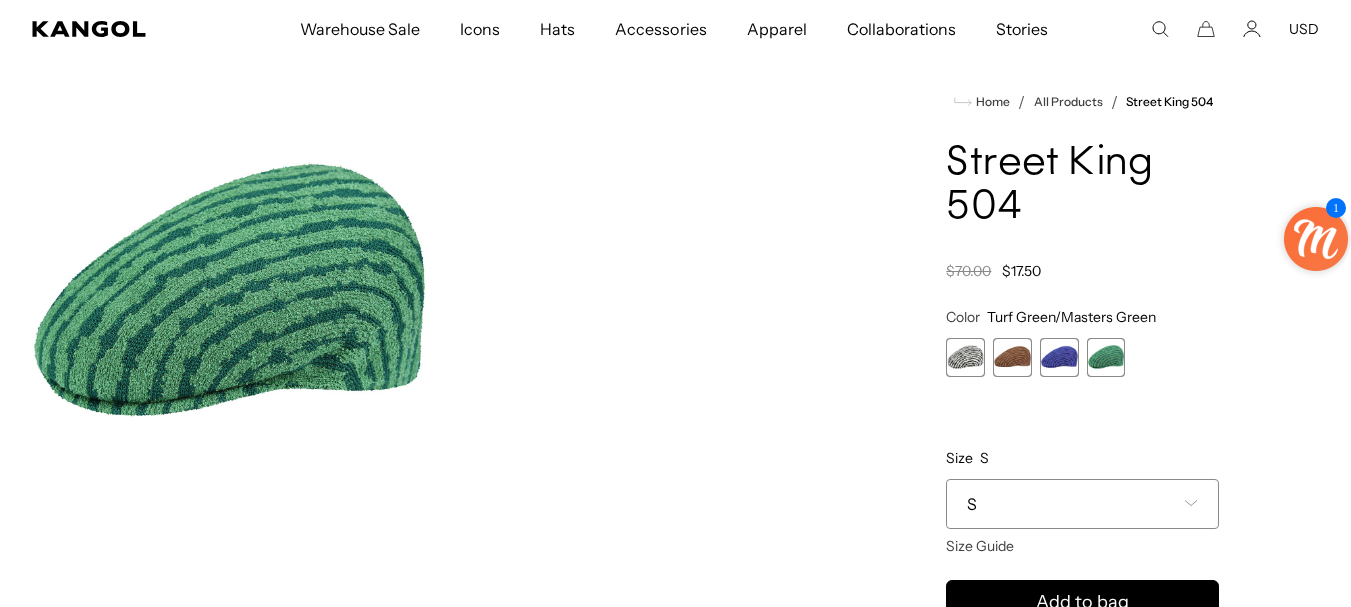 scroll, scrollTop: 0, scrollLeft: 412, axis: horizontal 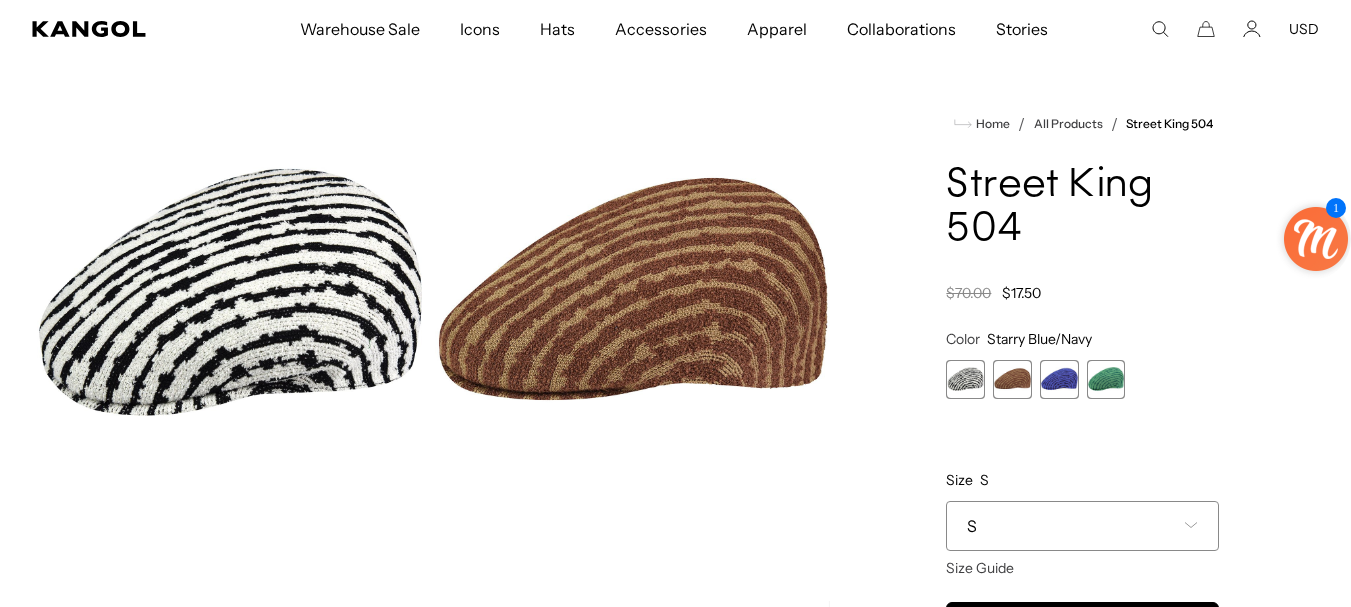 click at bounding box center (1059, 379) 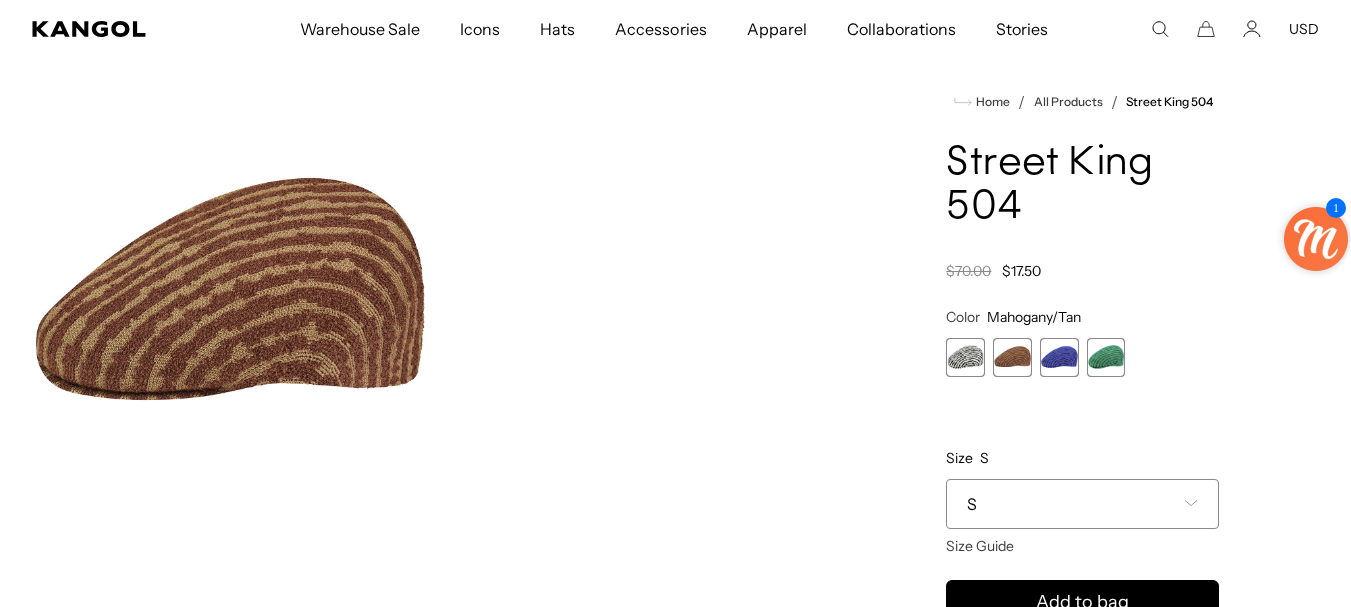 click at bounding box center [965, 357] 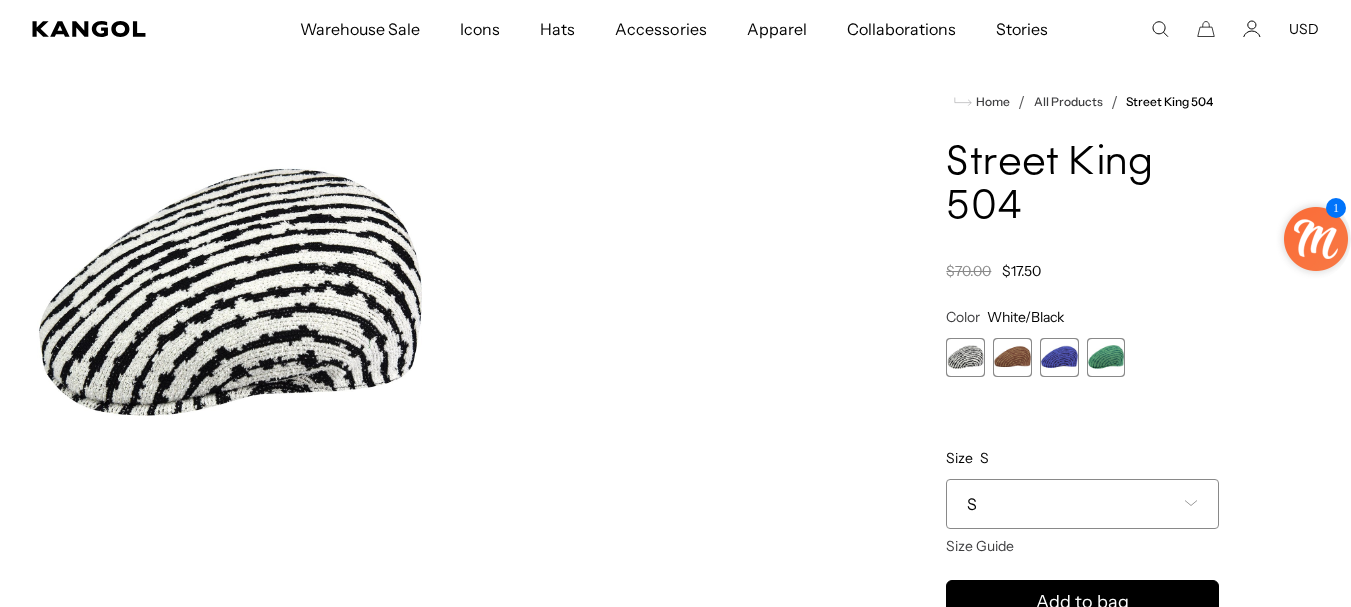 scroll, scrollTop: 0, scrollLeft: 412, axis: horizontal 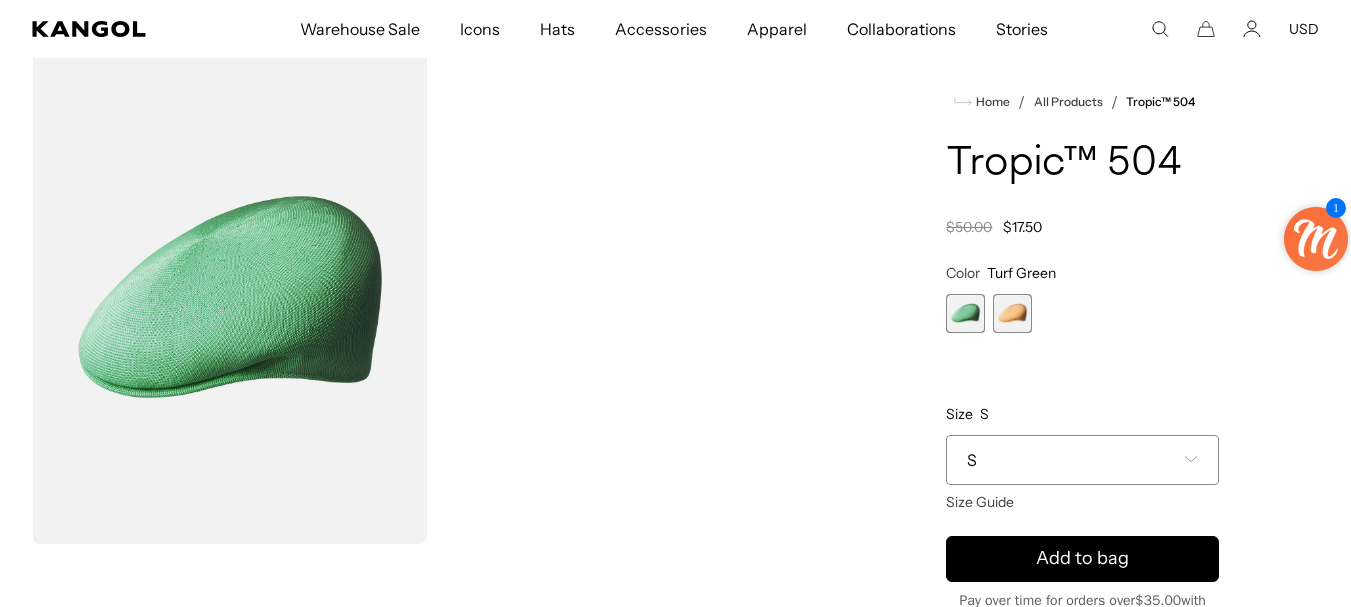 click at bounding box center (229, 297) 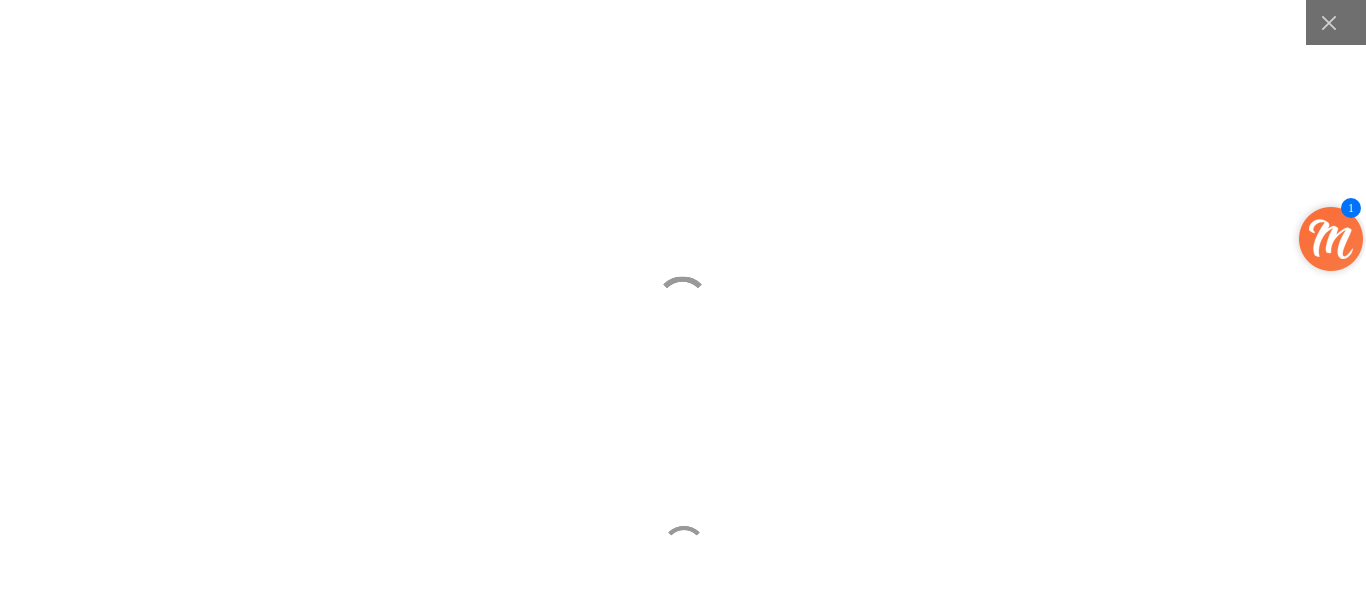 scroll, scrollTop: 0, scrollLeft: 412, axis: horizontal 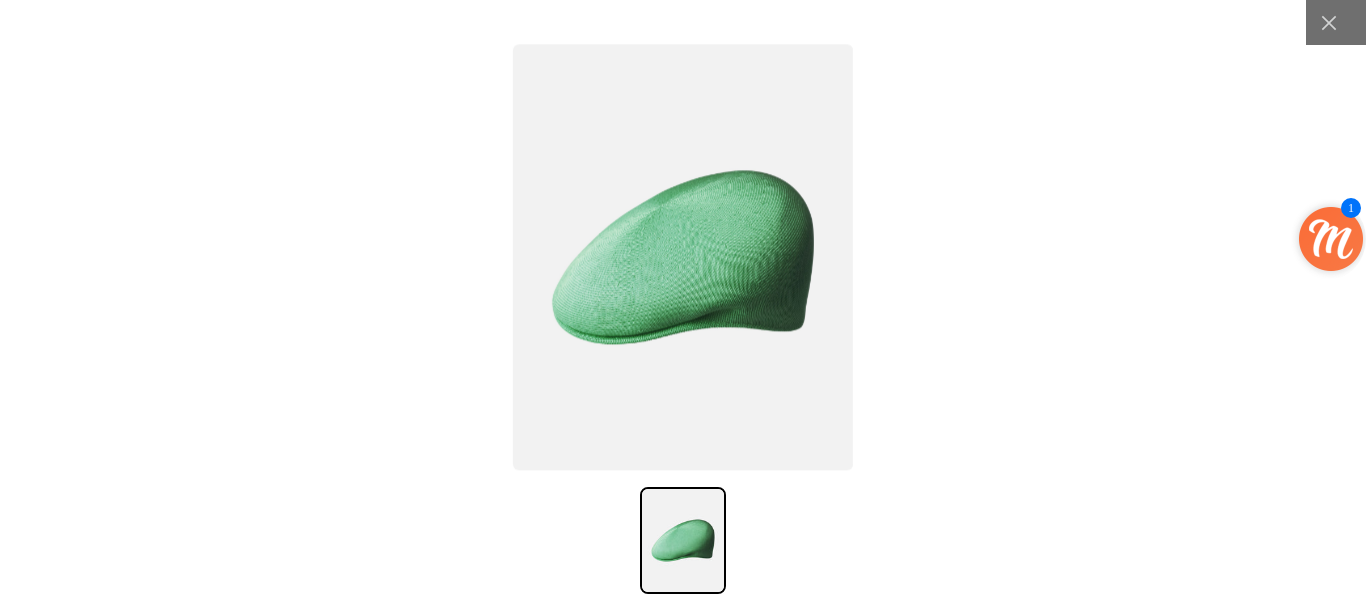 click at bounding box center (683, 258) 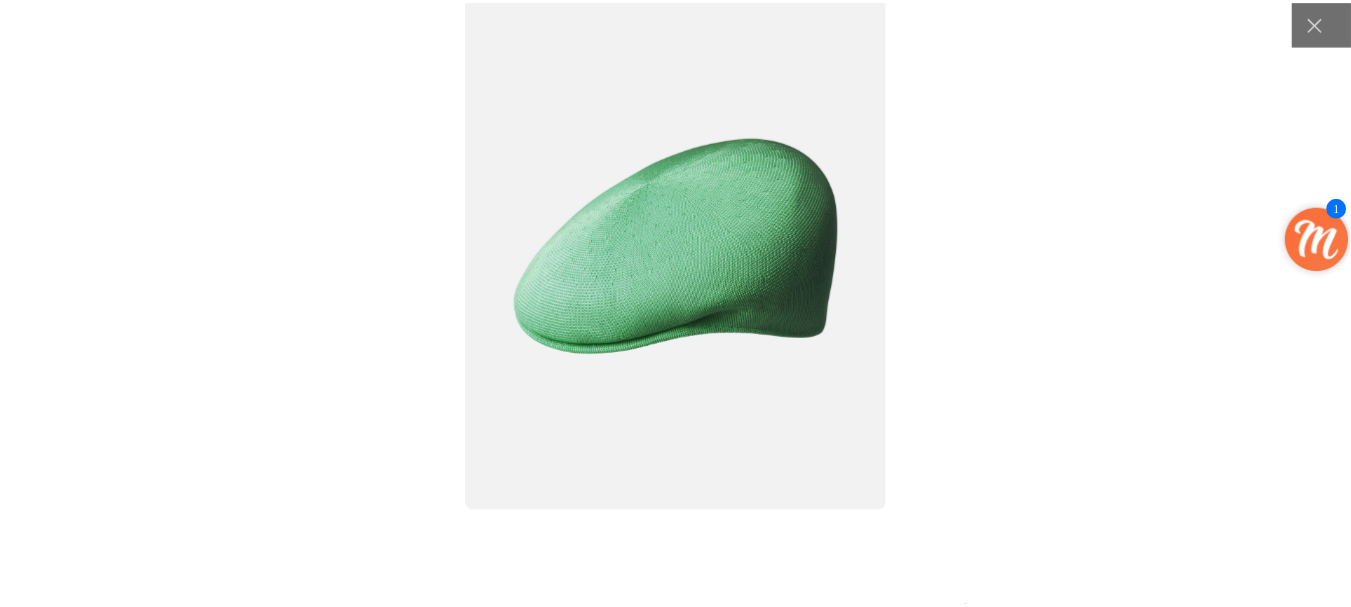 scroll, scrollTop: 0, scrollLeft: 0, axis: both 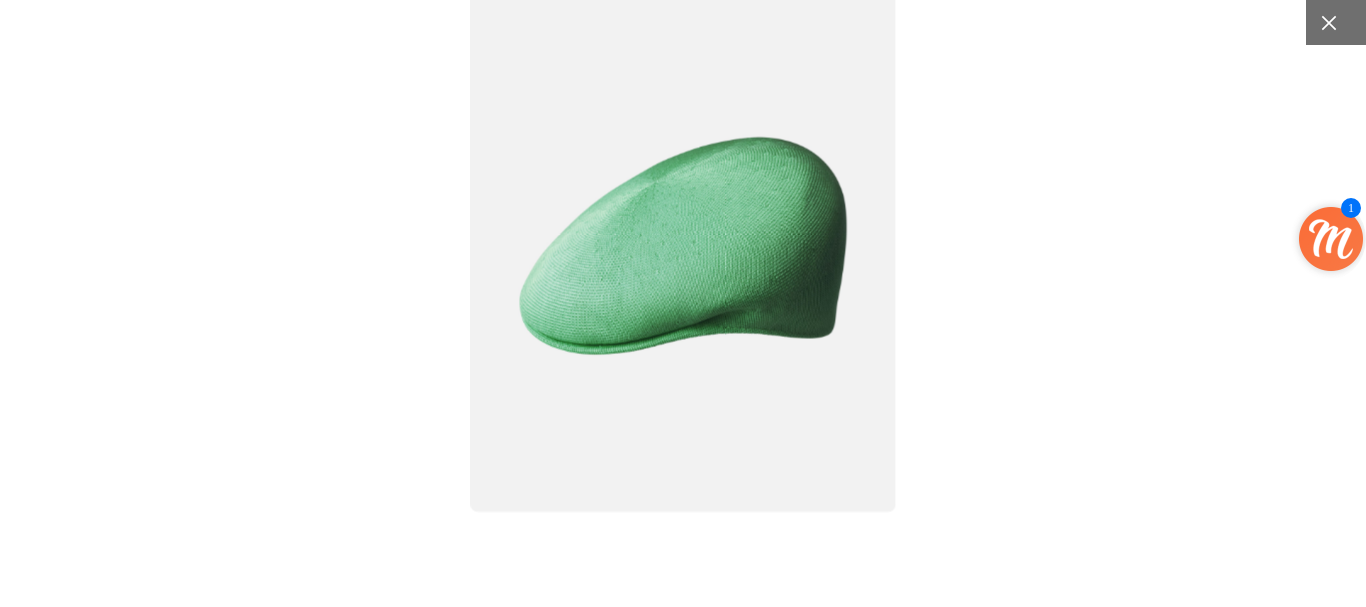 click 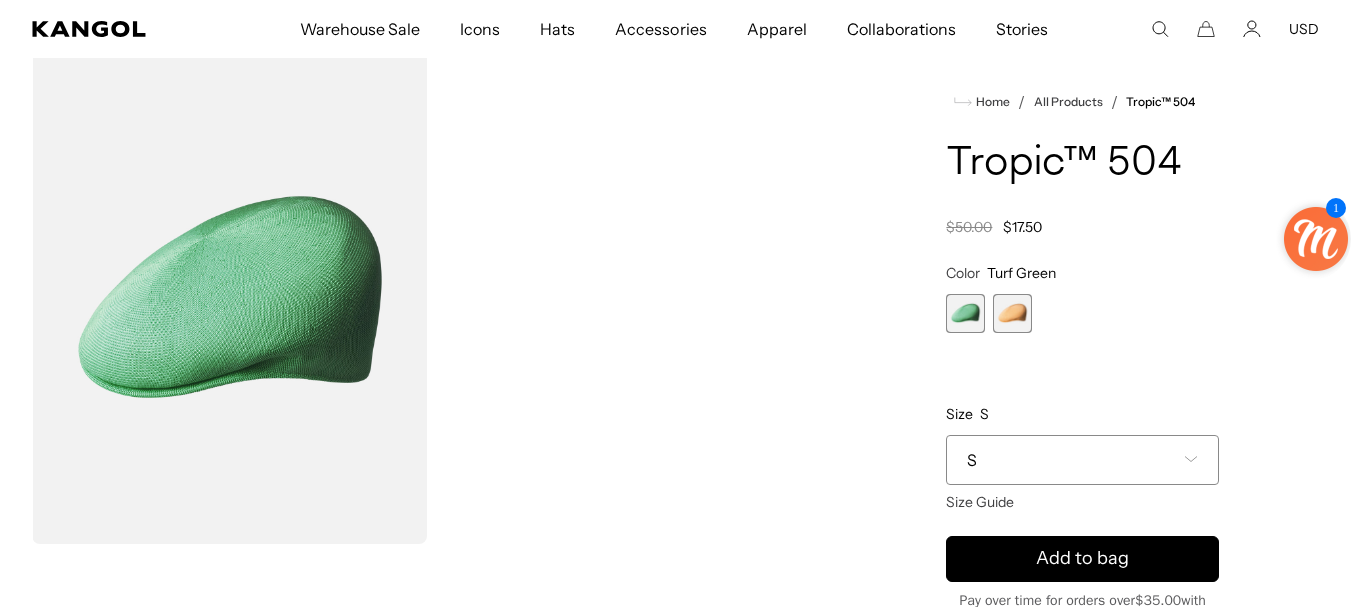 scroll, scrollTop: 0, scrollLeft: 412, axis: horizontal 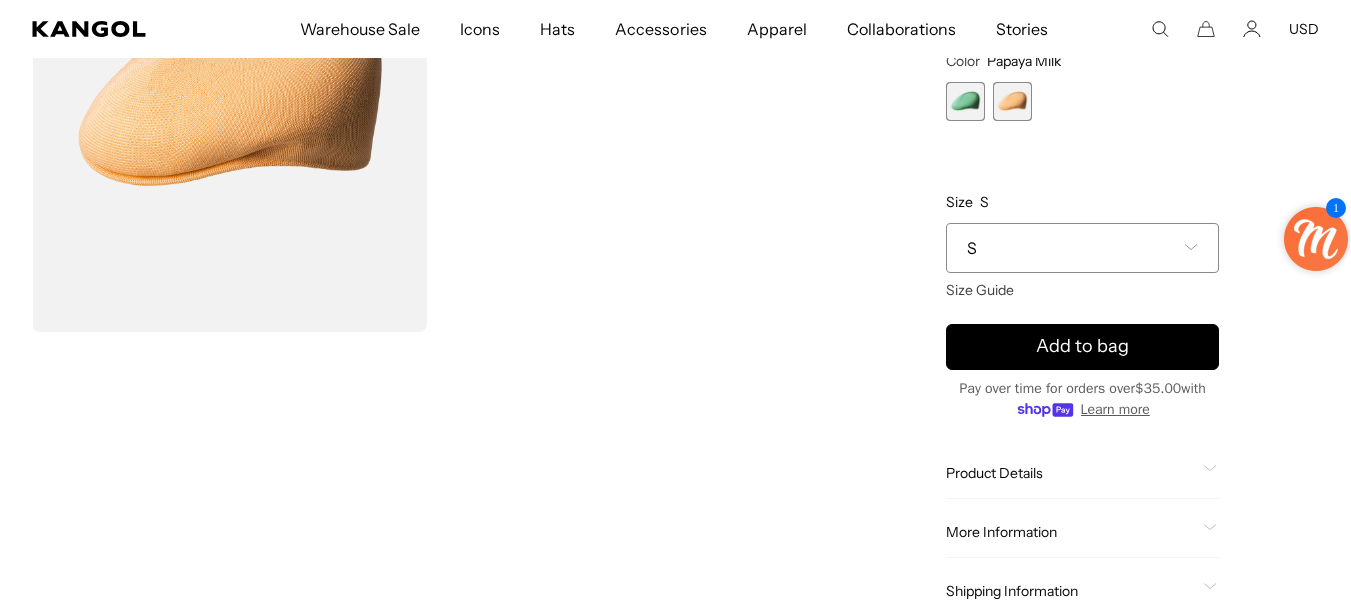click on "S" at bounding box center [1082, 248] 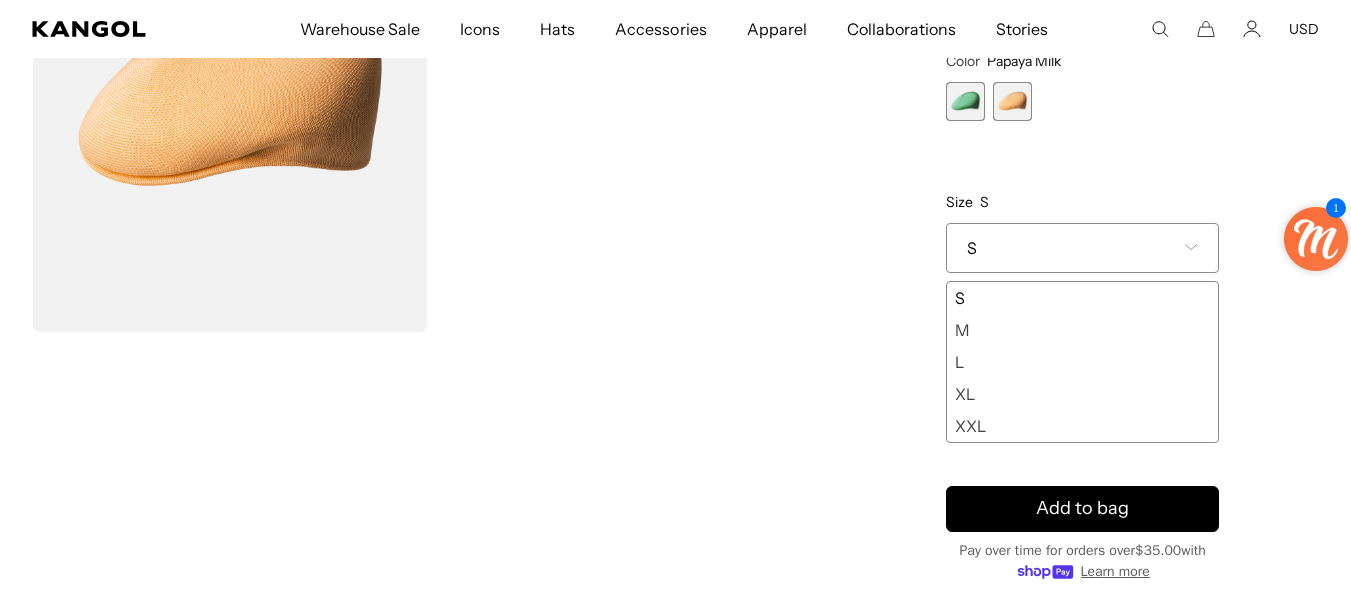 click on "L" at bounding box center (1082, 362) 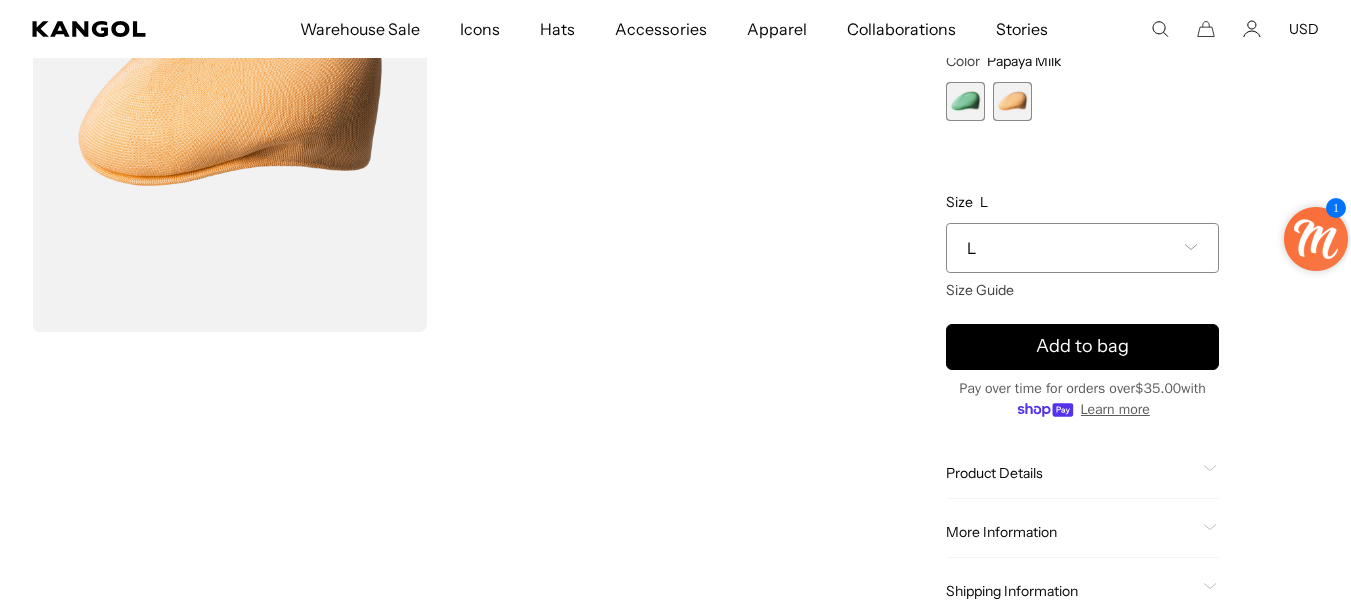 scroll, scrollTop: 0, scrollLeft: 412, axis: horizontal 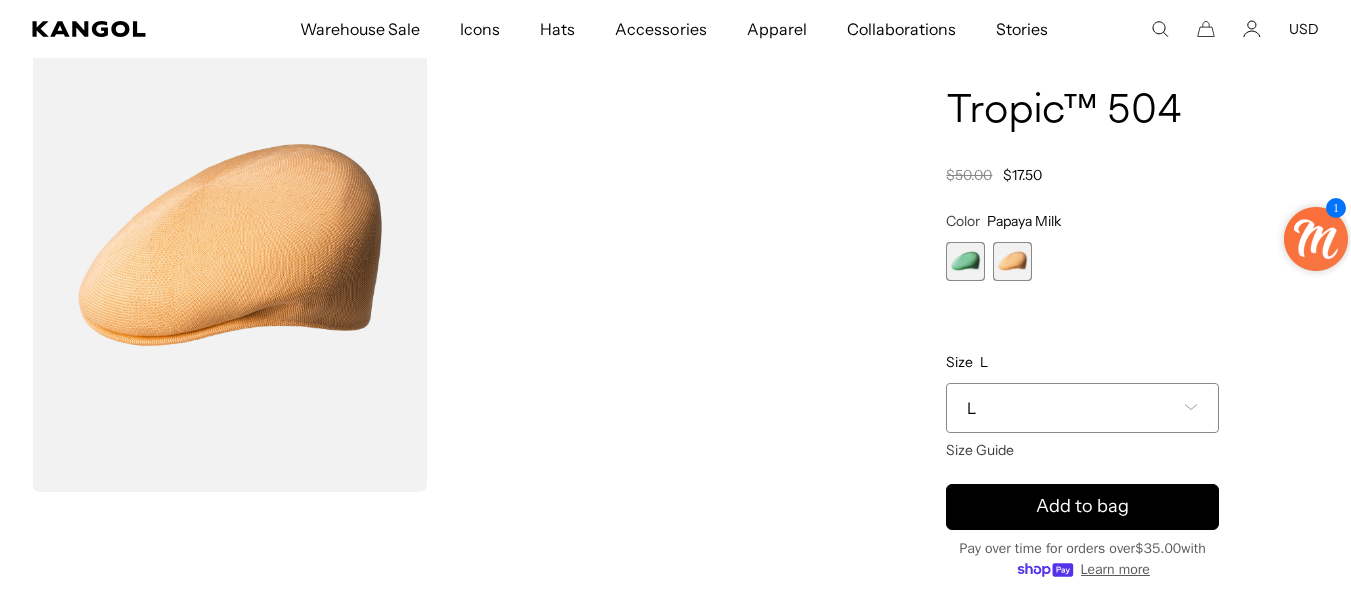 click on "L" at bounding box center [1082, 408] 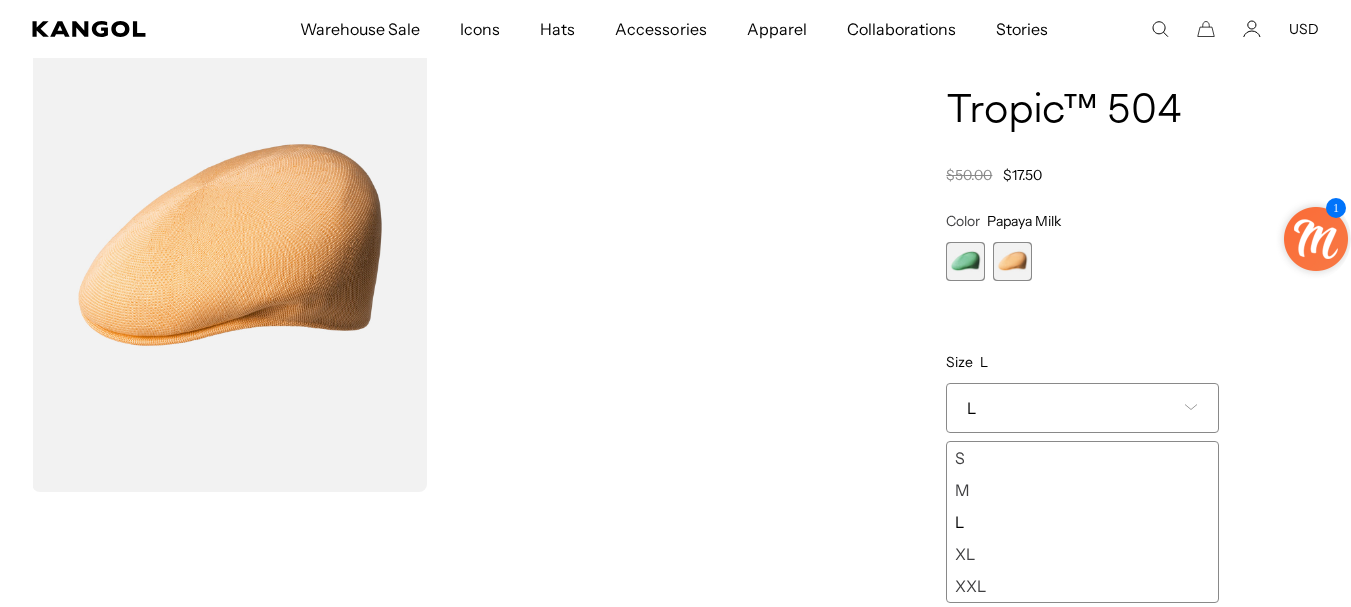scroll, scrollTop: 0, scrollLeft: 0, axis: both 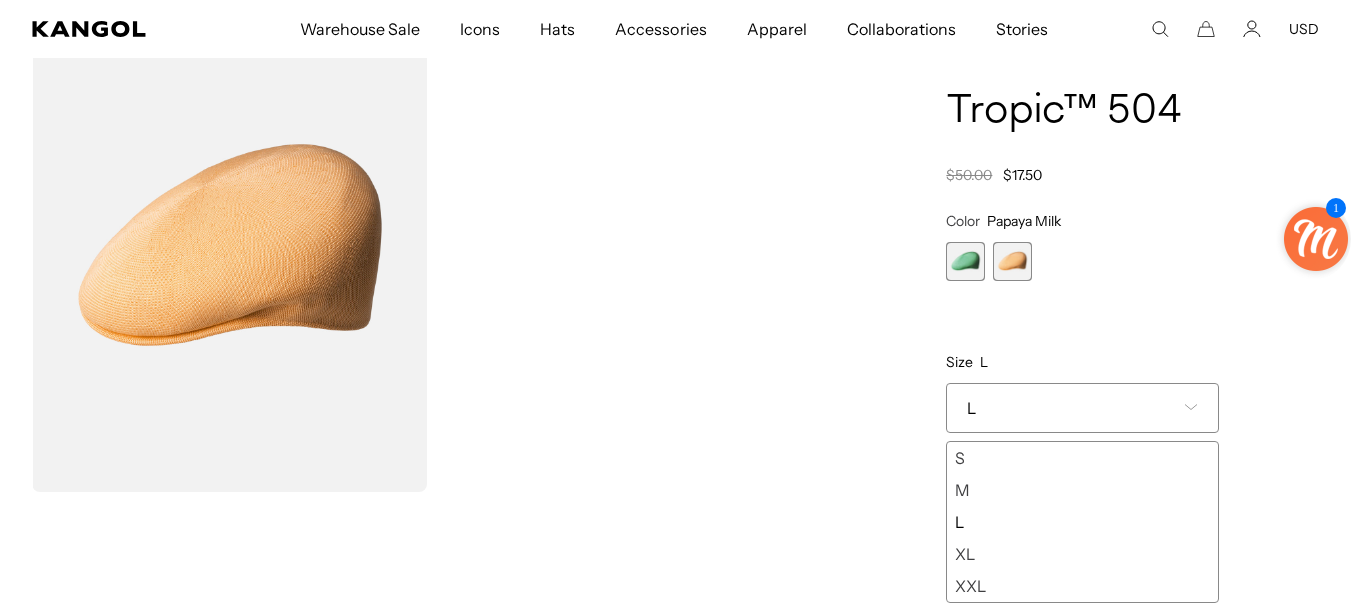 click at bounding box center [965, 261] 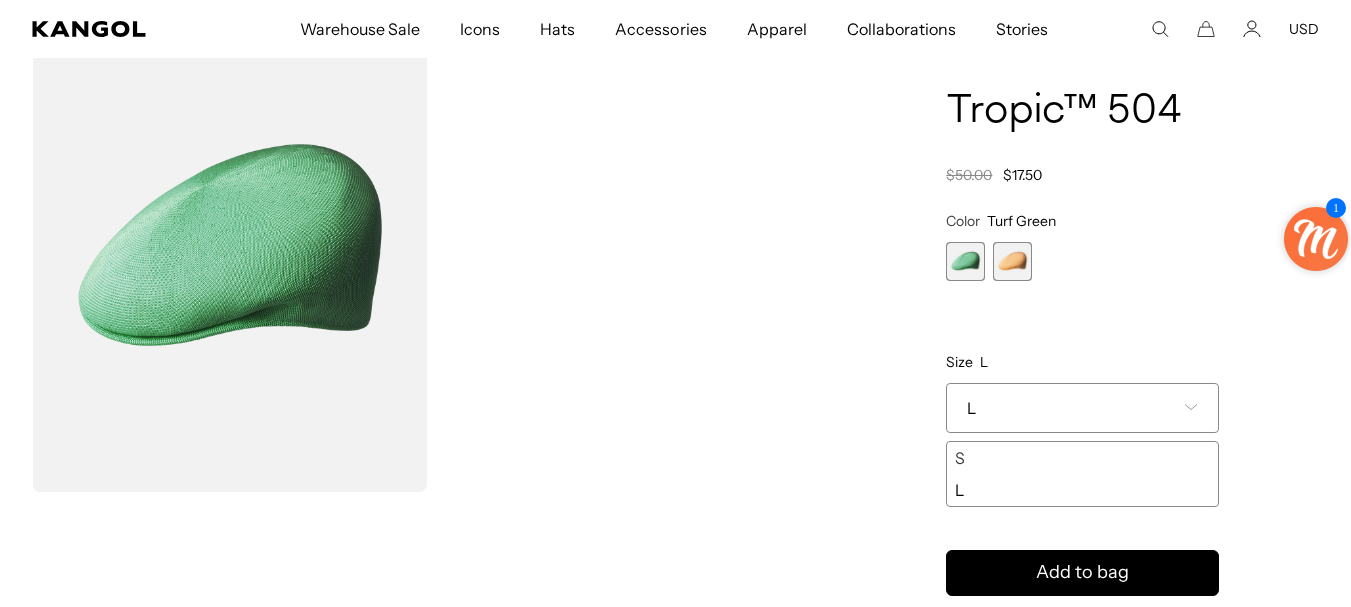 scroll, scrollTop: 0, scrollLeft: 412, axis: horizontal 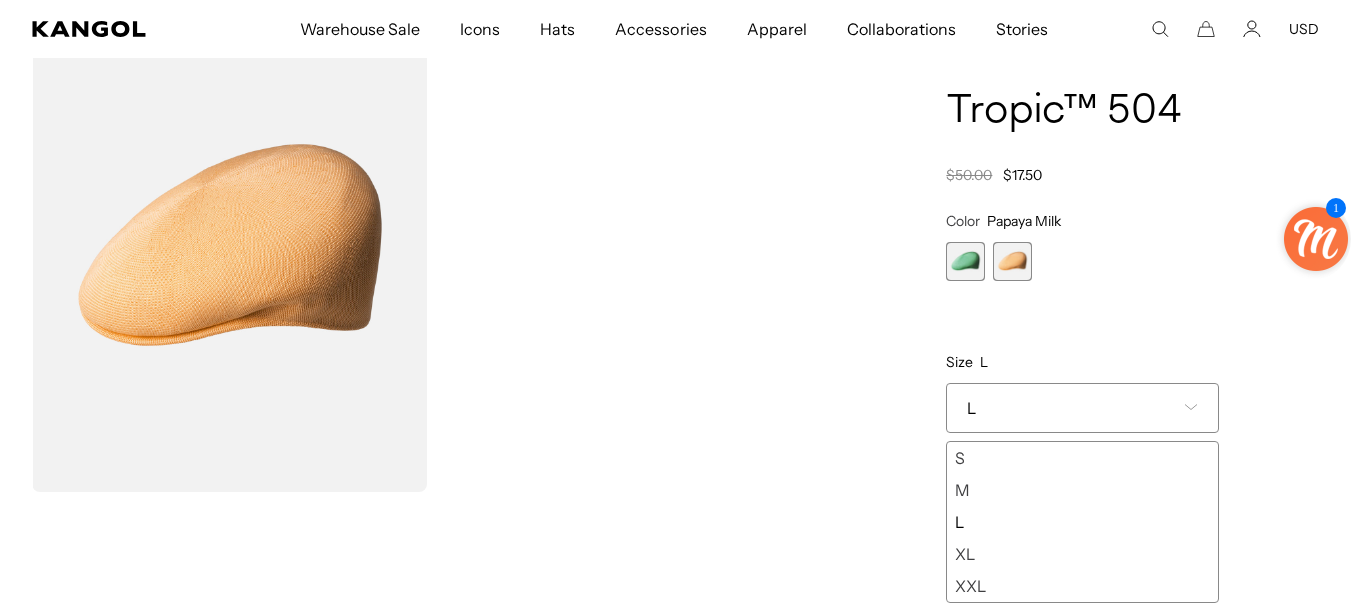 click at bounding box center (229, 245) 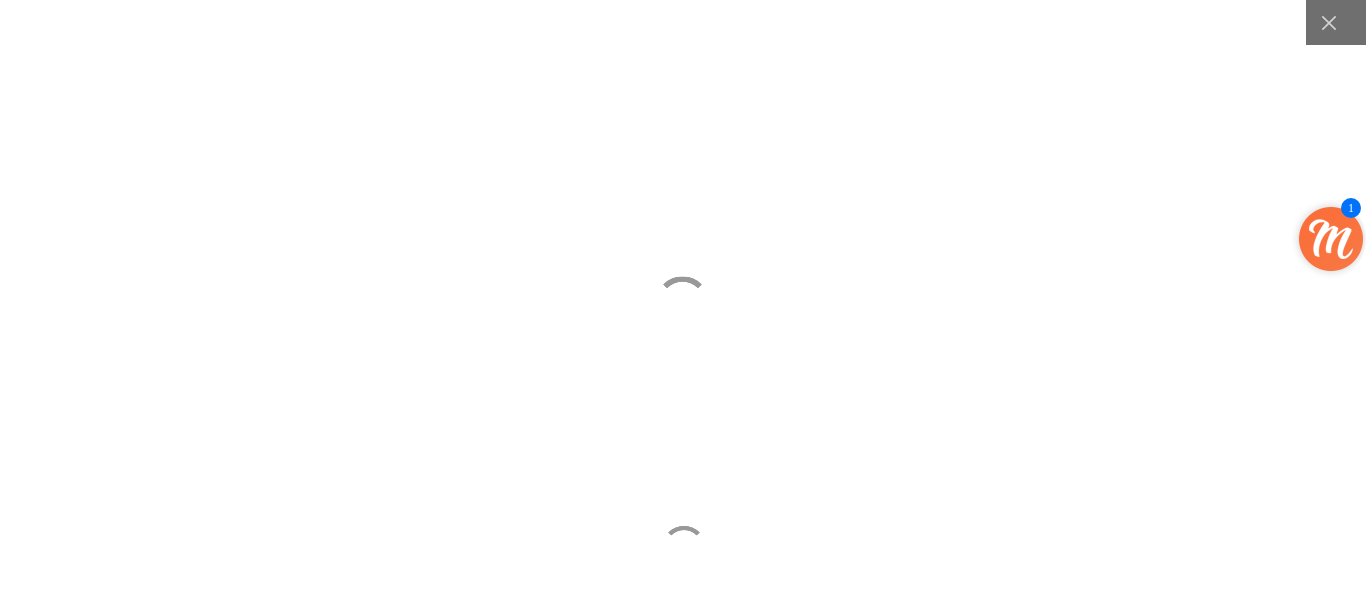 scroll, scrollTop: 0, scrollLeft: 412, axis: horizontal 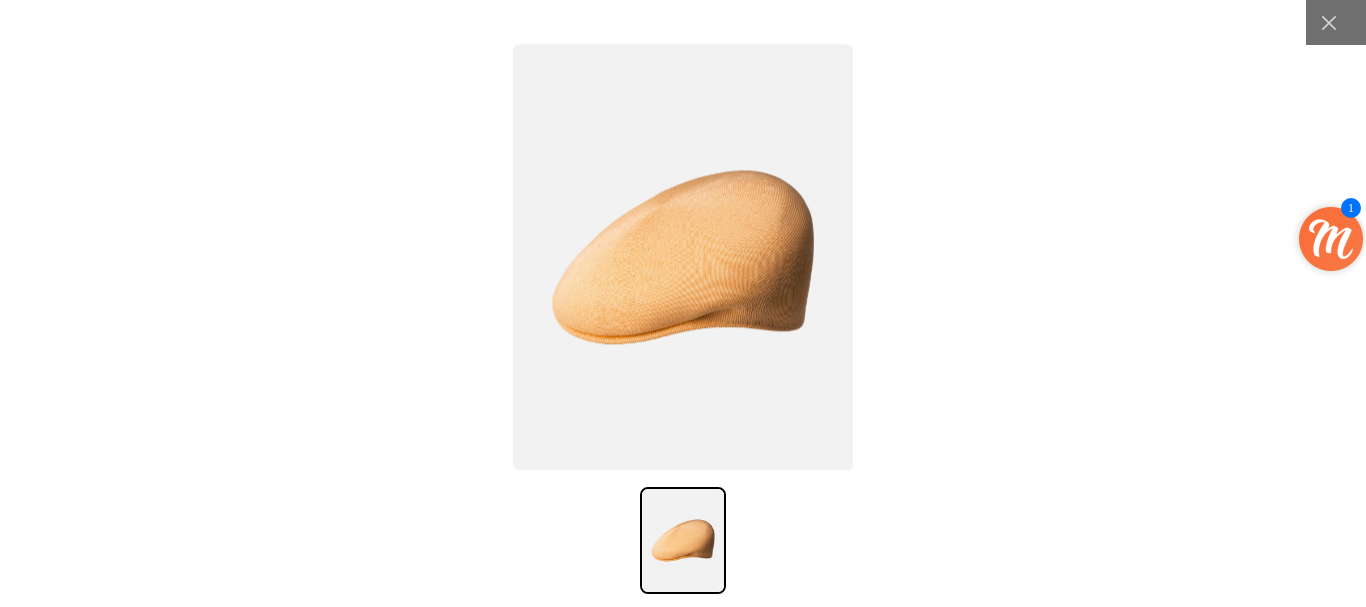 click at bounding box center [683, 258] 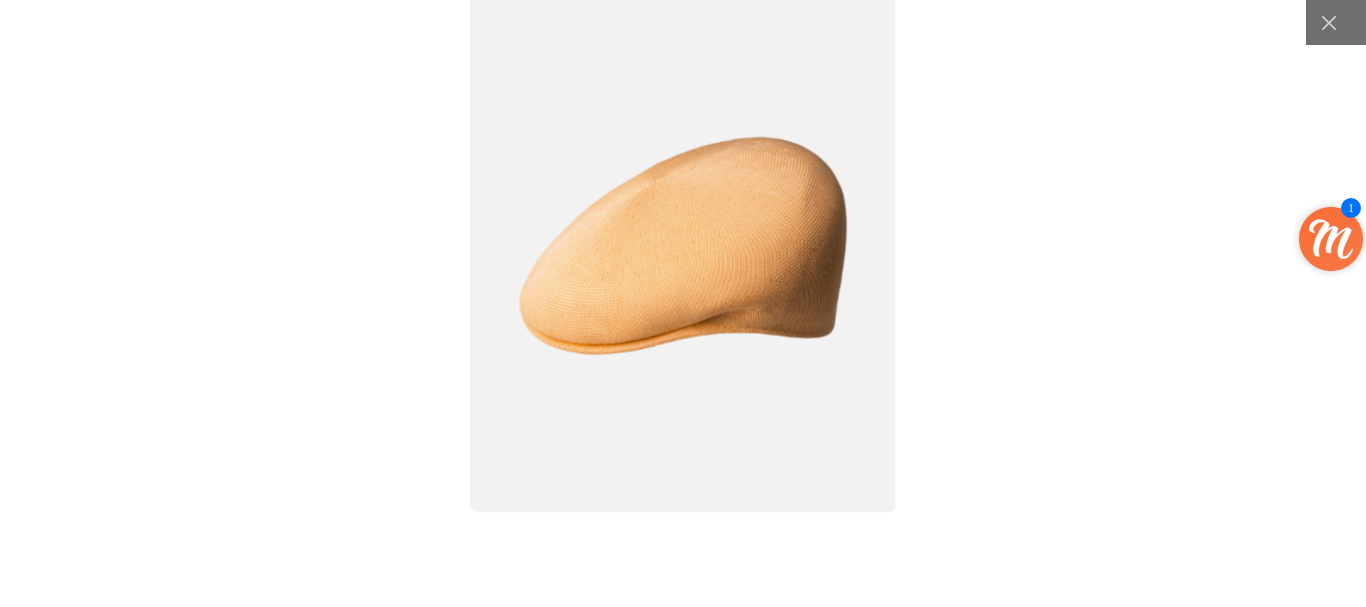 scroll, scrollTop: 0, scrollLeft: 412, axis: horizontal 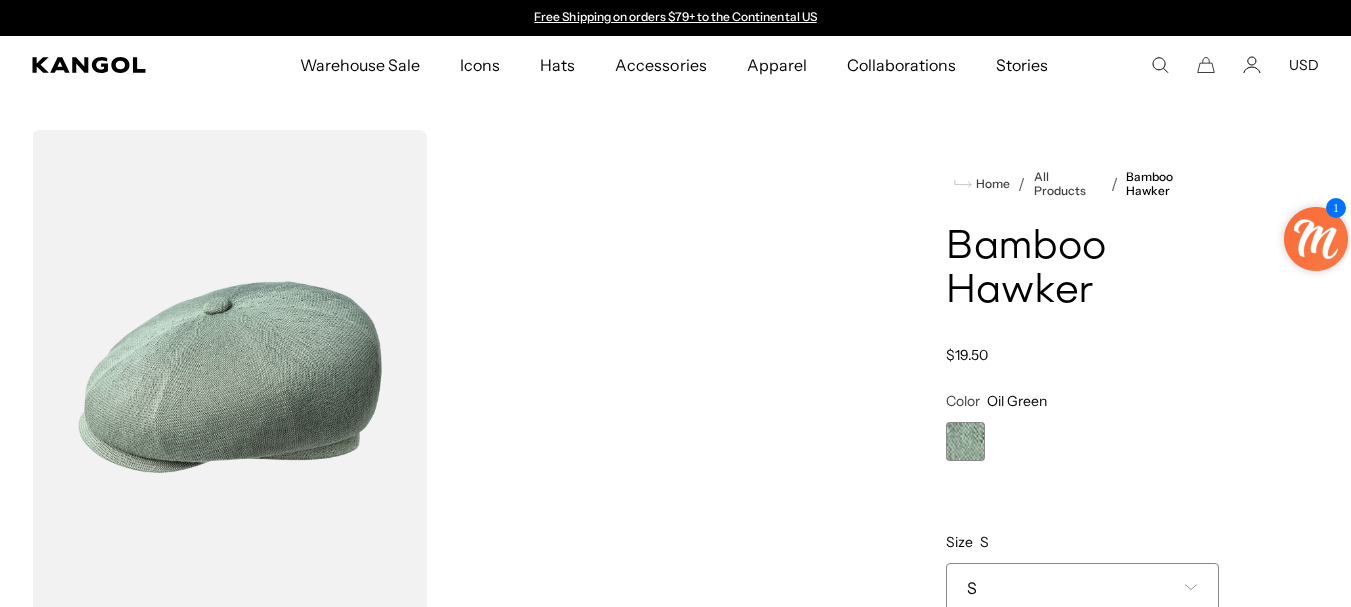 click on "S" at bounding box center (1082, 588) 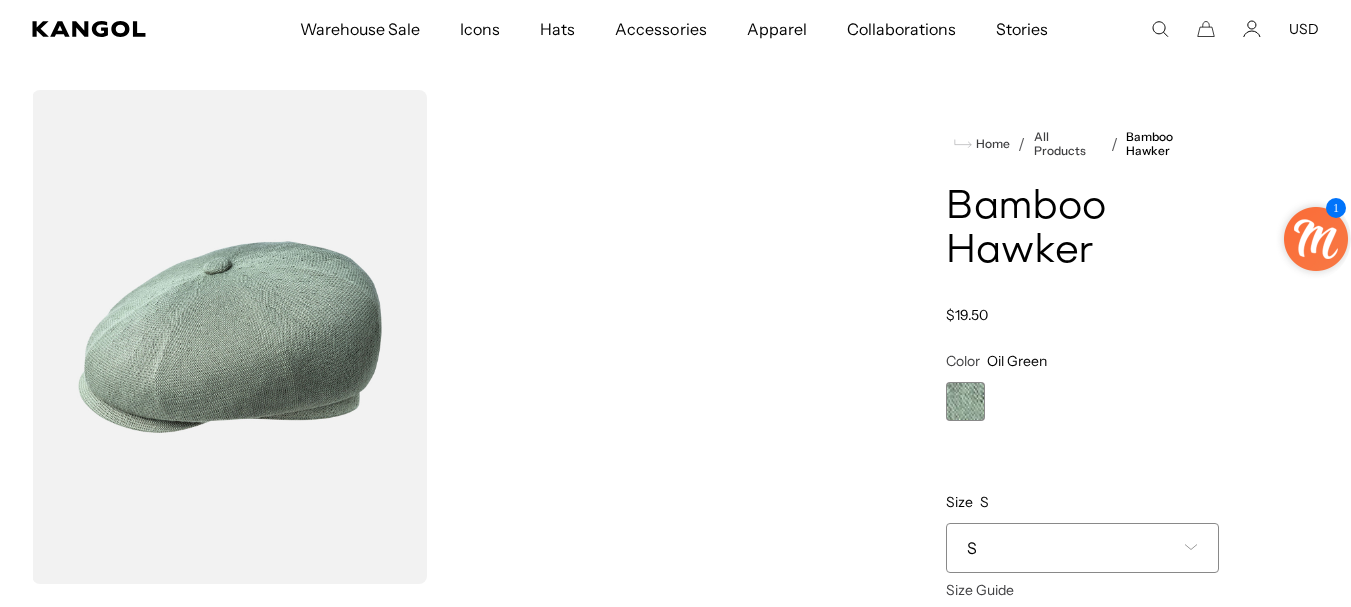 scroll, scrollTop: 80, scrollLeft: 0, axis: vertical 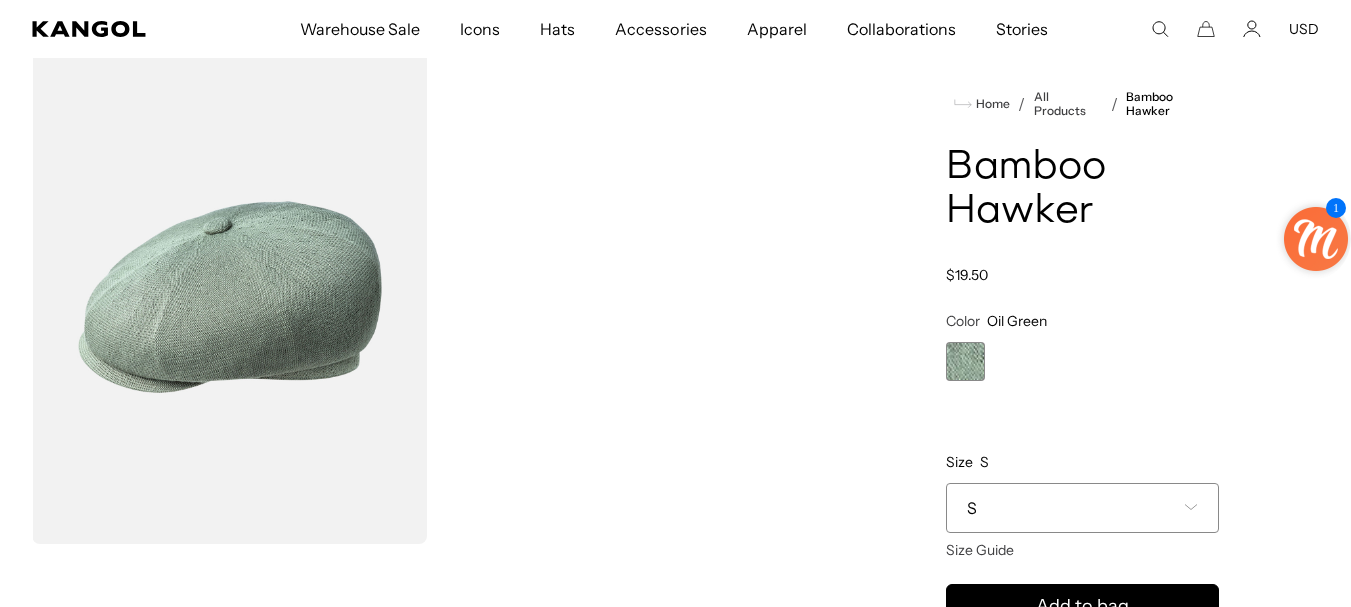 click on "S" at bounding box center [1082, 508] 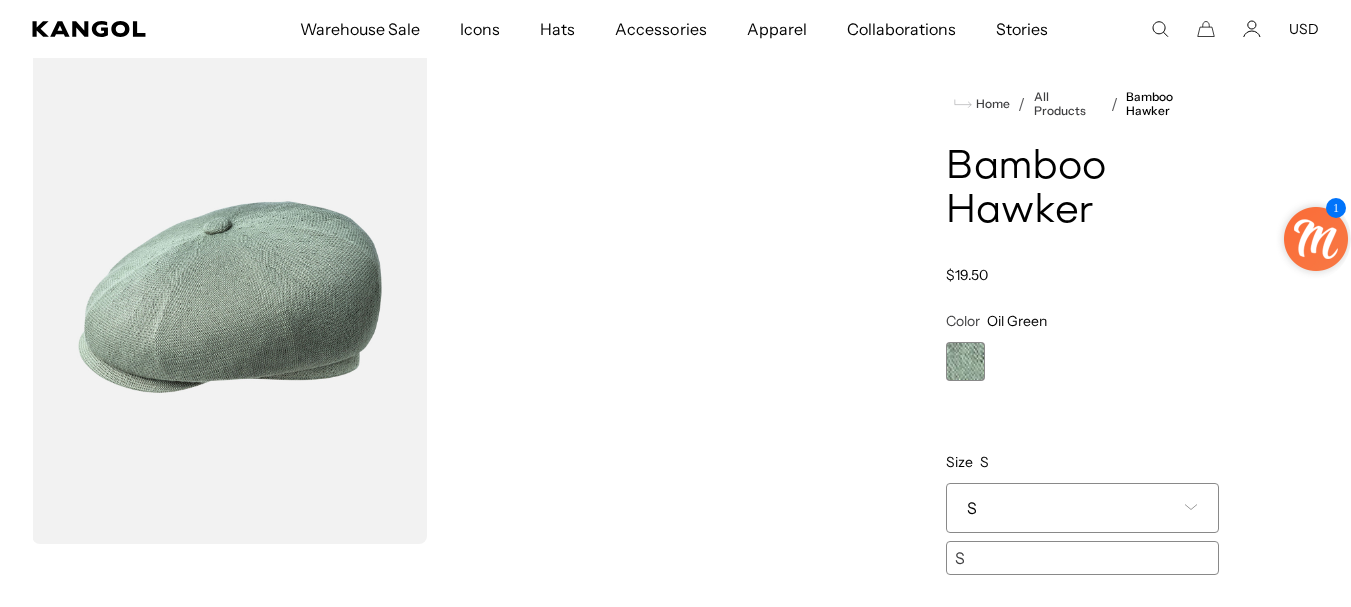 click on "**********" at bounding box center (1082, 443) 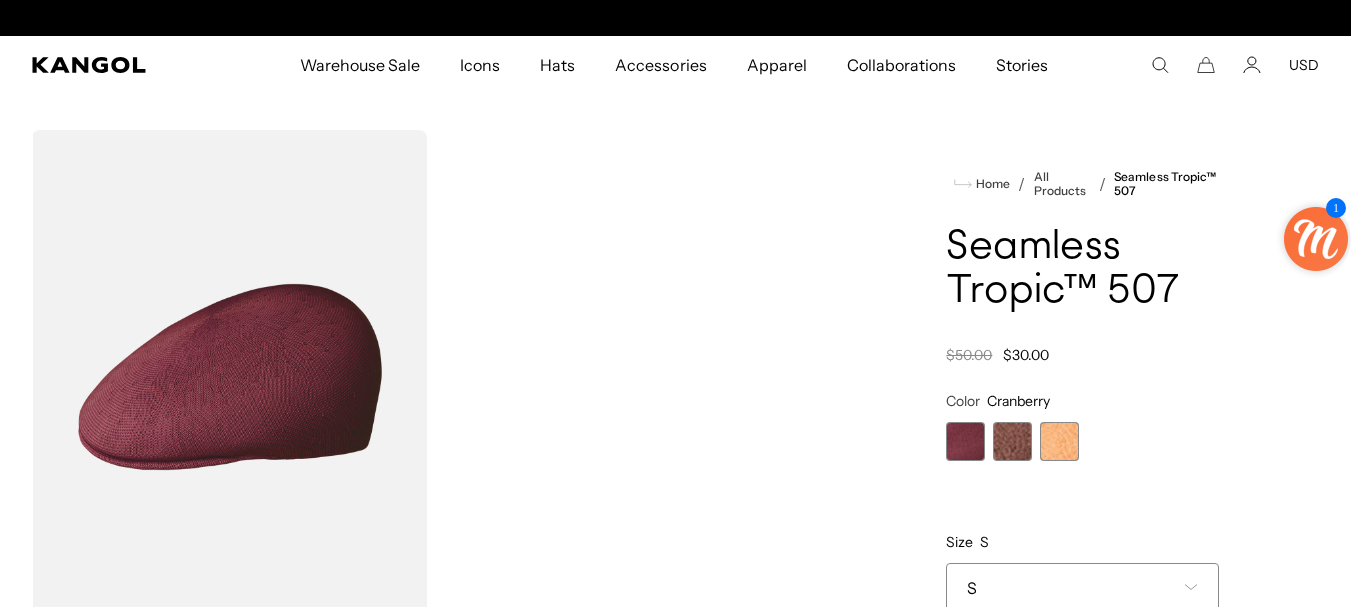 scroll, scrollTop: 0, scrollLeft: 0, axis: both 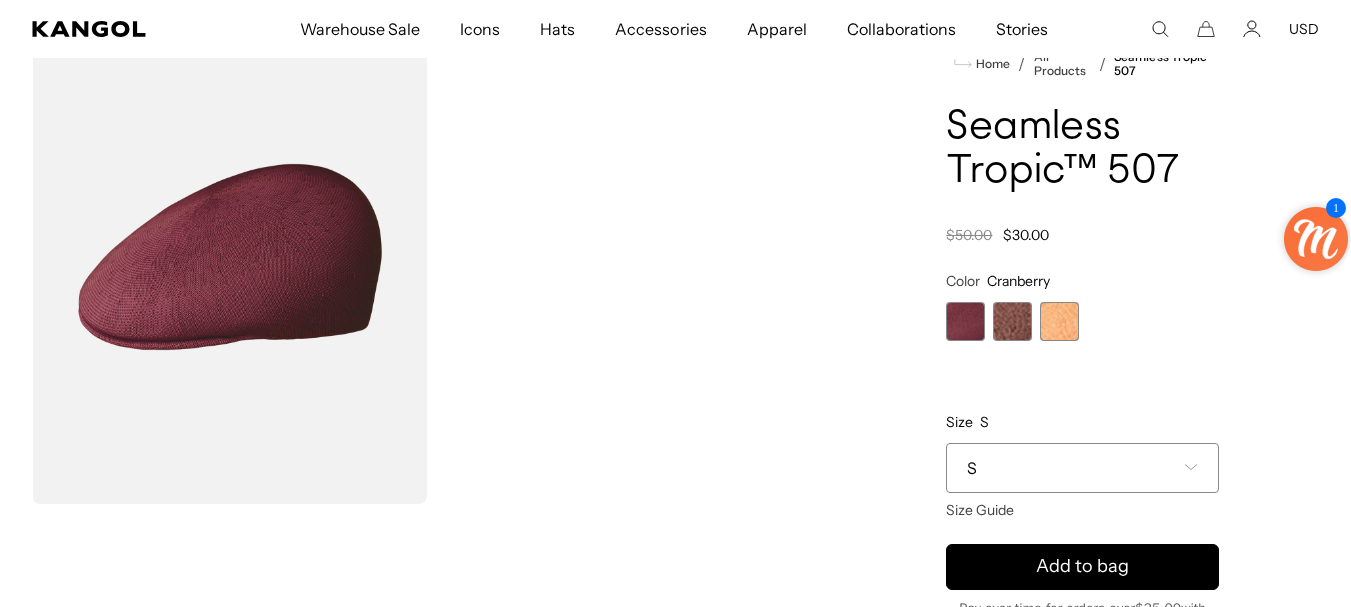 click on "S" at bounding box center [1082, 468] 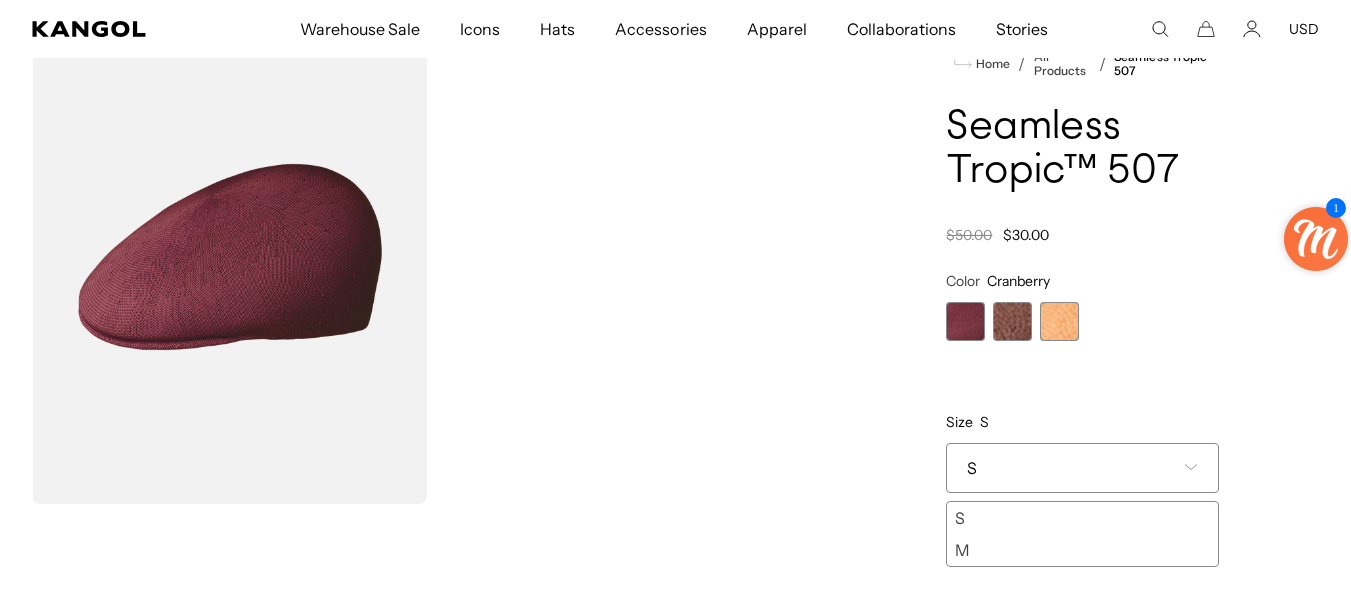 scroll, scrollTop: 0, scrollLeft: 0, axis: both 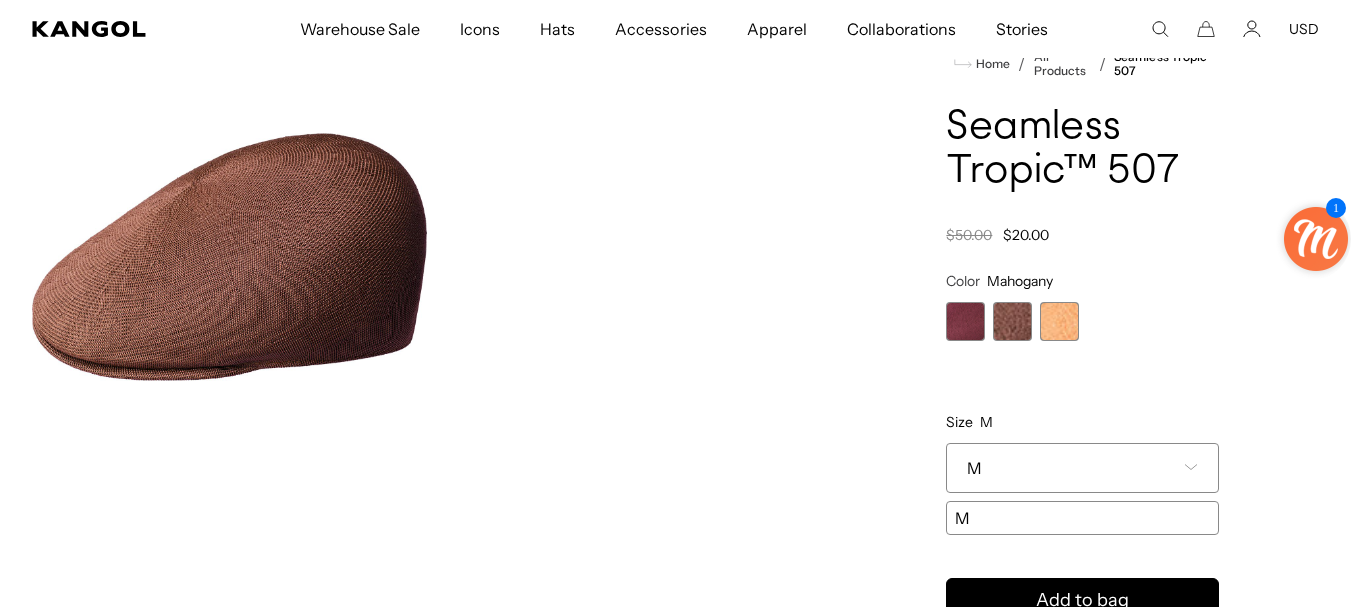 click at bounding box center (1059, 321) 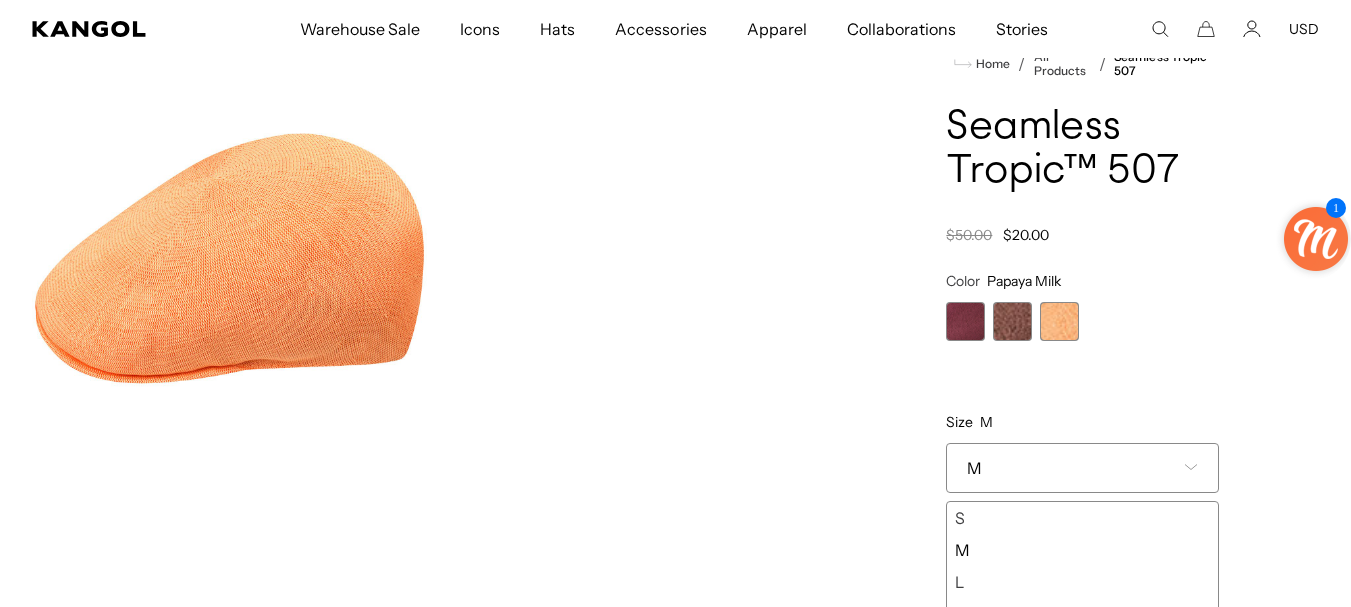 scroll, scrollTop: 0, scrollLeft: 0, axis: both 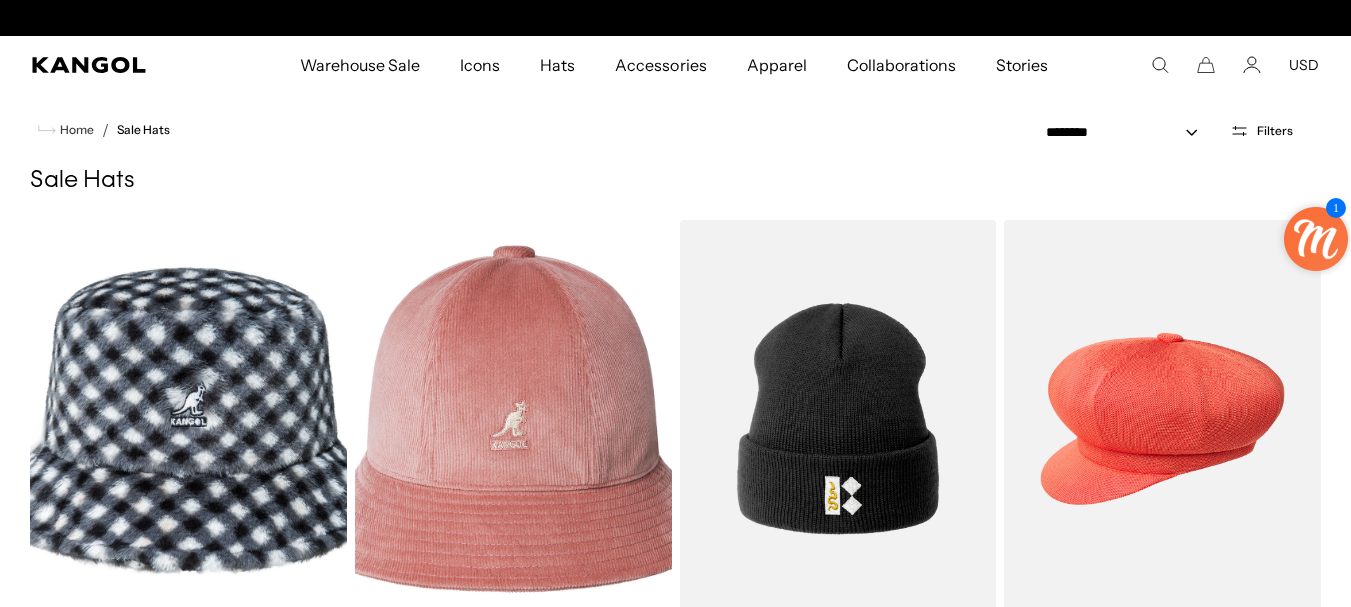 select on "*****" 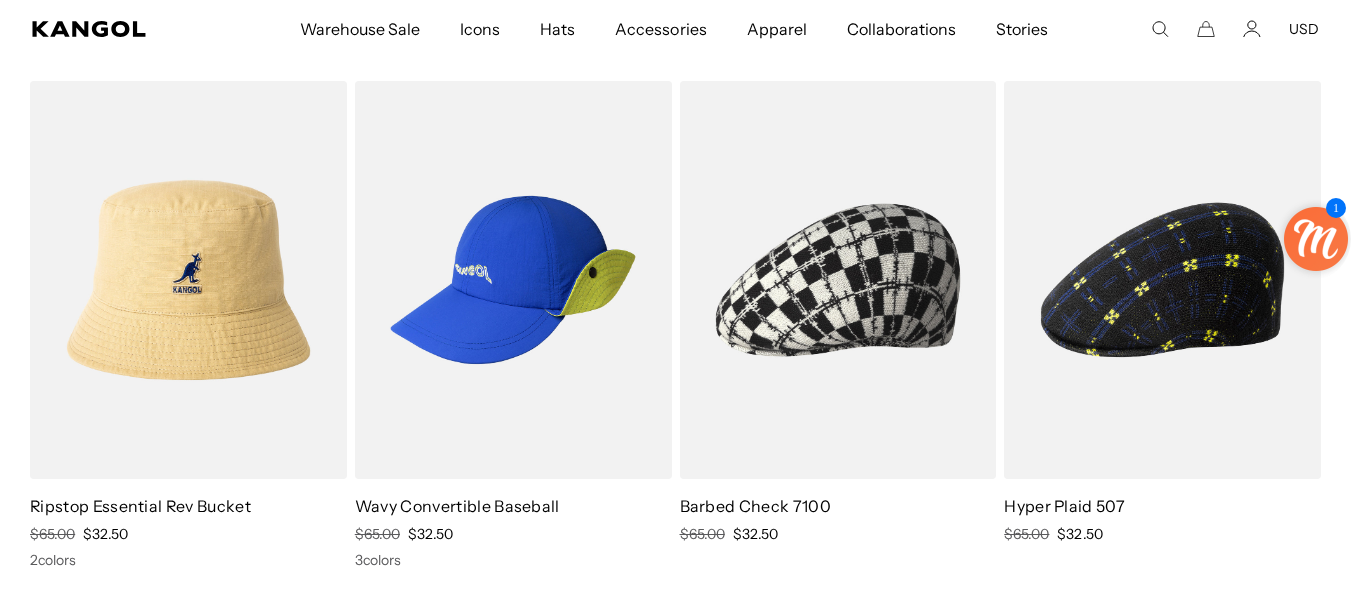 scroll, scrollTop: 0, scrollLeft: 0, axis: both 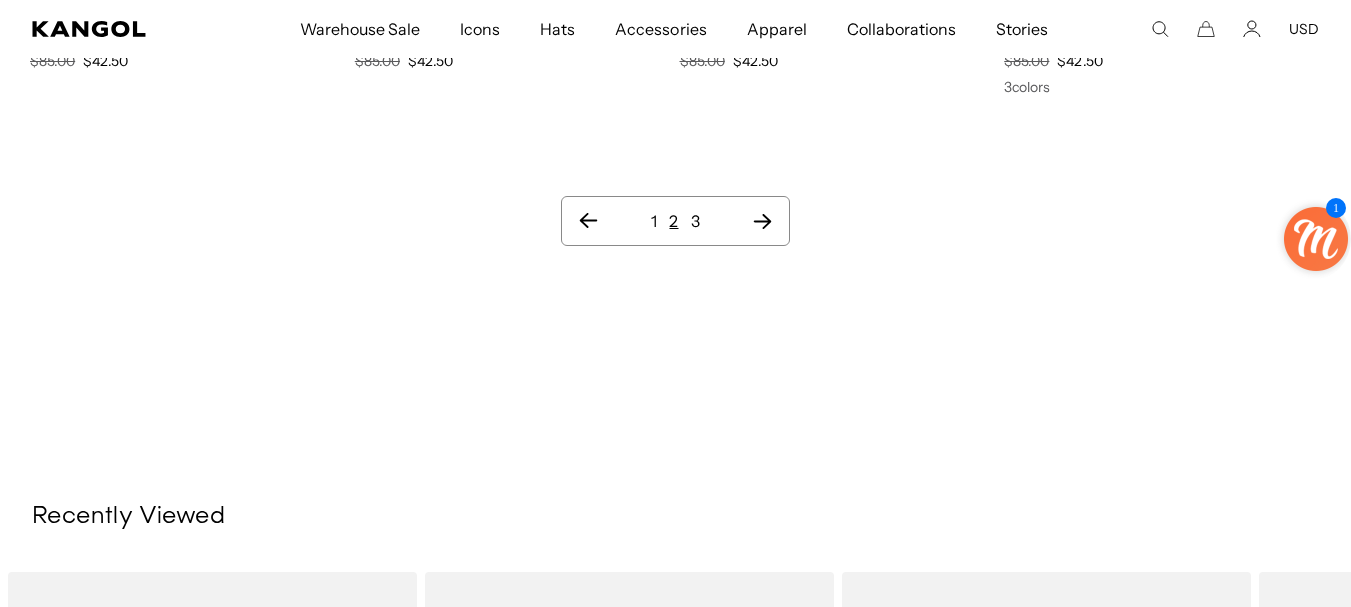 click 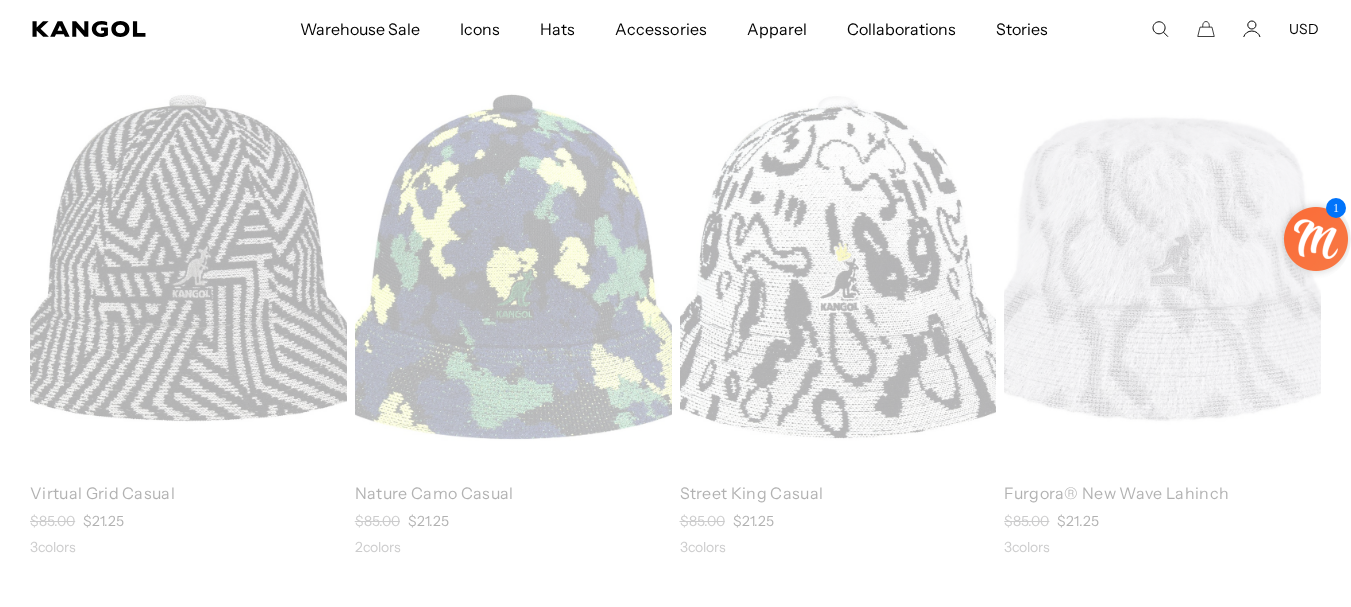scroll, scrollTop: 0, scrollLeft: 0, axis: both 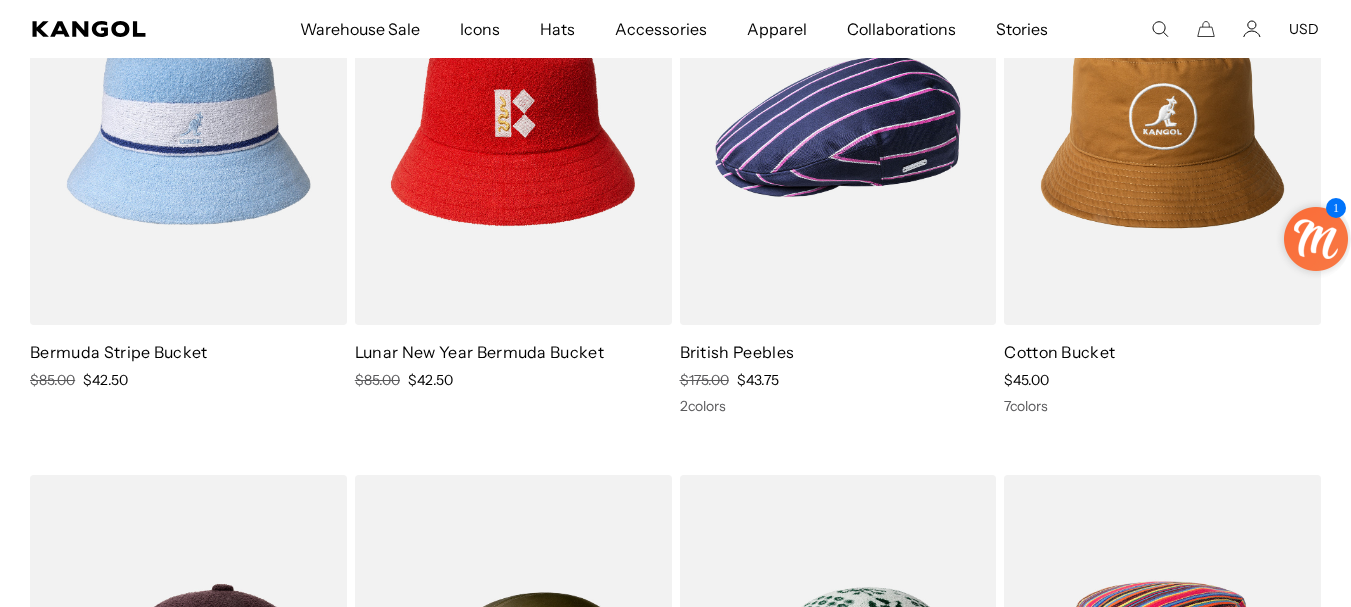 drag, startPoint x: 827, startPoint y: 166, endPoint x: 840, endPoint y: 177, distance: 17.029387 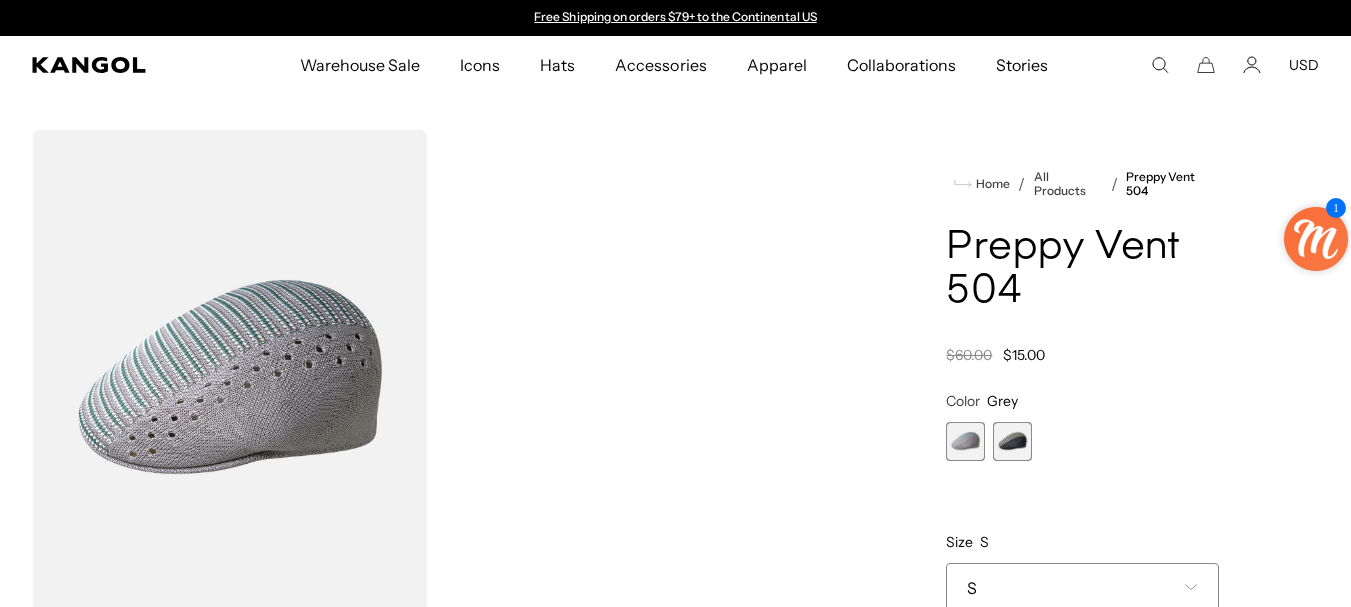 scroll, scrollTop: 0, scrollLeft: 0, axis: both 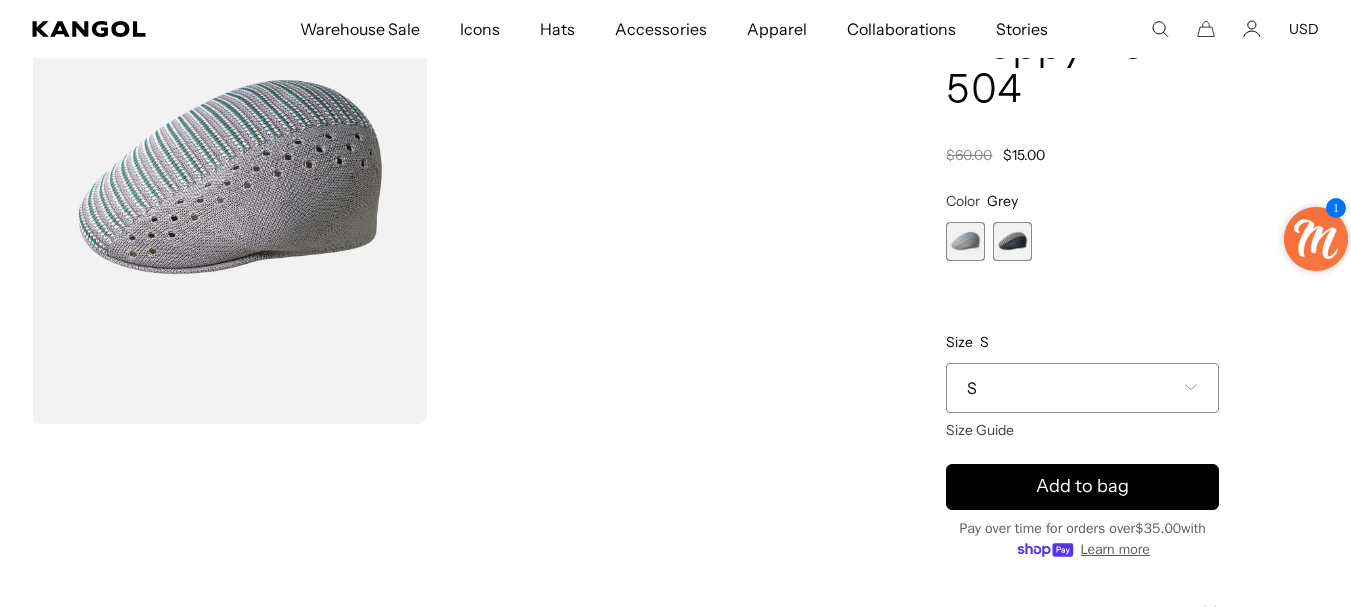 click on "S" at bounding box center (1082, 388) 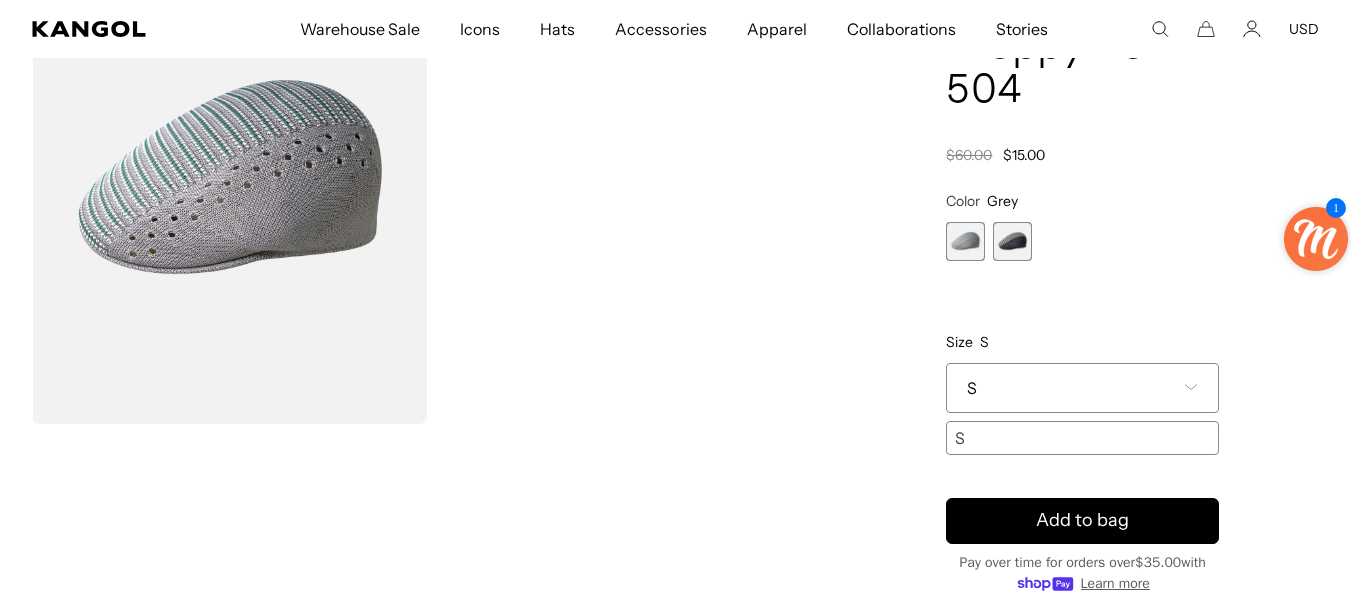 scroll, scrollTop: 0, scrollLeft: 412, axis: horizontal 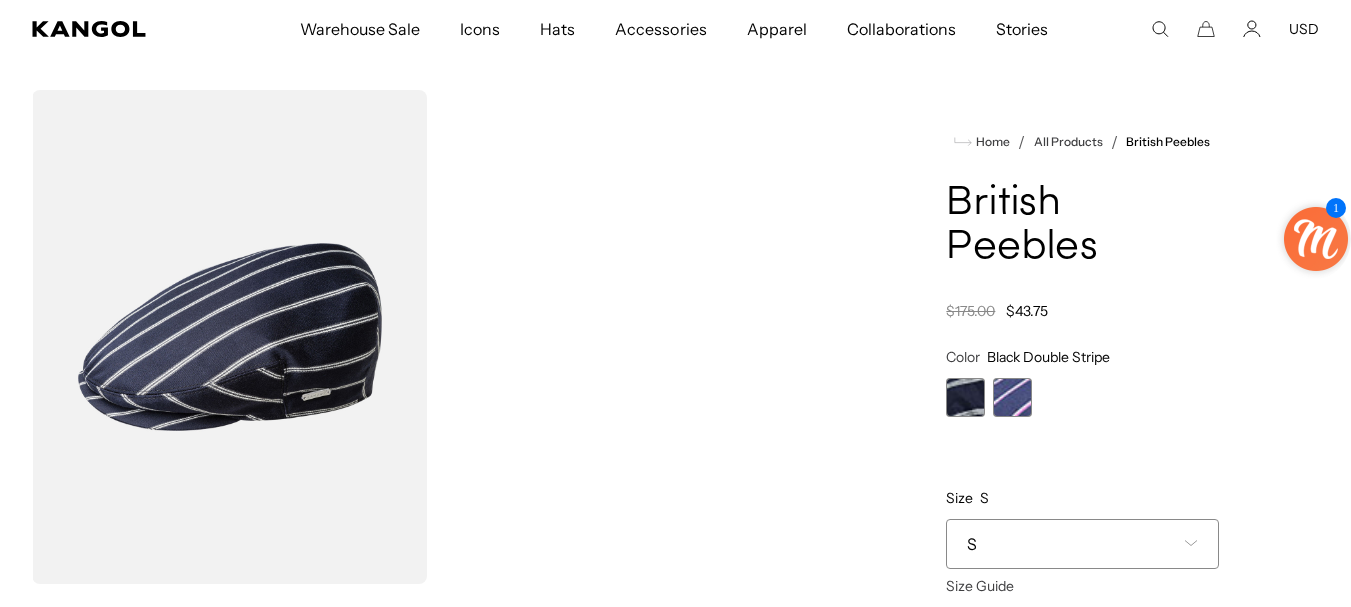 click at bounding box center (229, 337) 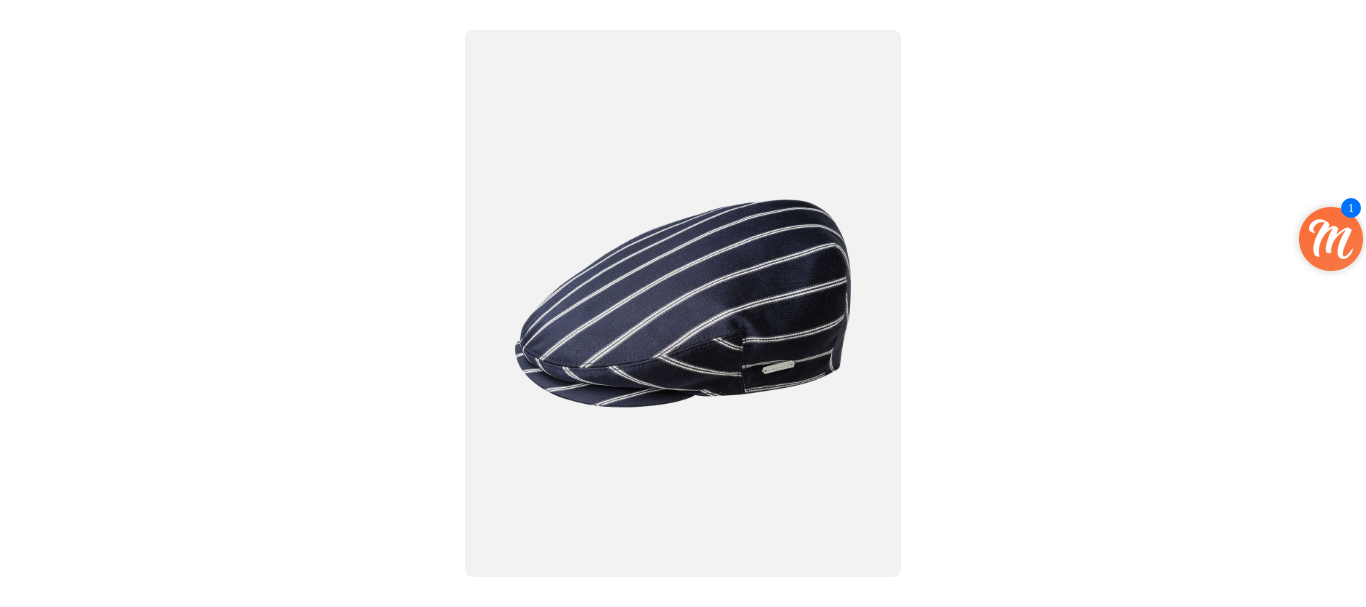 scroll, scrollTop: 0, scrollLeft: 412, axis: horizontal 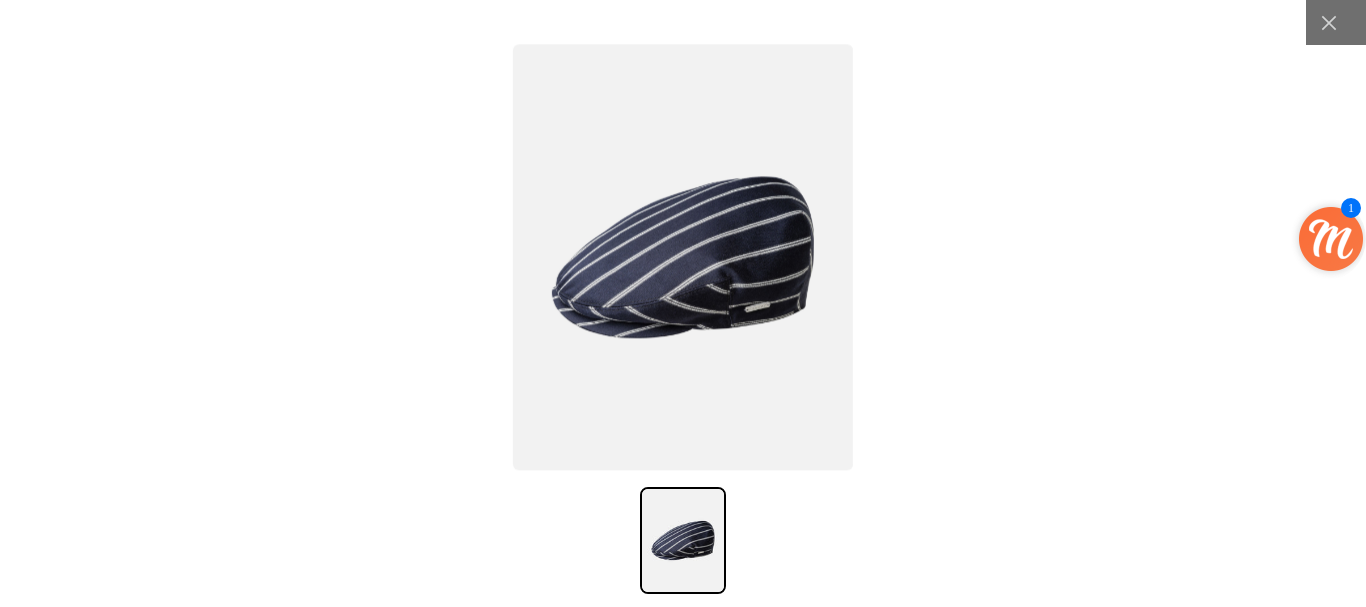click at bounding box center [683, 258] 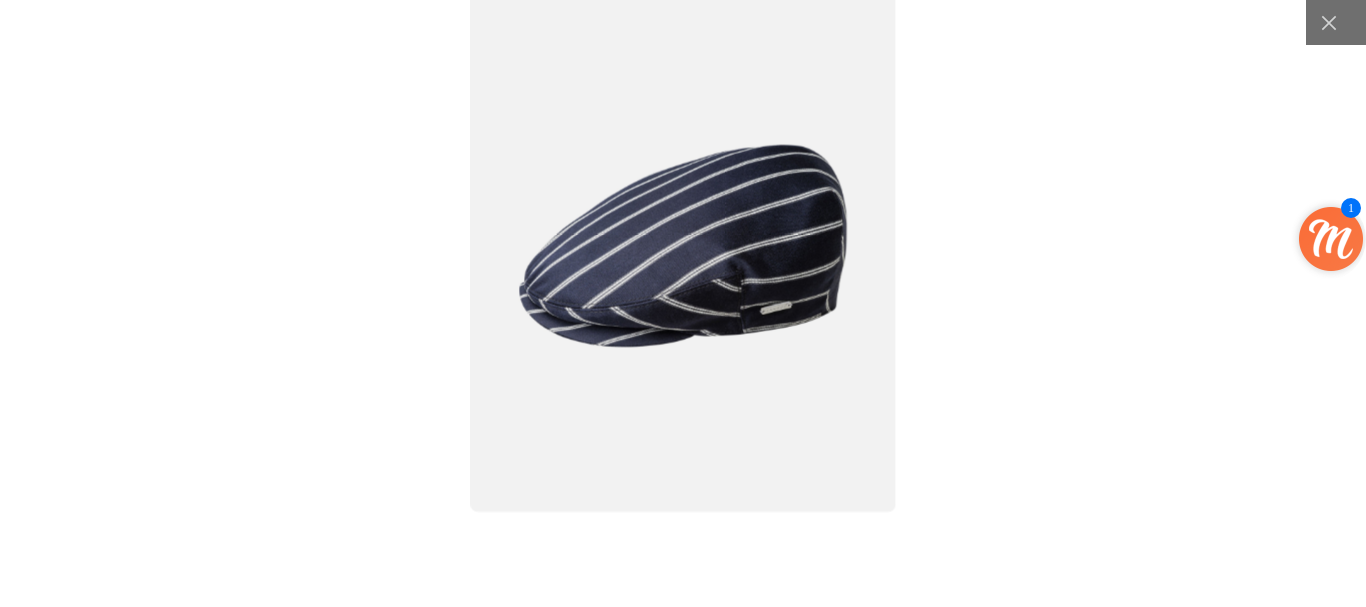 scroll, scrollTop: 0, scrollLeft: 0, axis: both 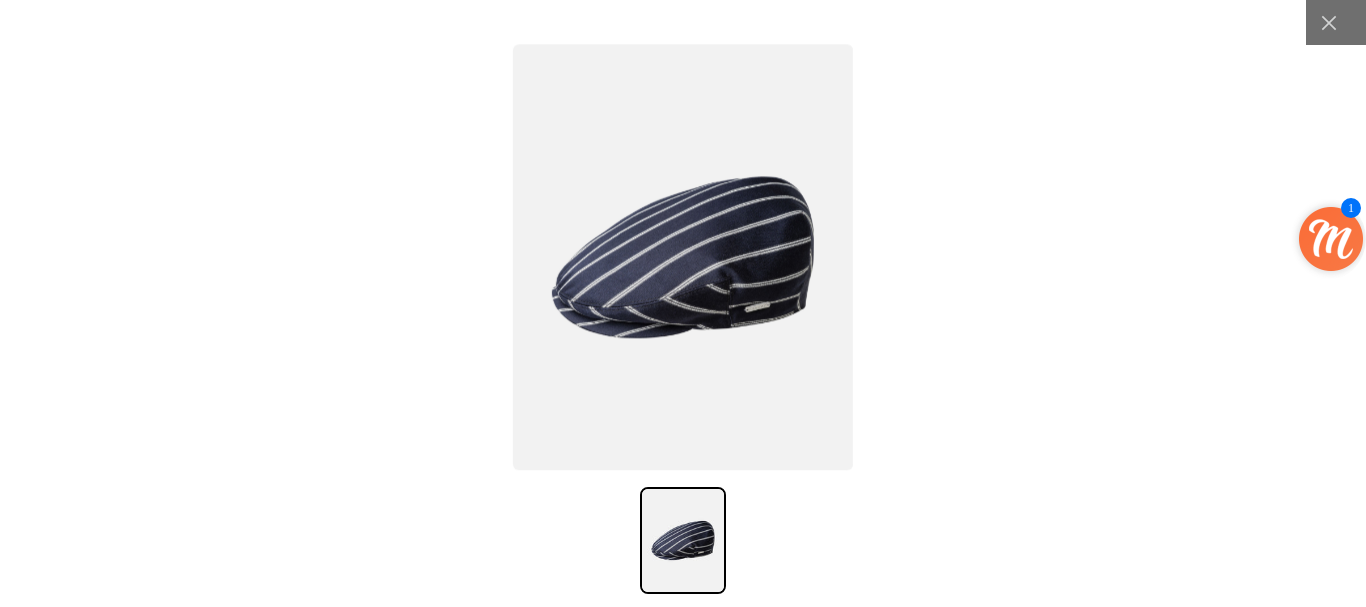 click at bounding box center (683, 258) 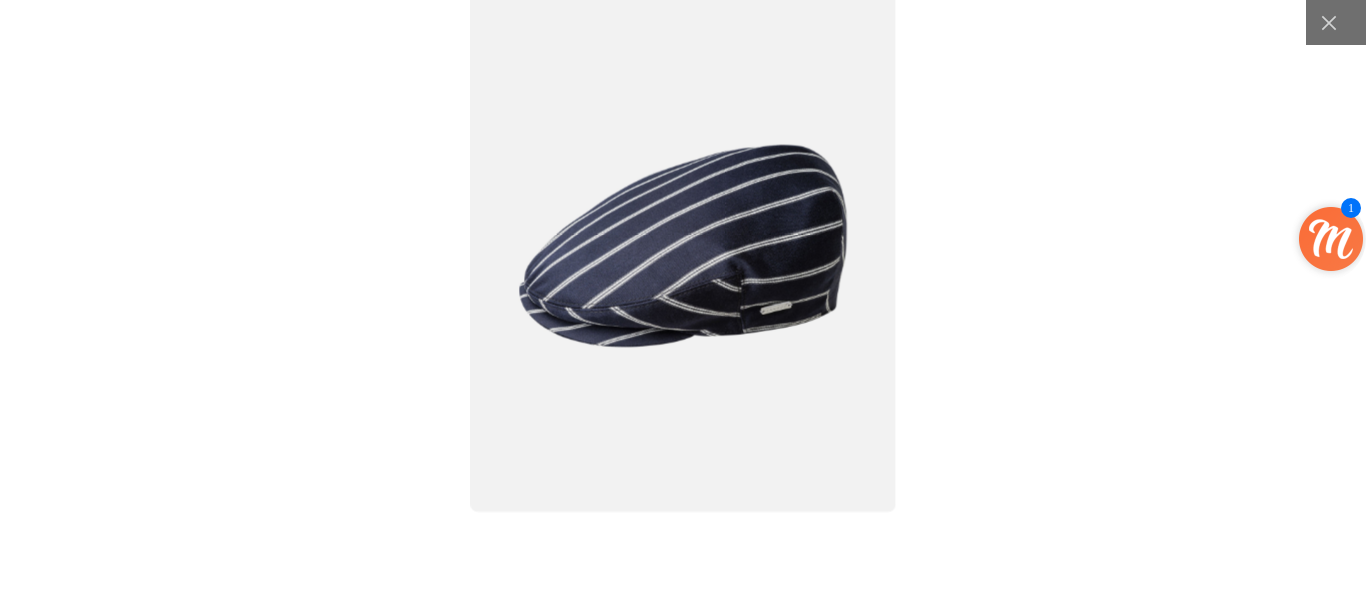 scroll, scrollTop: 0, scrollLeft: 412, axis: horizontal 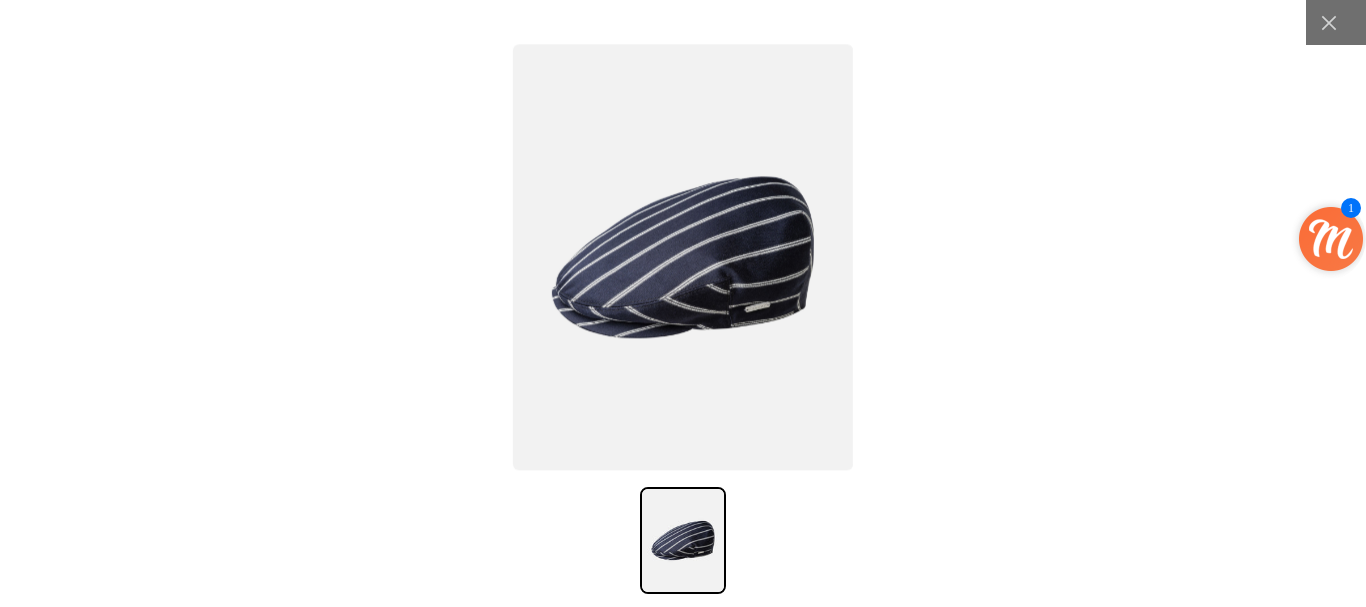 click at bounding box center (683, 258) 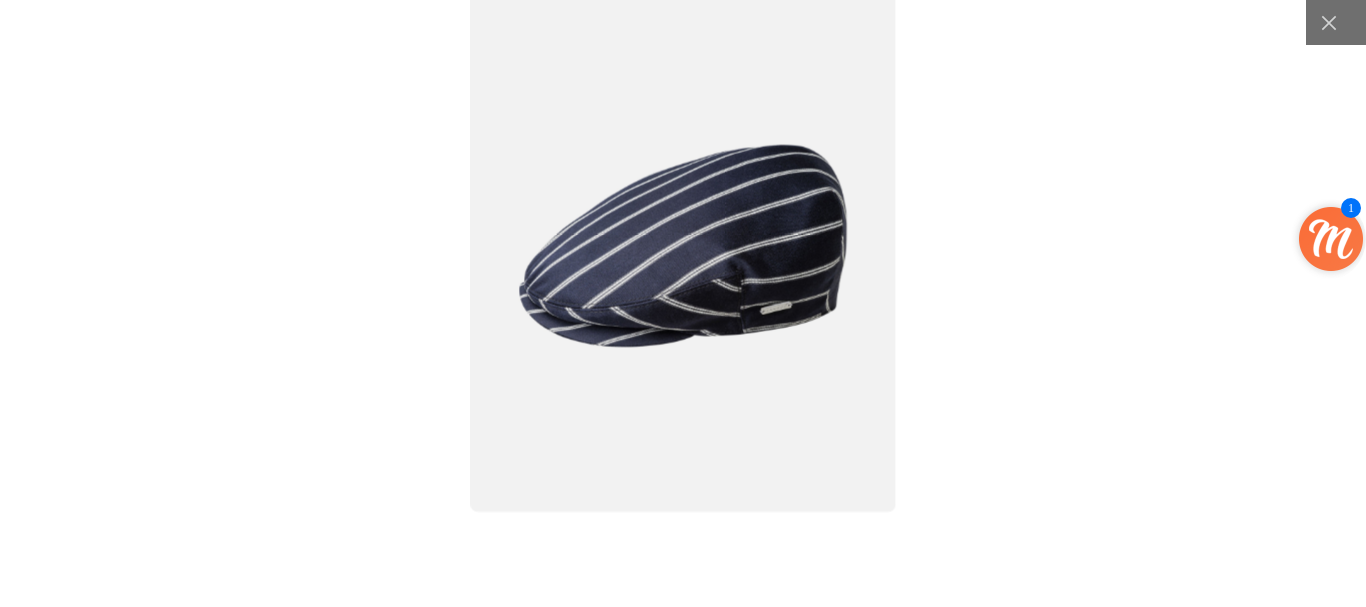click at bounding box center (682, 246) 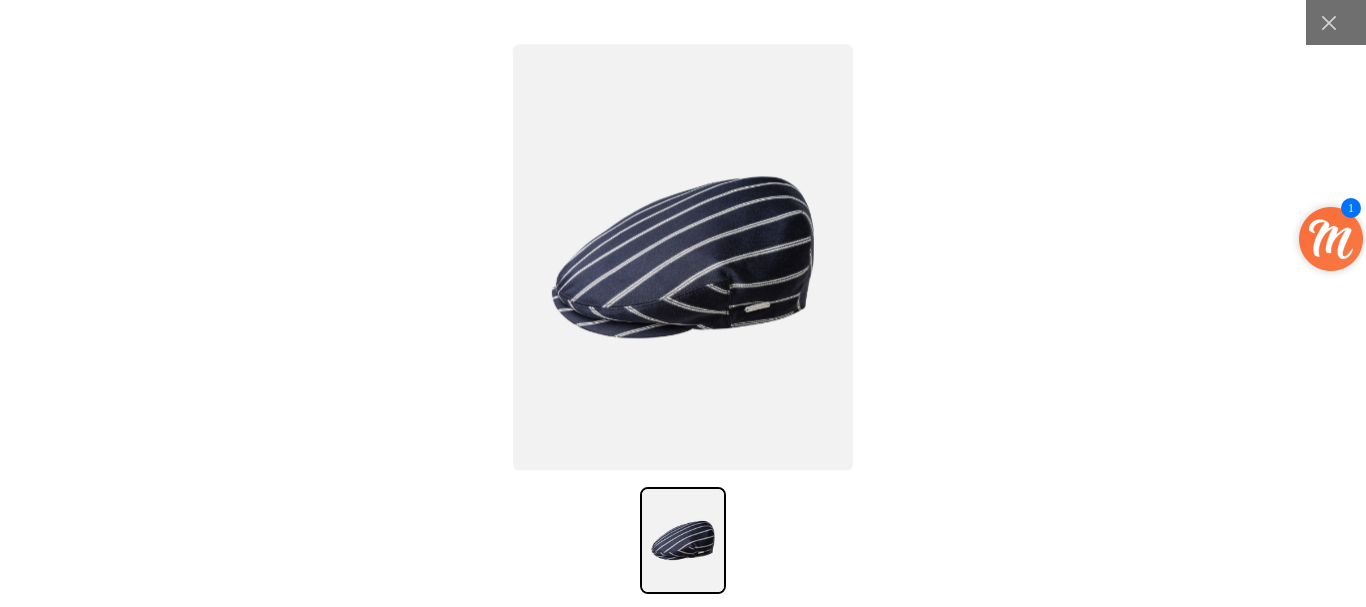 click at bounding box center [683, 258] 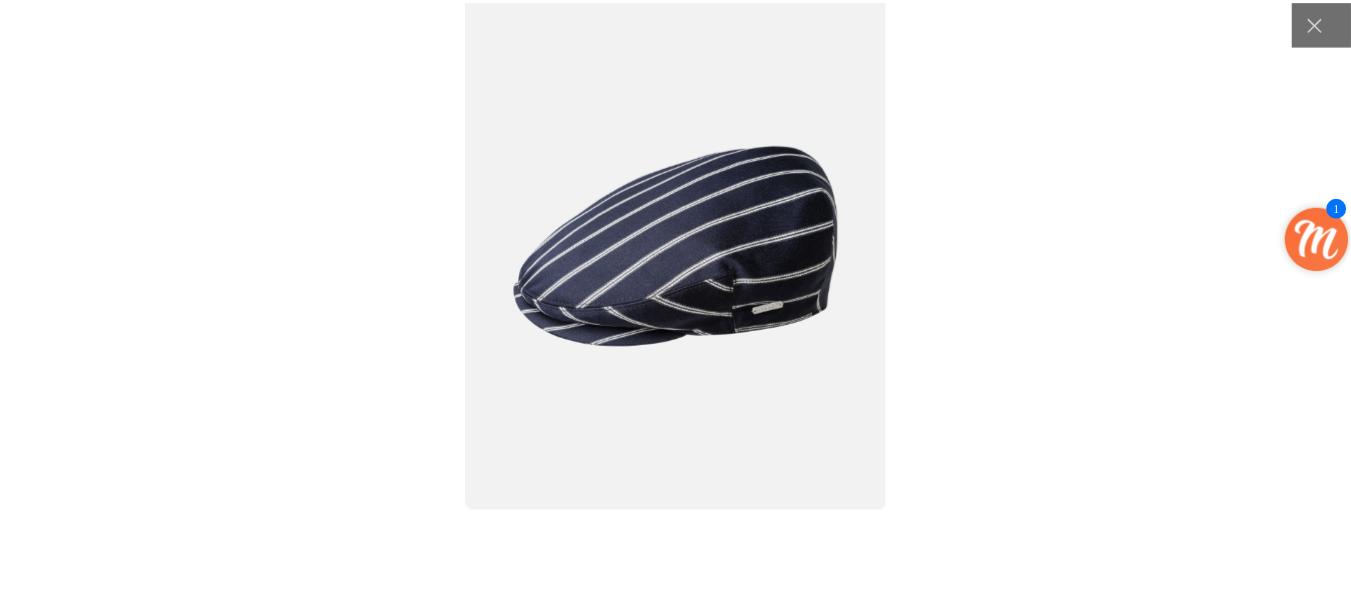 scroll, scrollTop: 0, scrollLeft: 412, axis: horizontal 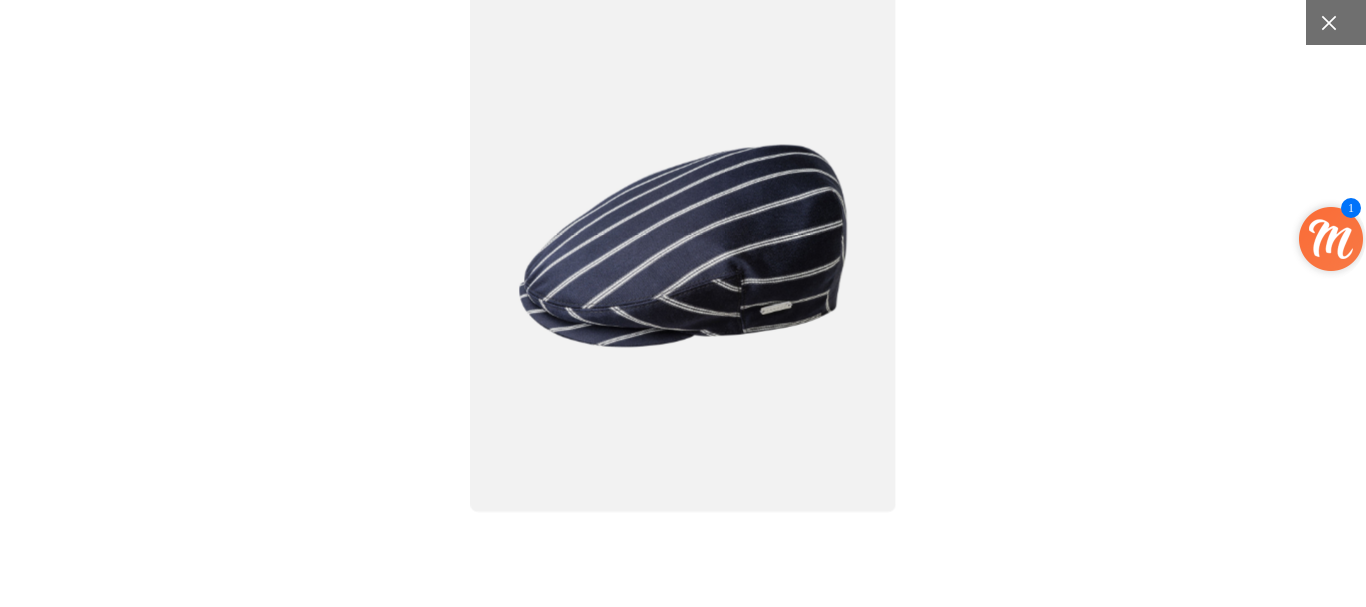 click 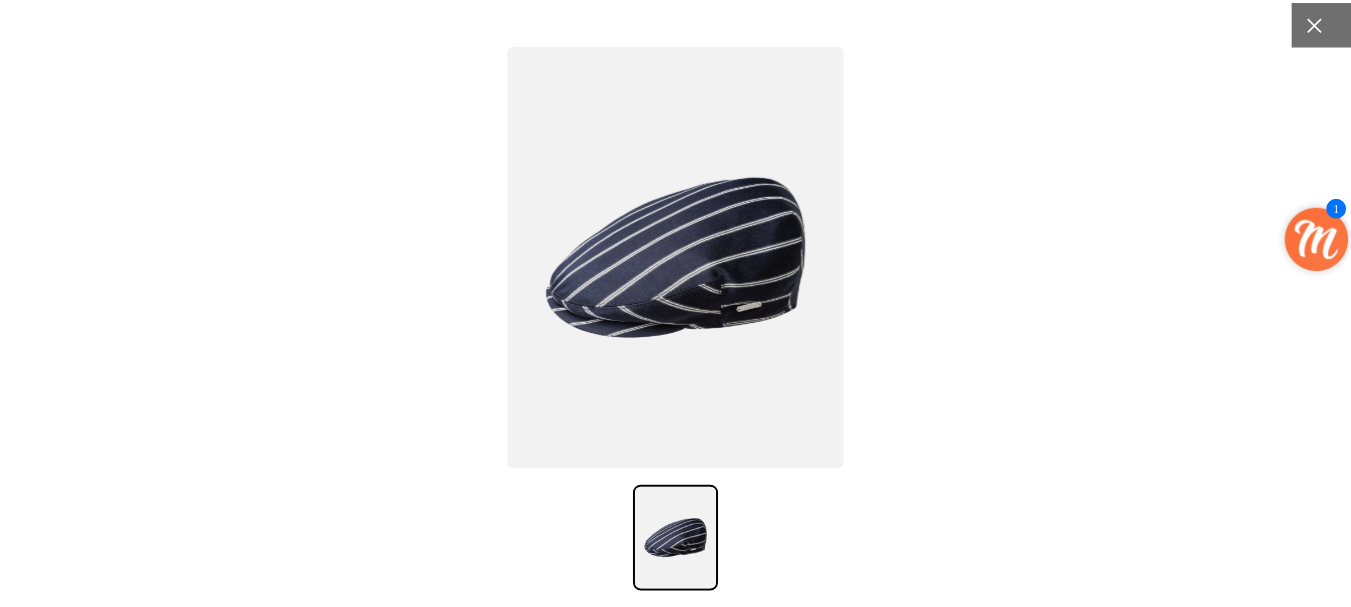 scroll, scrollTop: 0, scrollLeft: 0, axis: both 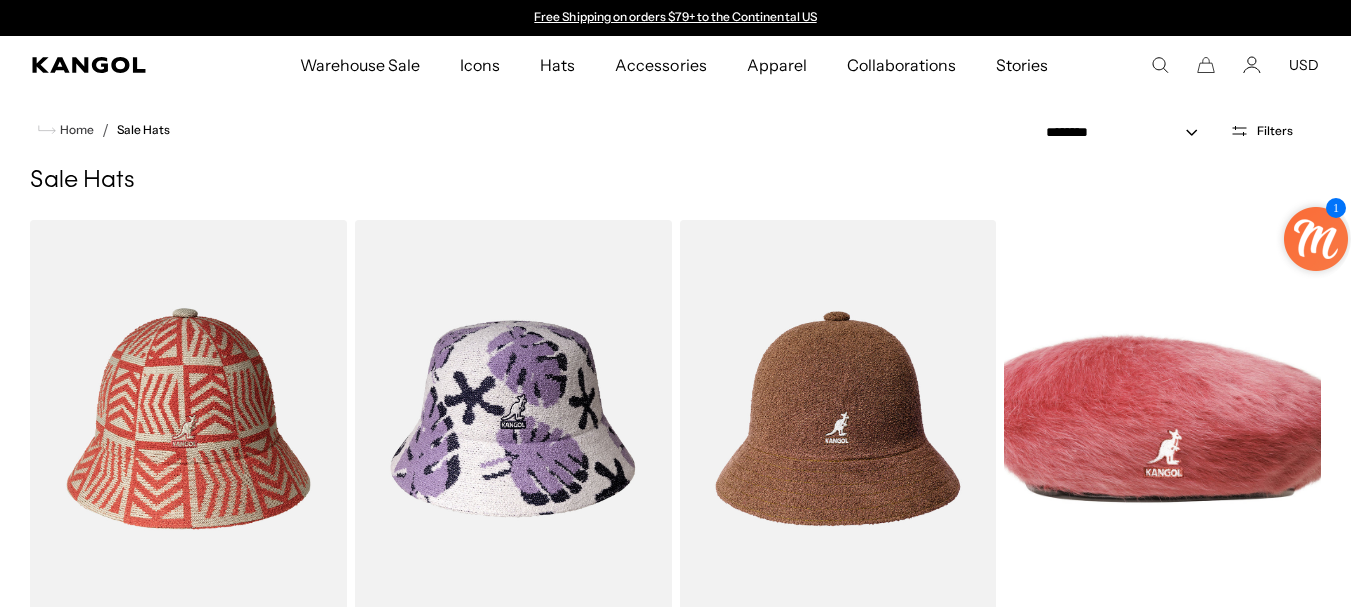 select on "*****" 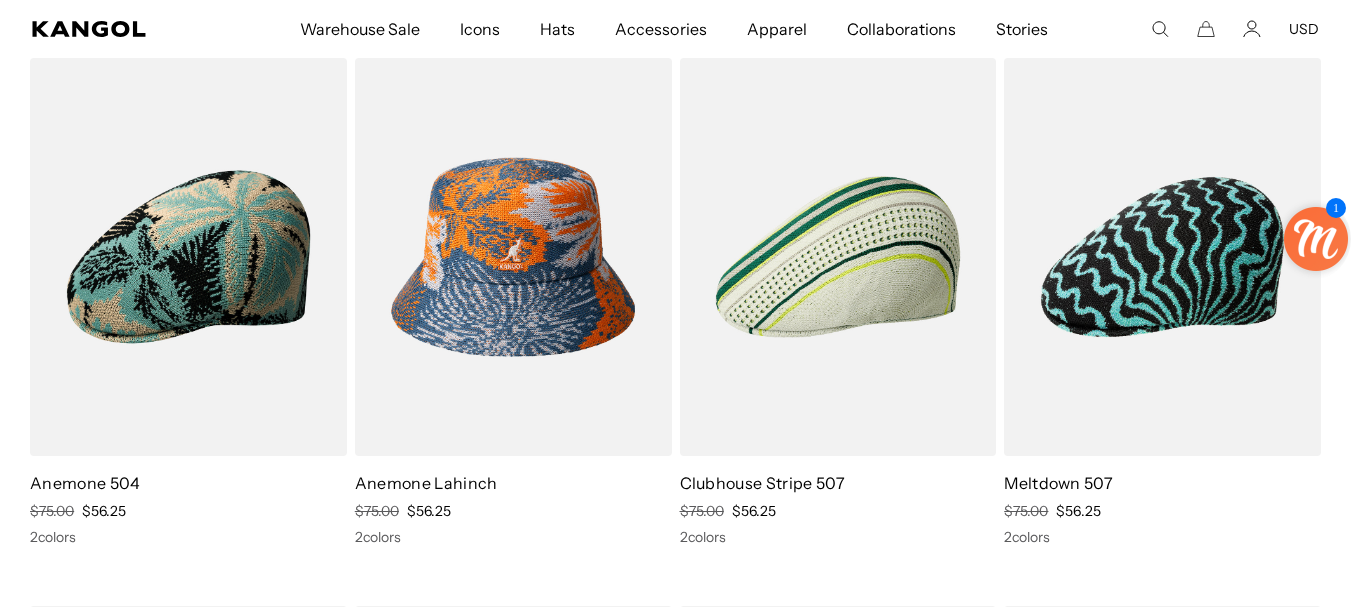 scroll, scrollTop: 0, scrollLeft: 0, axis: both 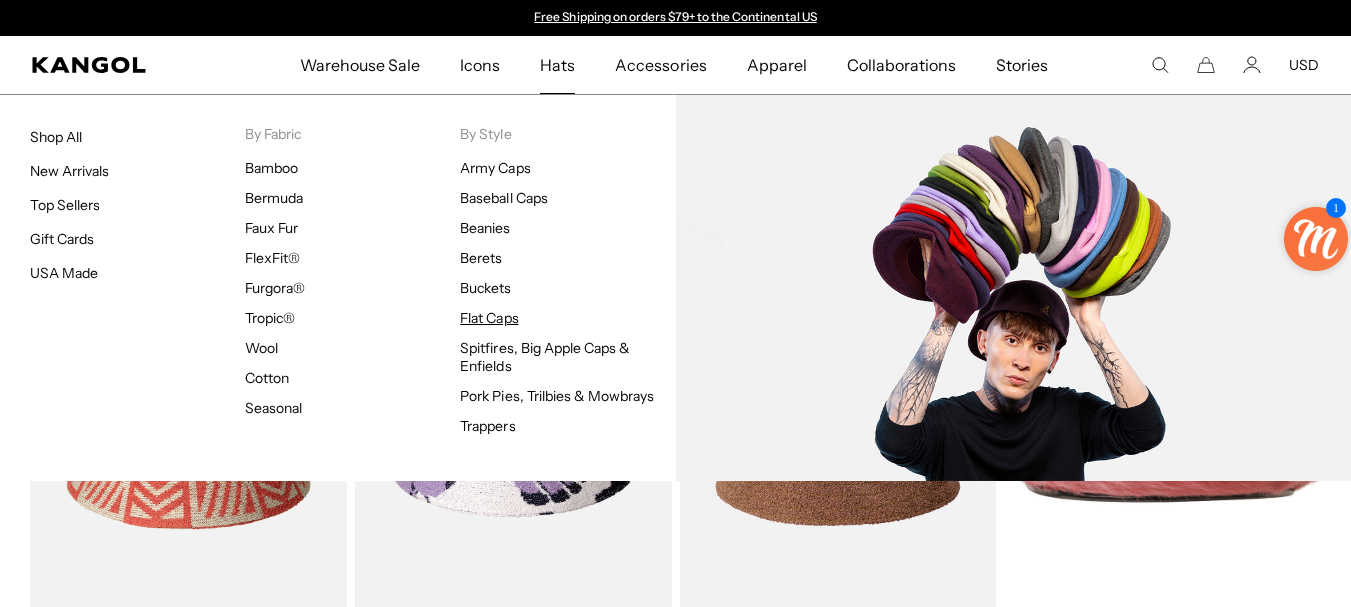 click on "Flat Caps" at bounding box center (489, 318) 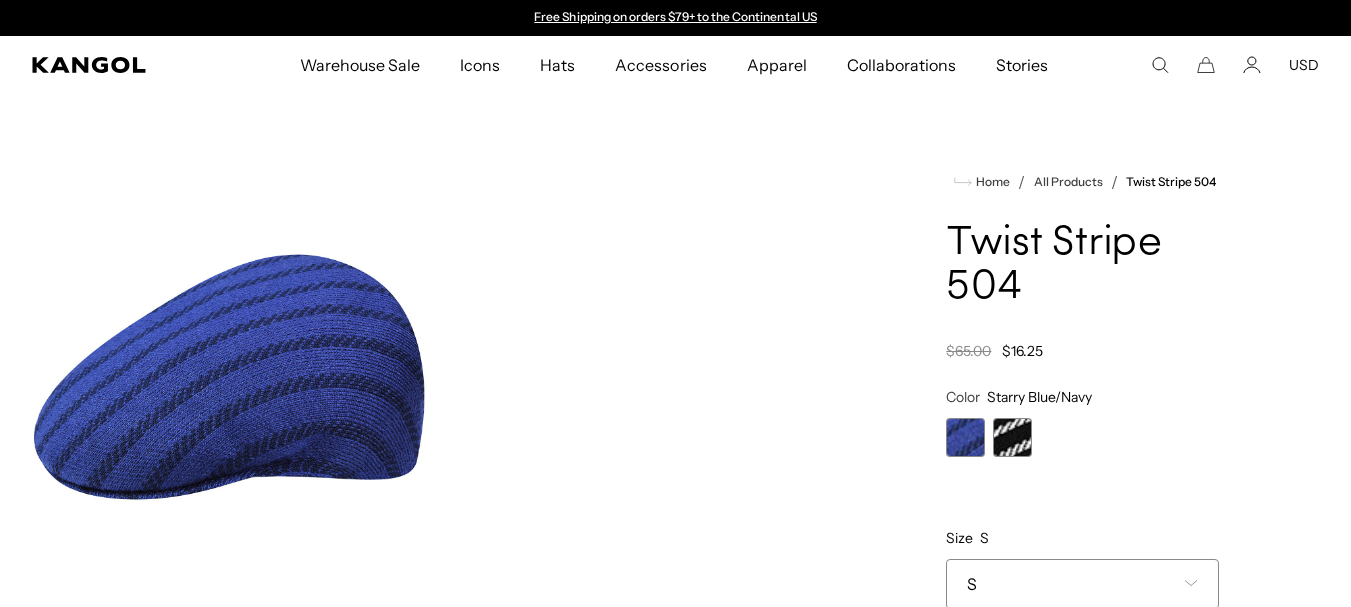 scroll, scrollTop: 0, scrollLeft: 0, axis: both 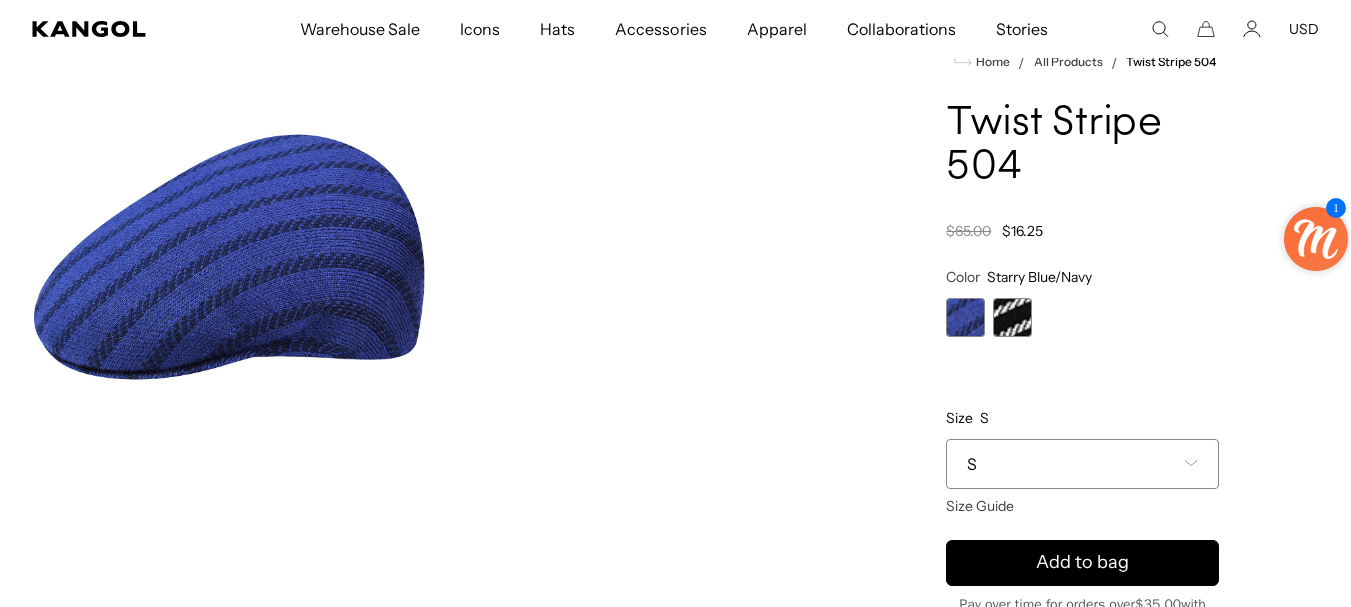 click on "S" at bounding box center (1082, 464) 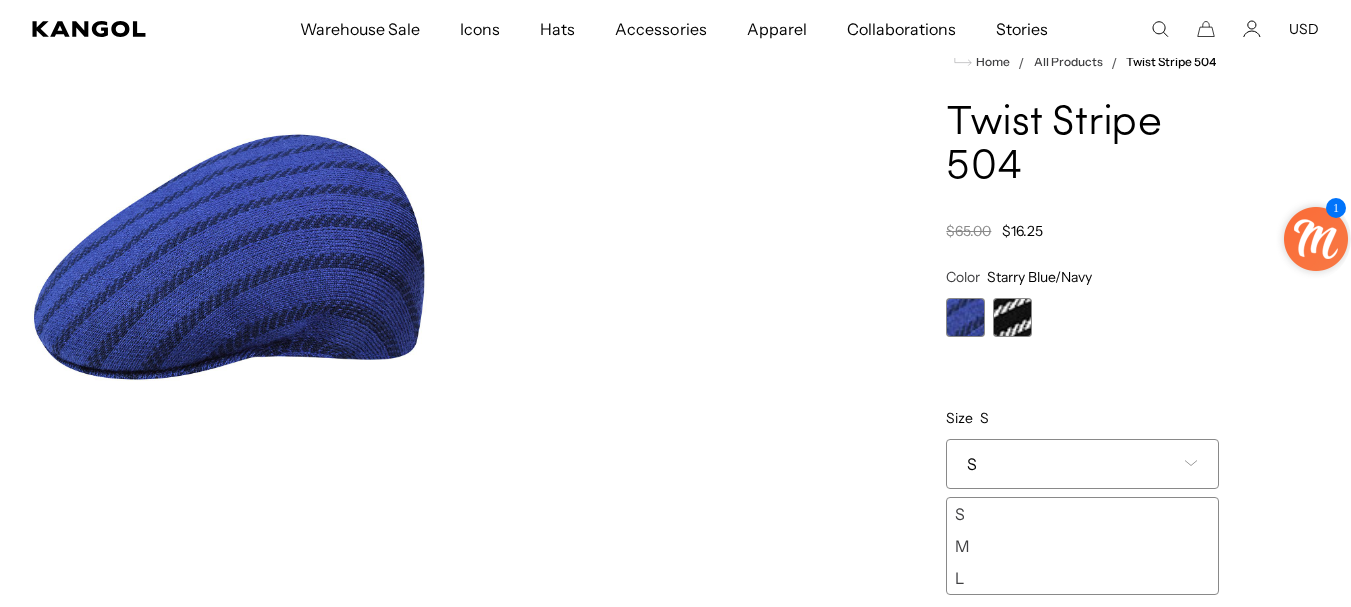 click on "L" at bounding box center [1082, 578] 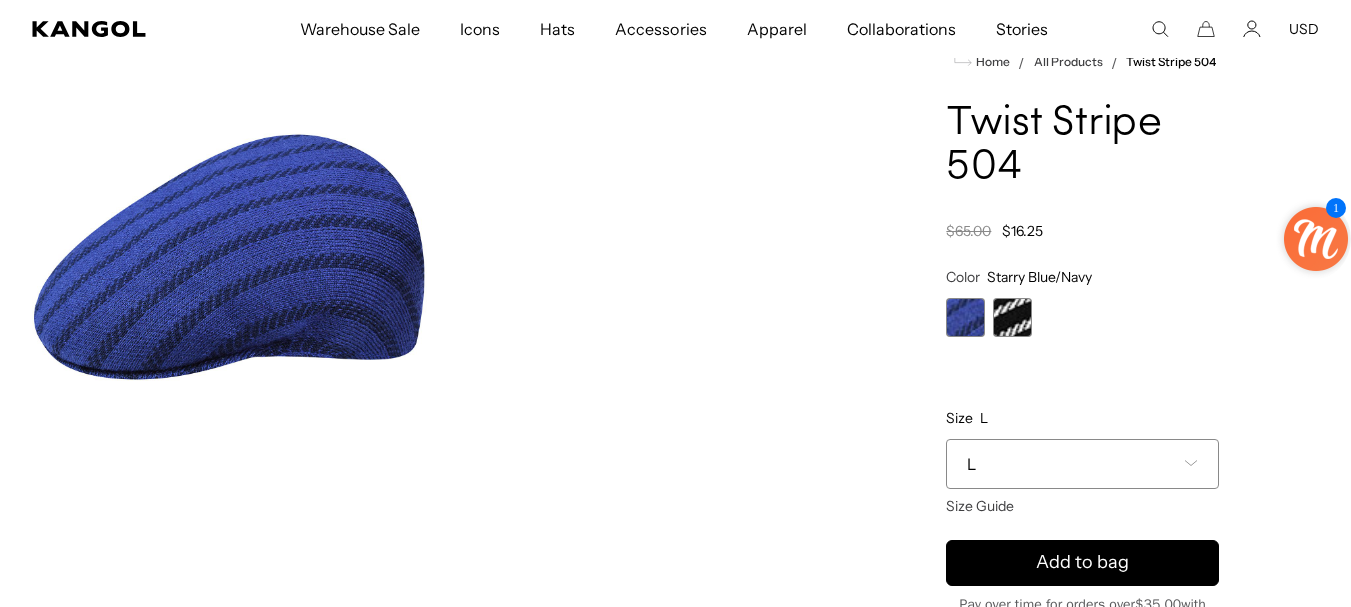 scroll, scrollTop: 0, scrollLeft: 0, axis: both 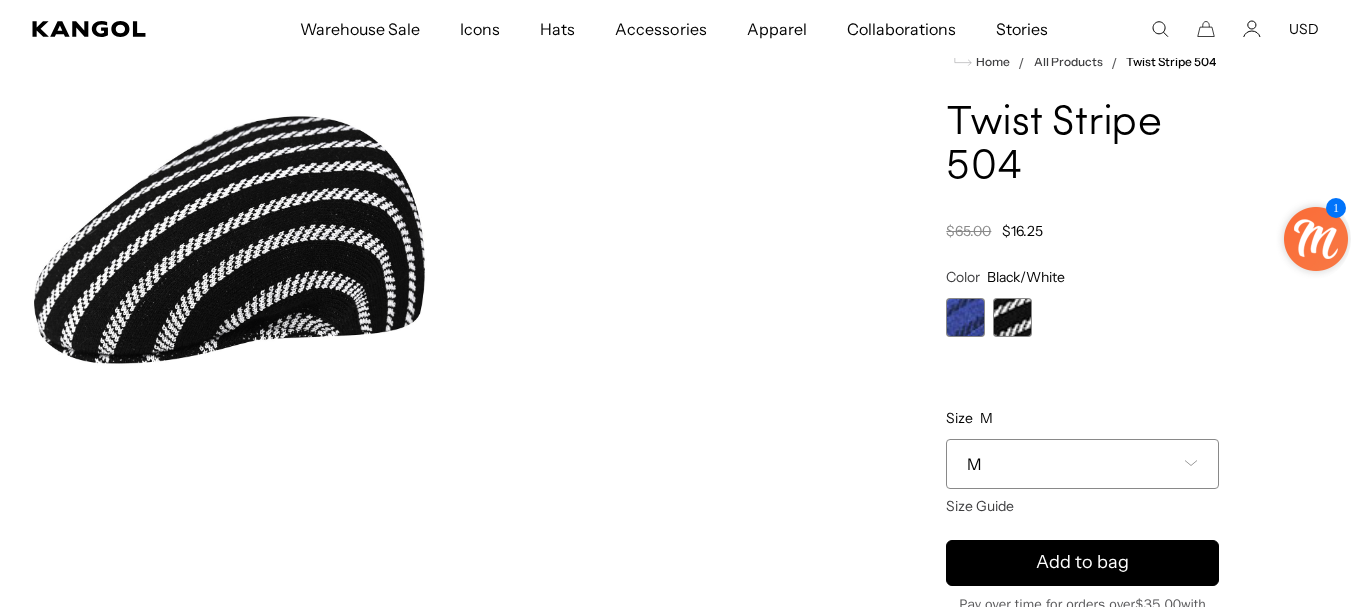 click at bounding box center [965, 317] 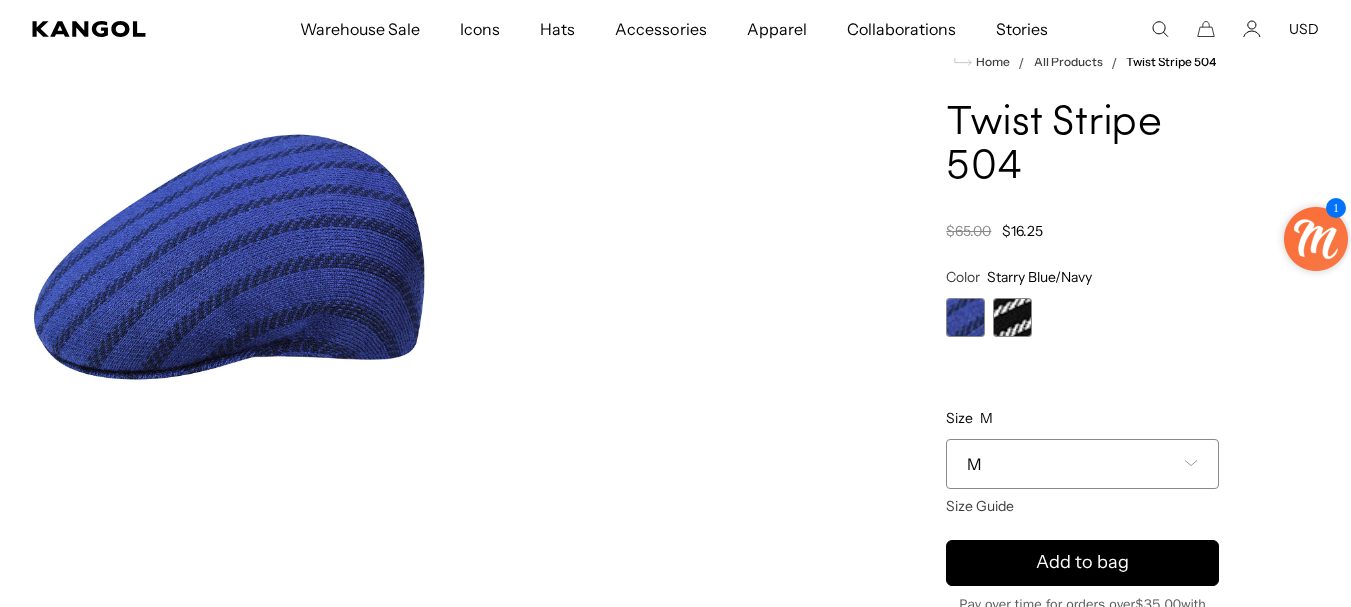 scroll, scrollTop: 0, scrollLeft: 0, axis: both 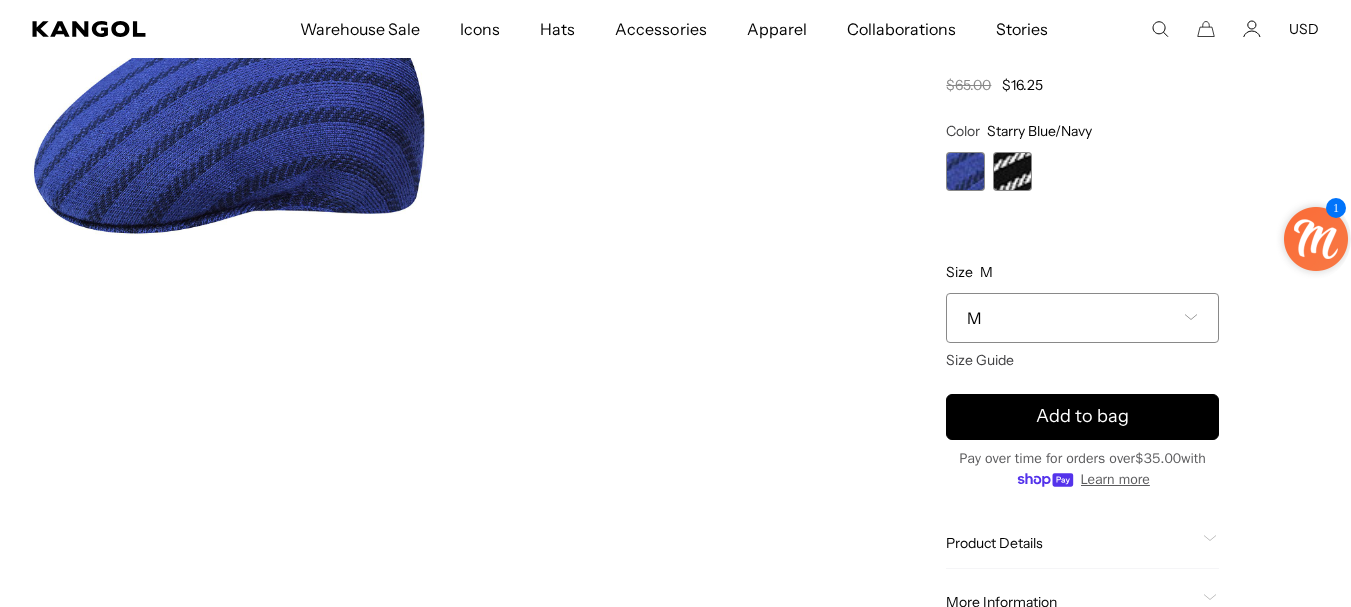 click on "M" at bounding box center [1082, 318] 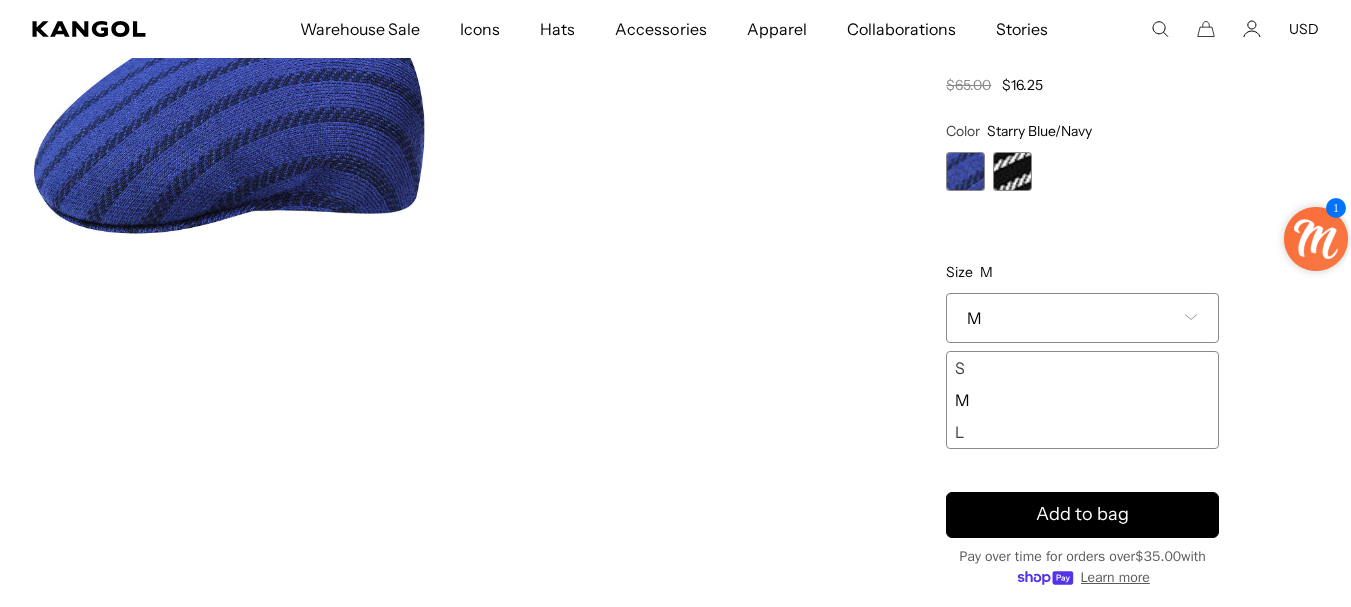 click on "L" at bounding box center (1082, 432) 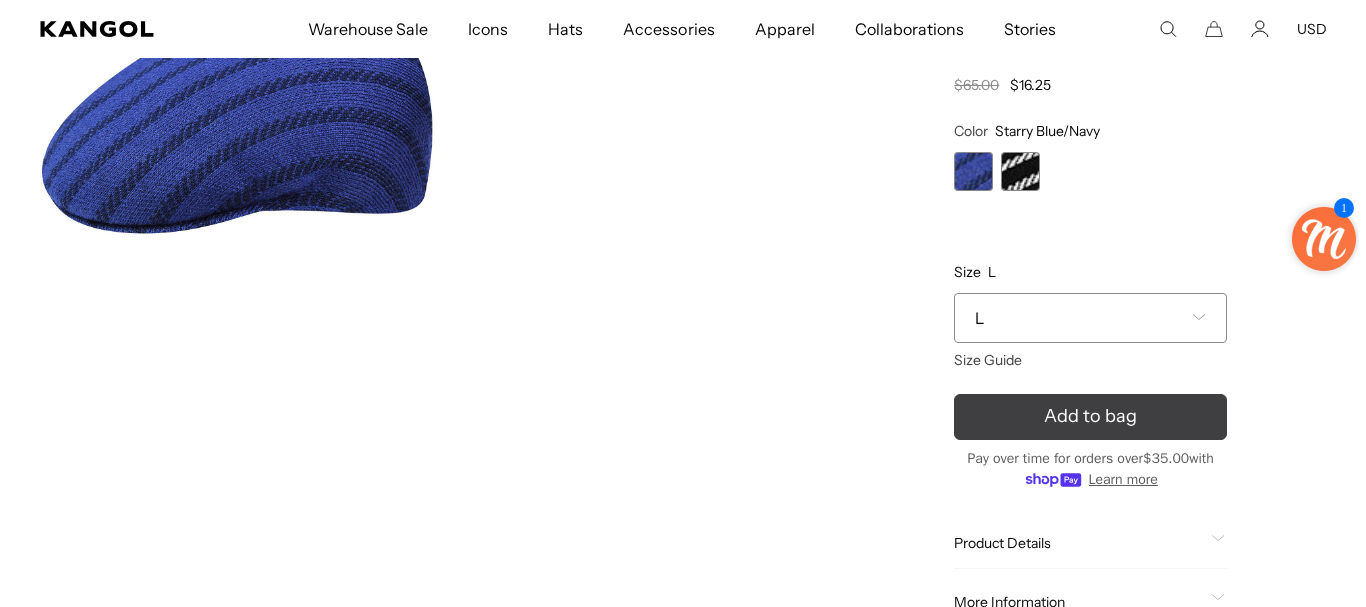 scroll, scrollTop: 0, scrollLeft: 412, axis: horizontal 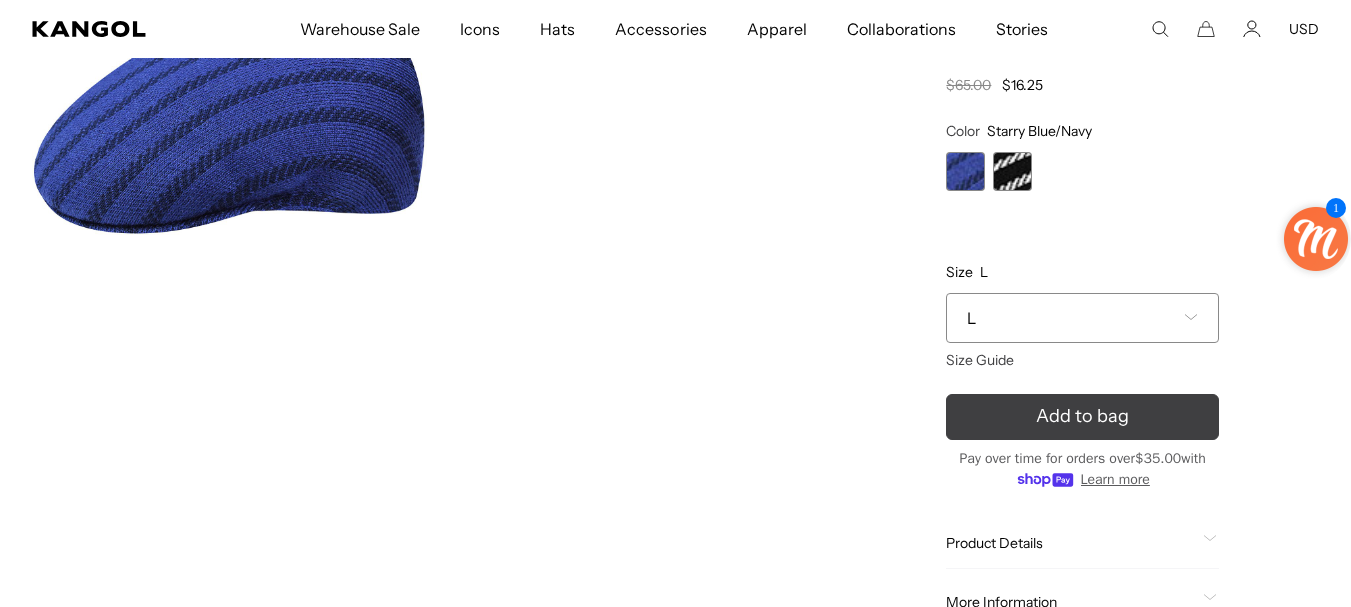 click on "Add to bag" at bounding box center (1082, 417) 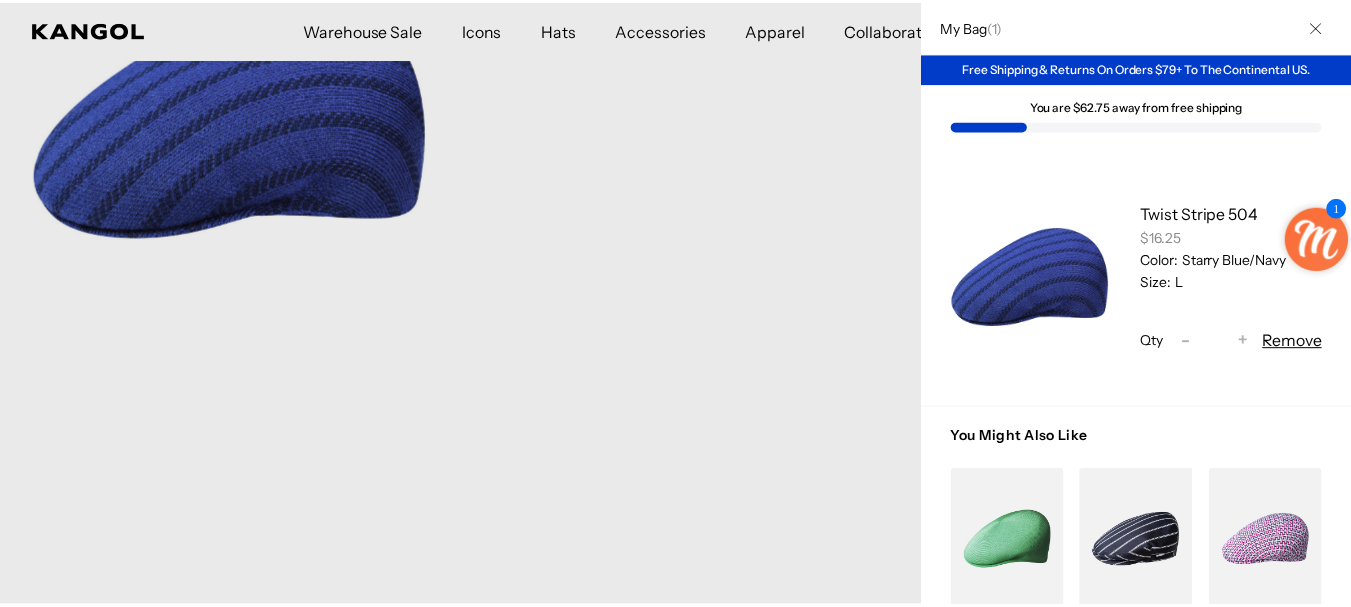 scroll, scrollTop: 0, scrollLeft: 0, axis: both 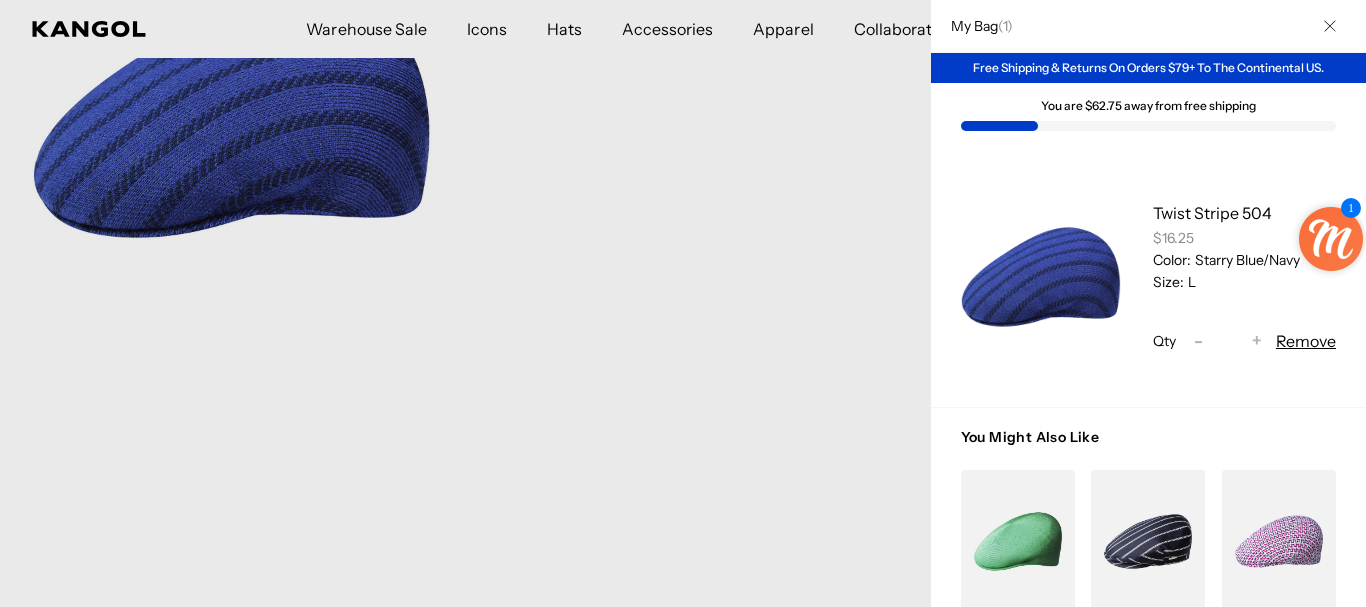 click at bounding box center [683, 303] 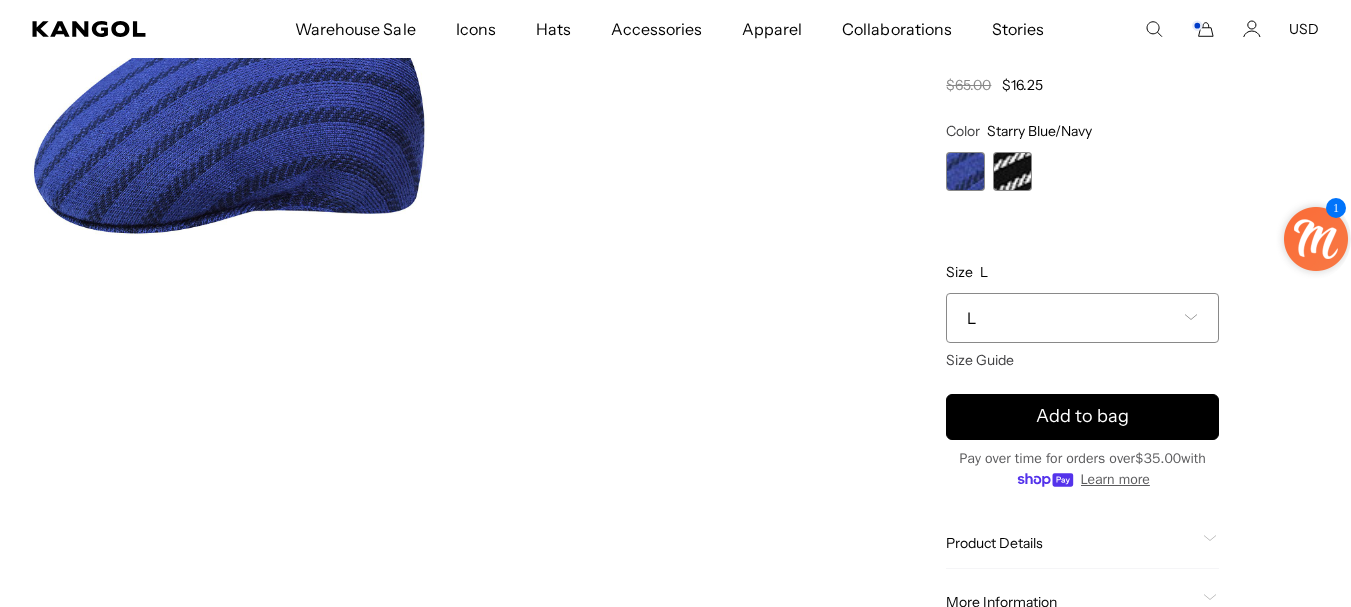 scroll, scrollTop: 0, scrollLeft: 412, axis: horizontal 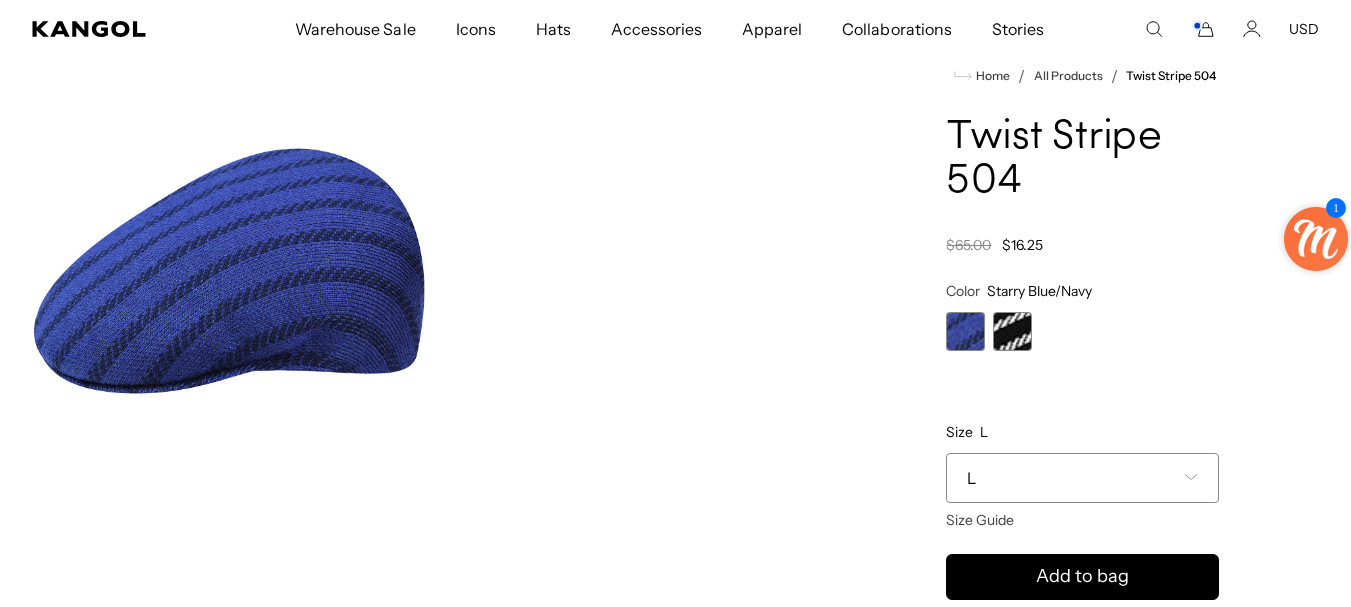 click at bounding box center (229, 271) 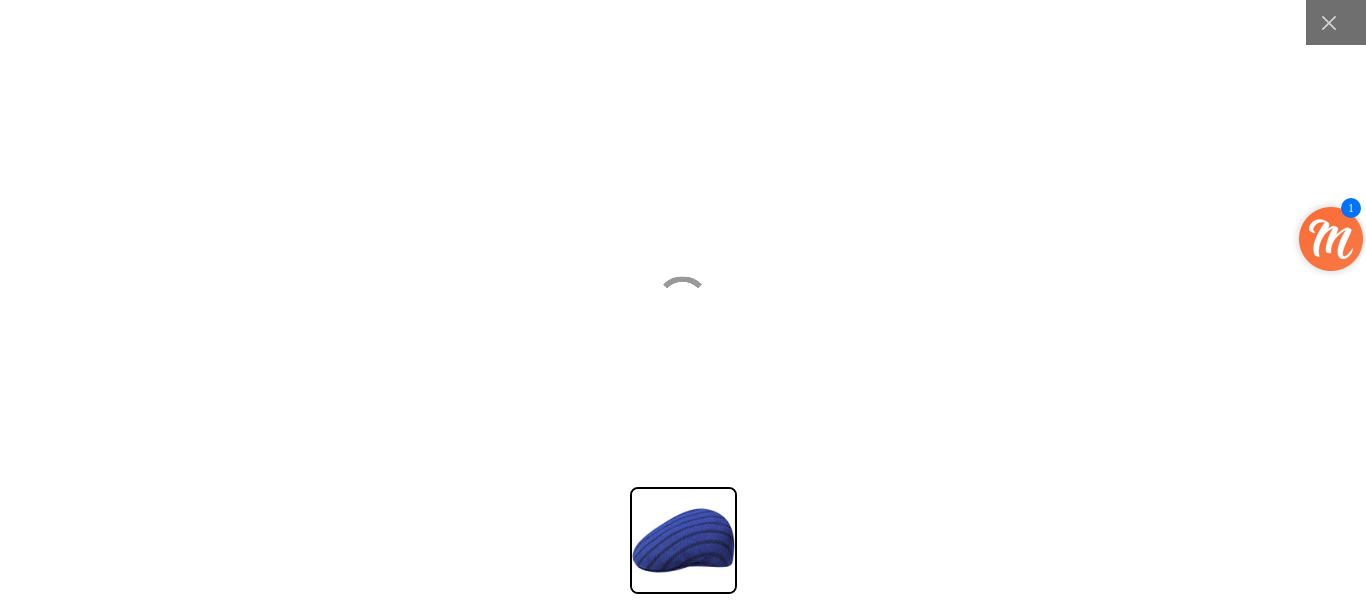 scroll, scrollTop: 0, scrollLeft: 0, axis: both 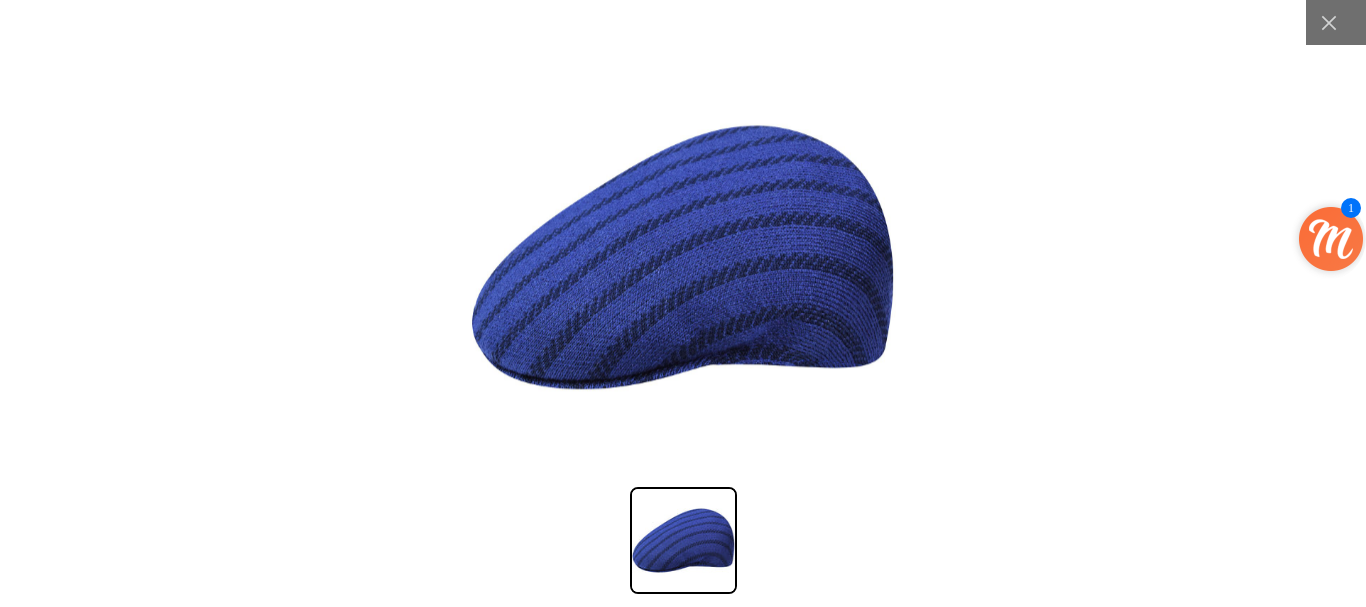 click at bounding box center (683, 258) 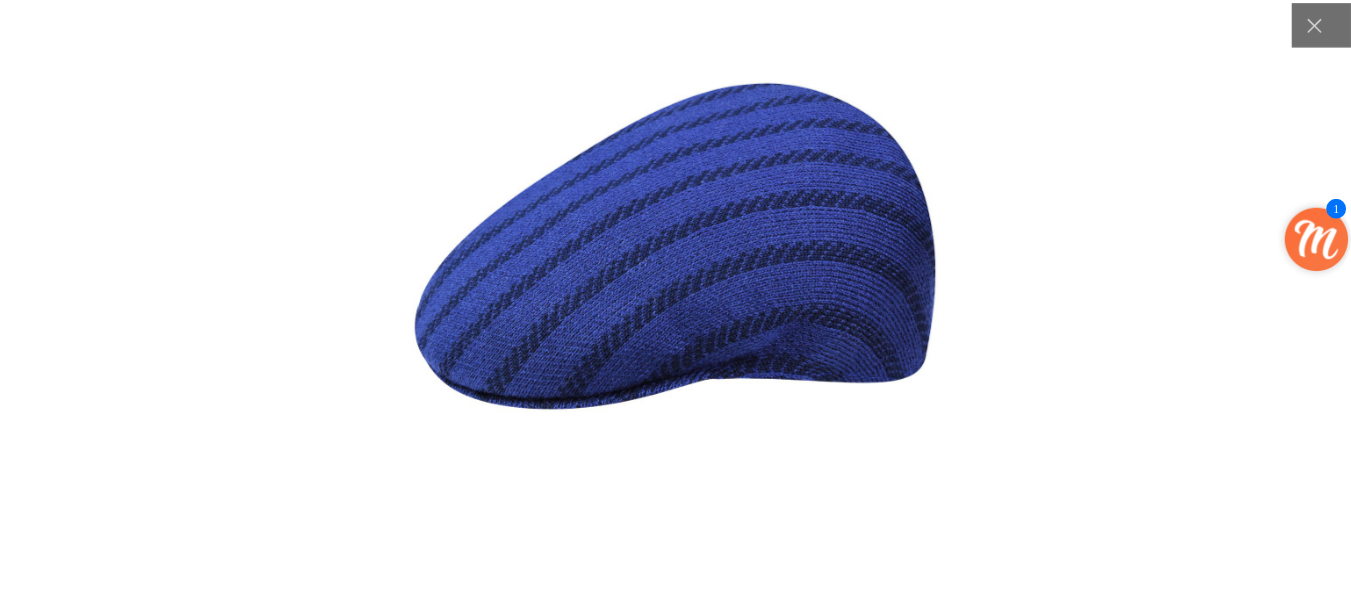 scroll, scrollTop: 0, scrollLeft: 412, axis: horizontal 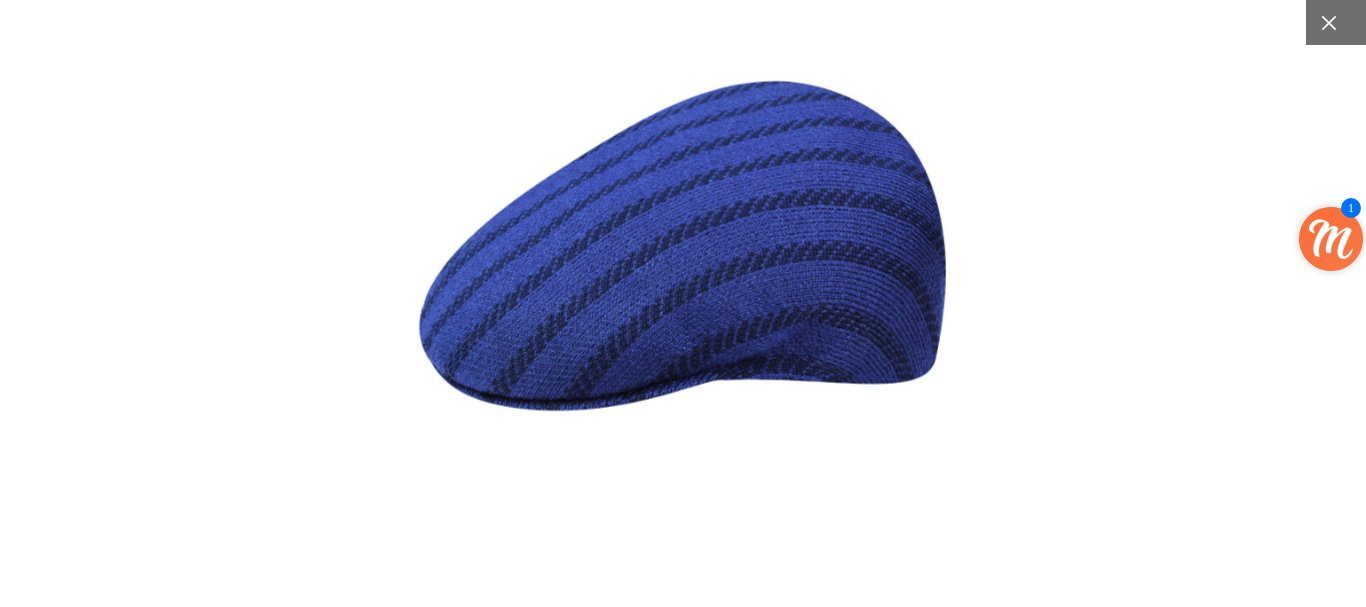 click 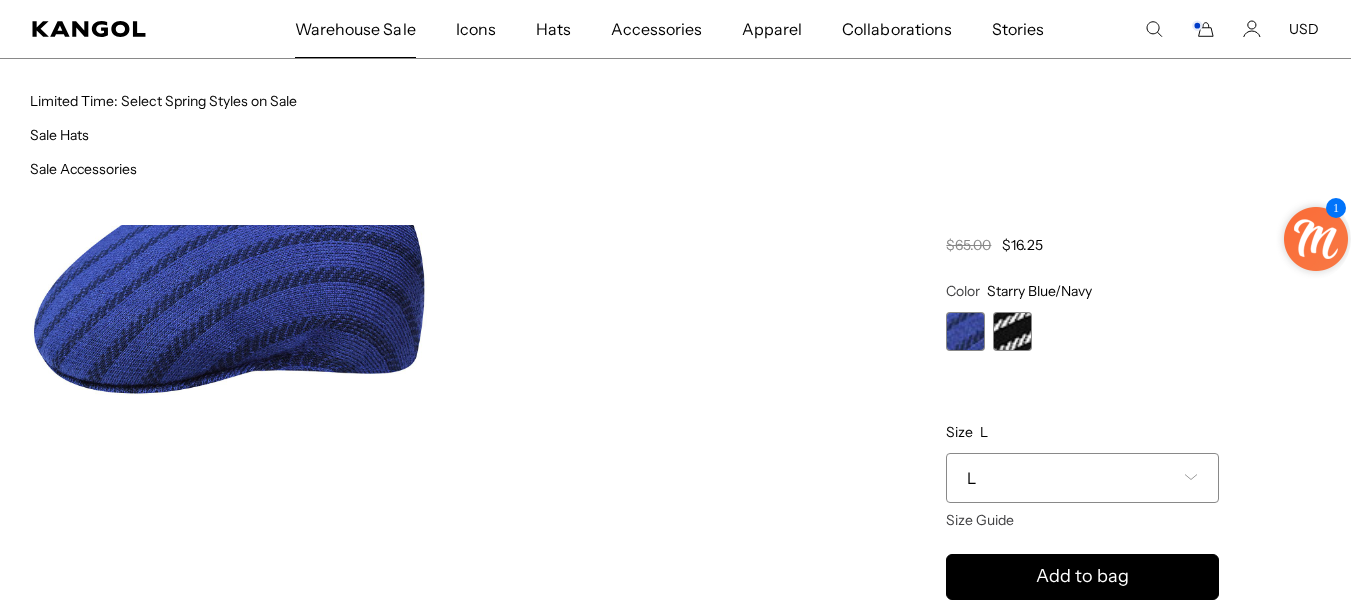 scroll, scrollTop: 0, scrollLeft: 412, axis: horizontal 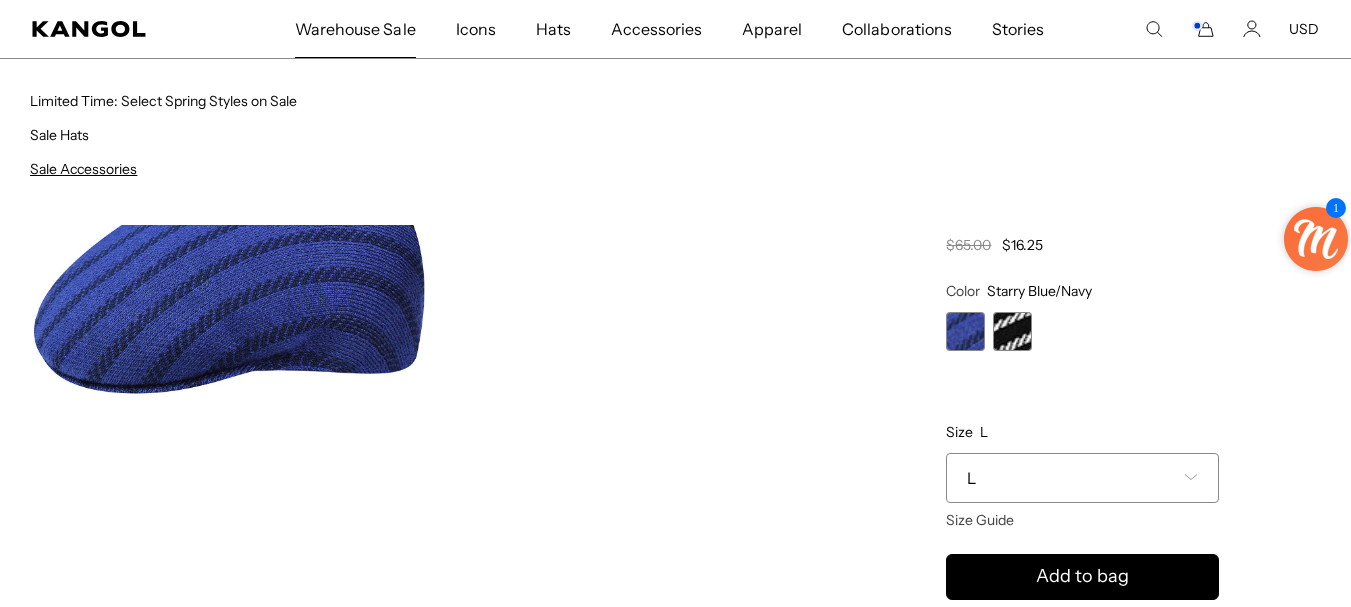 click on "Sale Accessories" at bounding box center (83, 169) 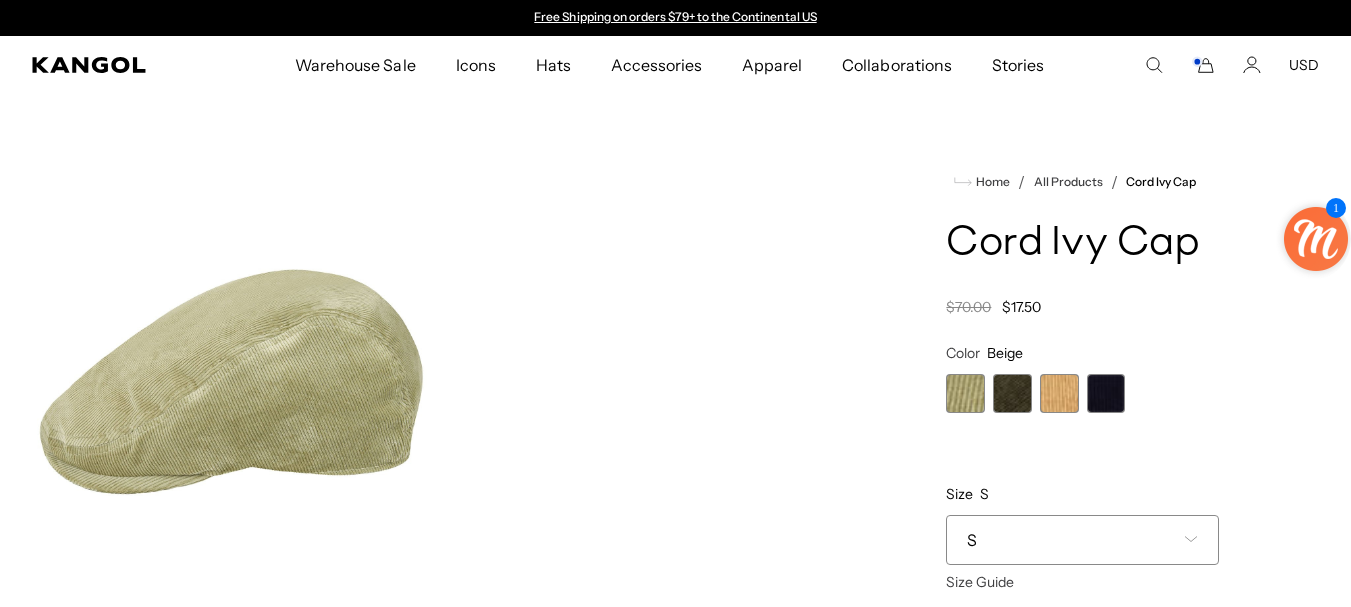 scroll, scrollTop: 0, scrollLeft: 0, axis: both 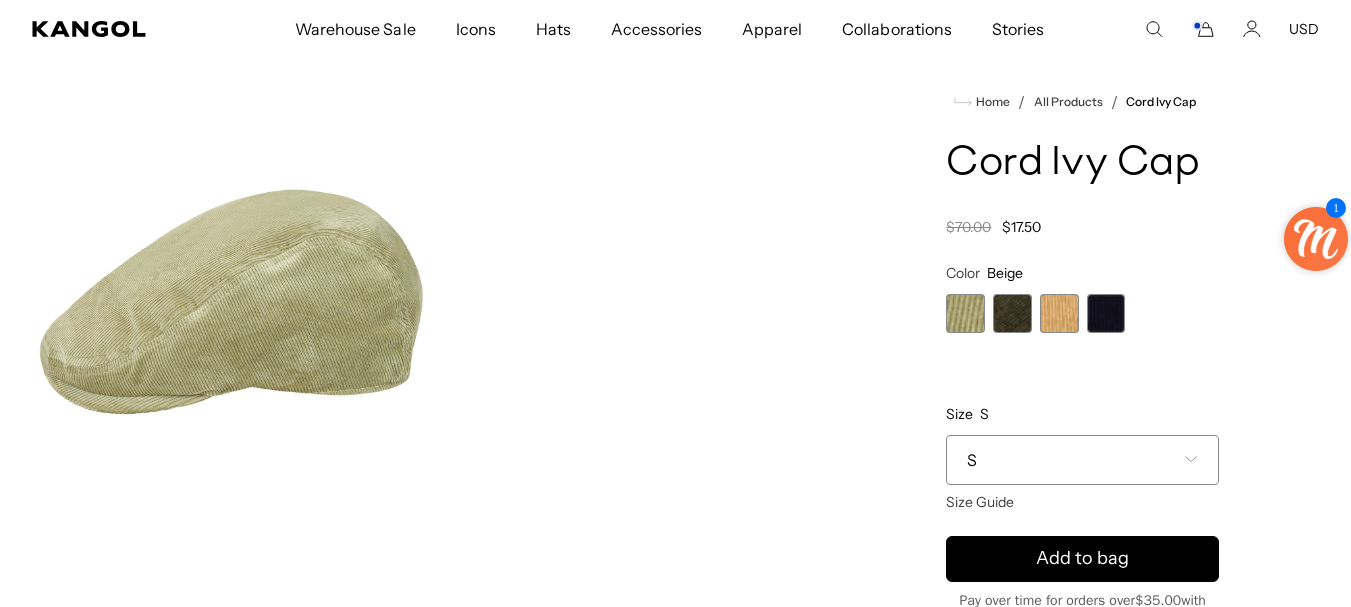 click on "S" at bounding box center (1082, 460) 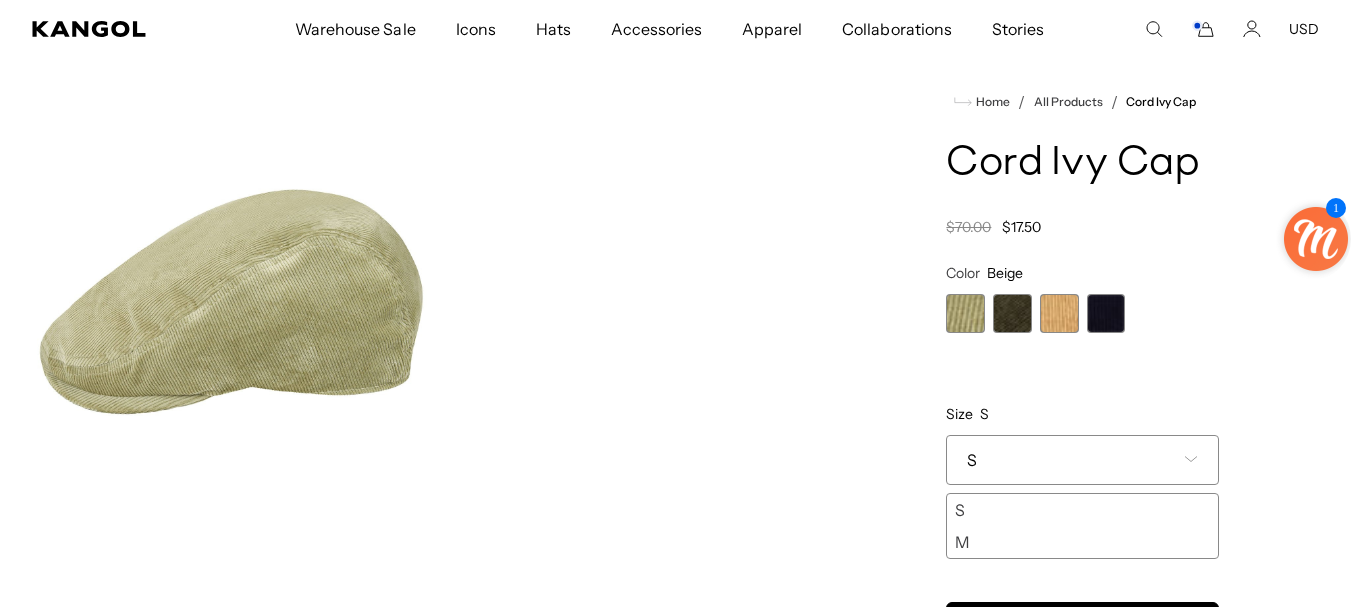 click on "Home
/
All Products
/
Cord Ivy Cap
Cord Ivy Cap
Regular price
$17.50
Regular price
$70.00
Sale price
$17.50
Color
Beige
Previous
Next
Beige
Variant sold out or unavailable
Nickel
Variant sold out or unavailable" at bounding box center (1082, 492) 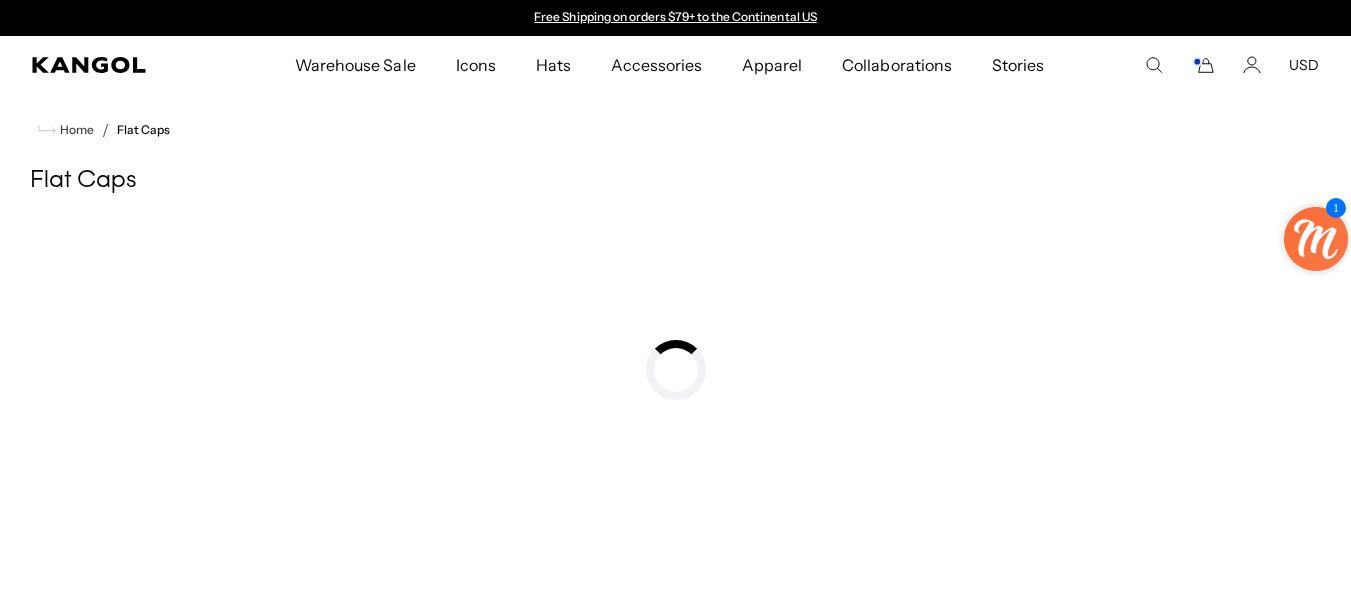 scroll, scrollTop: 0, scrollLeft: 0, axis: both 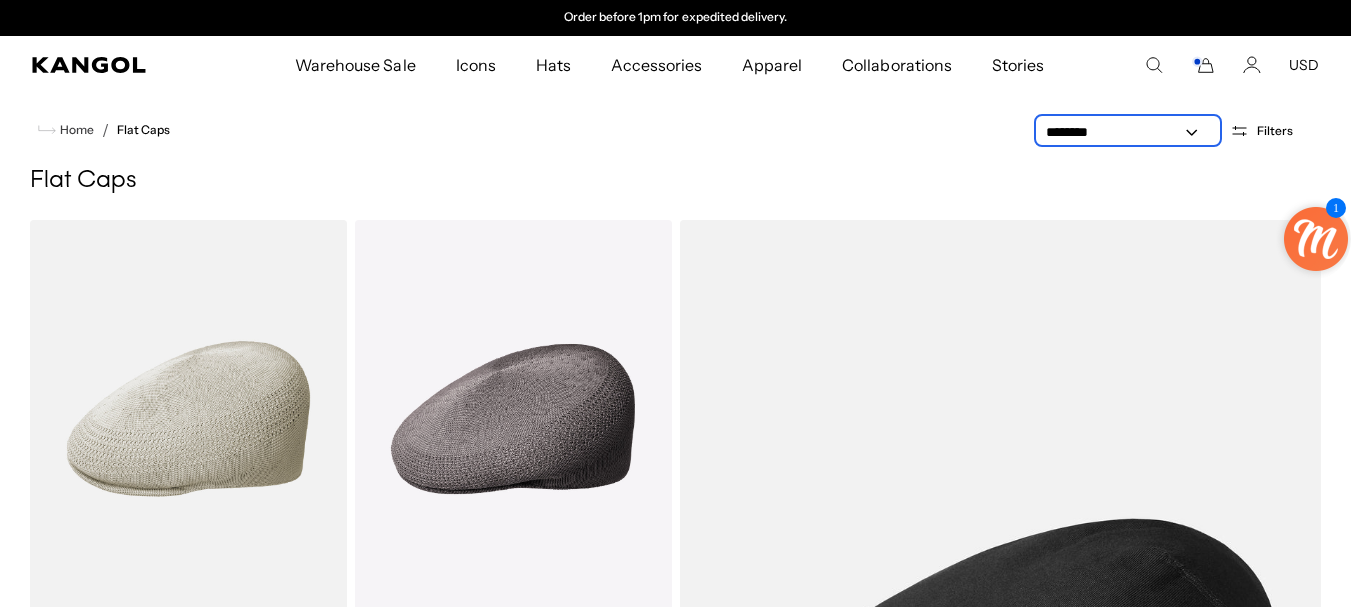 click on "**********" at bounding box center [1128, 132] 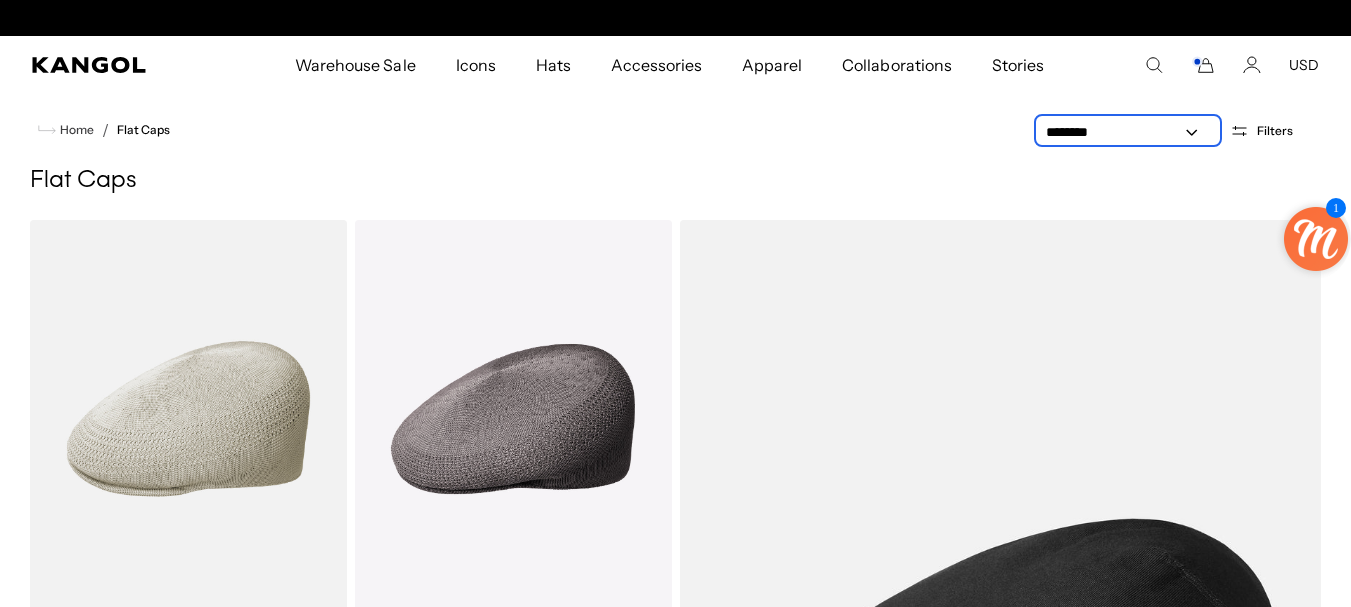 scroll, scrollTop: 0, scrollLeft: 412, axis: horizontal 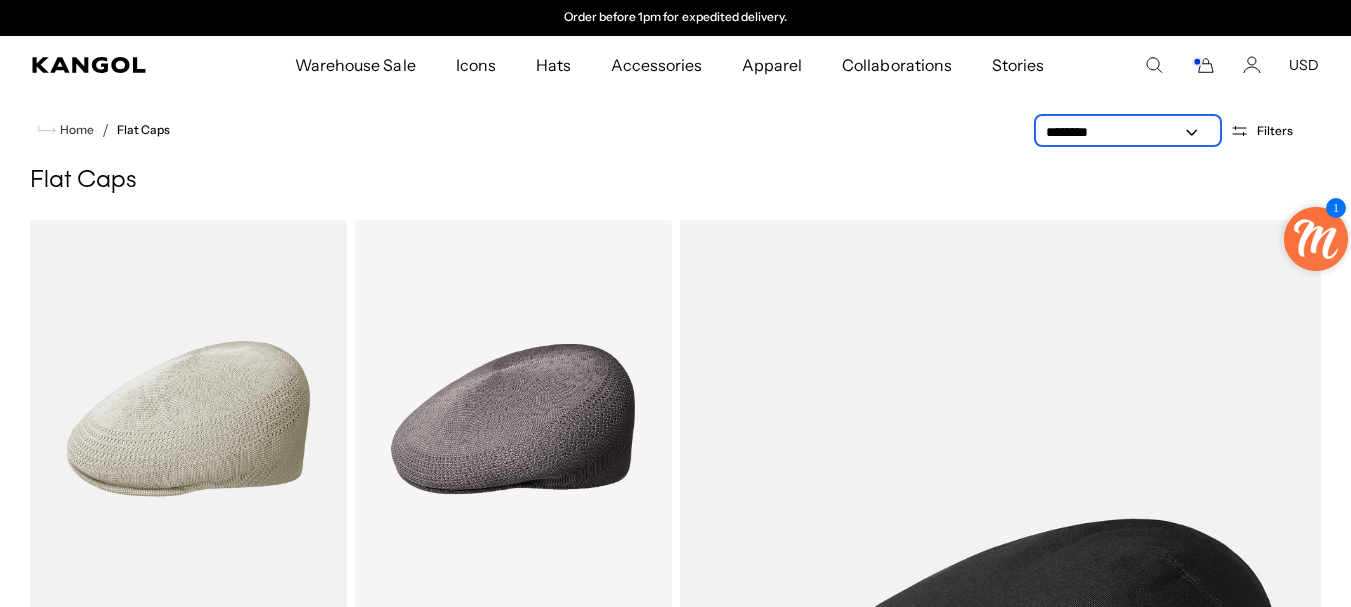 select on "******" 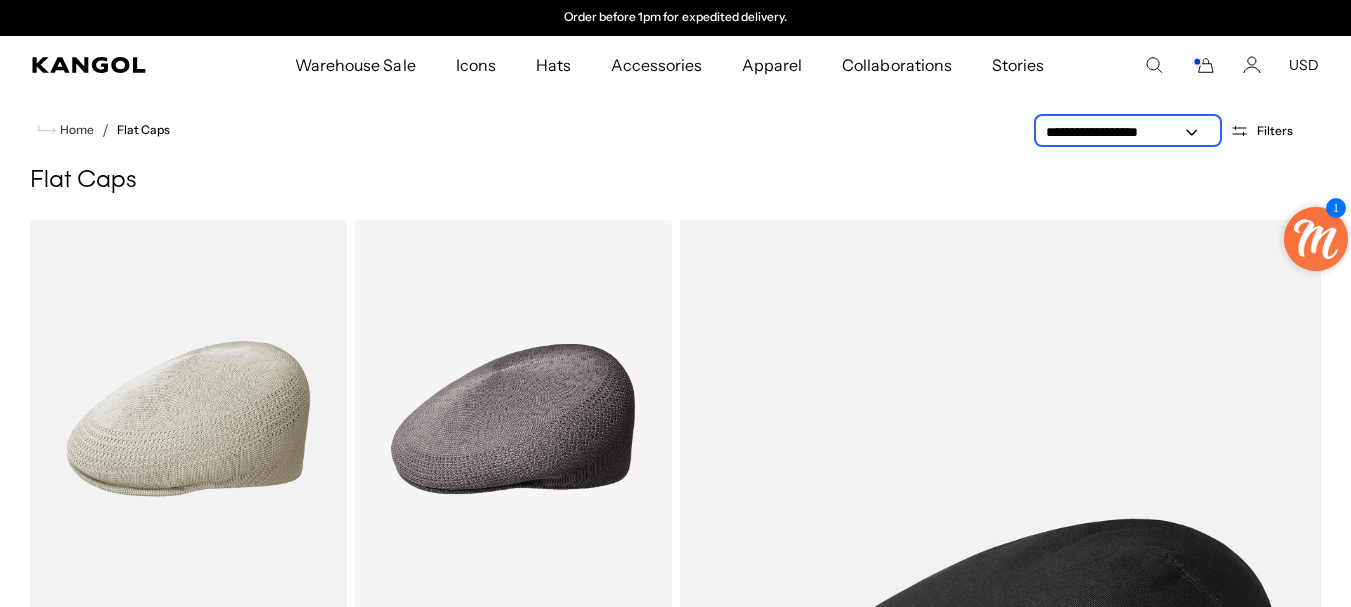 click on "**********" at bounding box center [1128, 132] 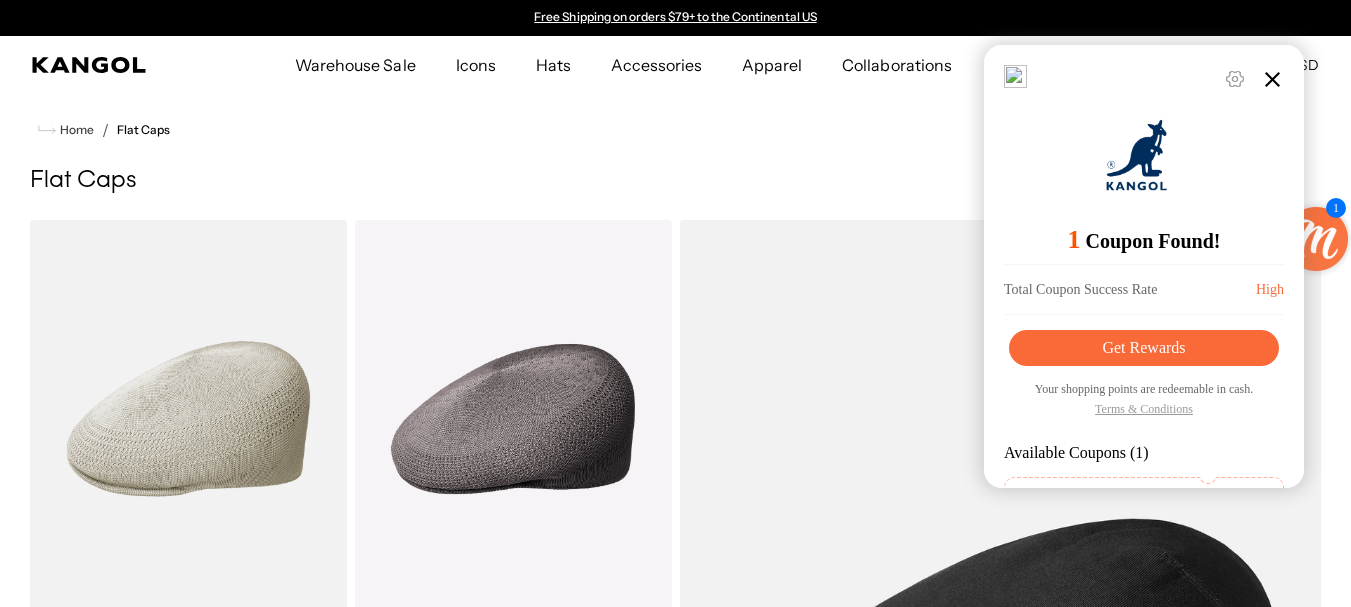 click at bounding box center [1272, 79] 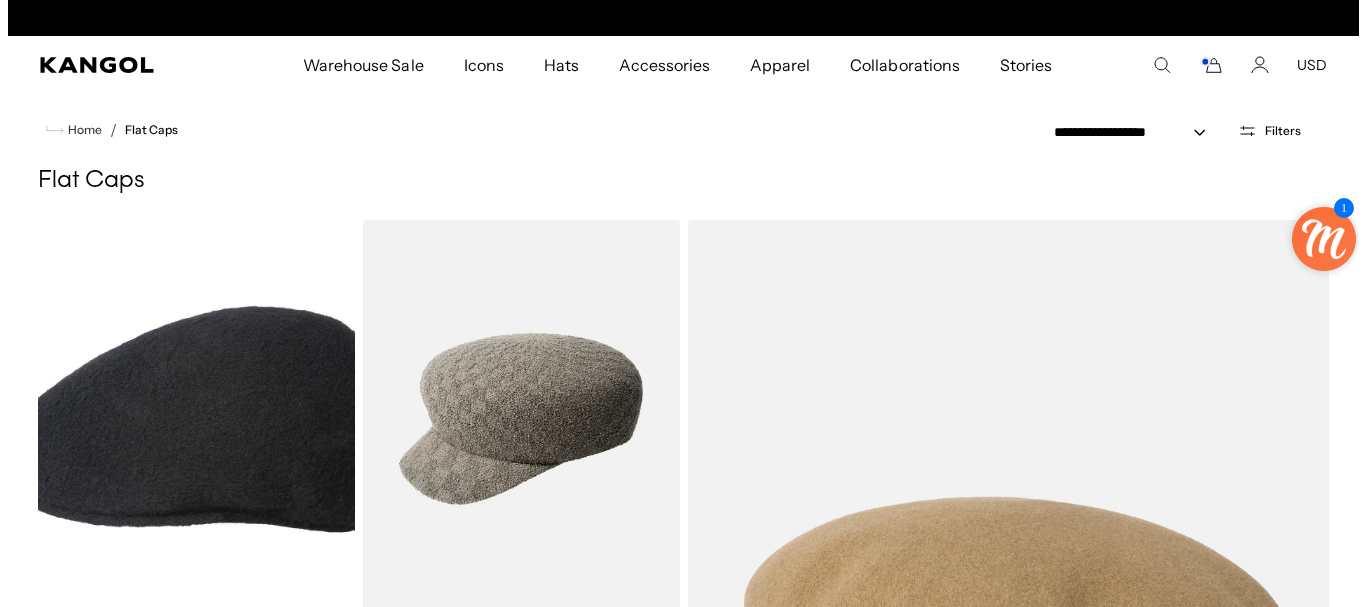 scroll, scrollTop: 0, scrollLeft: 412, axis: horizontal 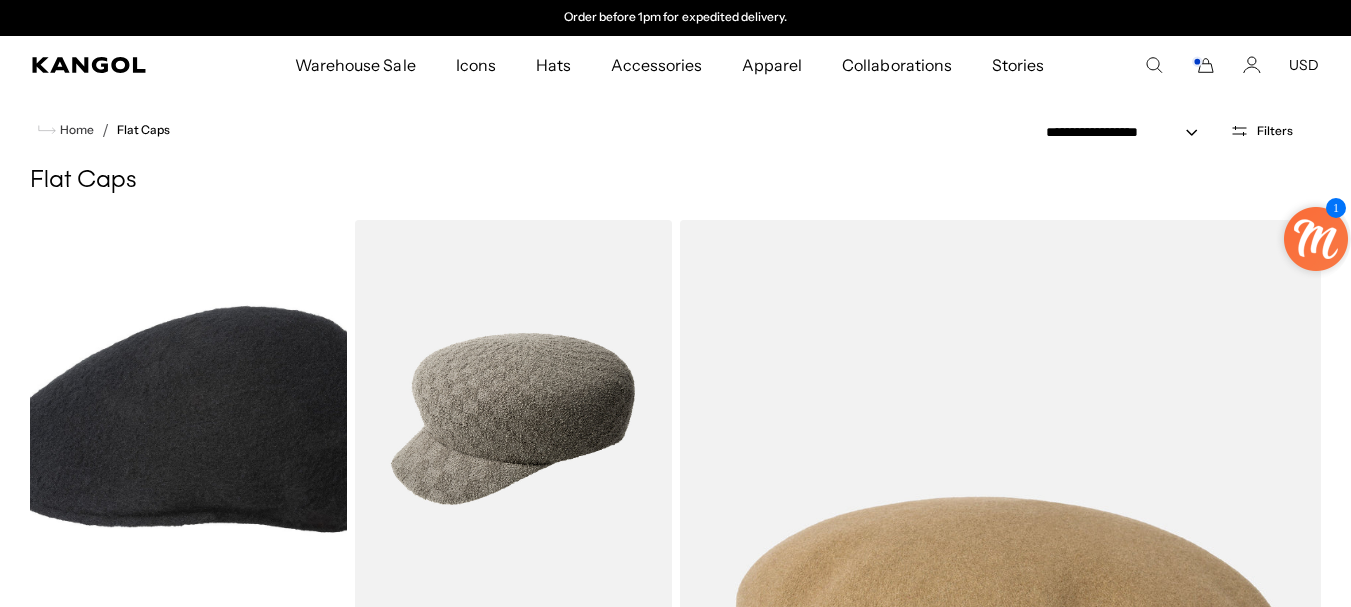 click on "Filters" at bounding box center (1261, 131) 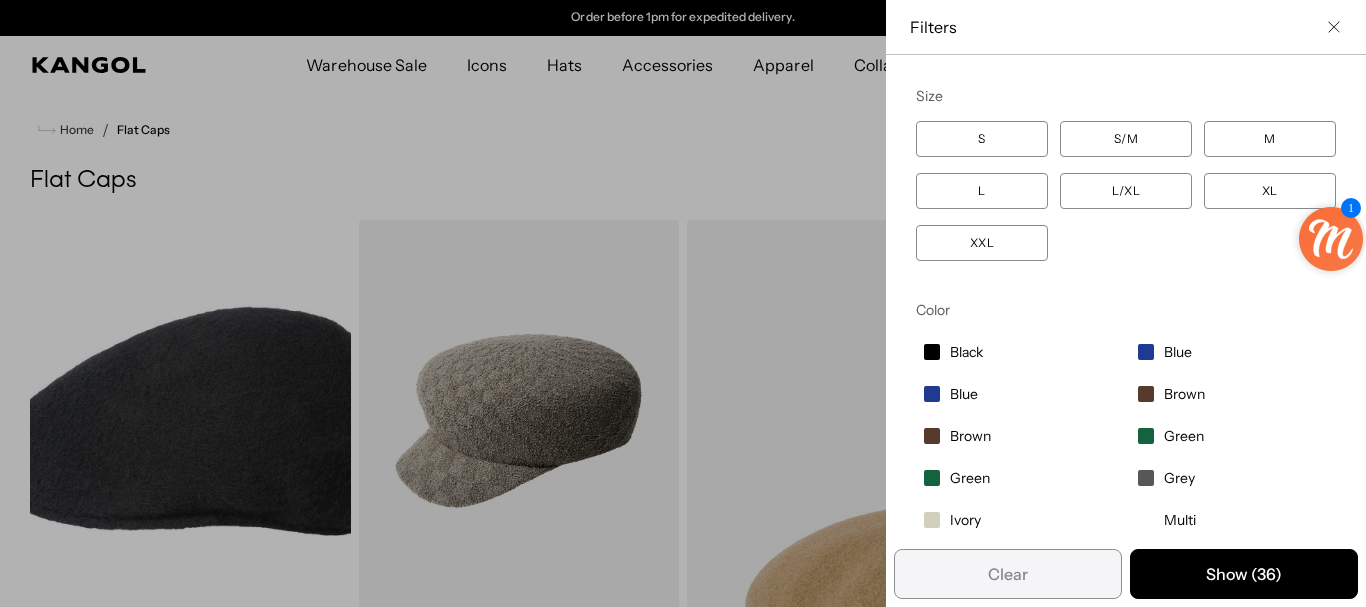 click on "L" at bounding box center (982, 191) 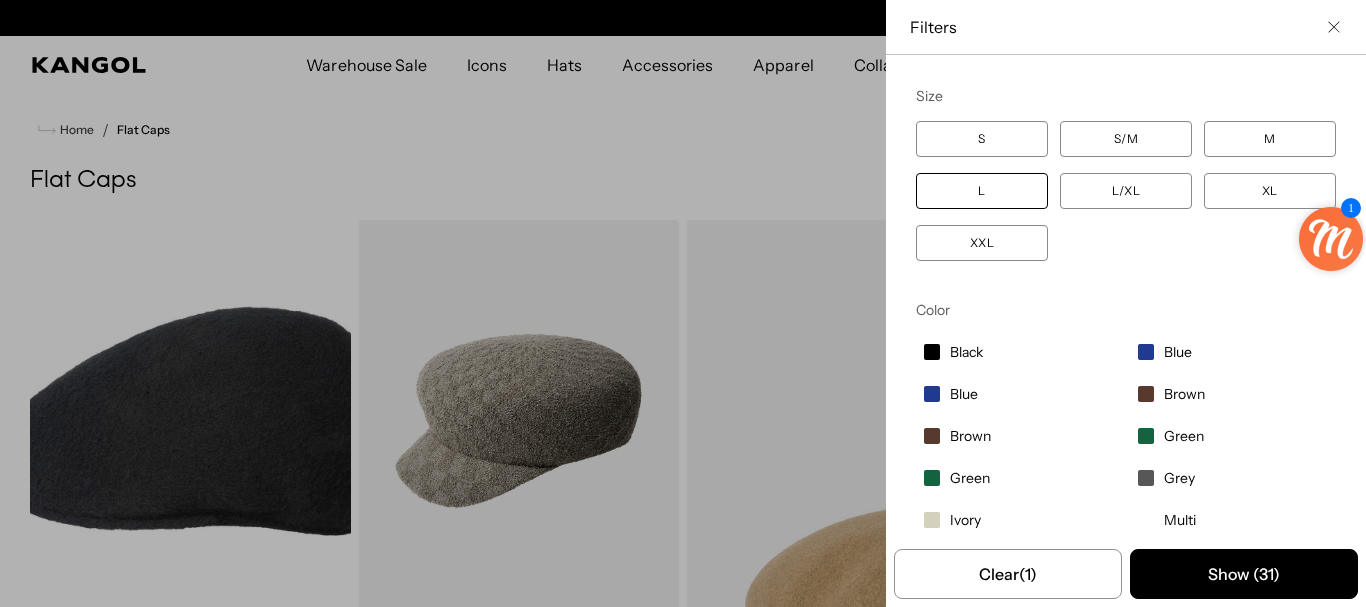 scroll, scrollTop: 0, scrollLeft: 412, axis: horizontal 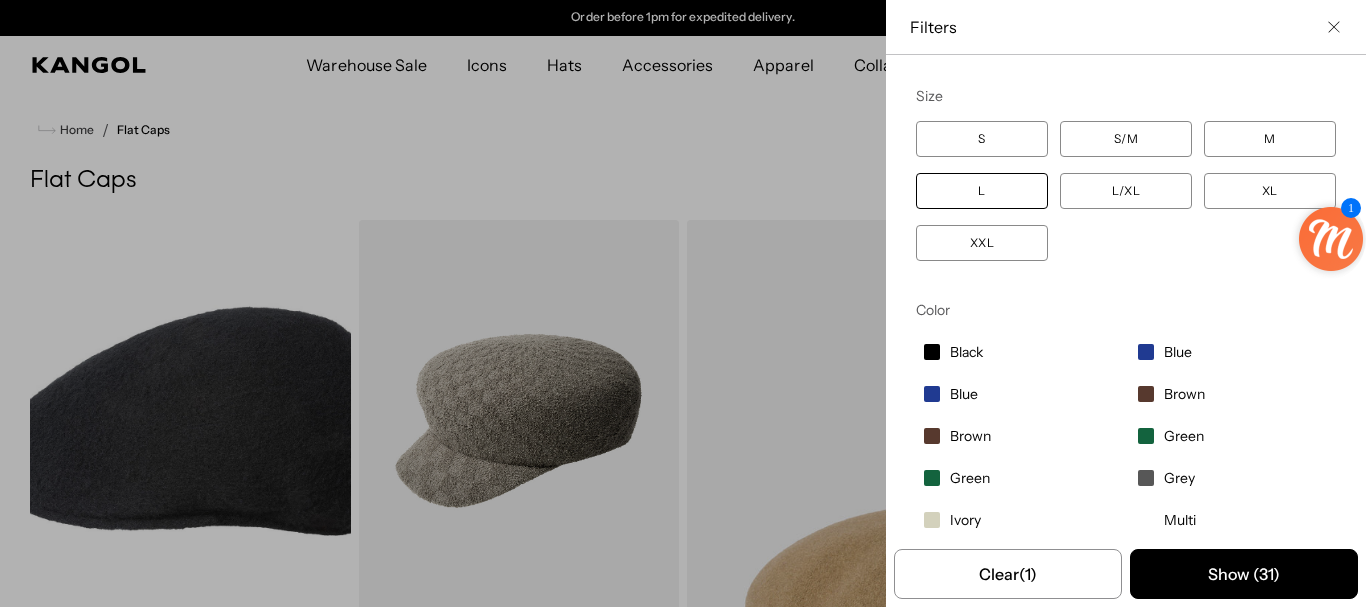 click on "Grey" at bounding box center (1179, 478) 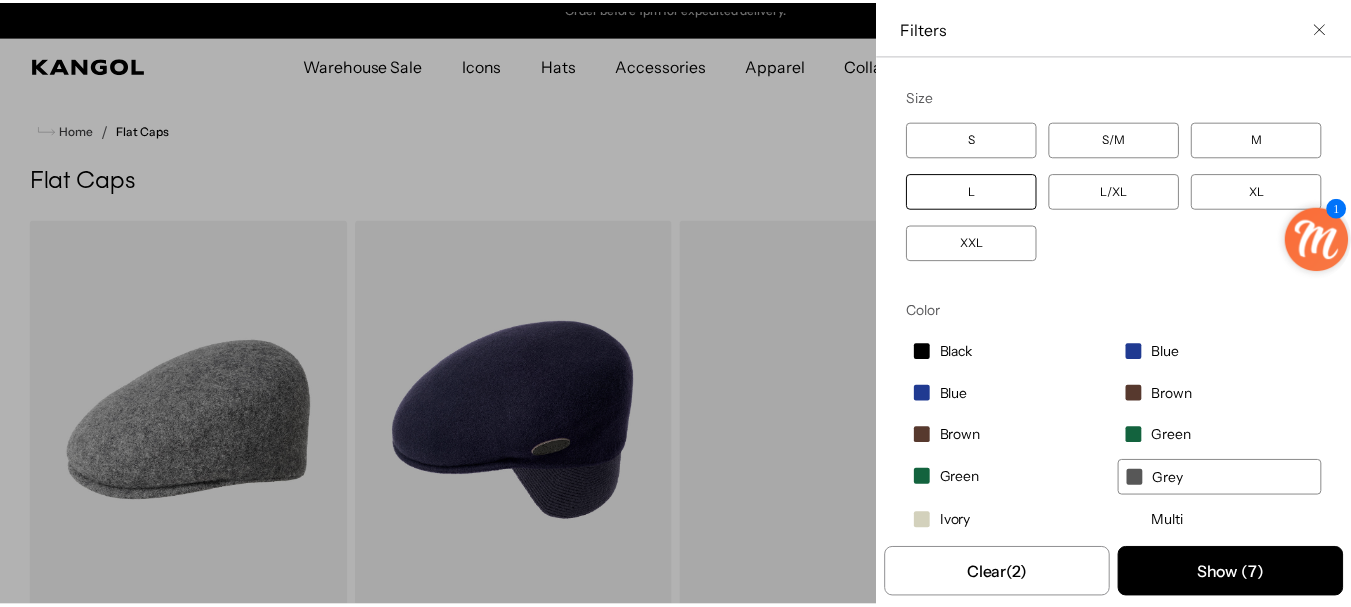 scroll, scrollTop: 0, scrollLeft: 0, axis: both 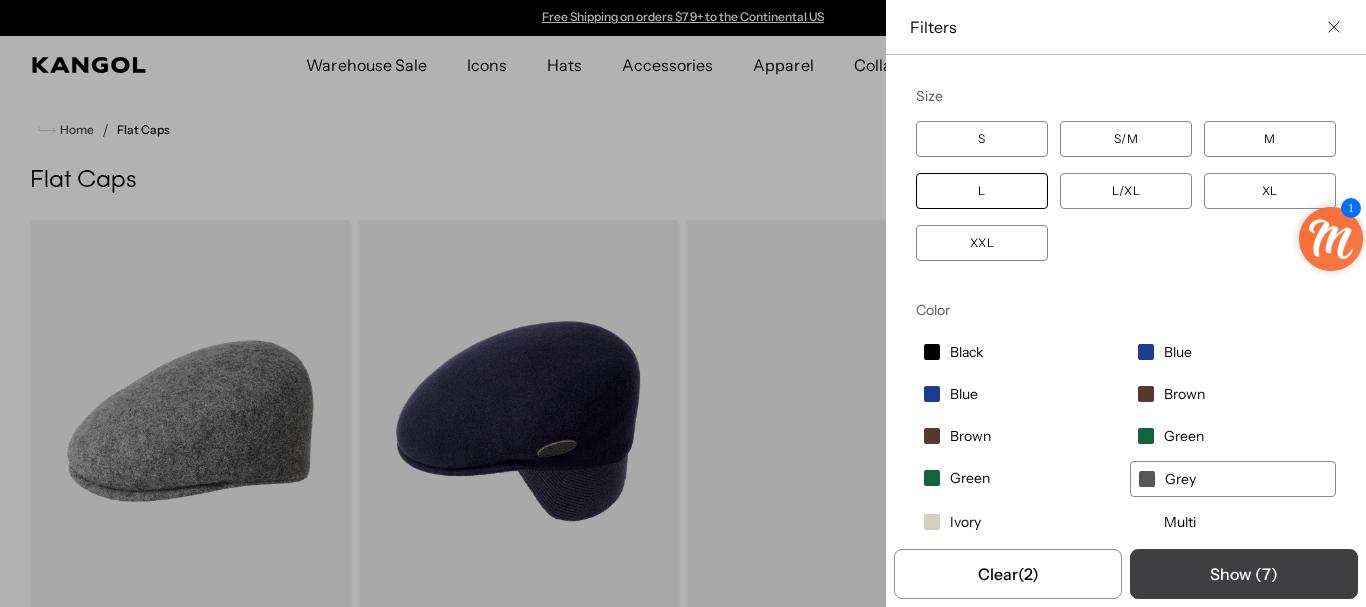 click on "Show ( 7 )" at bounding box center [1244, 574] 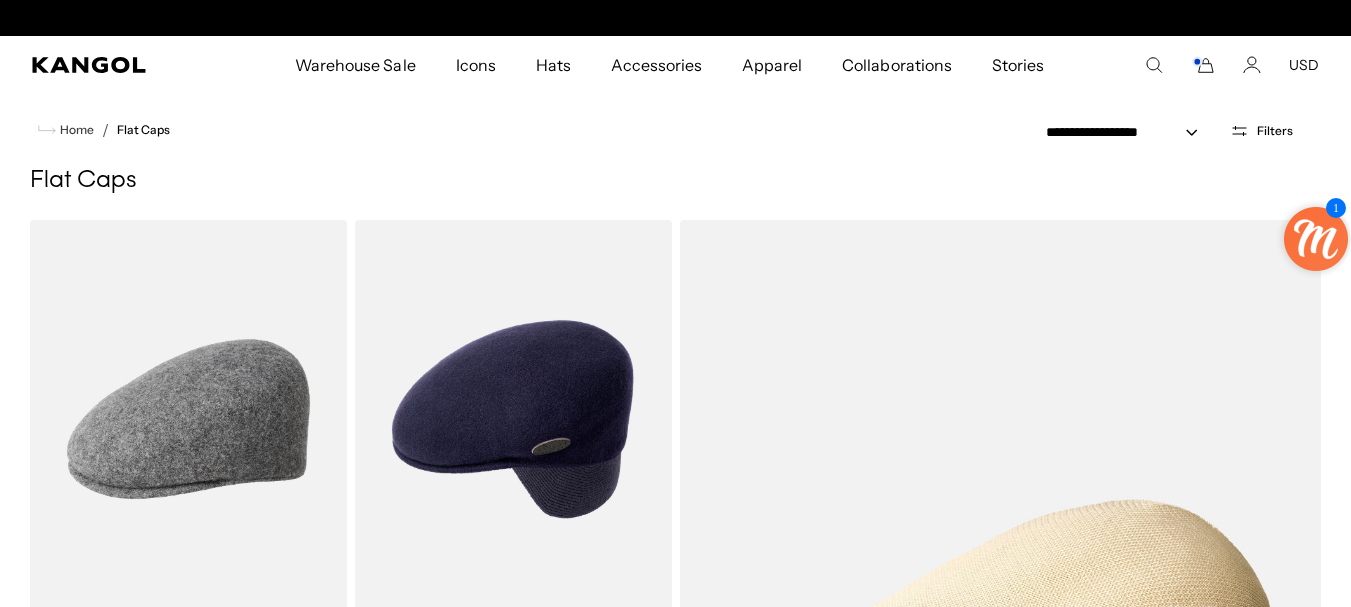scroll, scrollTop: 0, scrollLeft: 412, axis: horizontal 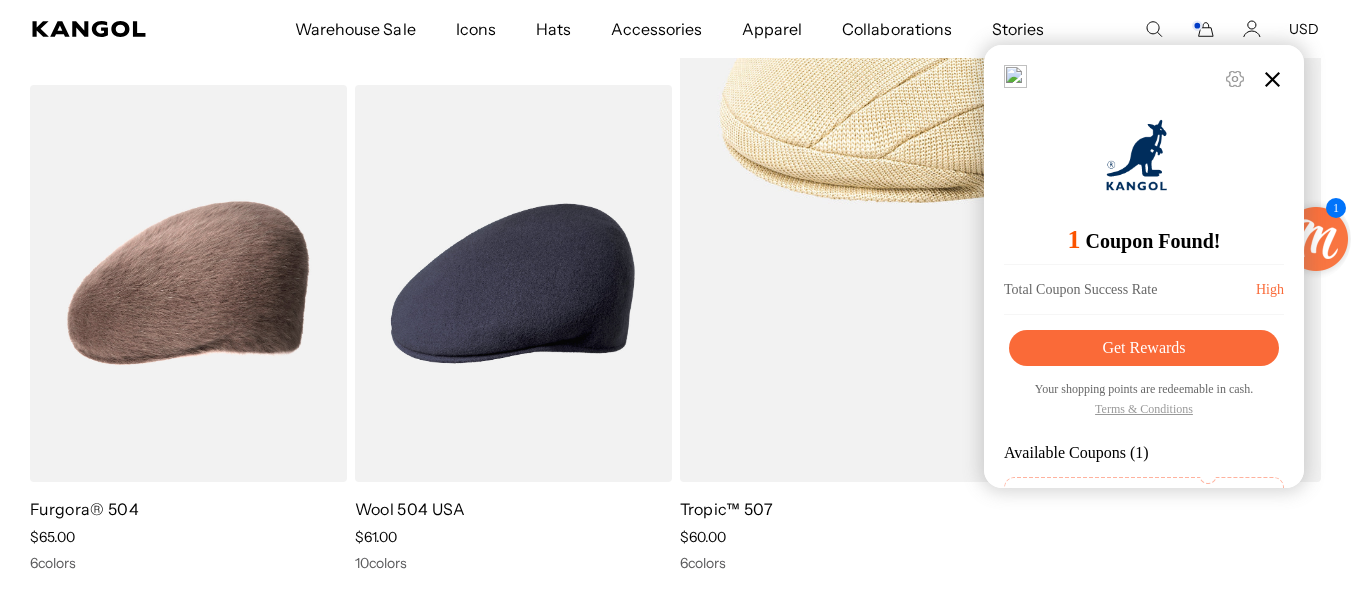 drag, startPoint x: 1284, startPoint y: 79, endPoint x: 1267, endPoint y: 69, distance: 19.723083 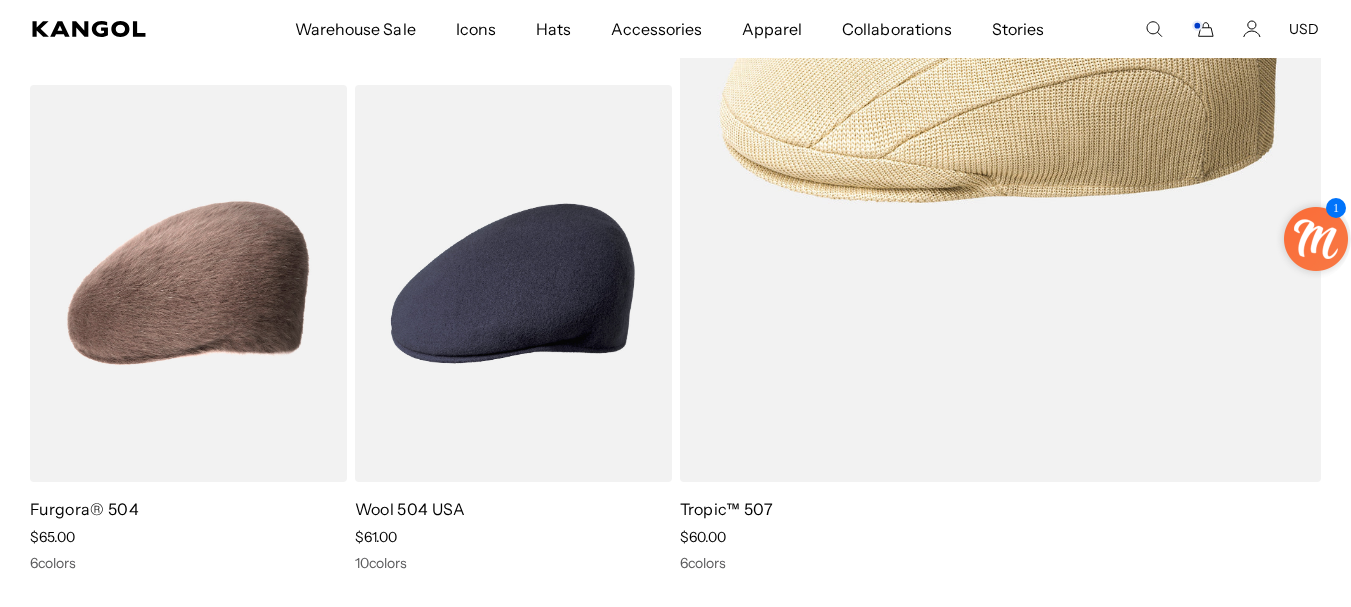 scroll, scrollTop: 0, scrollLeft: 0, axis: both 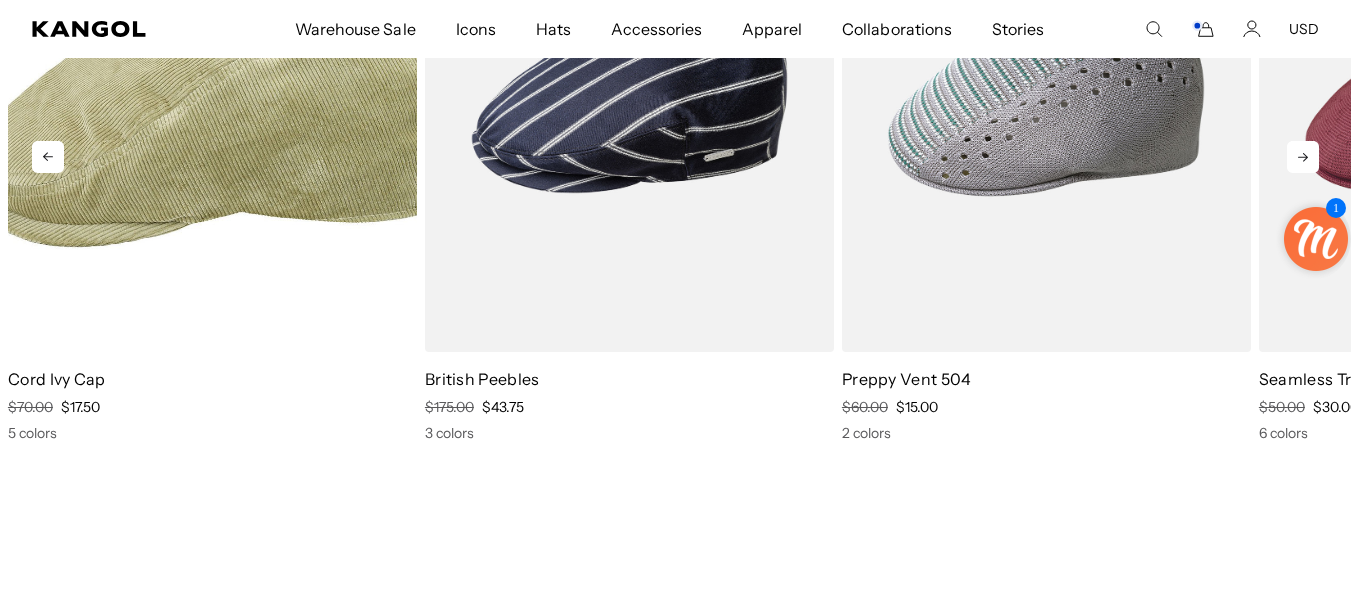 click 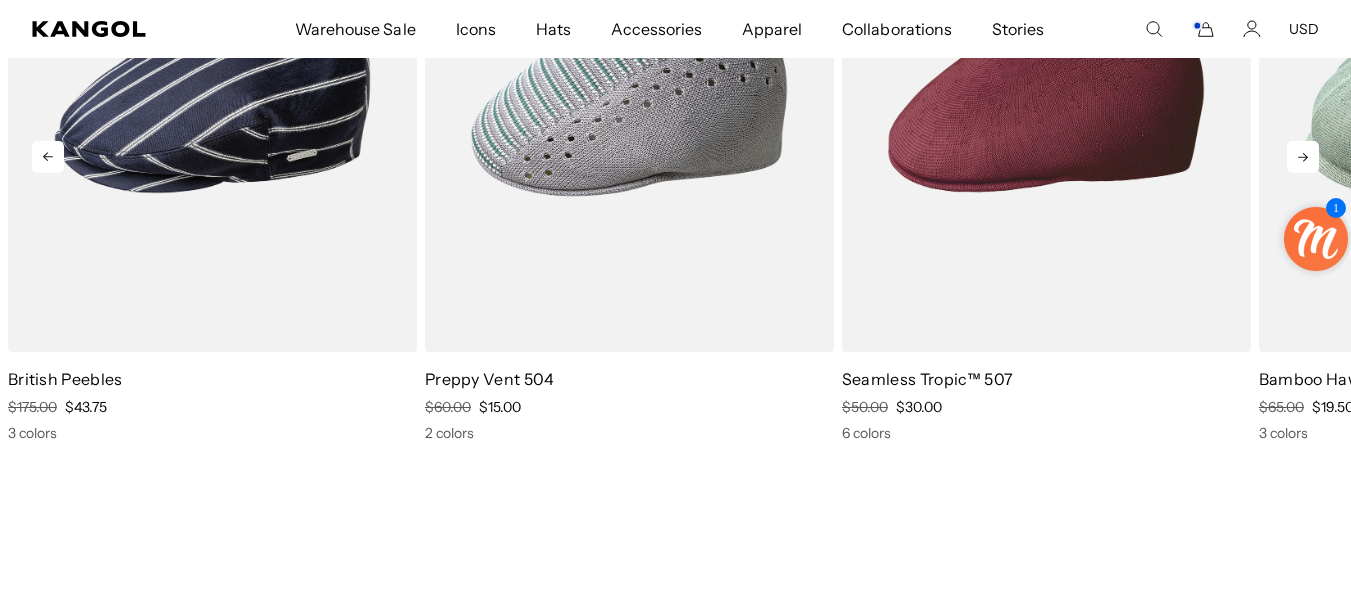 click 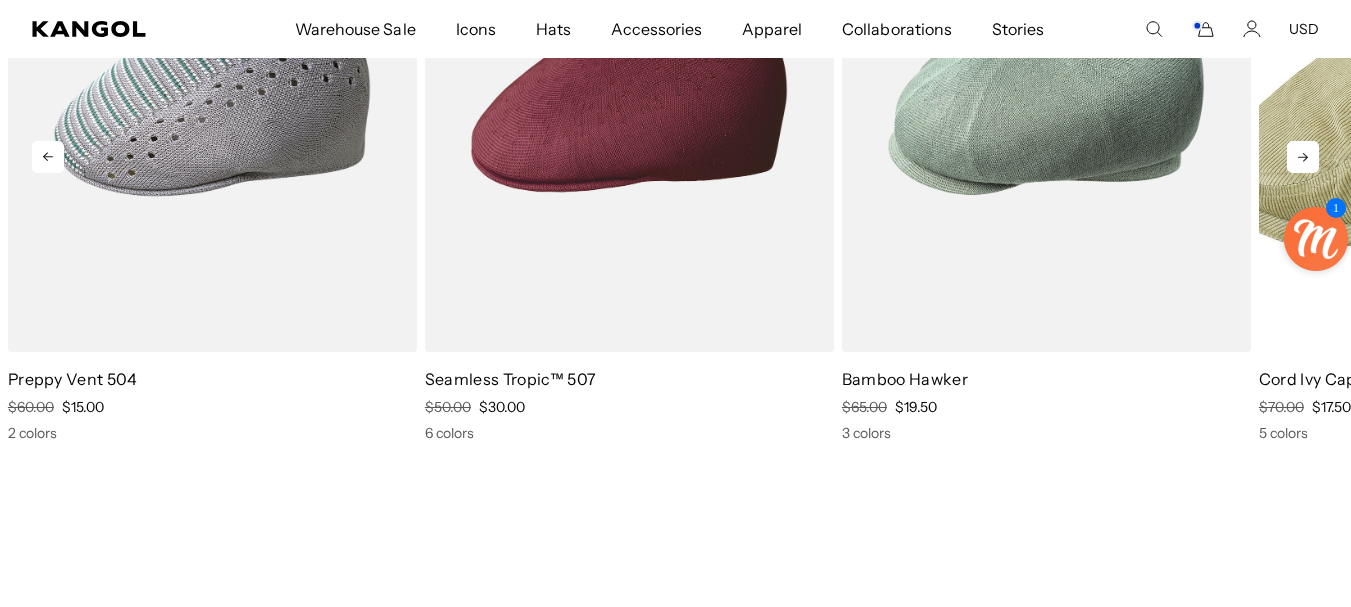 click 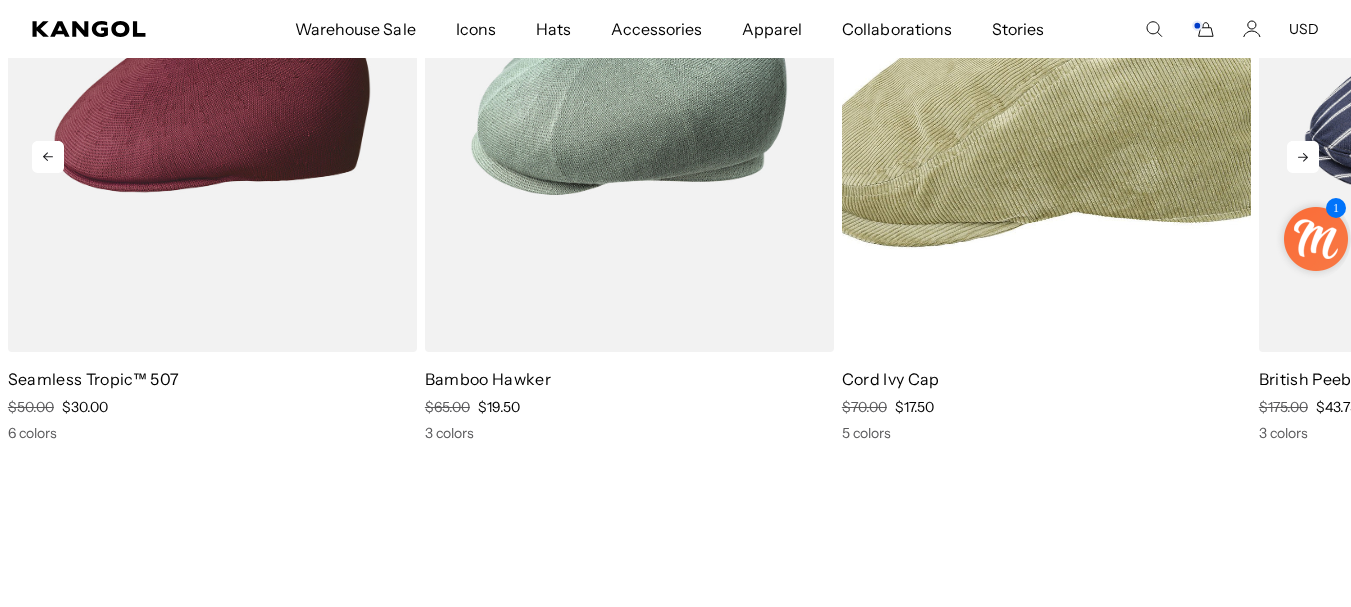 click 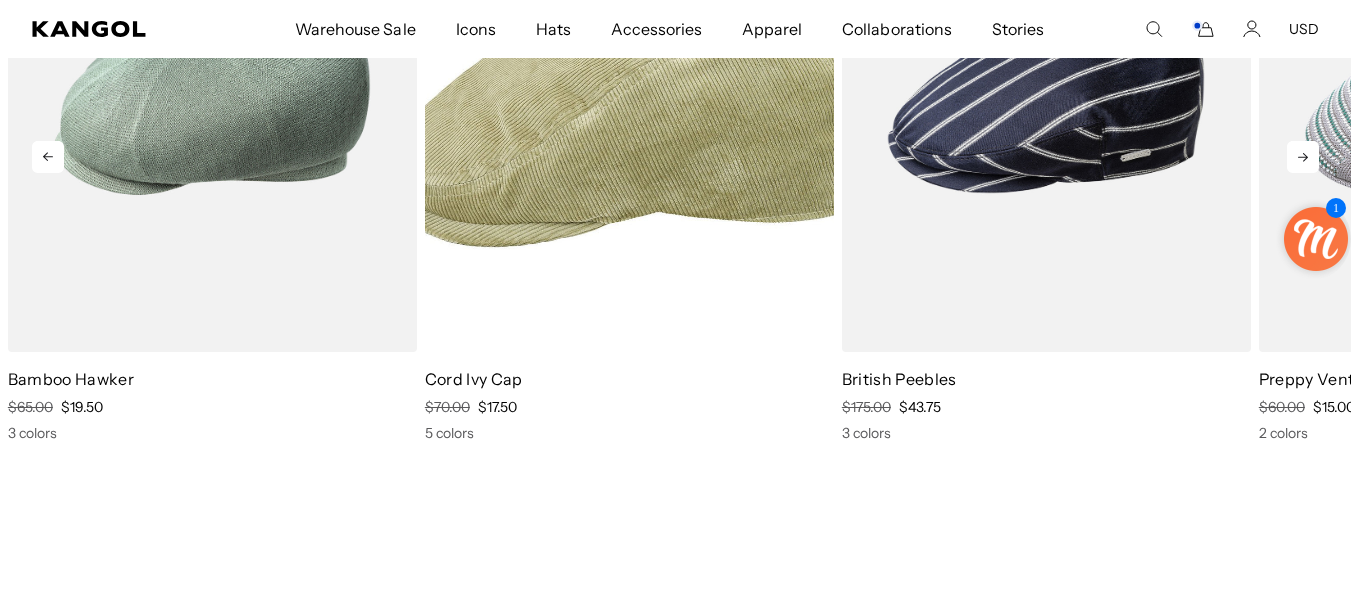 click 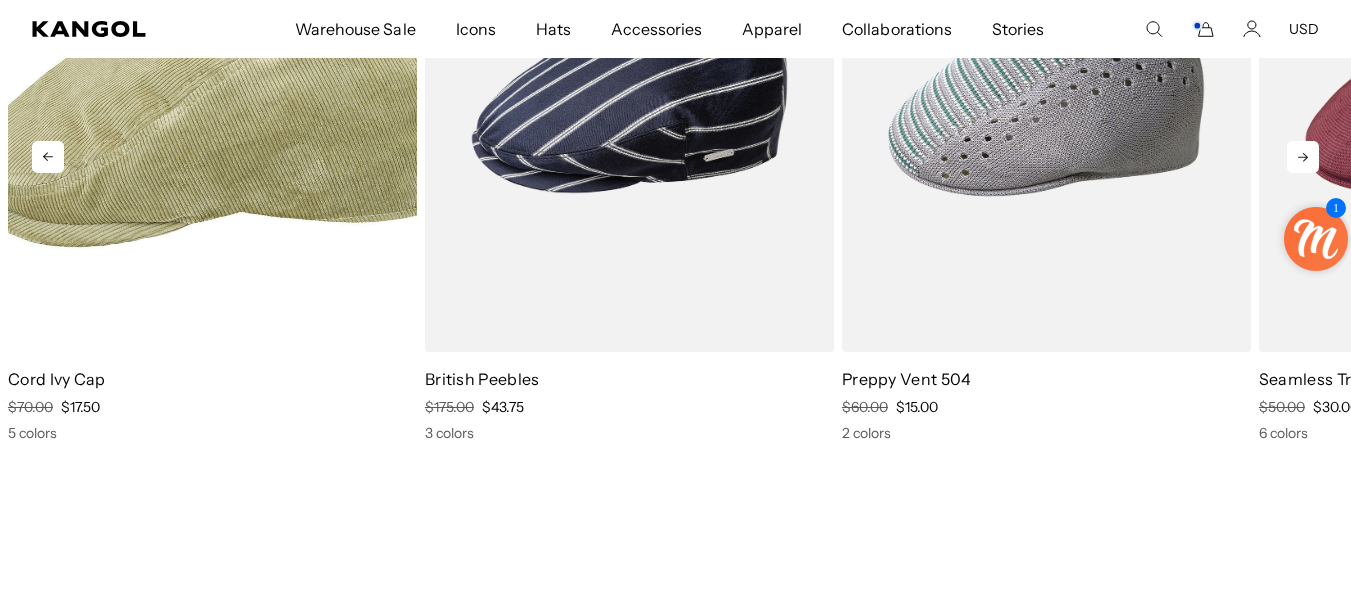 click 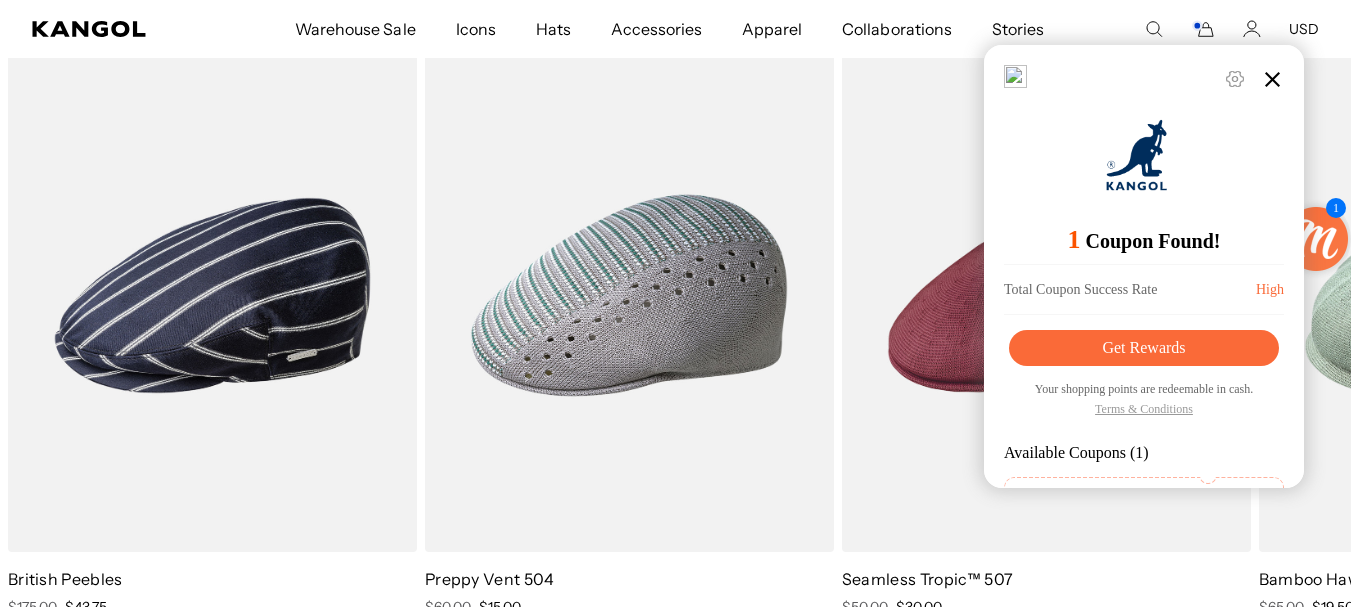 click at bounding box center [1272, 79] 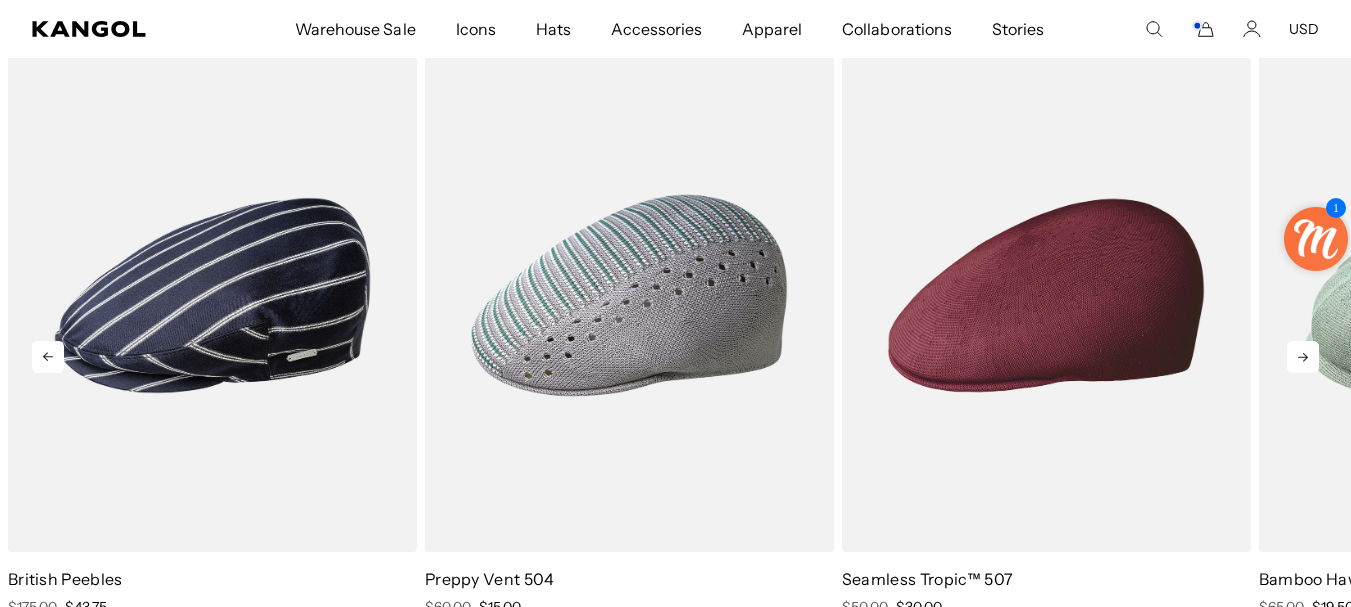 click 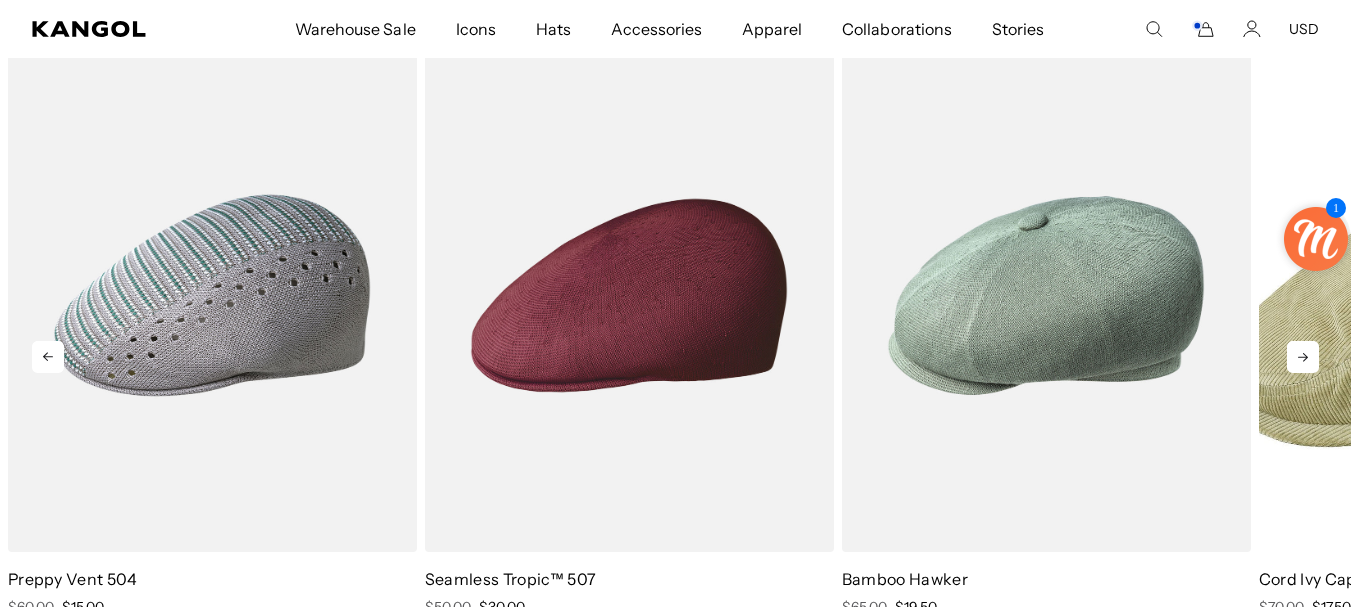 click 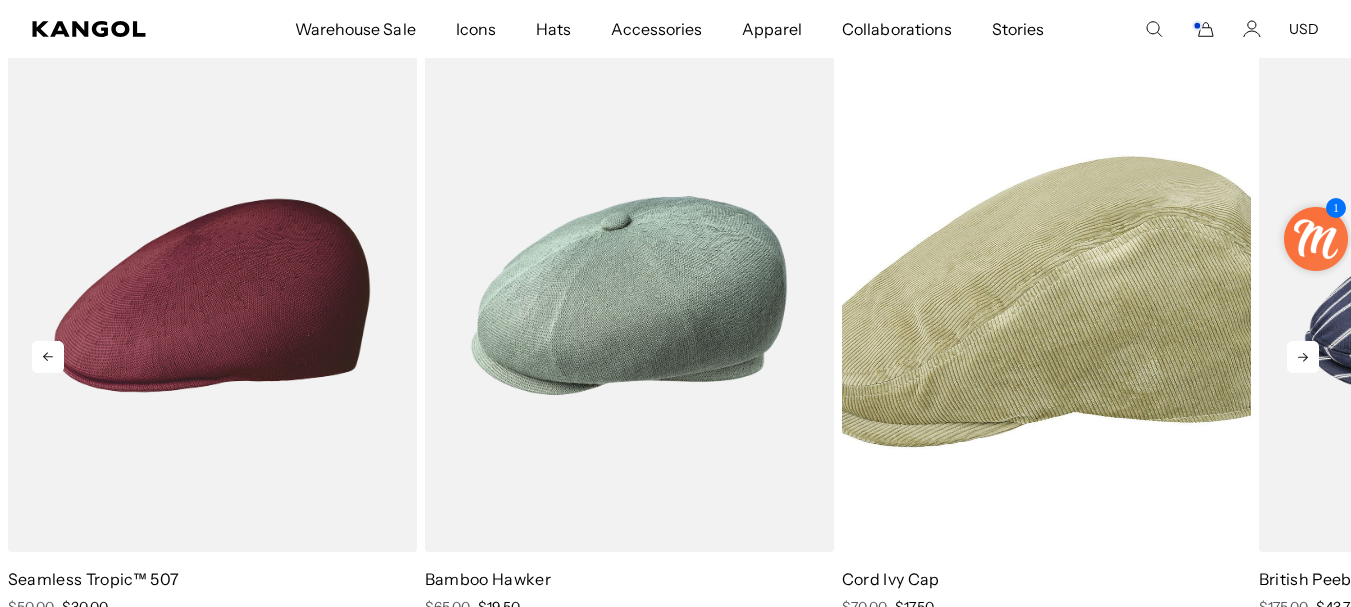 click 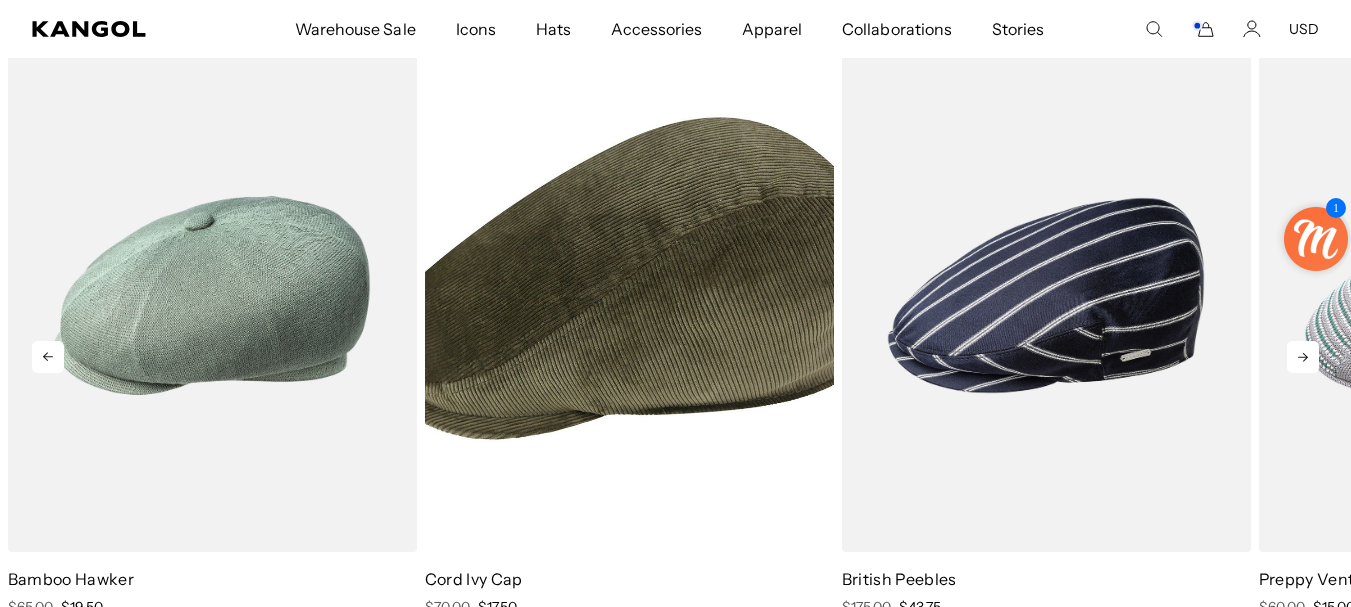 scroll, scrollTop: 0, scrollLeft: 412, axis: horizontal 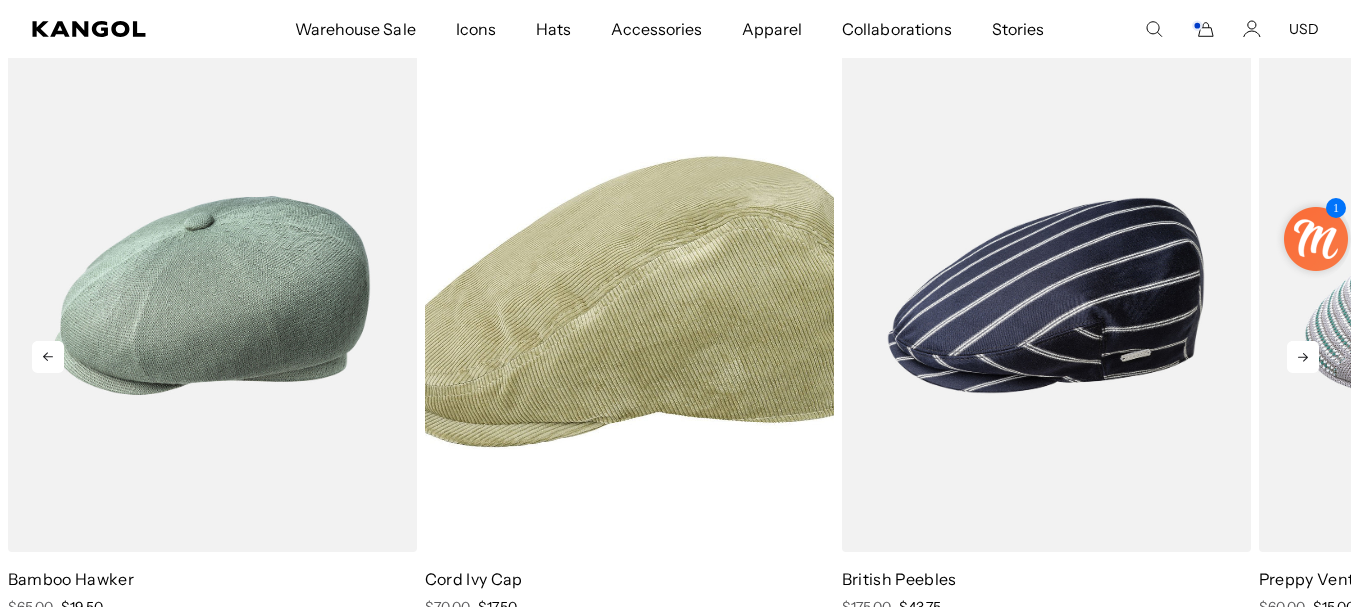 click 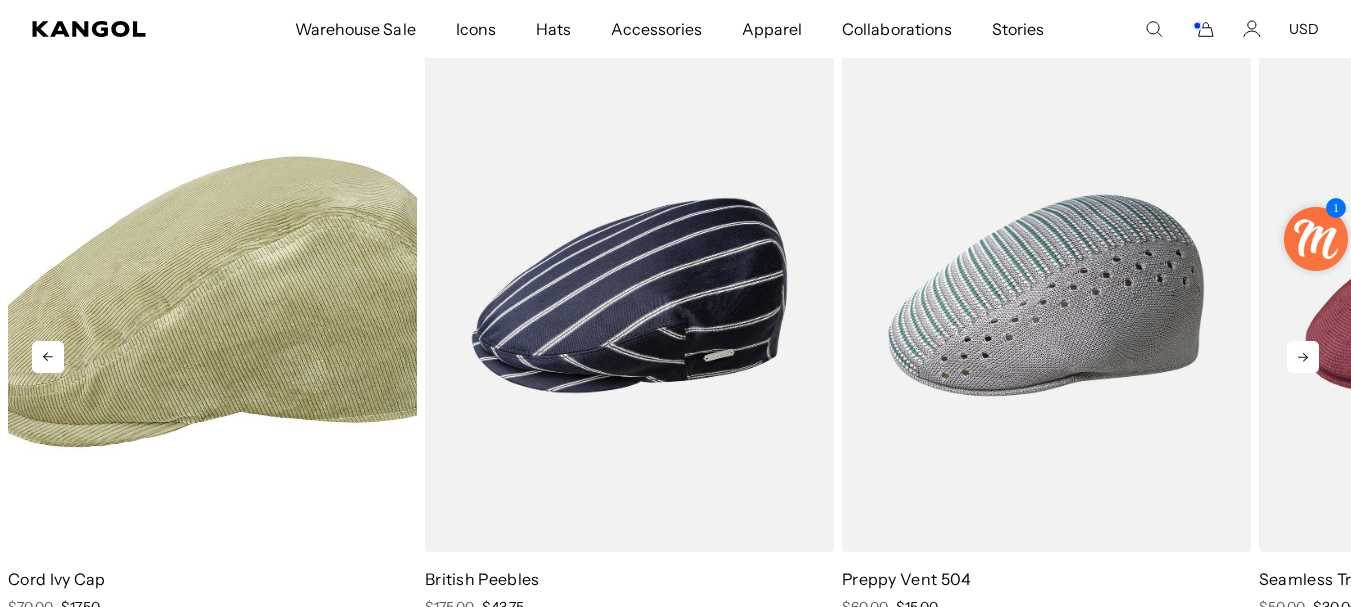 scroll, scrollTop: 0, scrollLeft: 0, axis: both 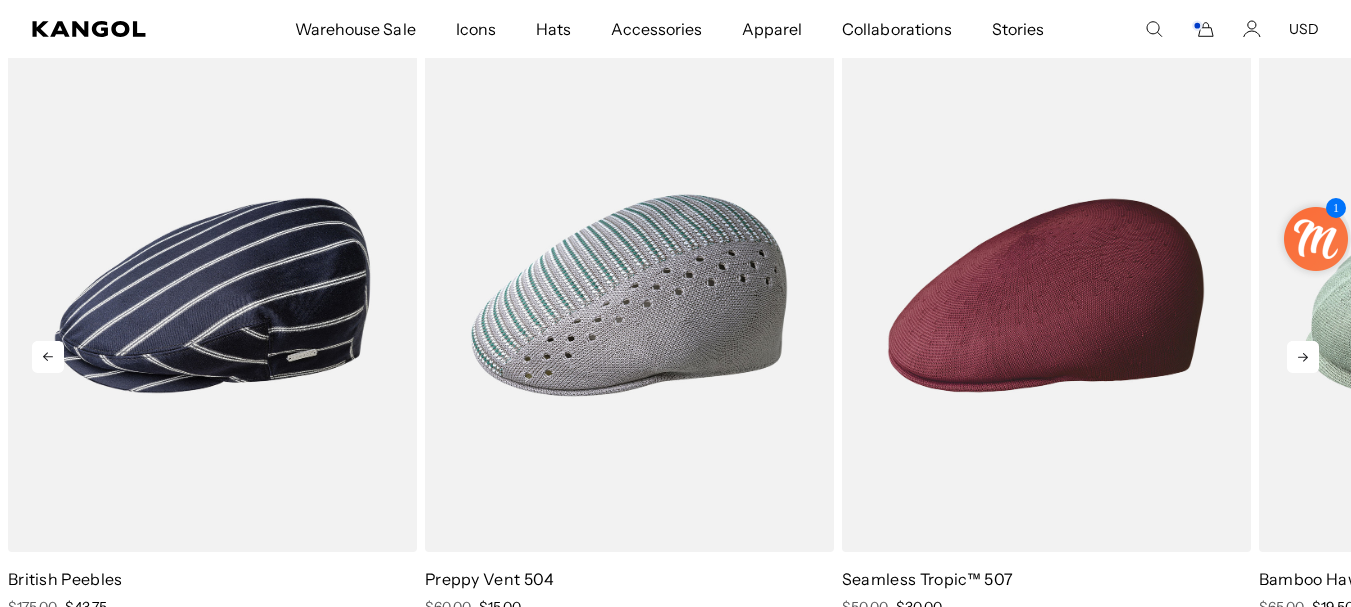 click 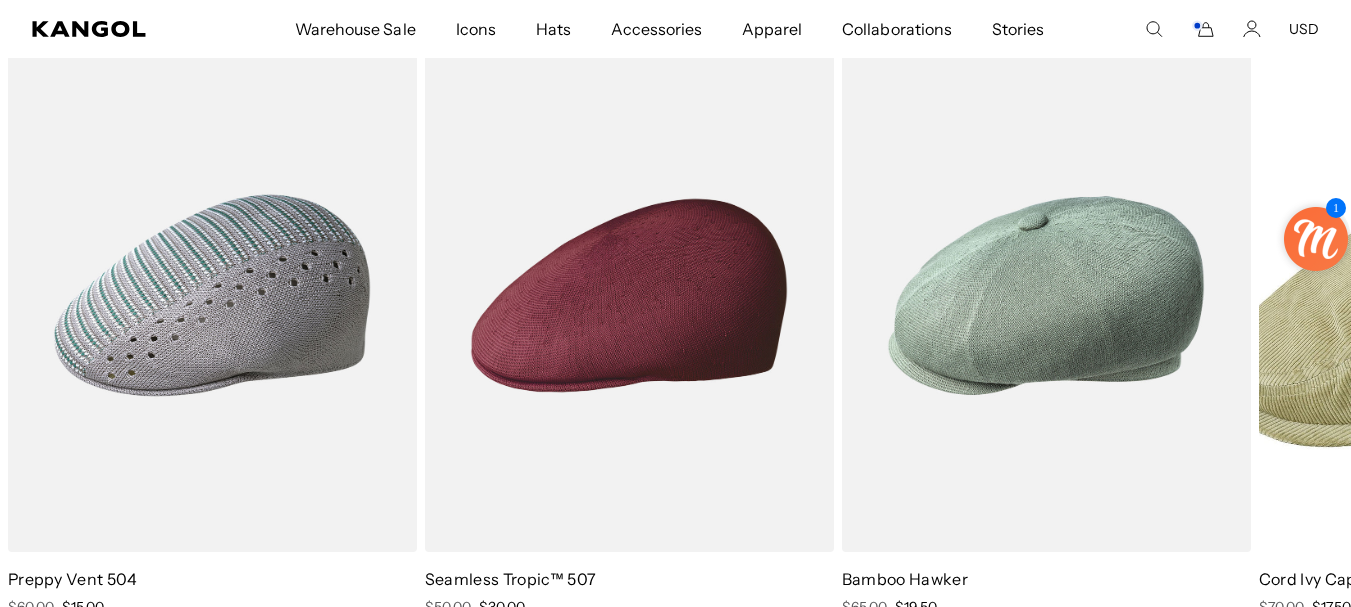 scroll, scrollTop: 0, scrollLeft: 412, axis: horizontal 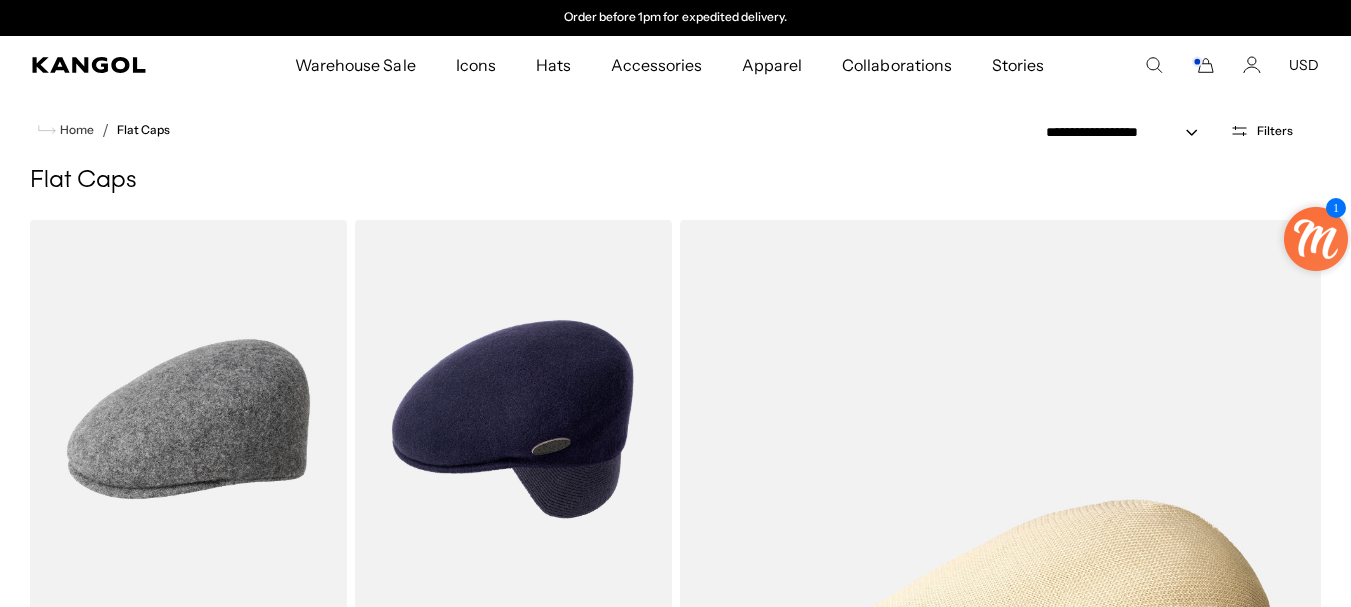click on "Filters" at bounding box center (1275, 131) 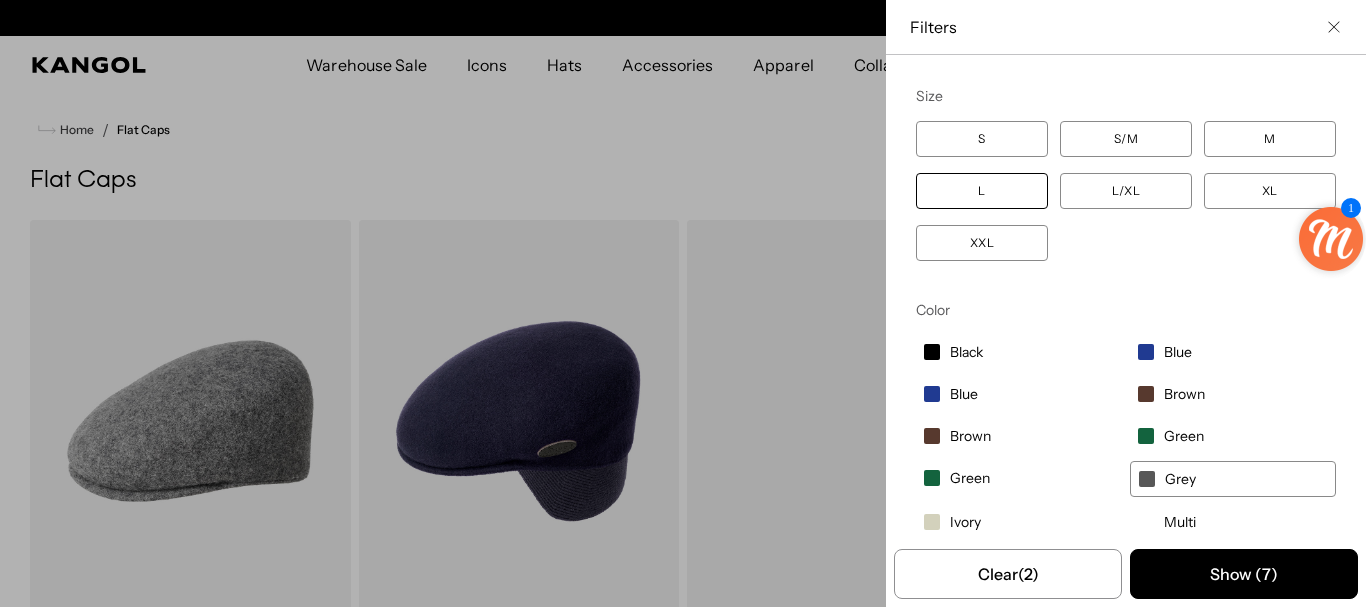 scroll, scrollTop: 0, scrollLeft: 0, axis: both 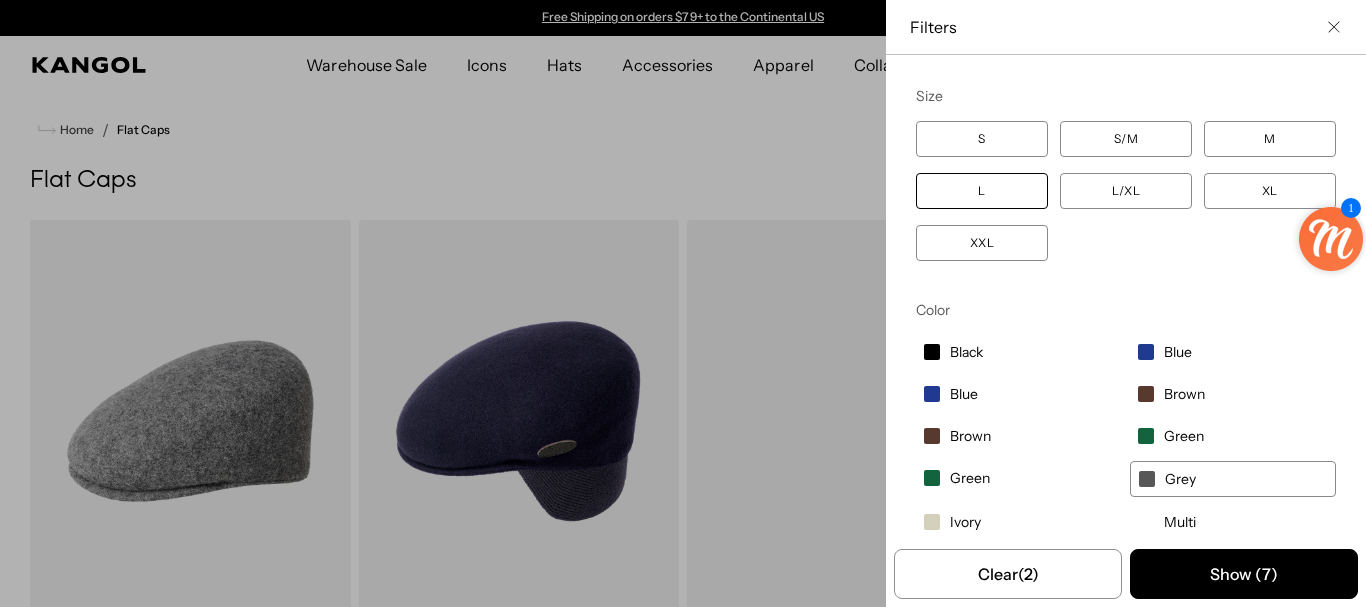 click on "Grey" at bounding box center [1233, 479] 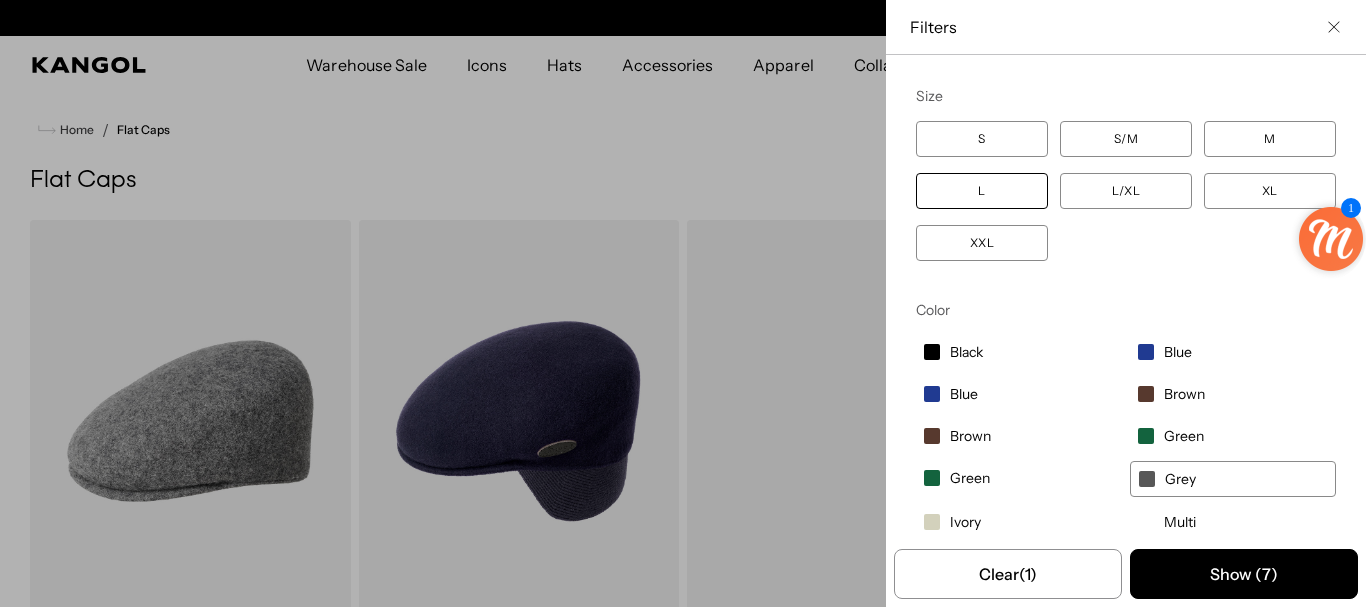 scroll, scrollTop: 0, scrollLeft: 412, axis: horizontal 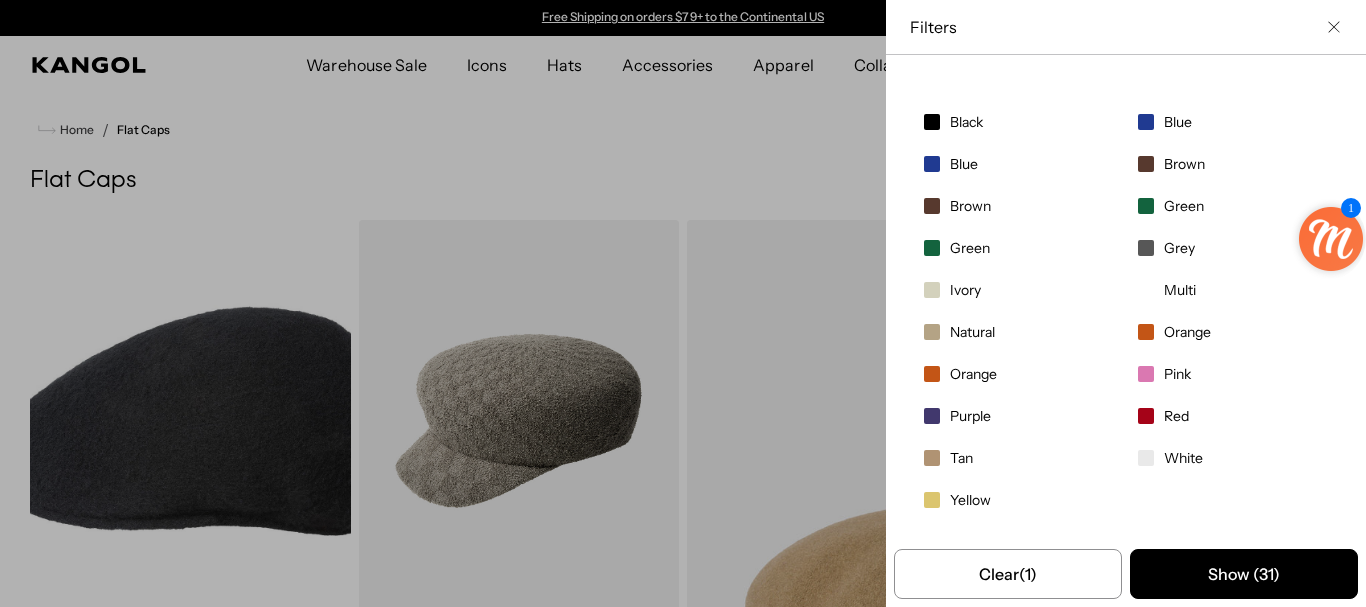 click on "Natural" at bounding box center (972, 332) 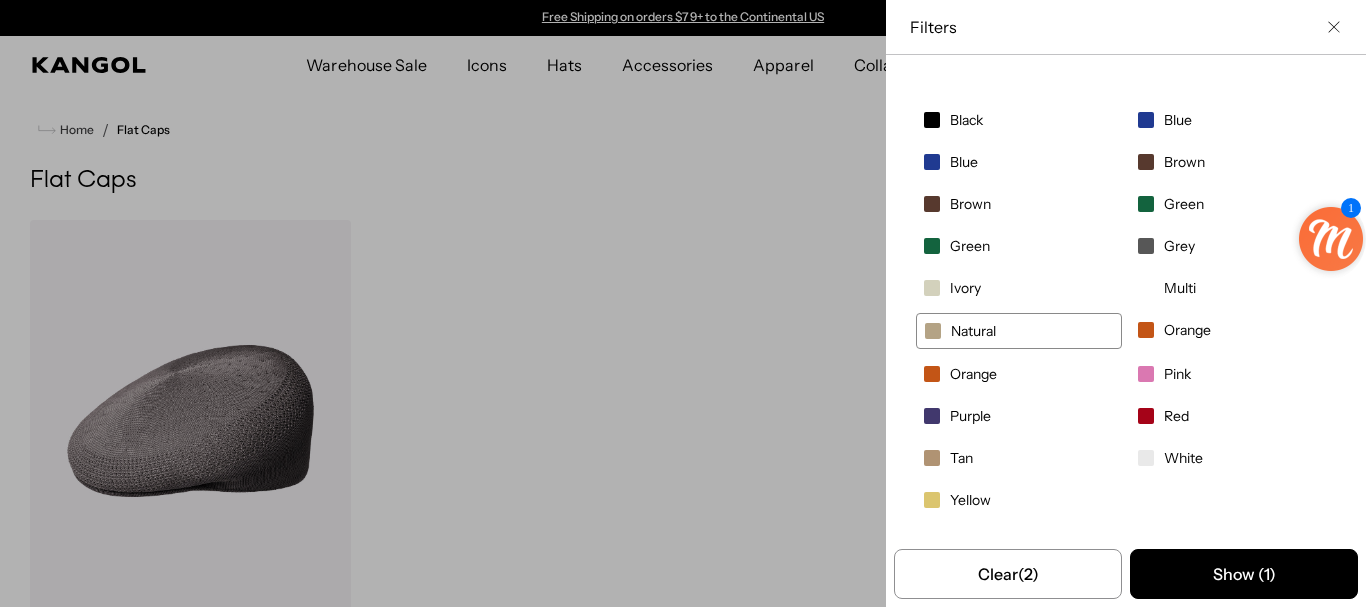 scroll, scrollTop: 178, scrollLeft: 0, axis: vertical 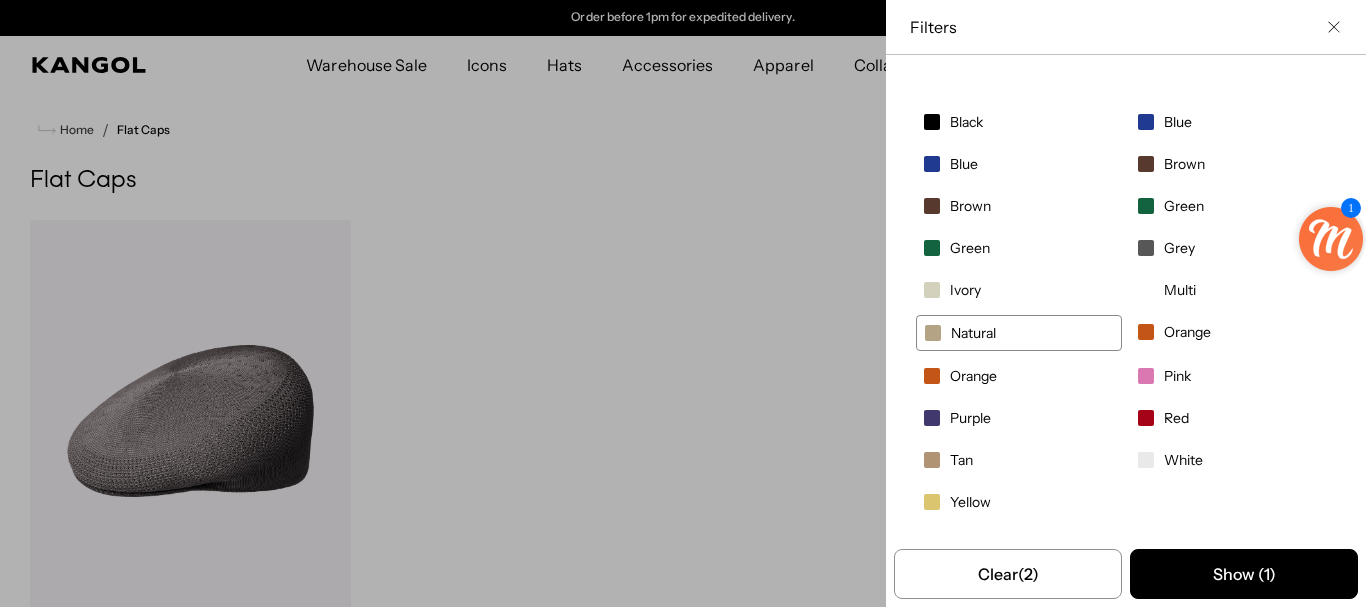 click on "Tan" at bounding box center (1019, 460) 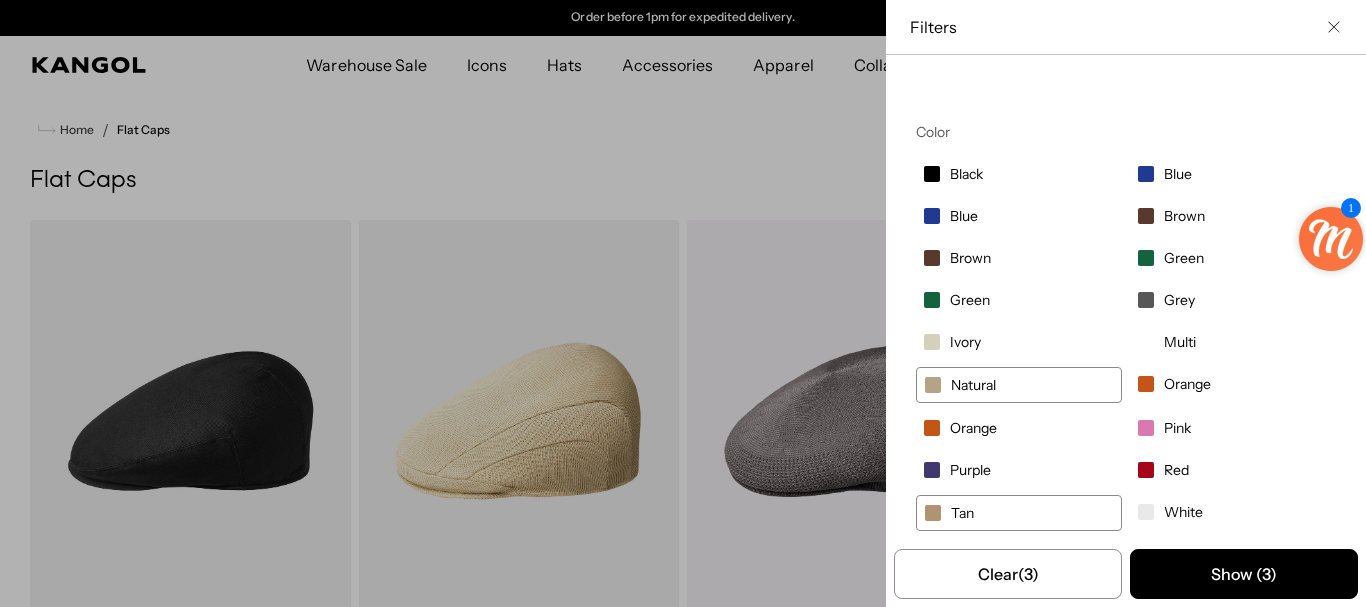 scroll, scrollTop: 230, scrollLeft: 0, axis: vertical 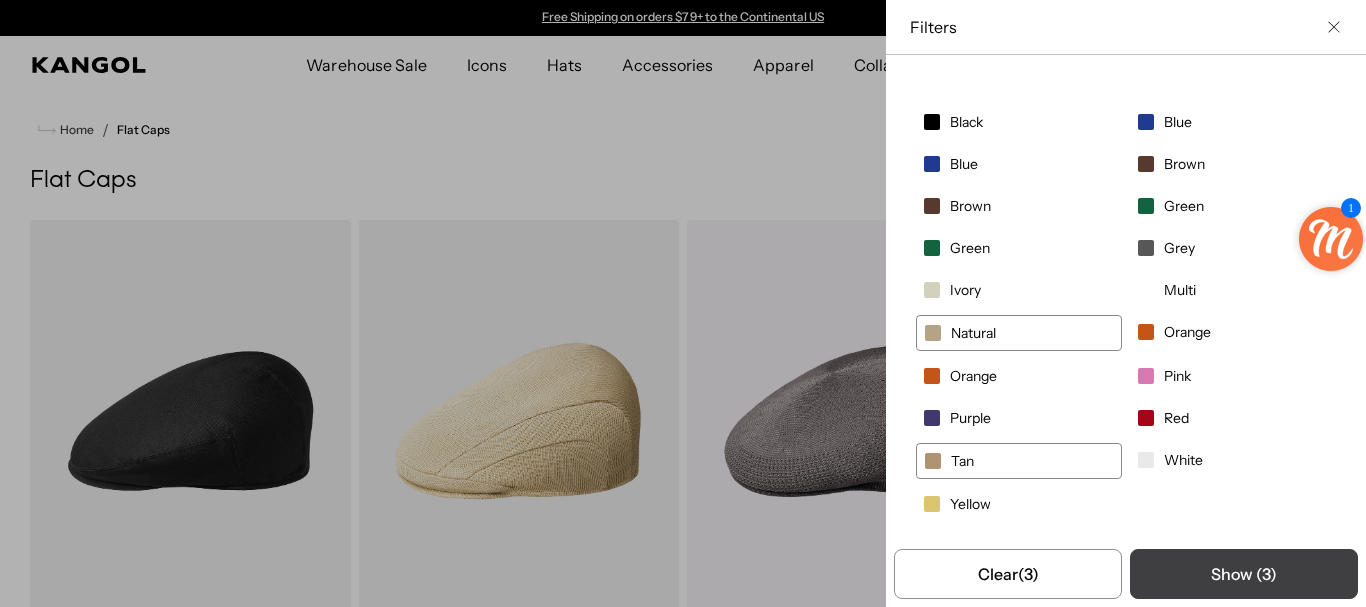 click on "Show ( 3 )" at bounding box center [1244, 574] 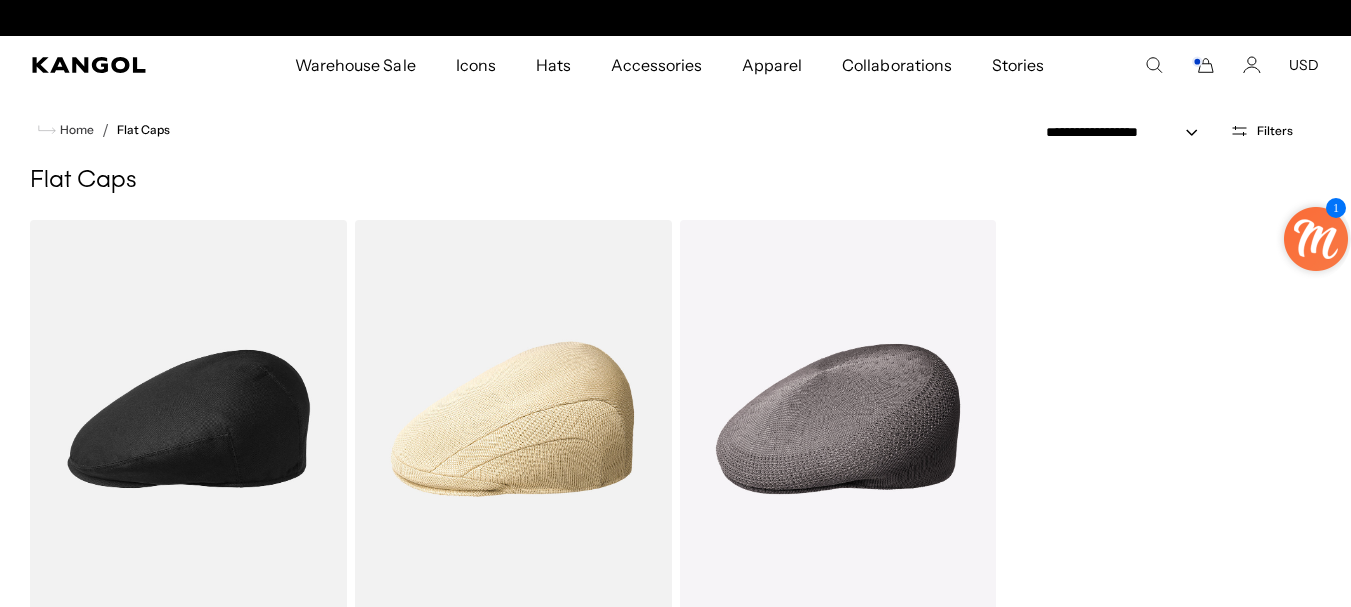scroll, scrollTop: 0, scrollLeft: 0, axis: both 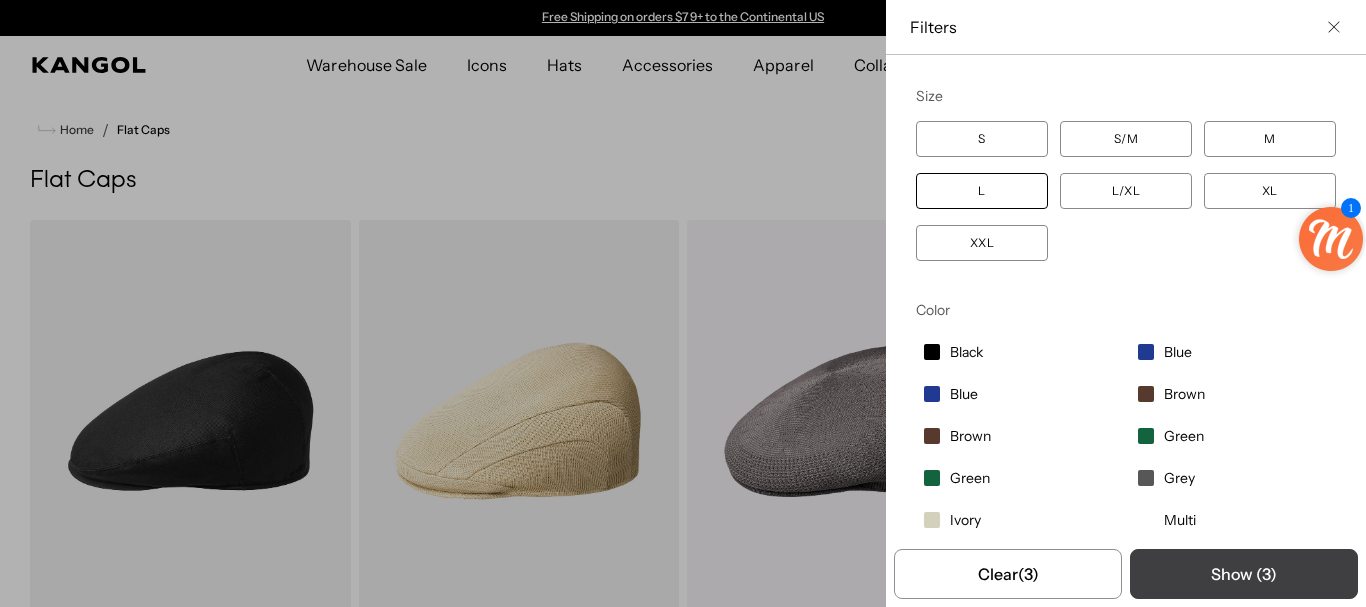 click on "Show ( 3 )" at bounding box center (1244, 574) 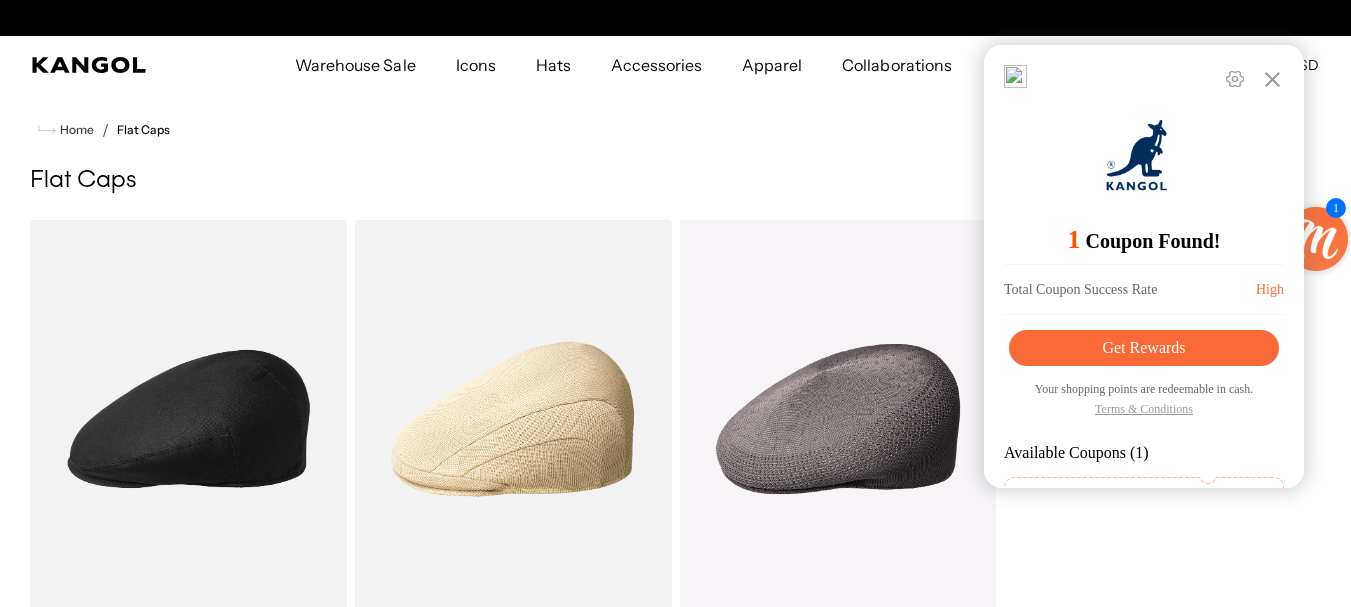 scroll, scrollTop: 0, scrollLeft: 412, axis: horizontal 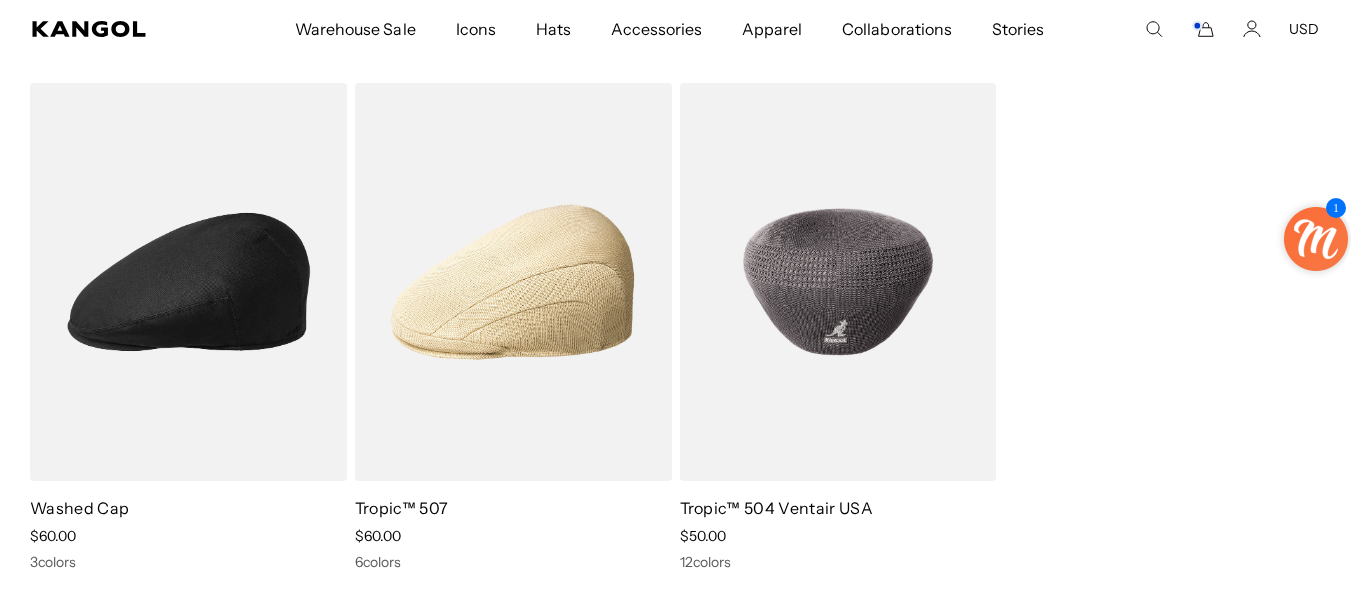 click at bounding box center [838, 282] 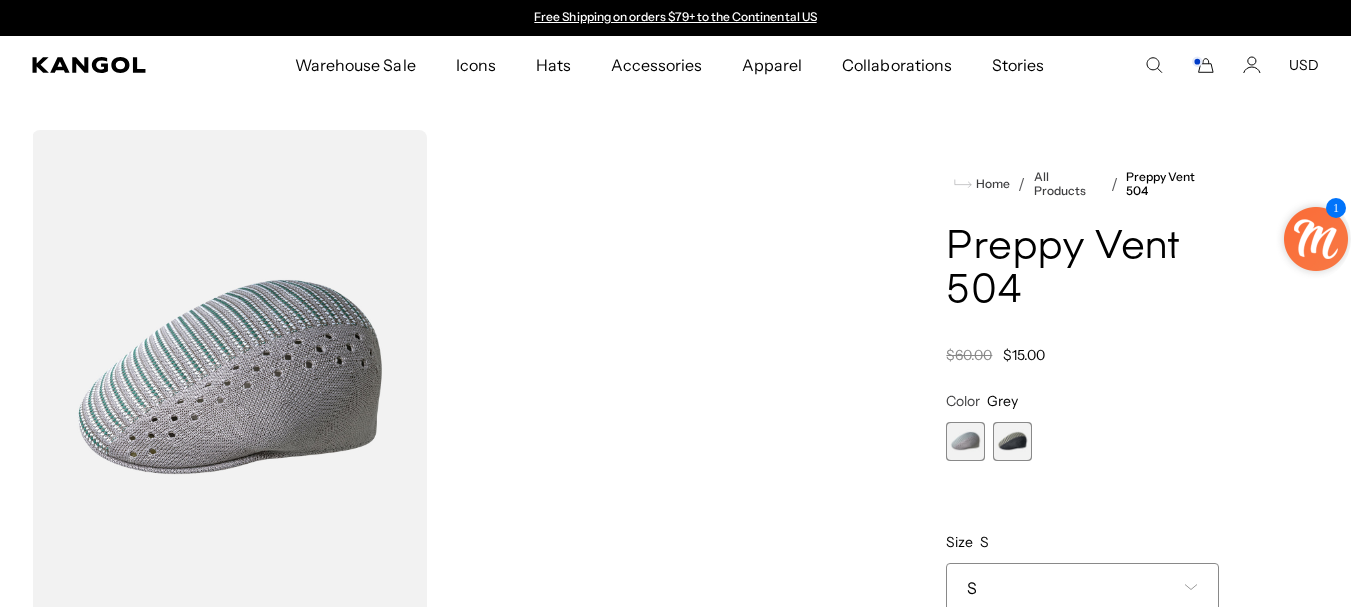 scroll, scrollTop: 0, scrollLeft: 0, axis: both 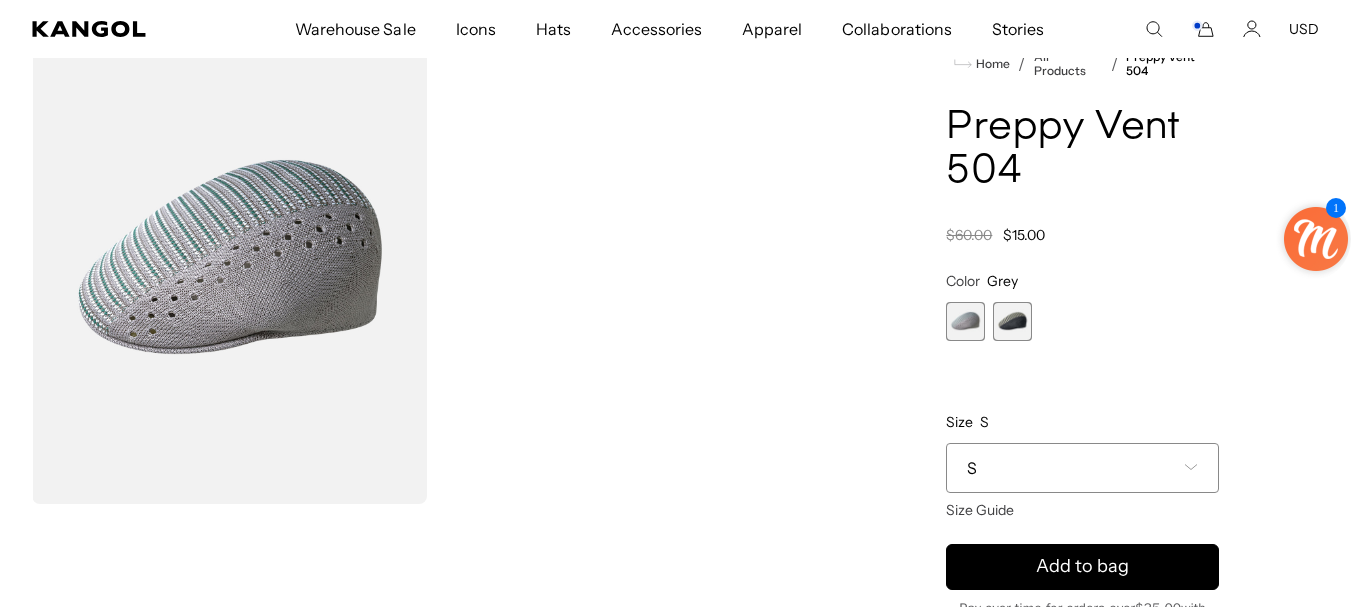 click on "S" at bounding box center [1082, 468] 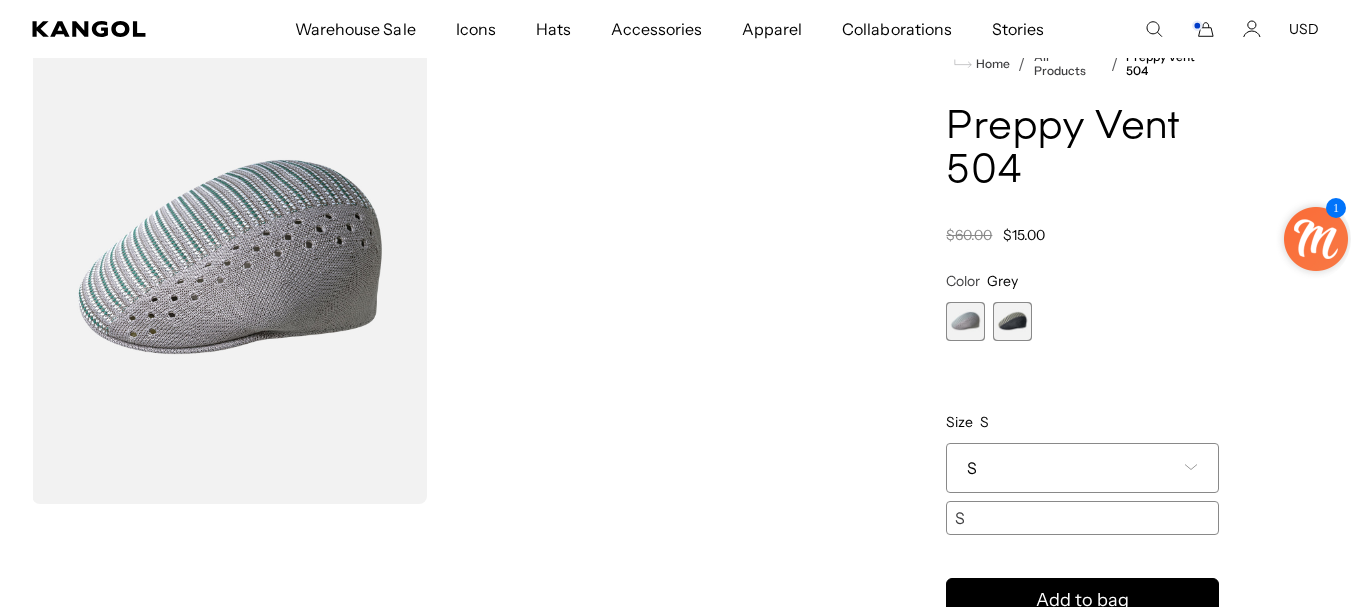 click on "**********" at bounding box center (1082, 403) 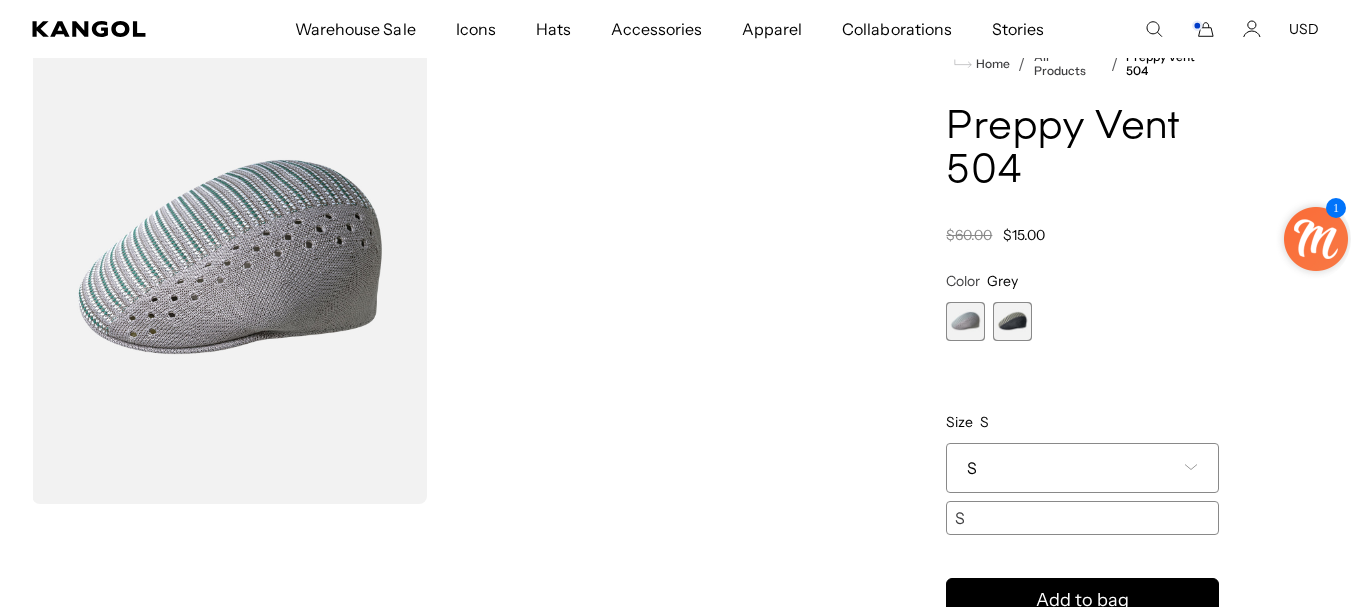 click at bounding box center [1012, 321] 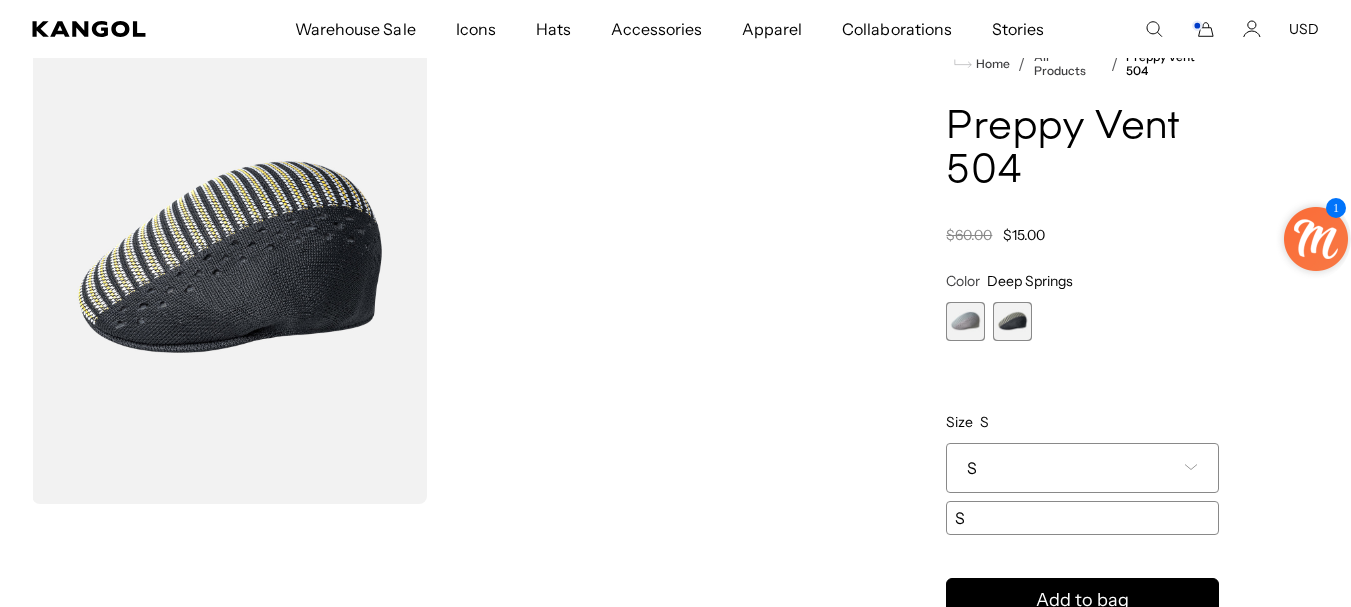 scroll, scrollTop: 0, scrollLeft: 0, axis: both 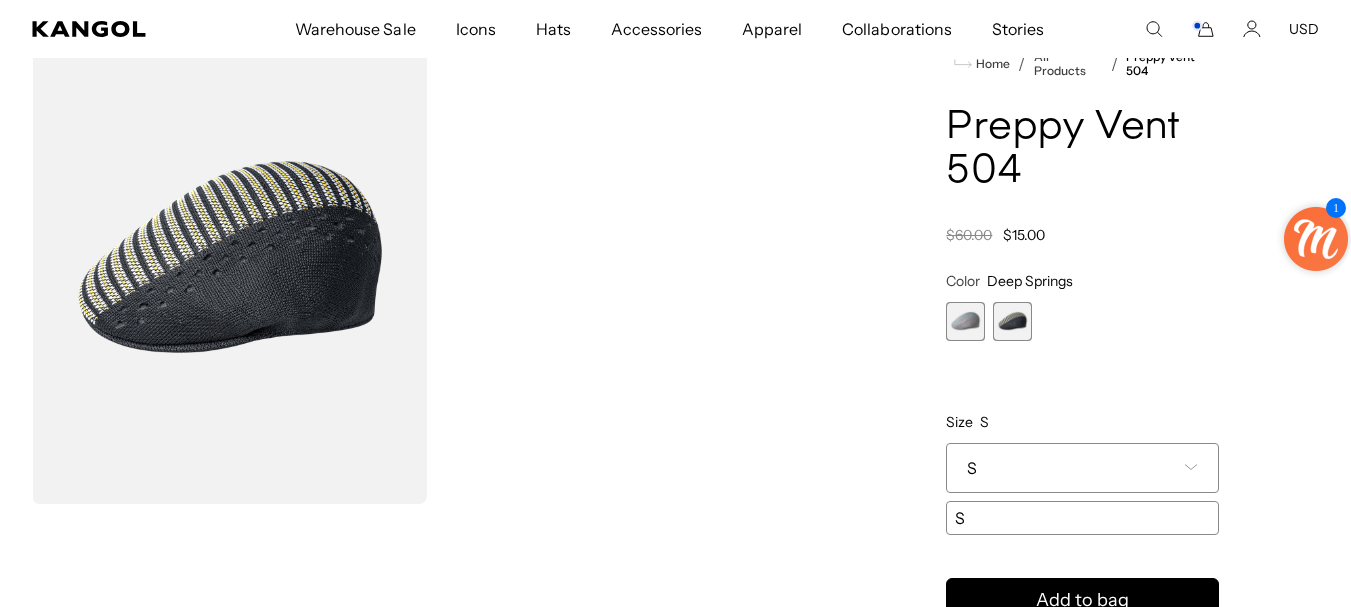 click at bounding box center (965, 321) 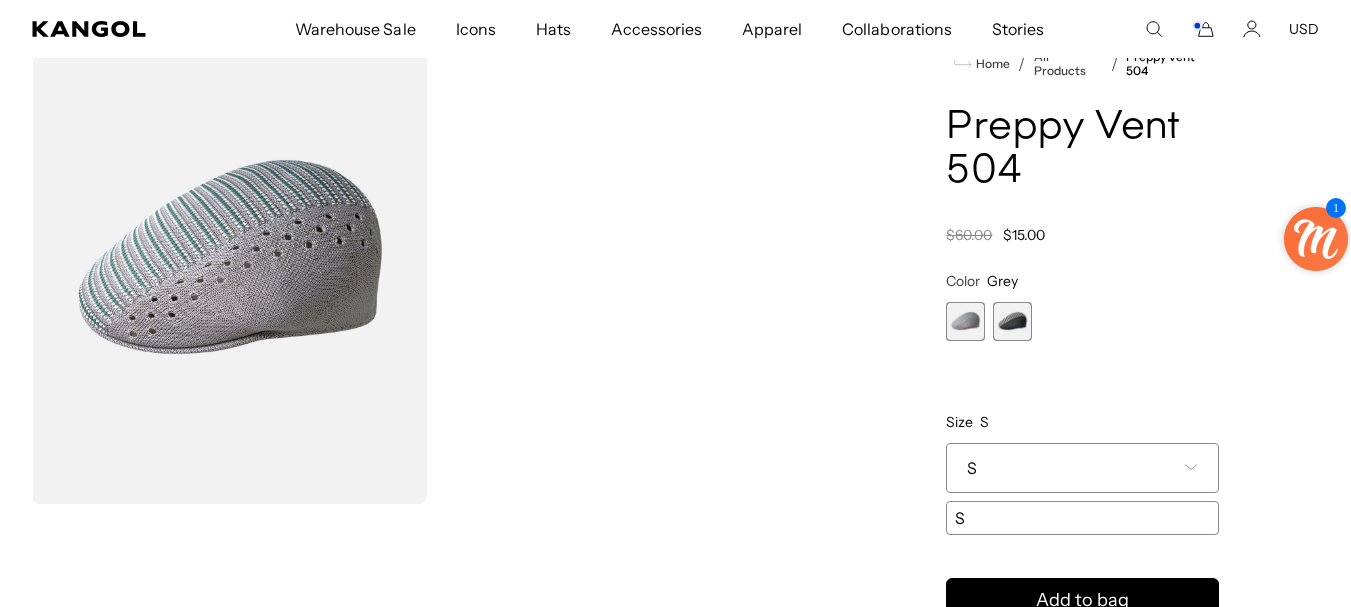 scroll, scrollTop: 0, scrollLeft: 0, axis: both 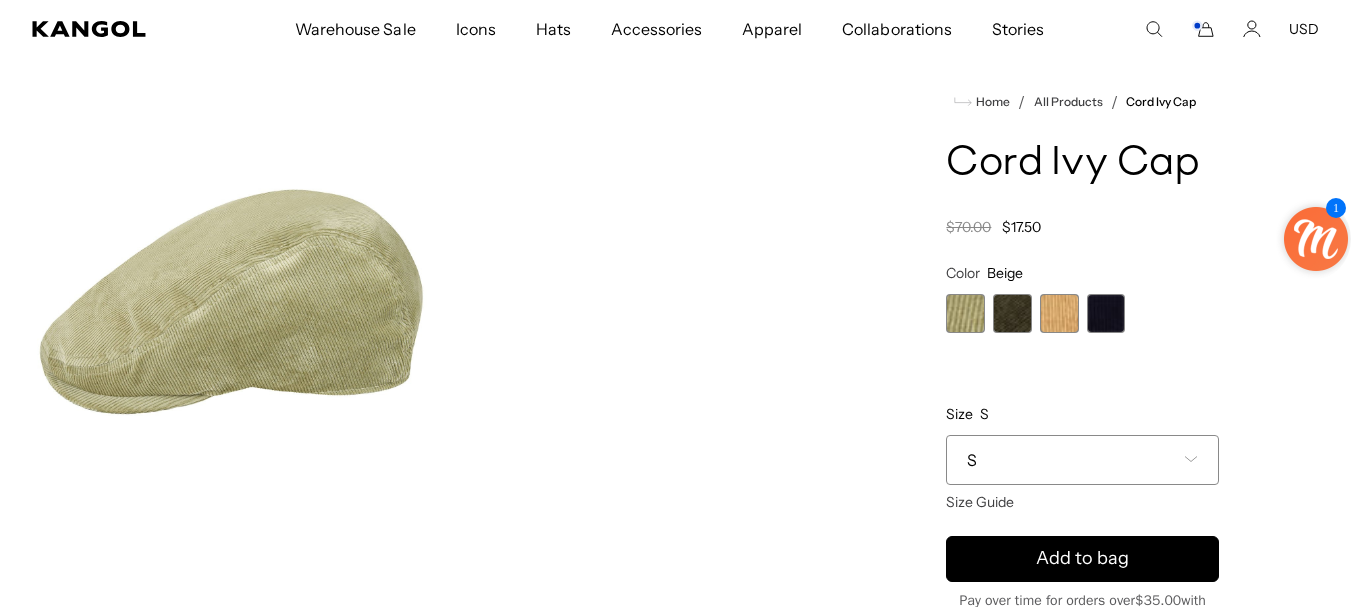 click on "S" at bounding box center [1082, 460] 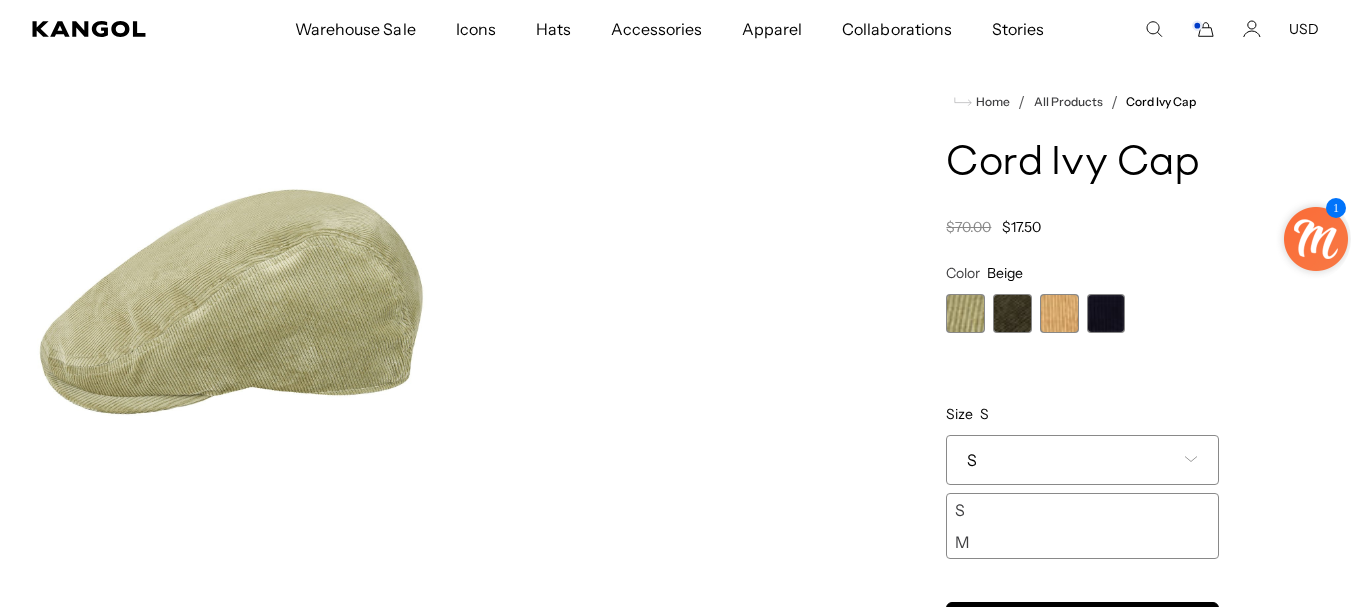scroll, scrollTop: 0, scrollLeft: 412, axis: horizontal 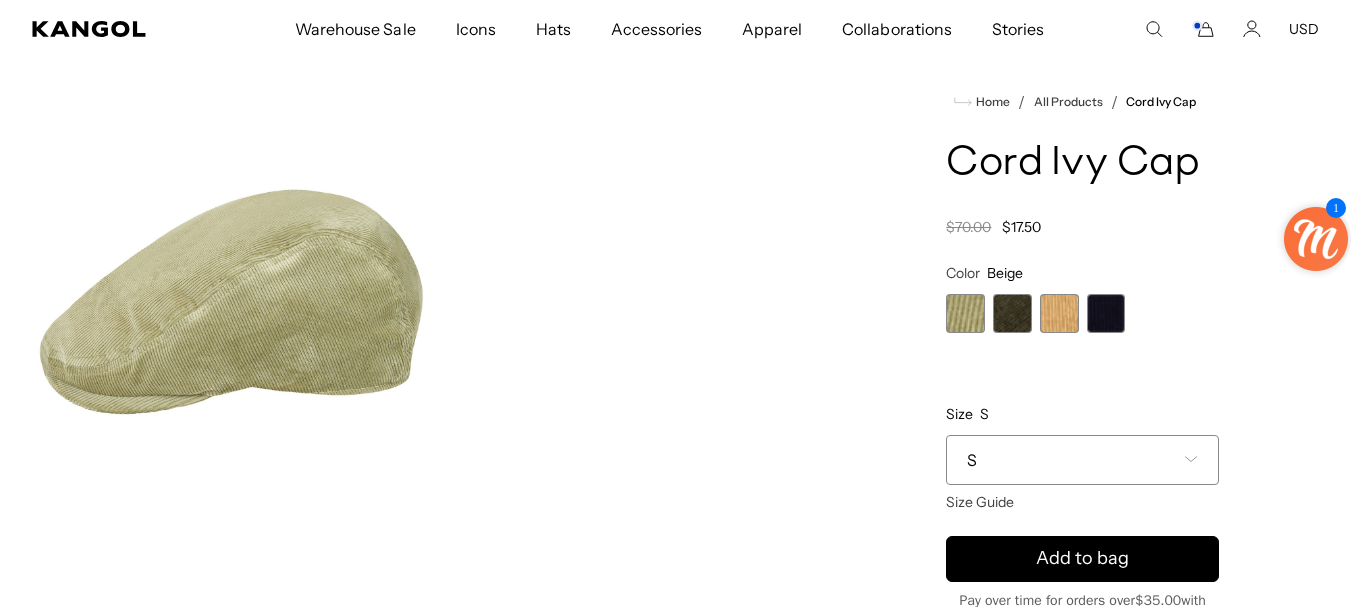 click on "S" at bounding box center [1082, 460] 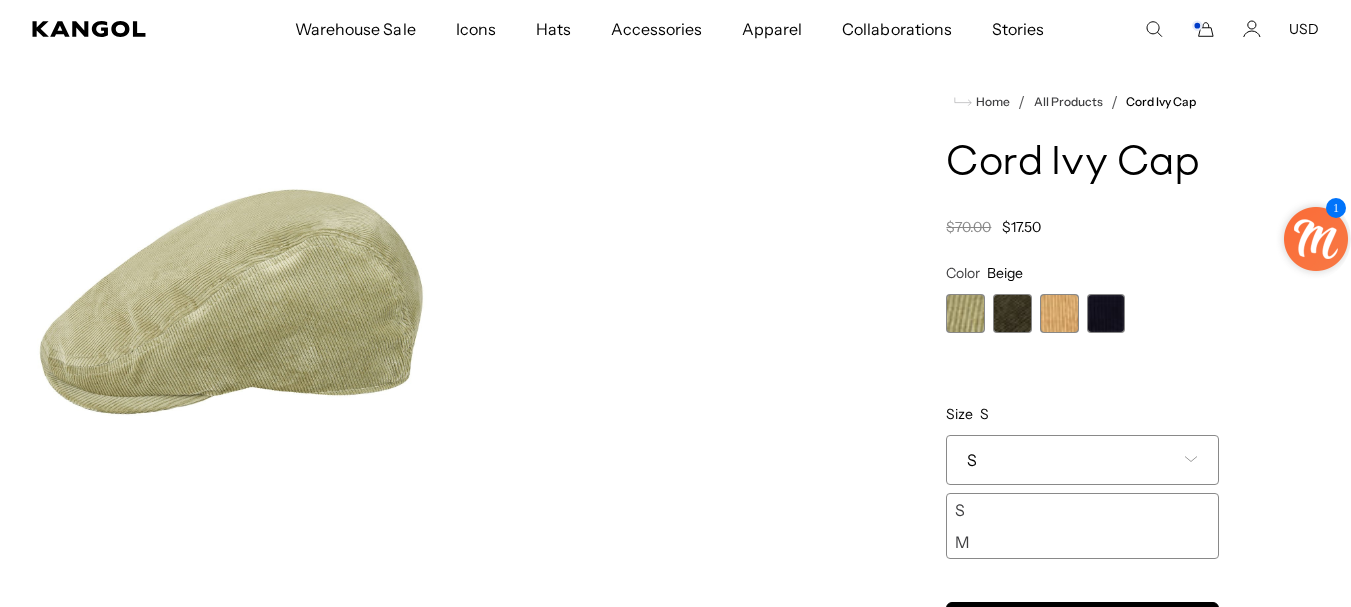 click on "M" at bounding box center [1082, 542] 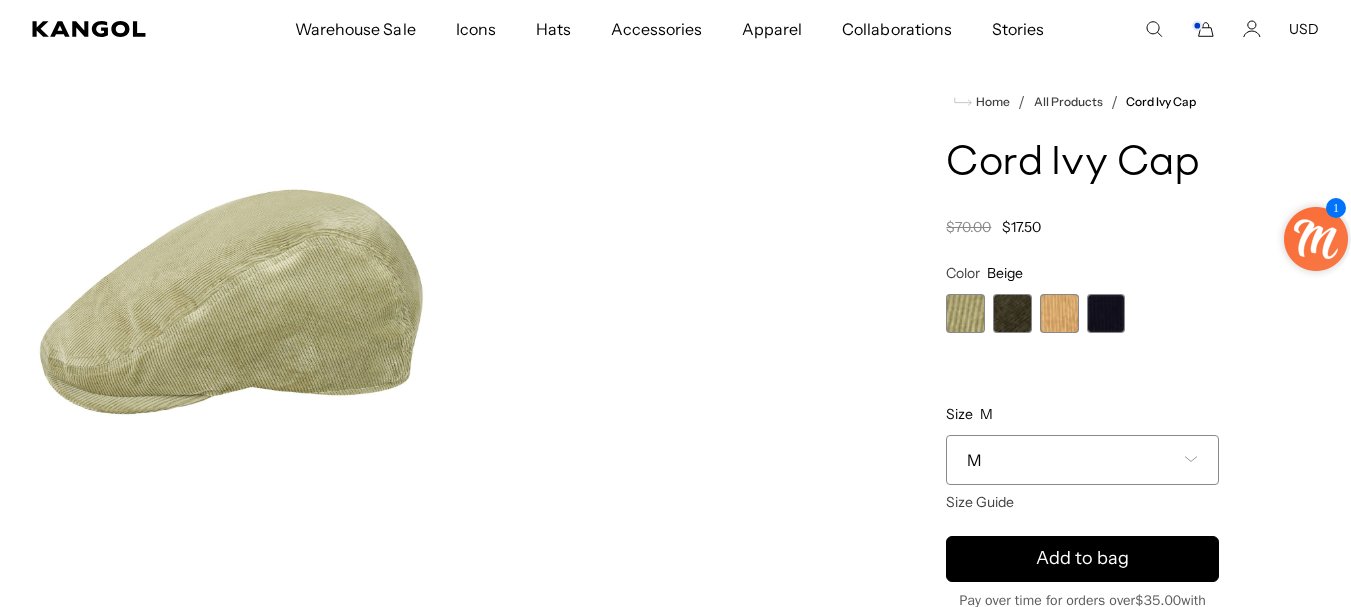scroll, scrollTop: 0, scrollLeft: 0, axis: both 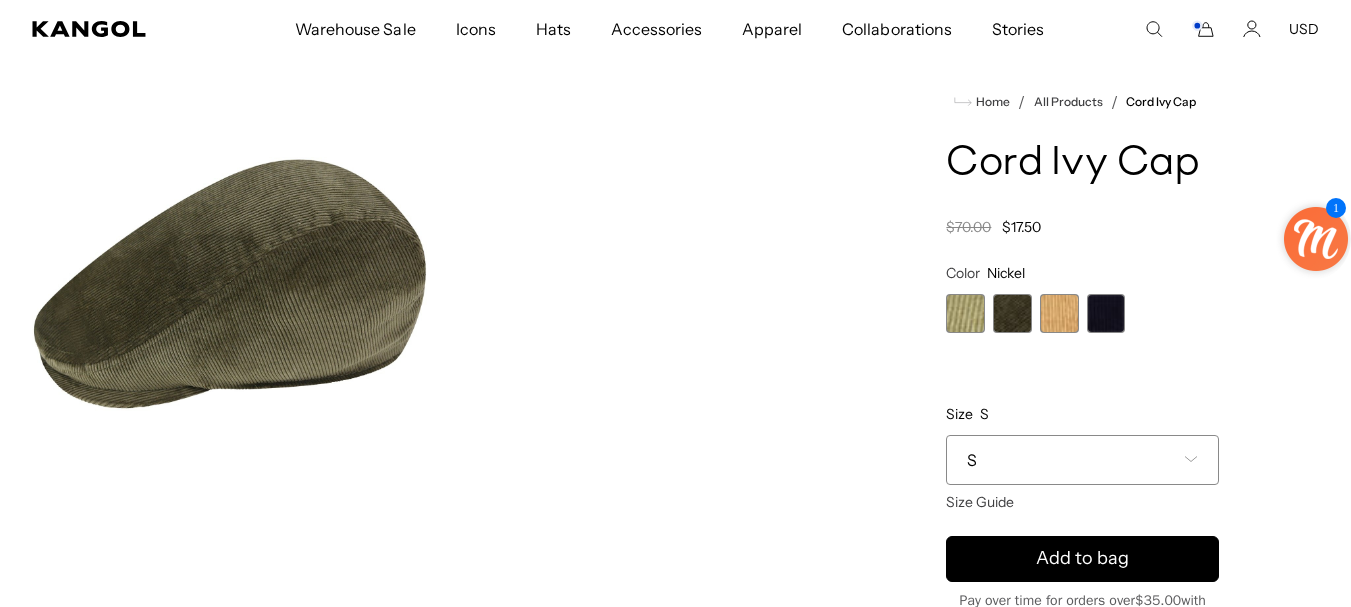 click at bounding box center (1059, 313) 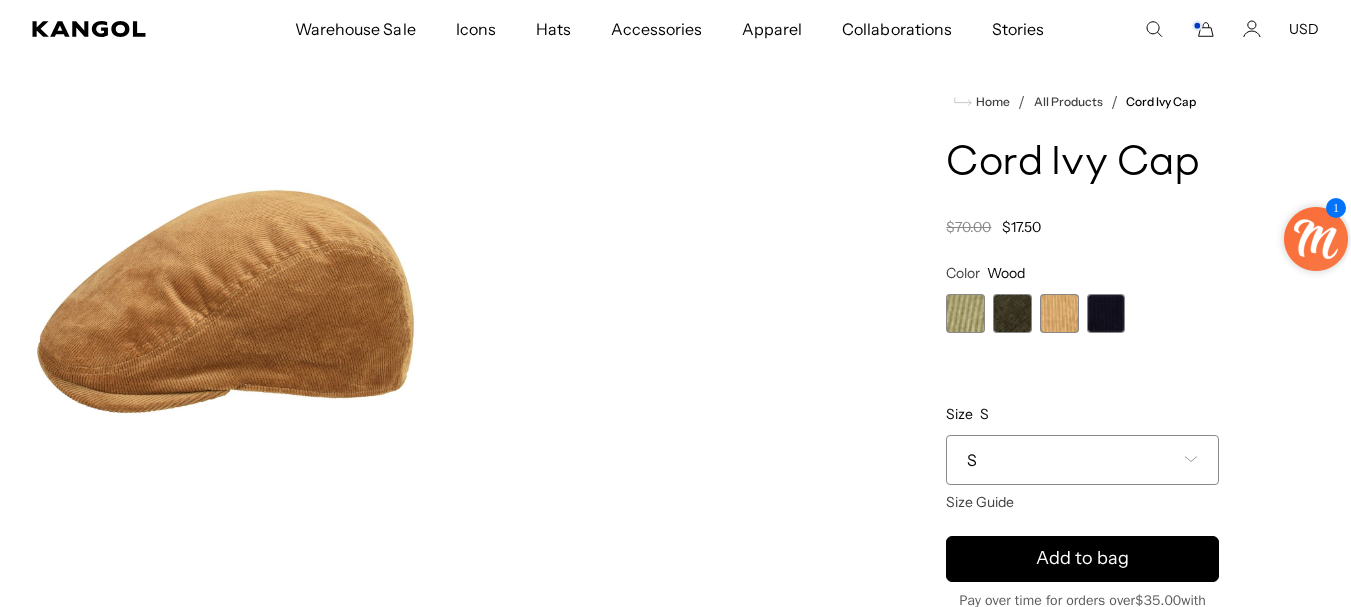 click at bounding box center (1106, 313) 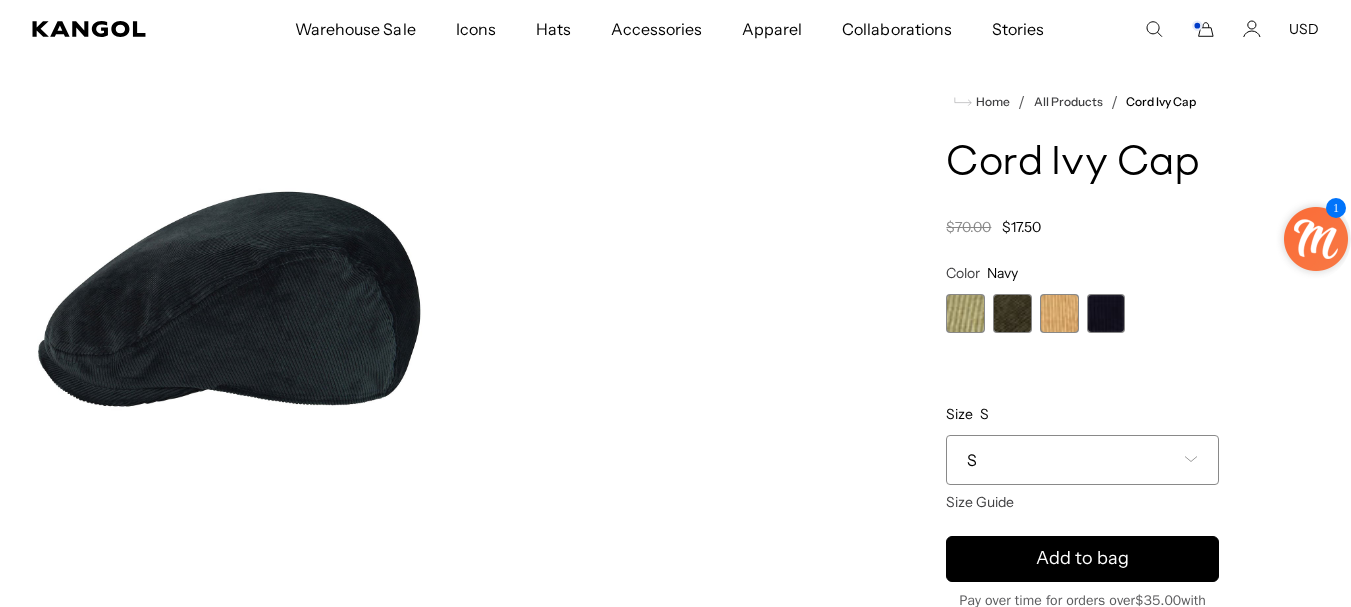 scroll, scrollTop: 0, scrollLeft: 412, axis: horizontal 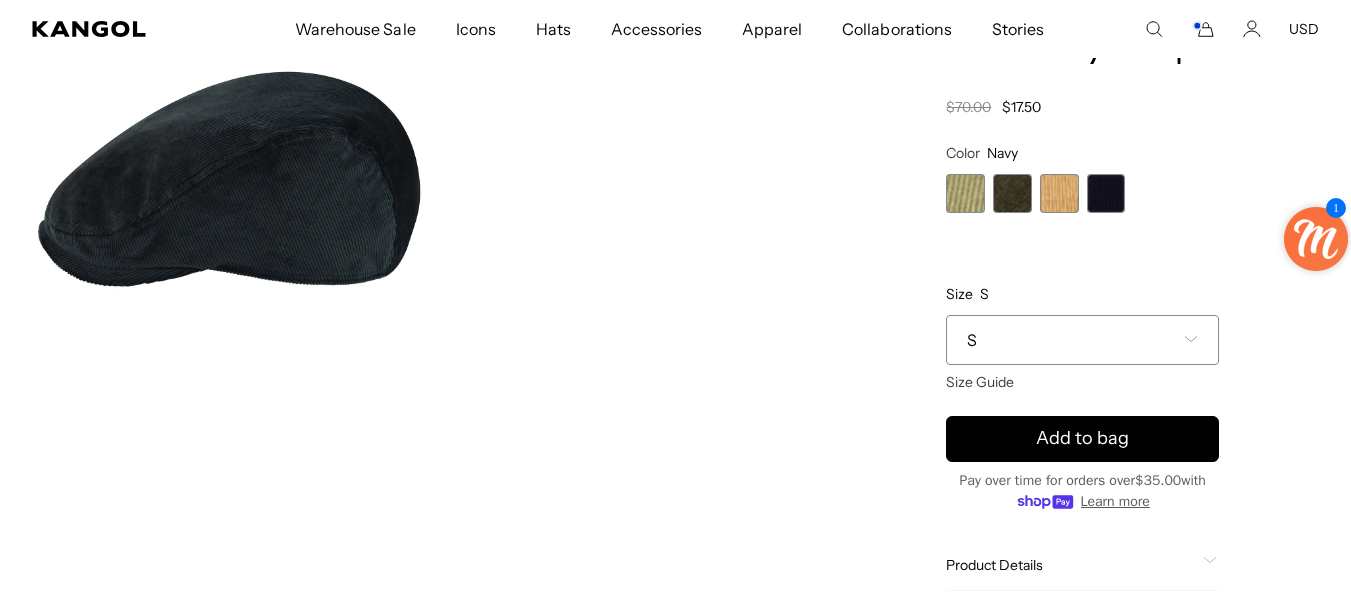 click on "S" at bounding box center [1082, 340] 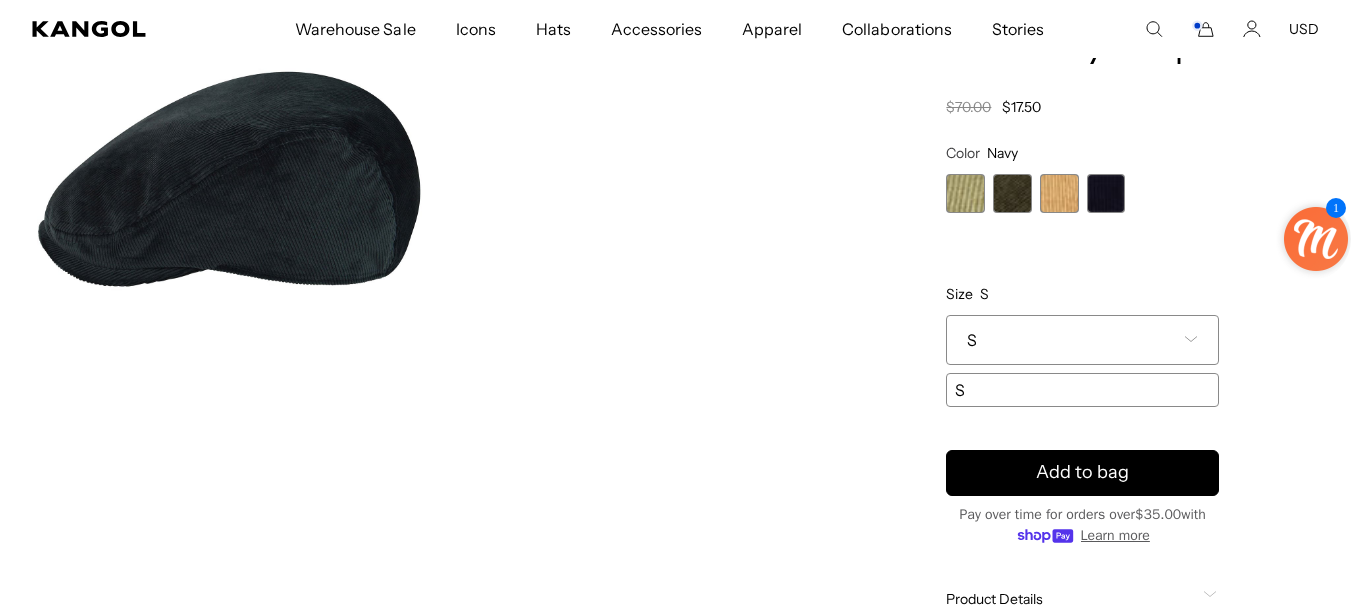 click on "S" at bounding box center (1082, 340) 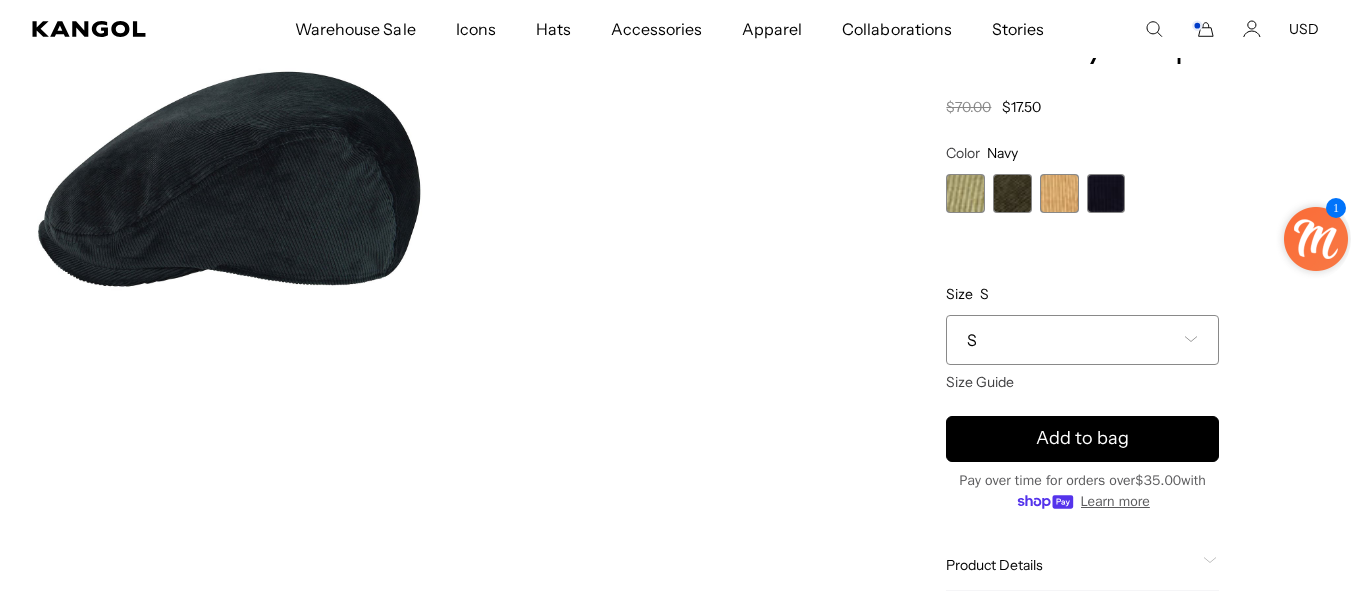 scroll, scrollTop: 0, scrollLeft: 412, axis: horizontal 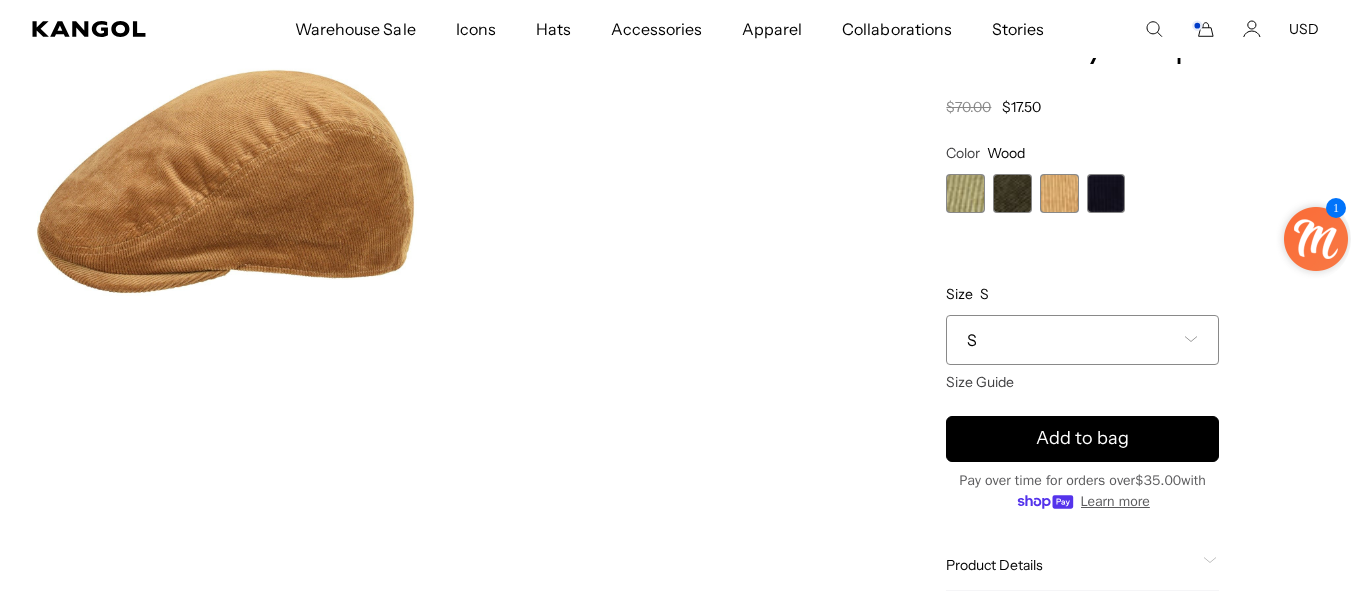 click on "S" at bounding box center (1082, 340) 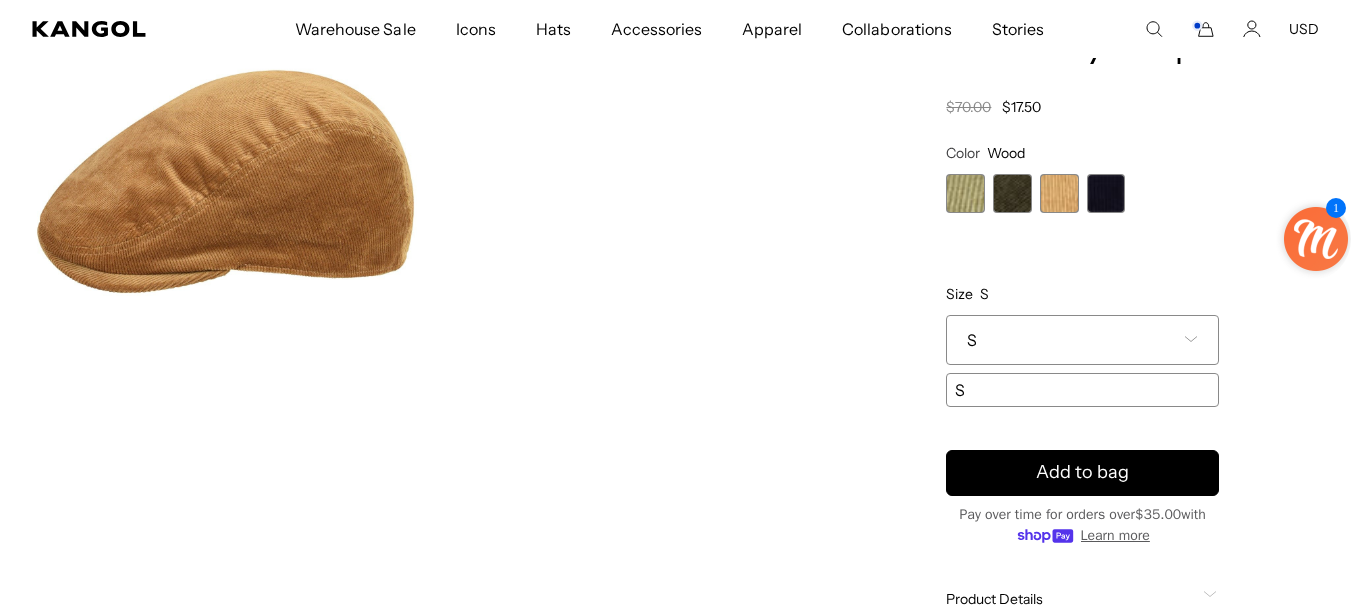 click on "S" at bounding box center (1082, 340) 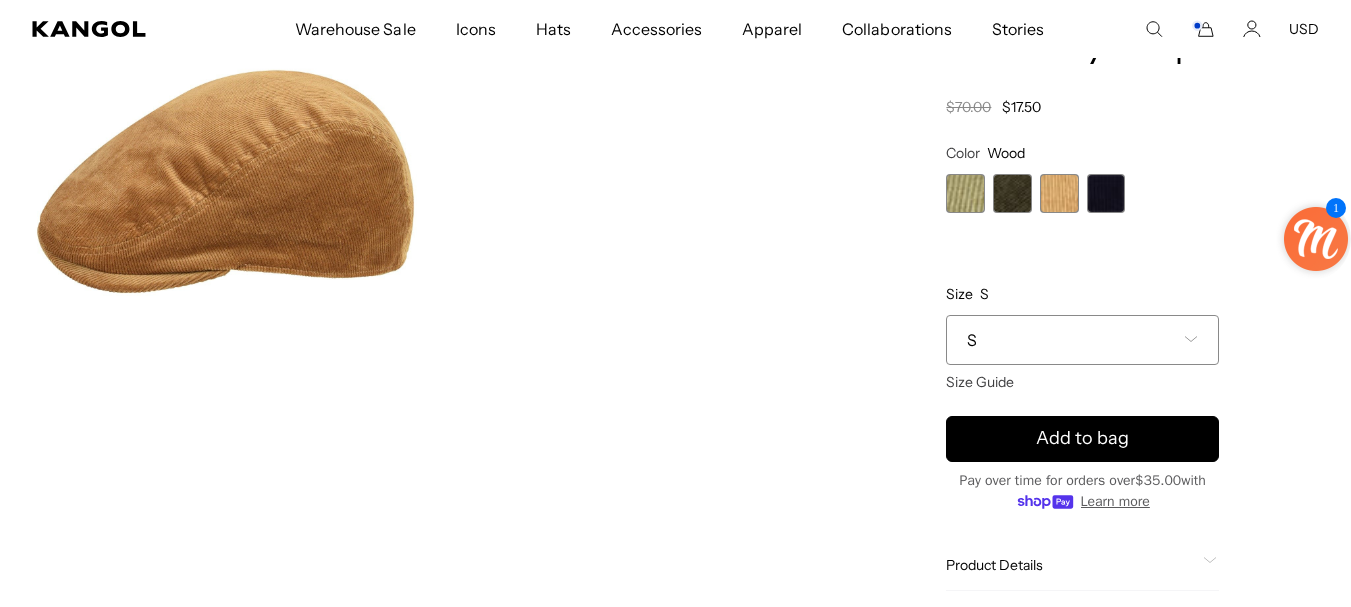 click on "Color
Wood
Previous
Next
Beige
Variant sold out or unavailable
Nickel
Variant sold out or unavailable
Wood
Variant sold out or unavailable
Navy
Variant sold out or unavailable" at bounding box center [1082, 178] 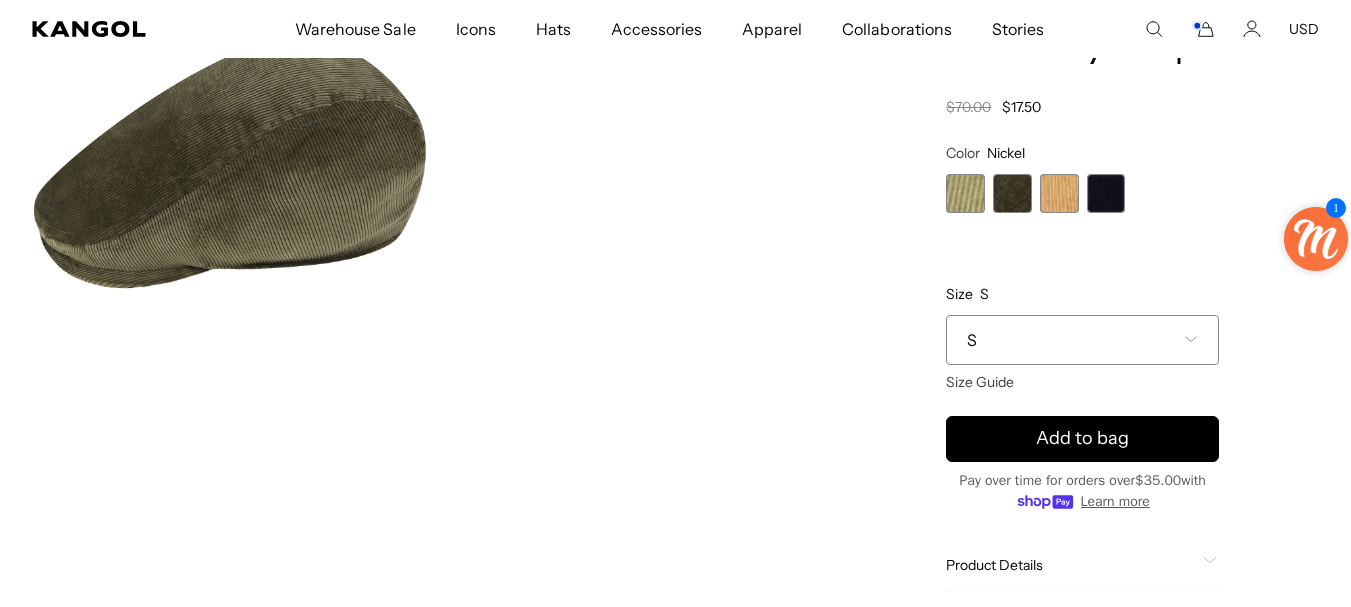 scroll, scrollTop: 0, scrollLeft: 412, axis: horizontal 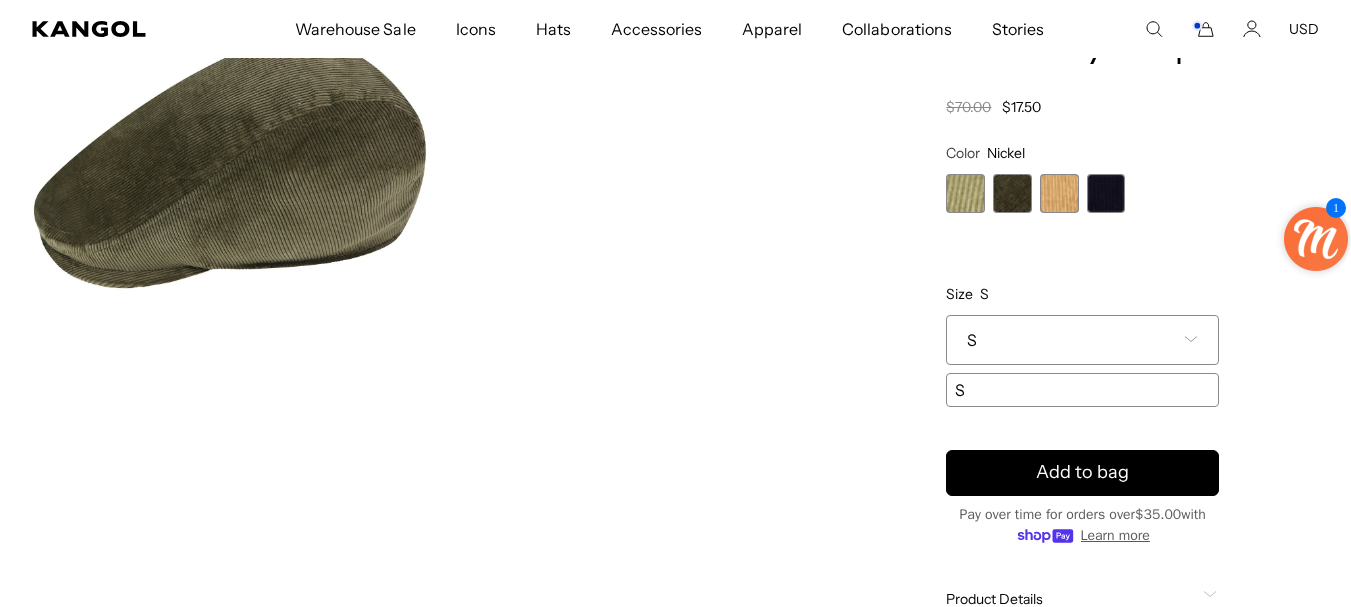 click on "S" at bounding box center [1082, 340] 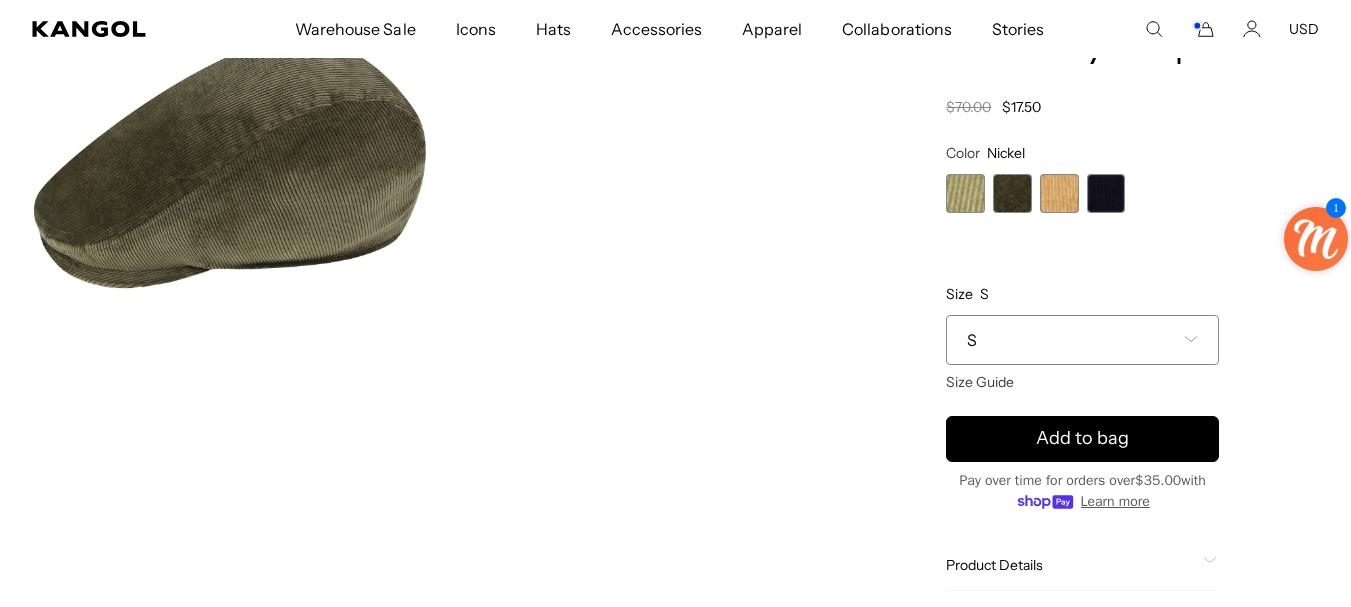 click at bounding box center (965, 193) 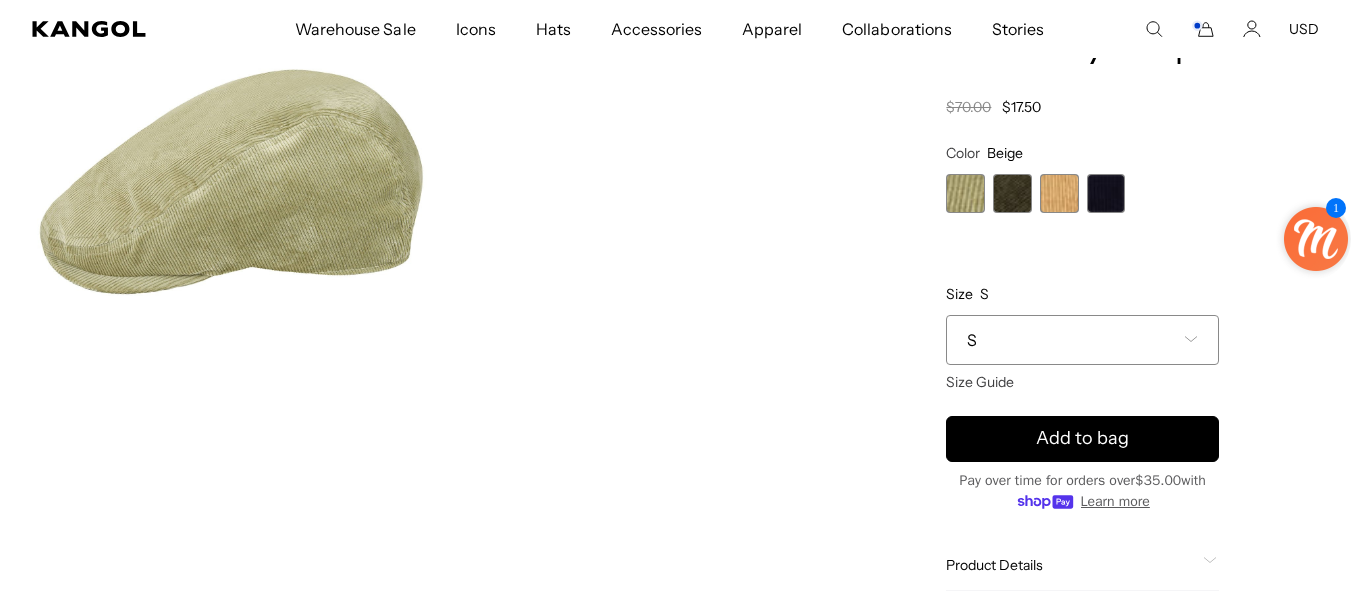 scroll, scrollTop: 0, scrollLeft: 0, axis: both 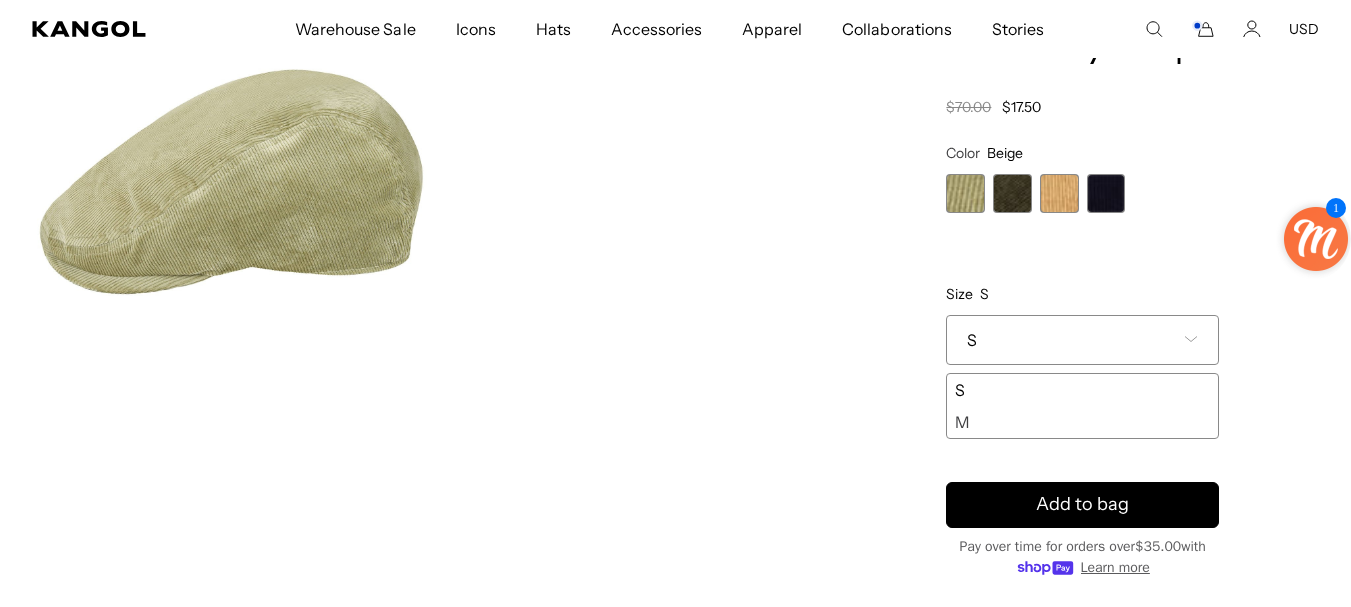click on "M" at bounding box center [1082, 422] 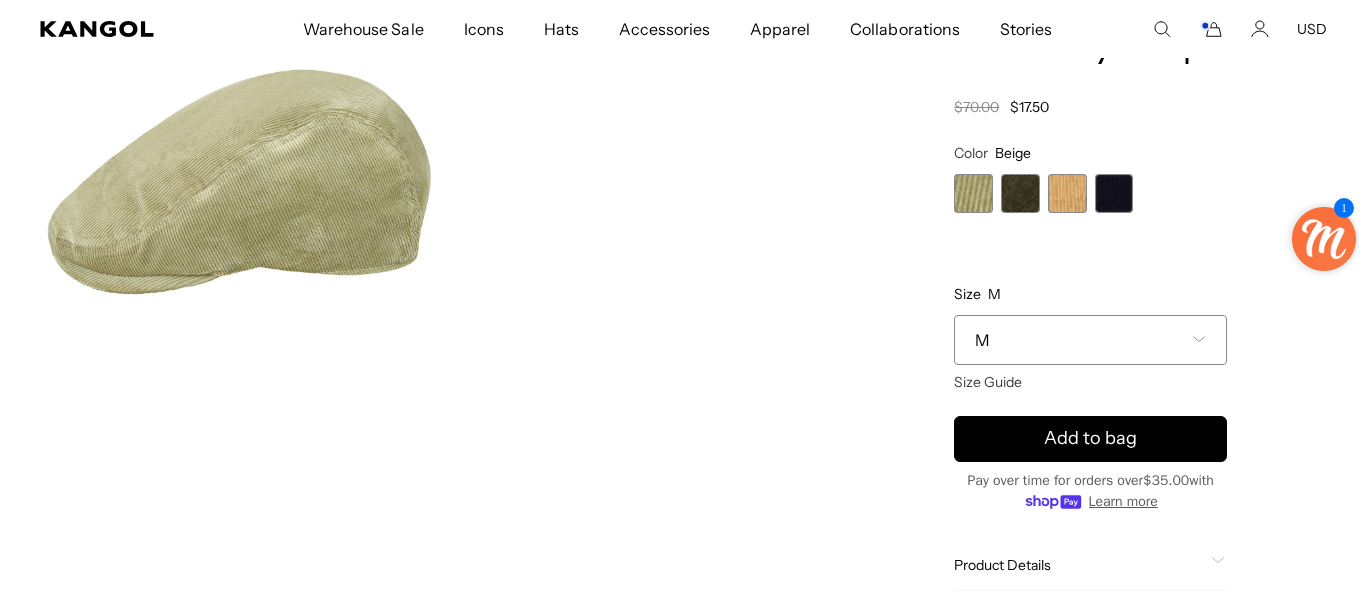 scroll, scrollTop: 0, scrollLeft: 0, axis: both 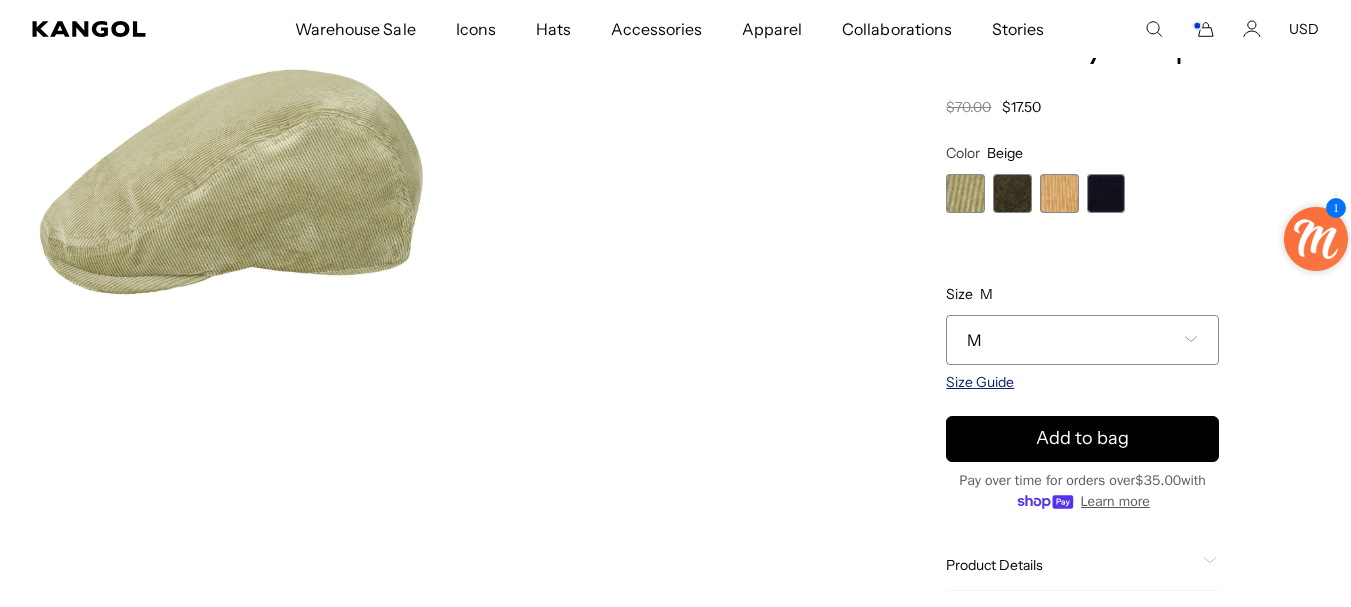 click on "Size Guide" at bounding box center (980, 382) 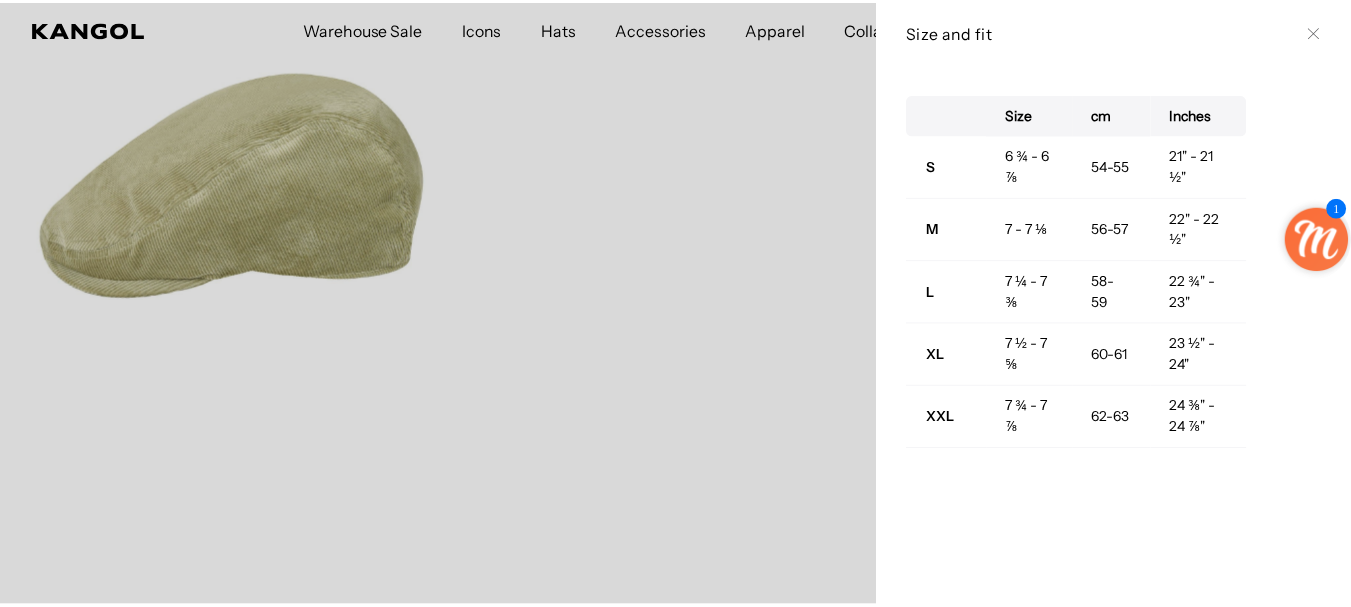 scroll, scrollTop: 0, scrollLeft: 412, axis: horizontal 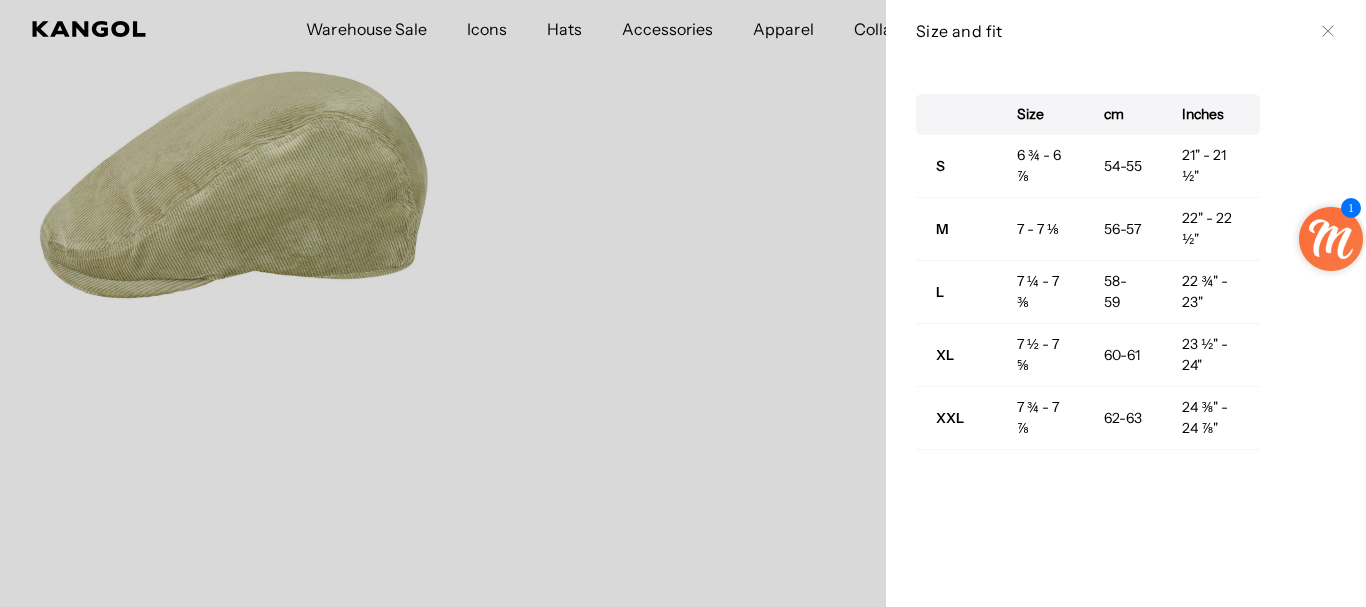 click at bounding box center (683, 303) 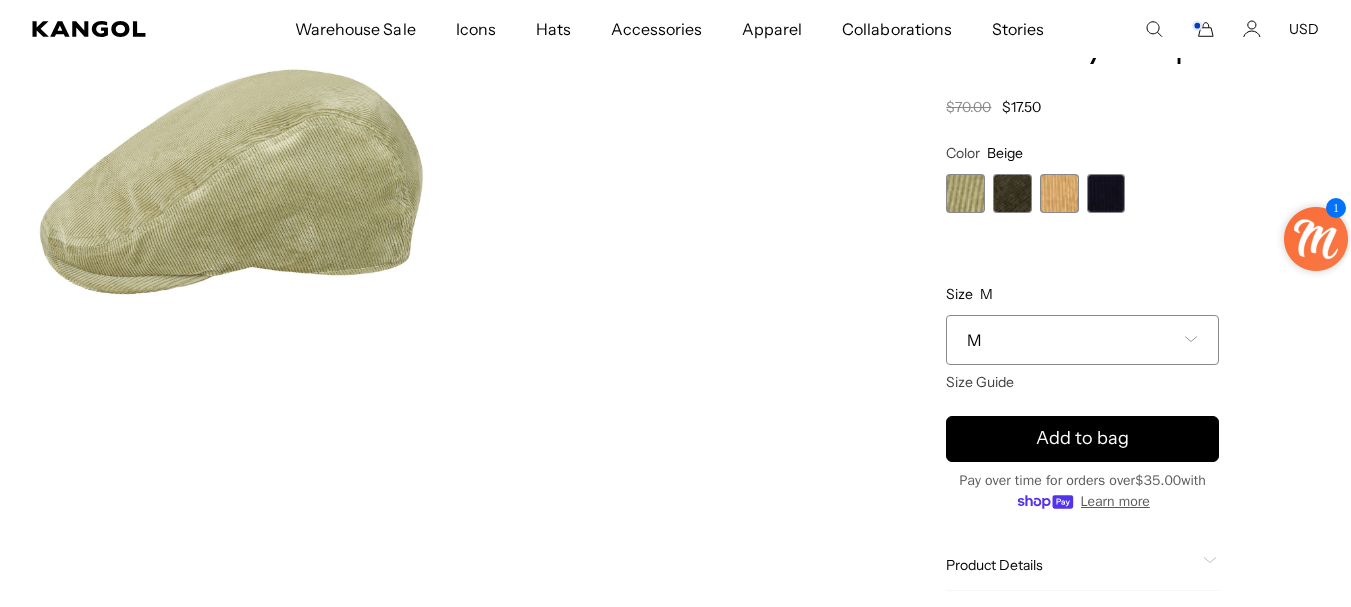 scroll, scrollTop: 0, scrollLeft: 412, axis: horizontal 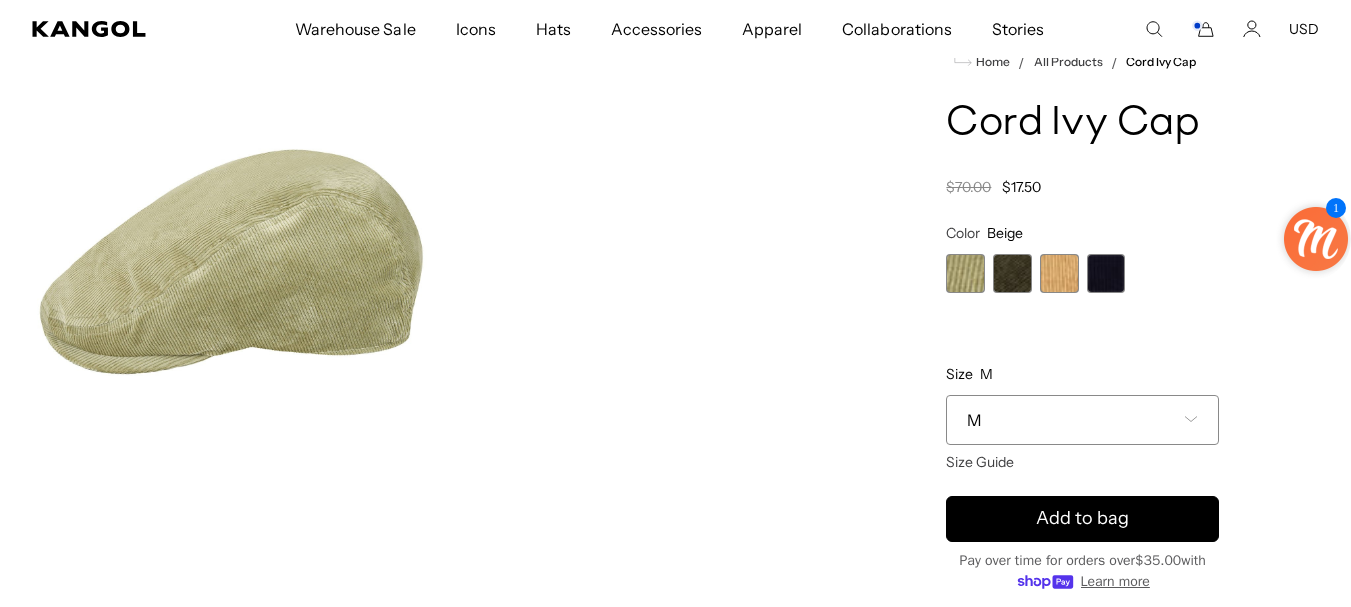 click on "M" at bounding box center [1082, 420] 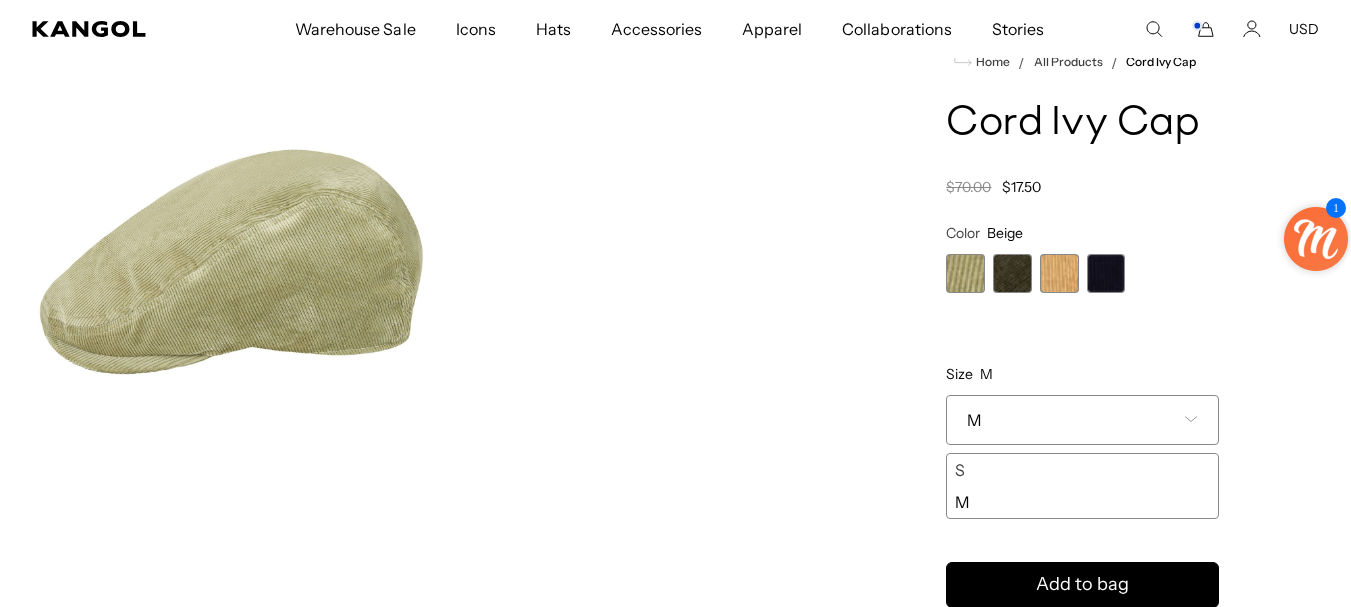 click at bounding box center (1012, 273) 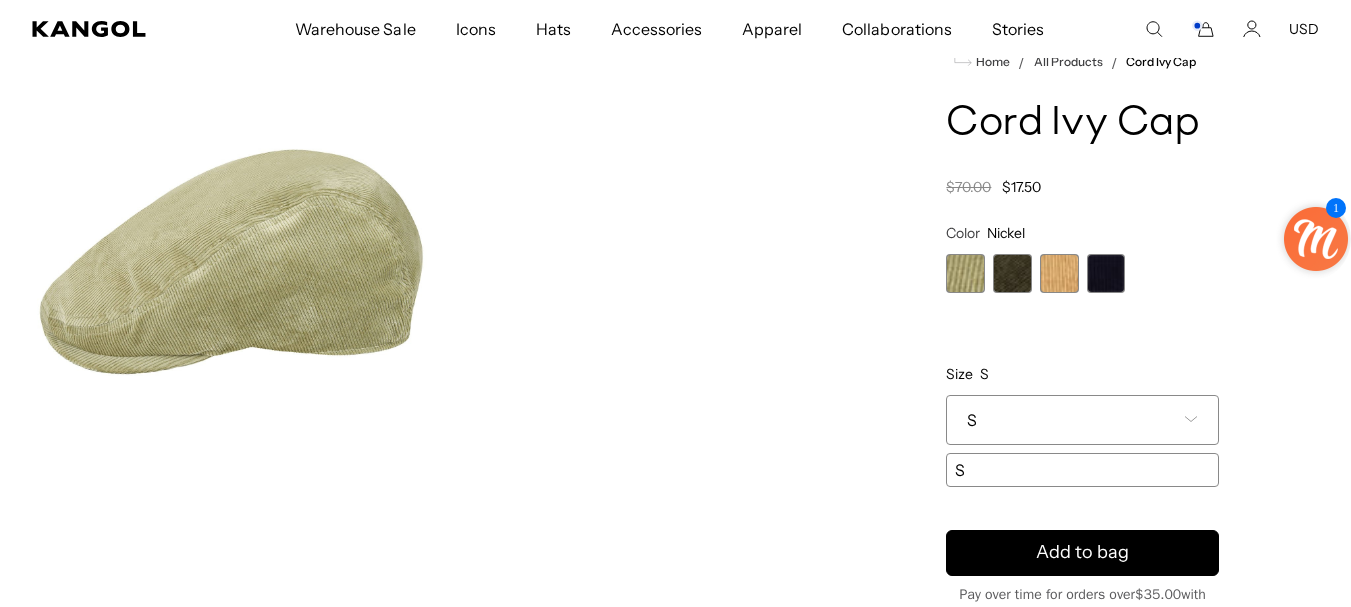 click at bounding box center [1012, 273] 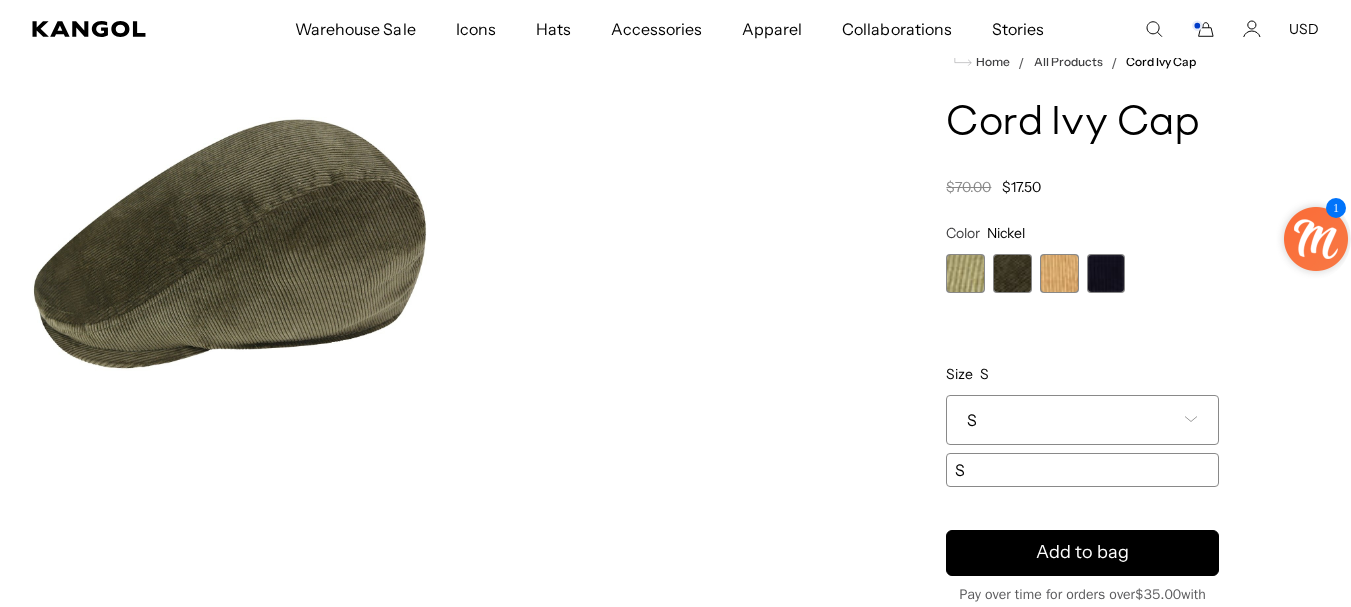 click on "S" at bounding box center [1082, 420] 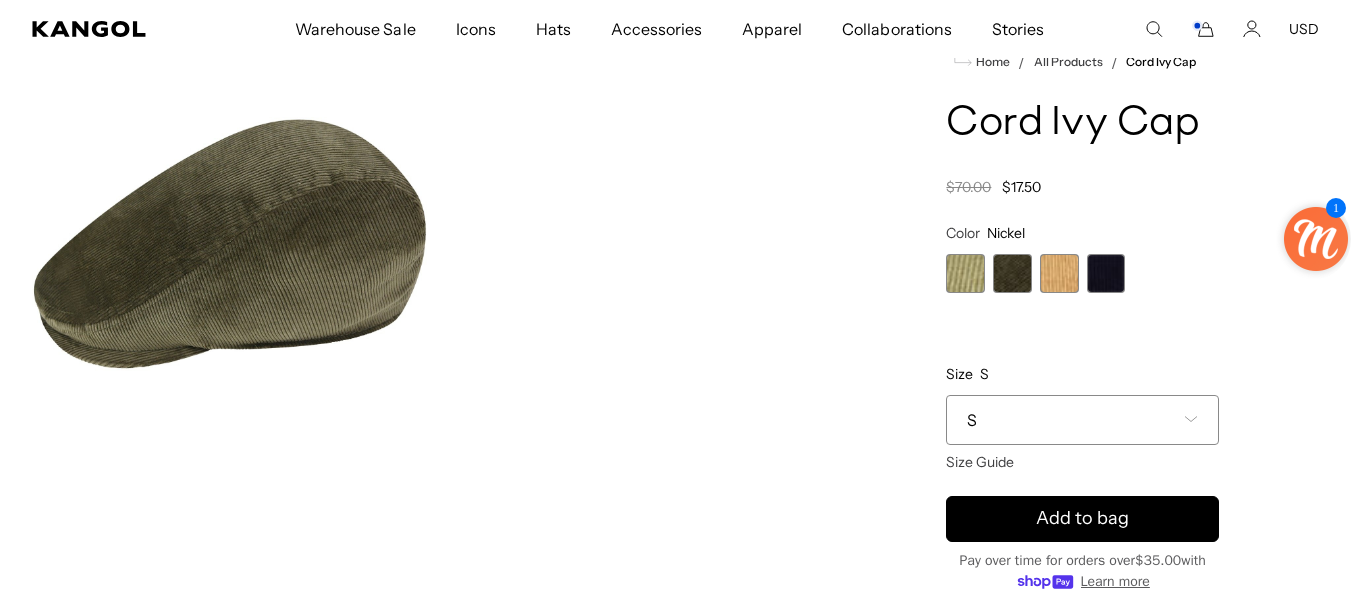 scroll, scrollTop: 0, scrollLeft: 0, axis: both 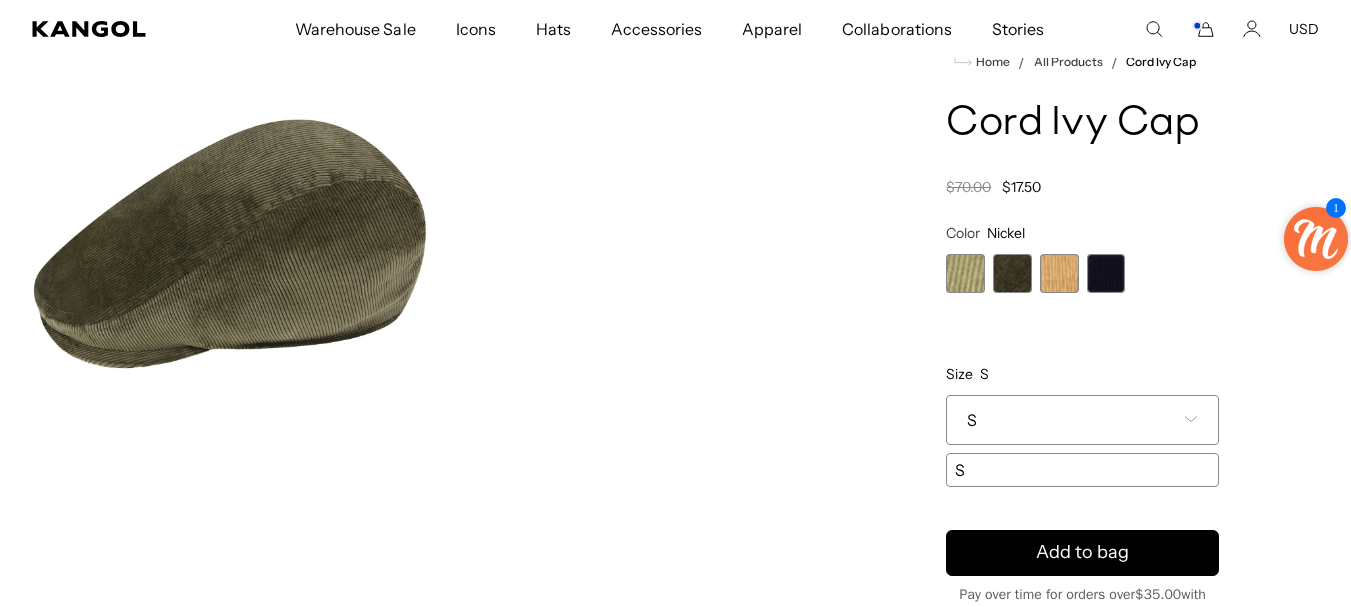 click on "S" at bounding box center (1082, 420) 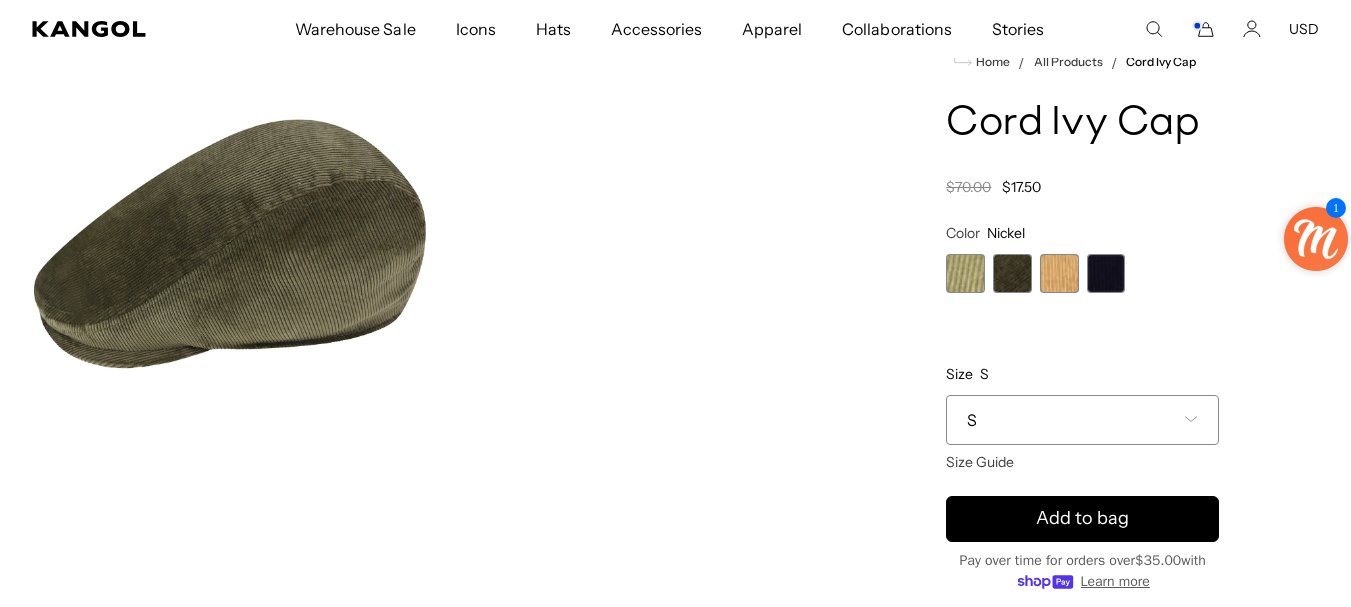 click at bounding box center [1059, 273] 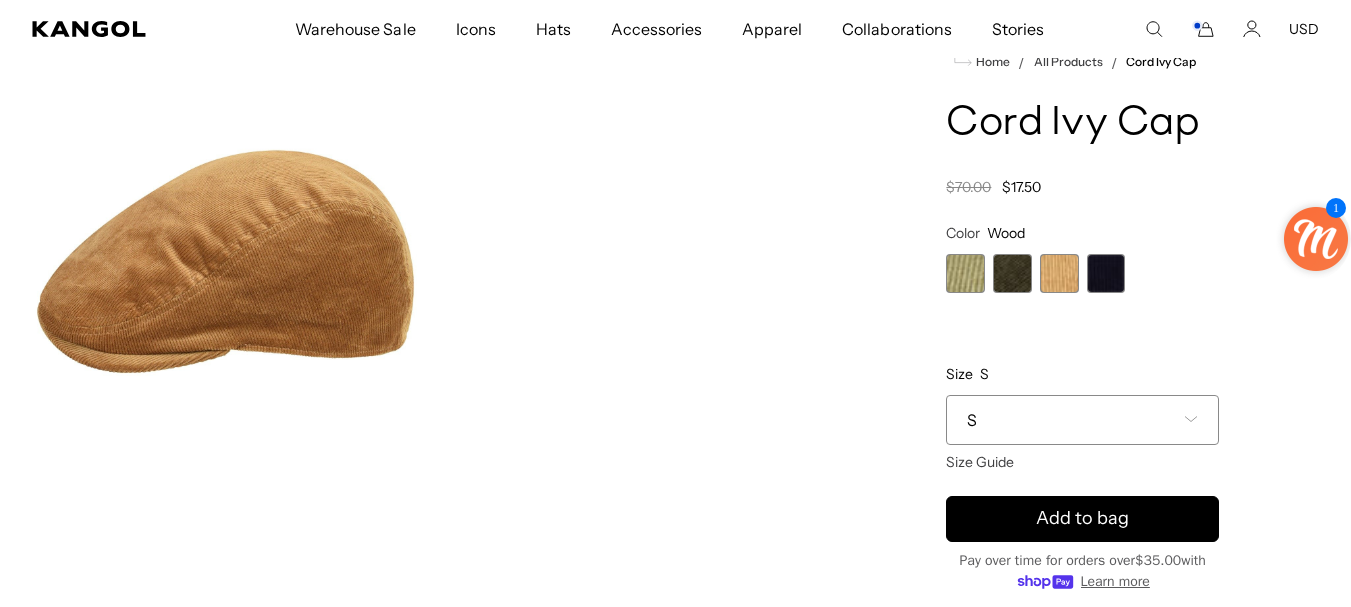 click on "S" at bounding box center [1082, 420] 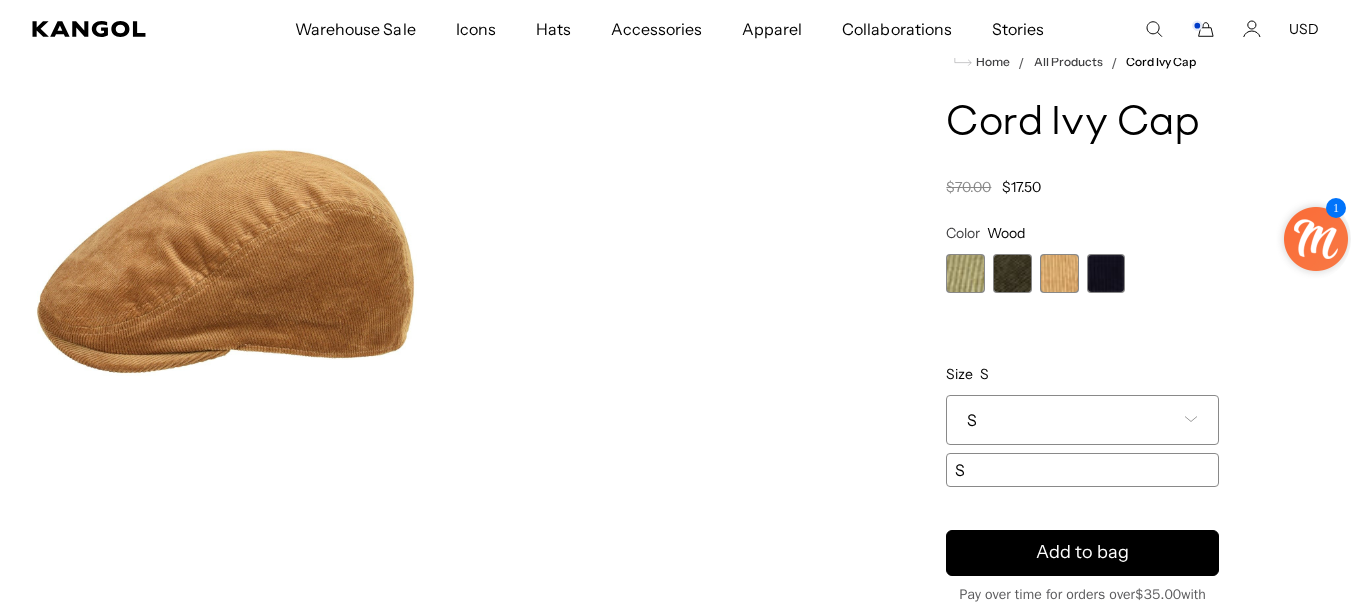 click on "S" at bounding box center (1082, 420) 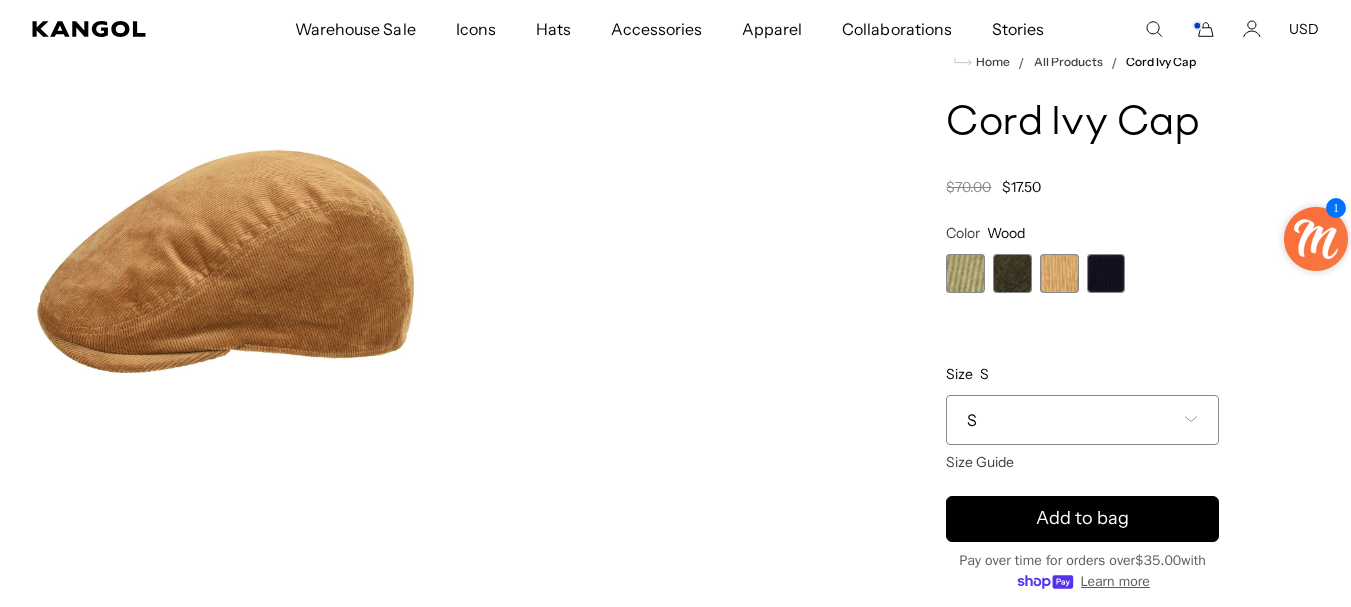 click at bounding box center [1106, 273] 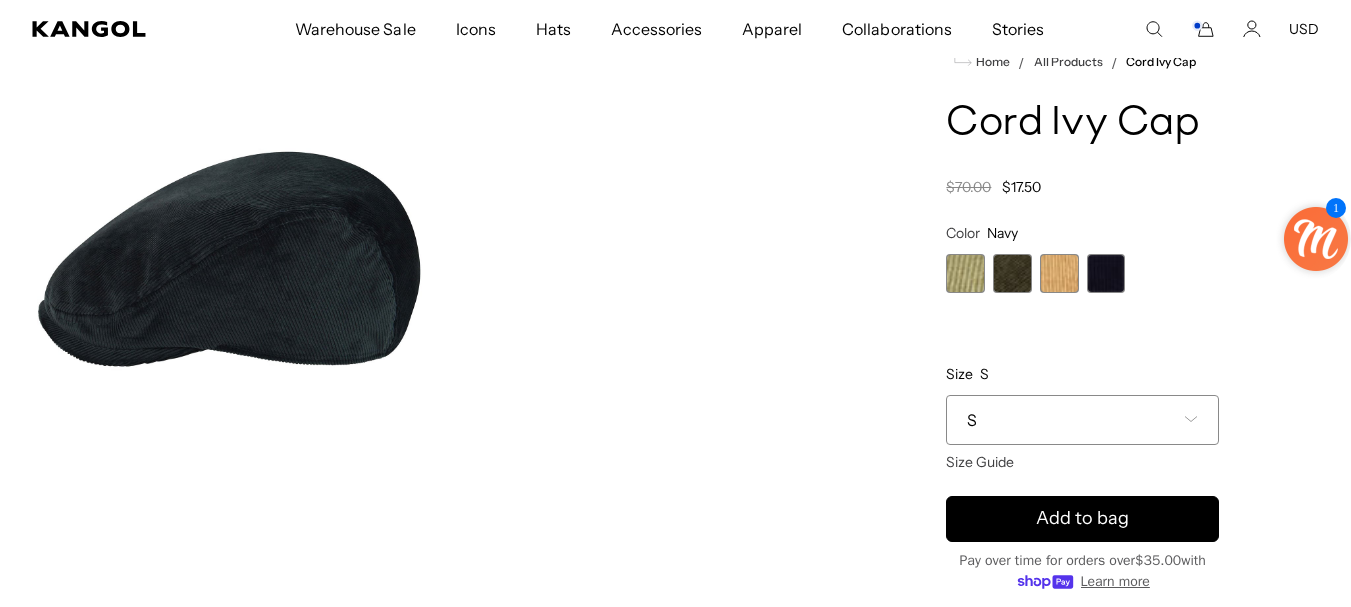 click on "S" at bounding box center (1082, 420) 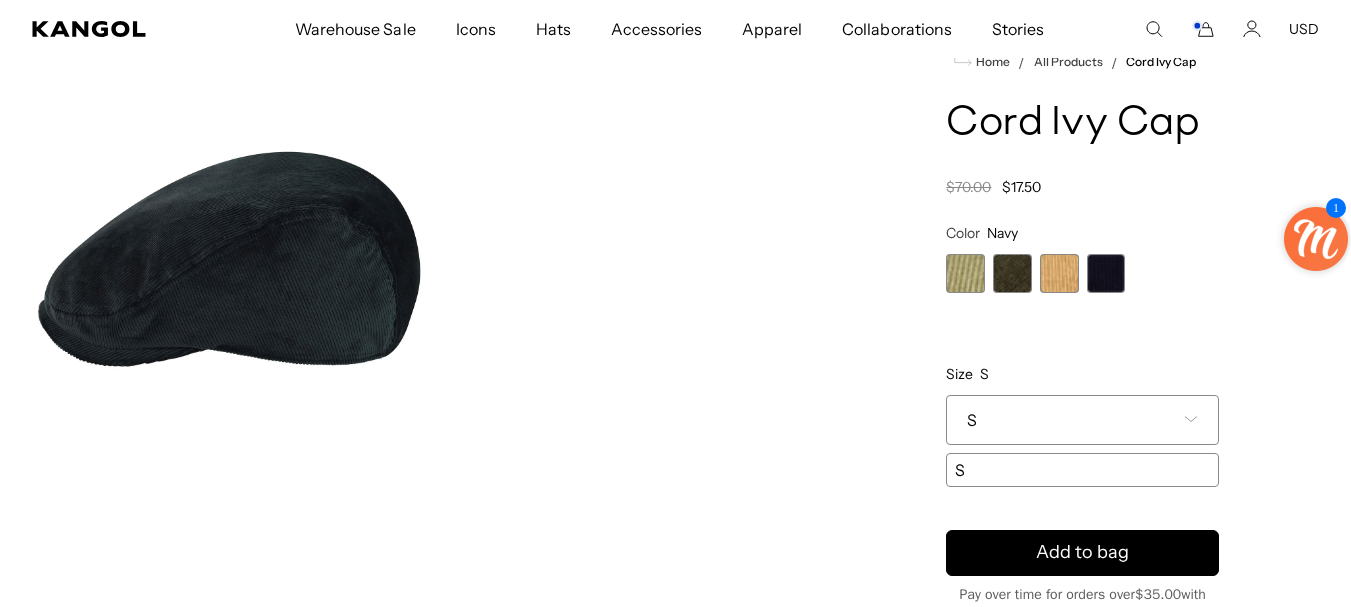 click on "S" at bounding box center [1082, 420] 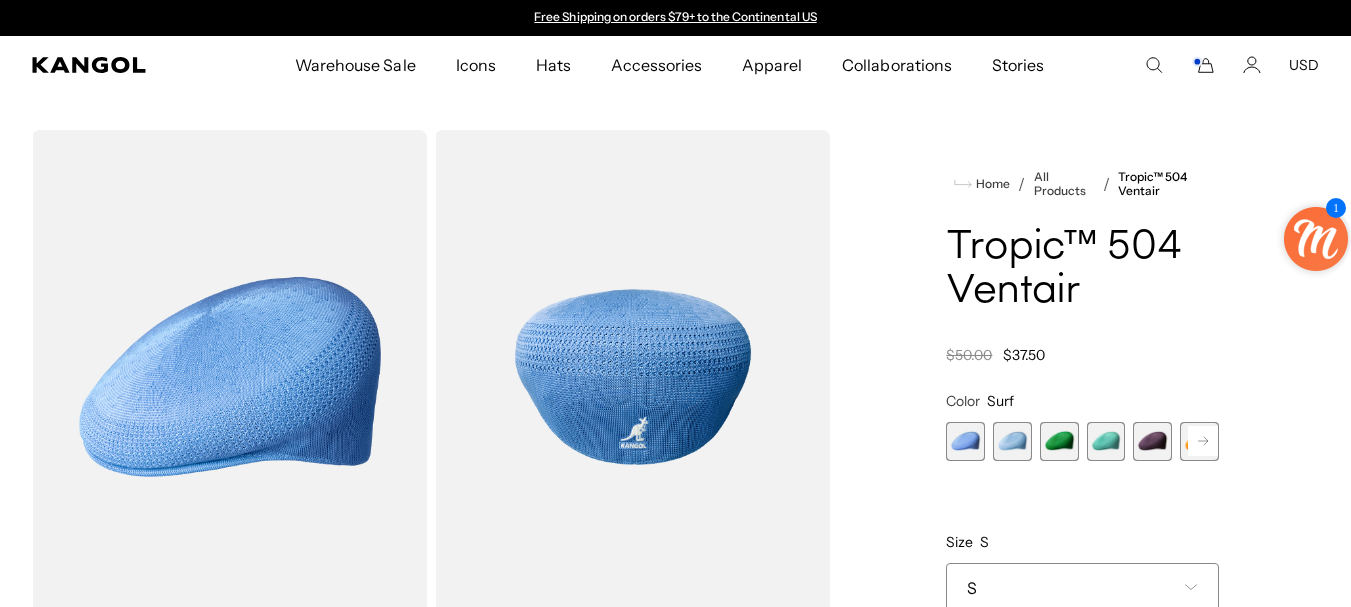 scroll, scrollTop: 0, scrollLeft: 0, axis: both 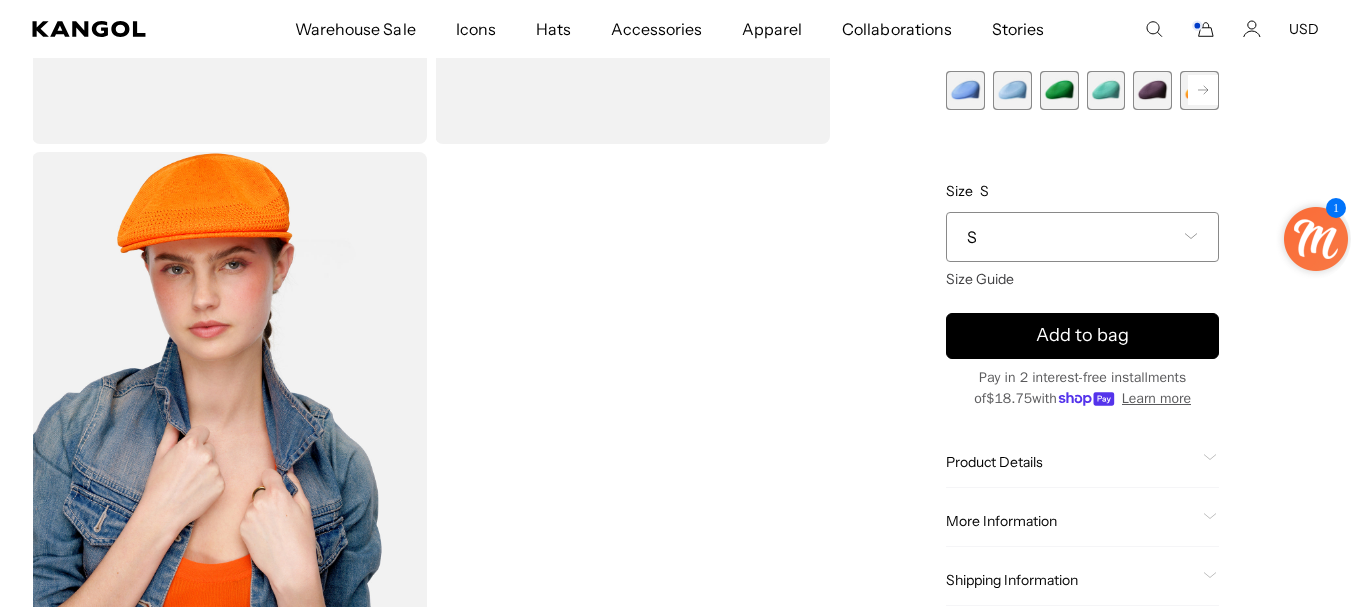 click on "S" at bounding box center (1082, 237) 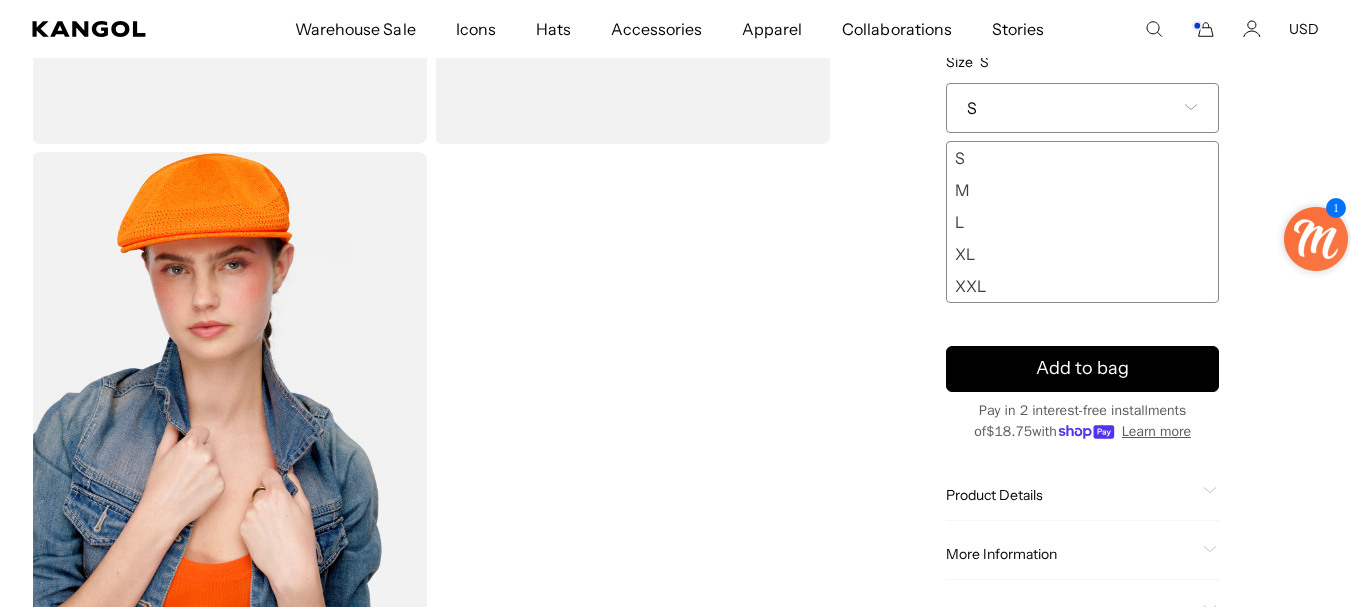 click on "L" at bounding box center (1082, 222) 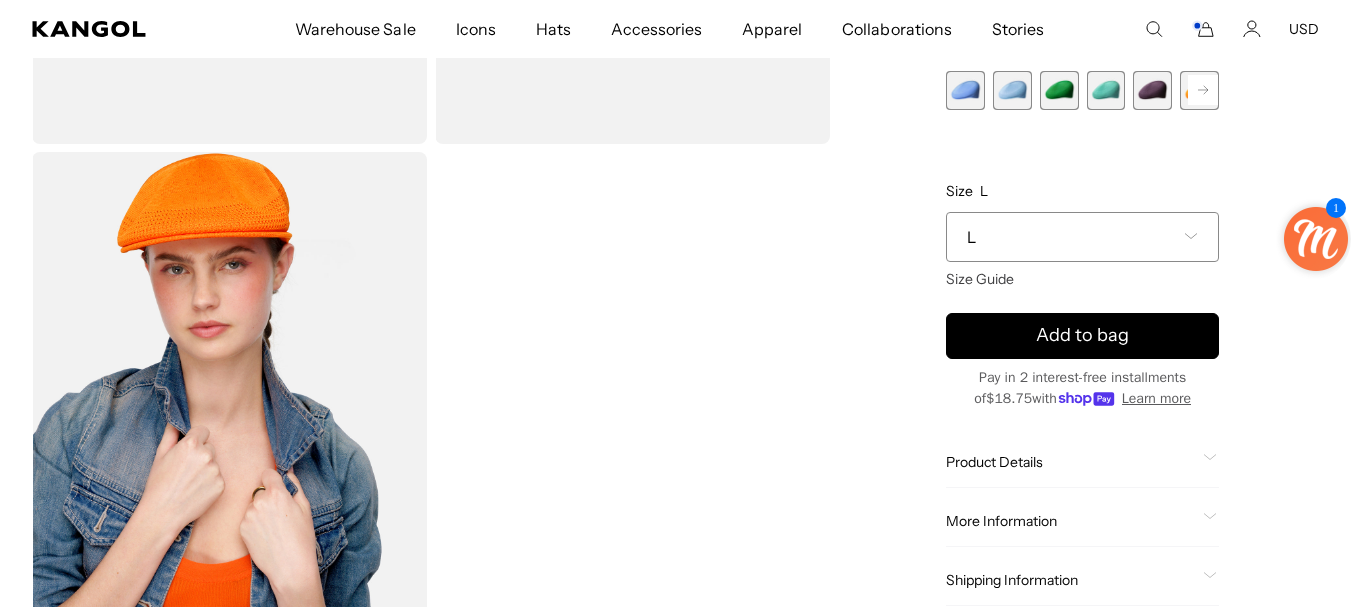 scroll, scrollTop: 0, scrollLeft: 412, axis: horizontal 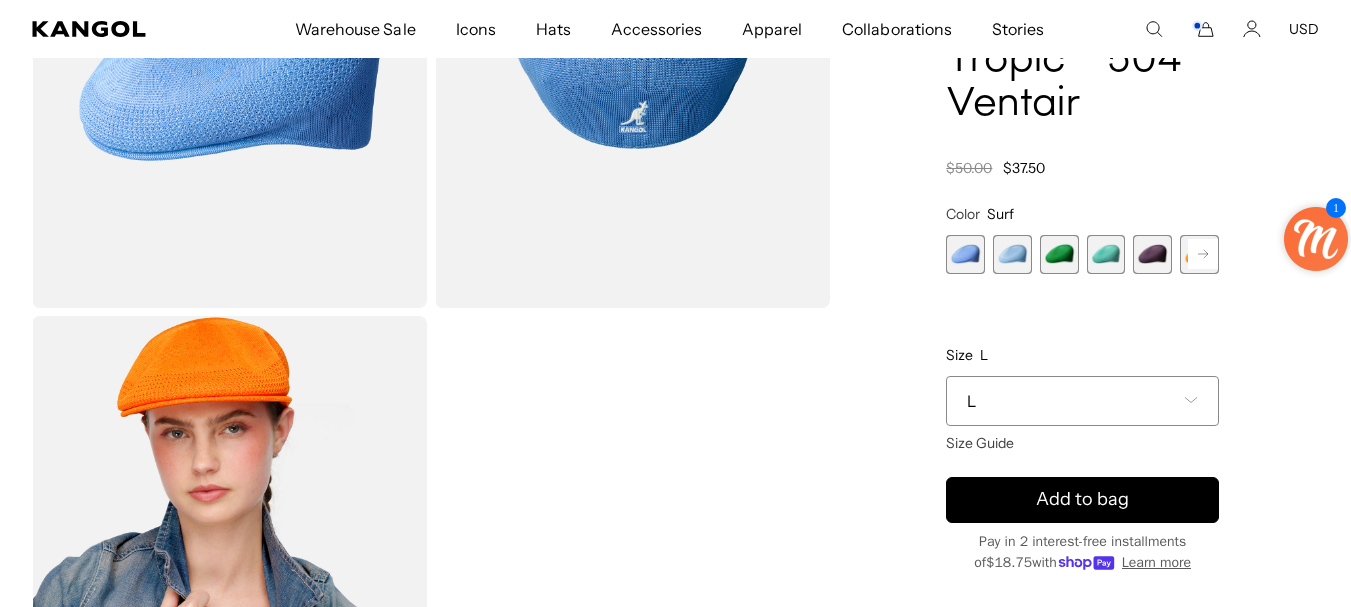click 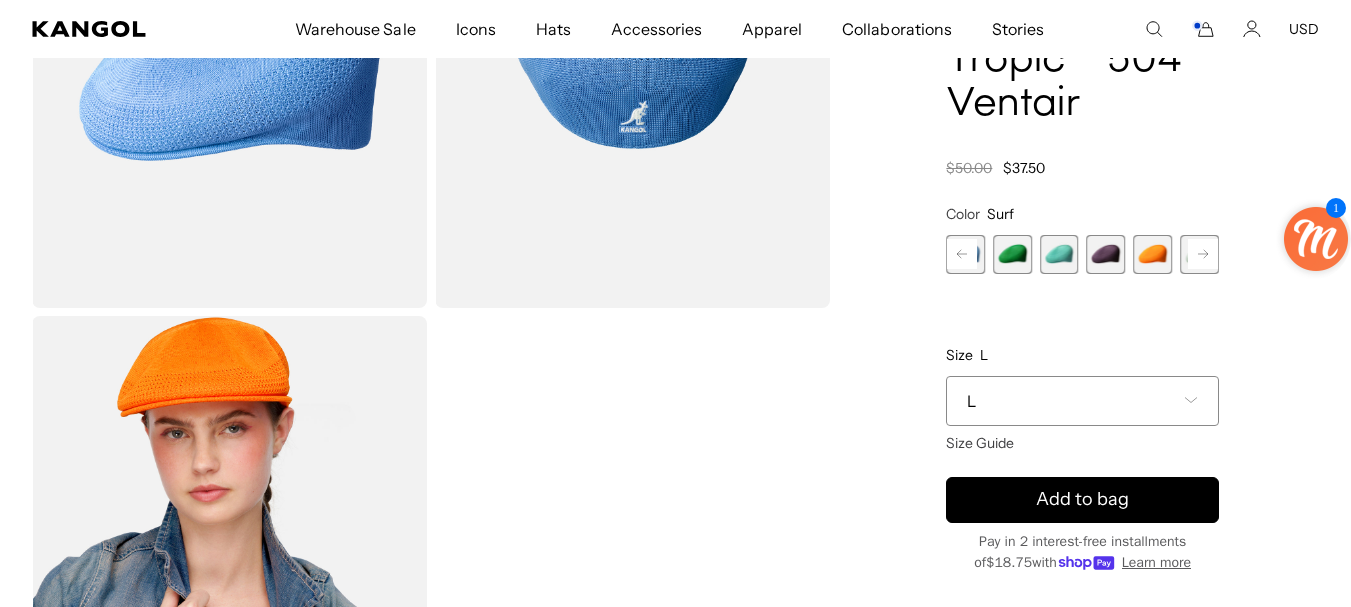 click 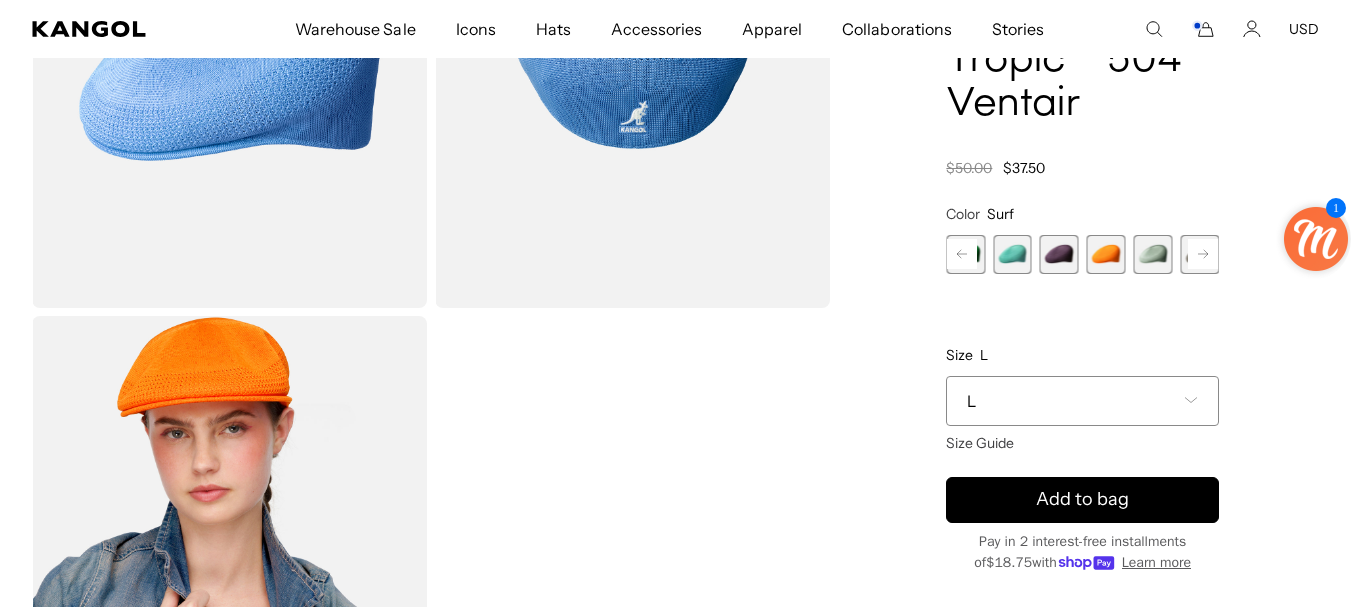 click 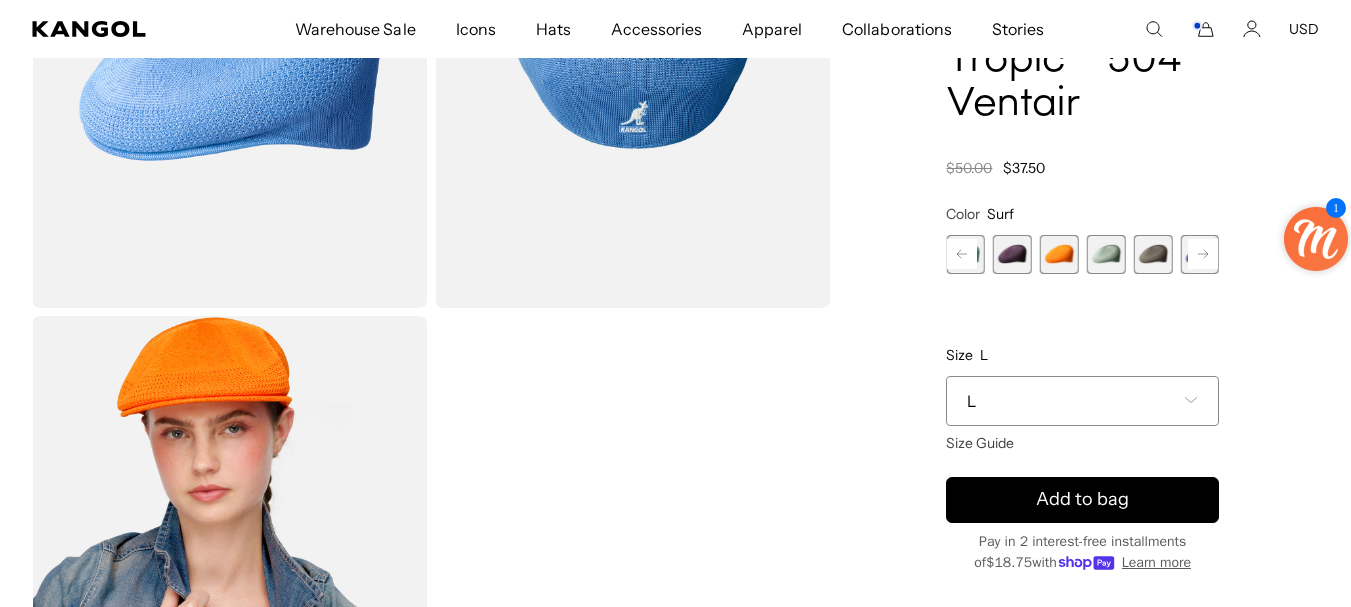 click at bounding box center (1106, 254) 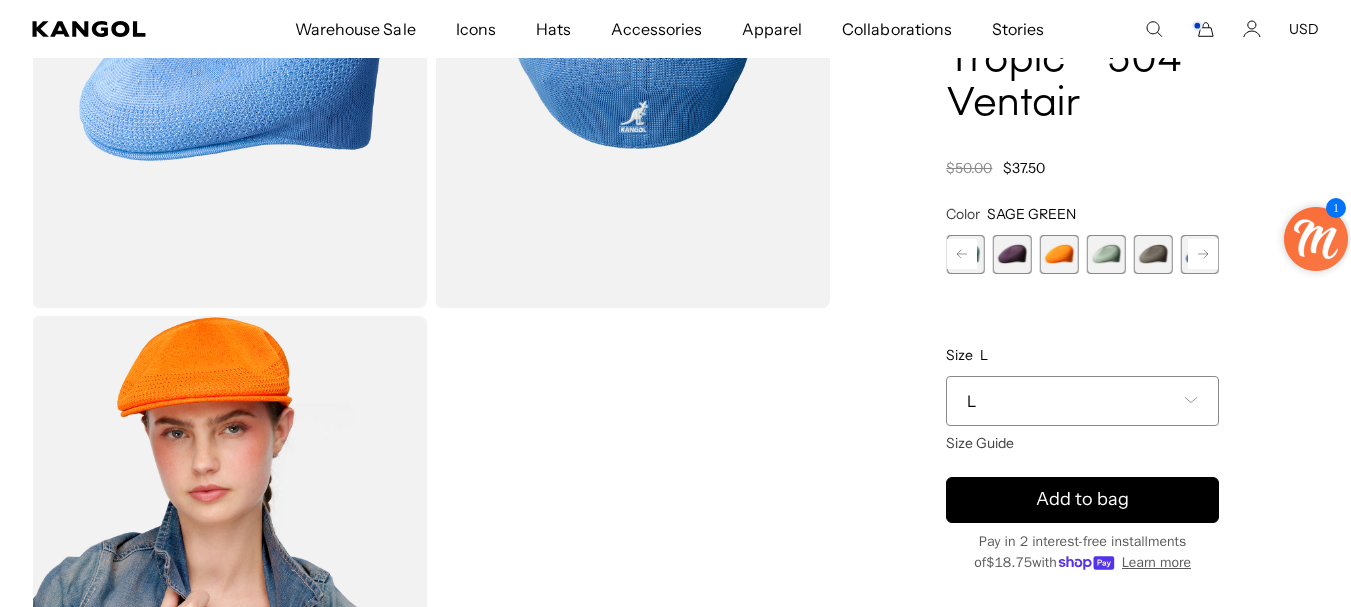 scroll 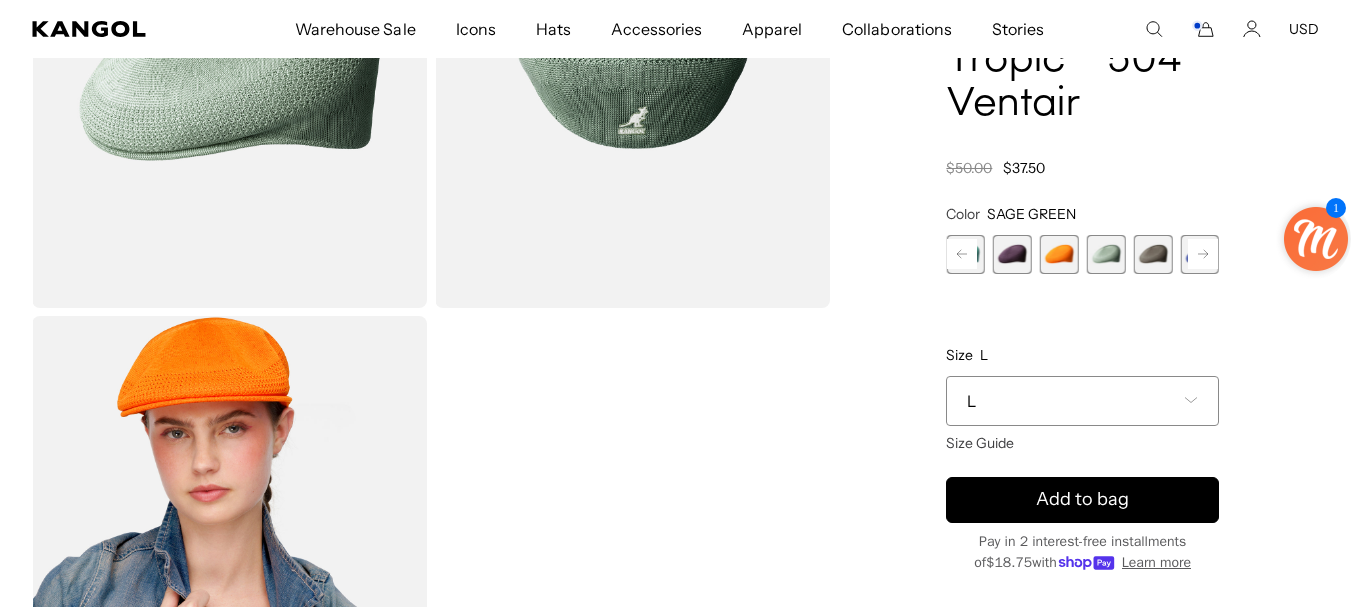 click at bounding box center (1152, 254) 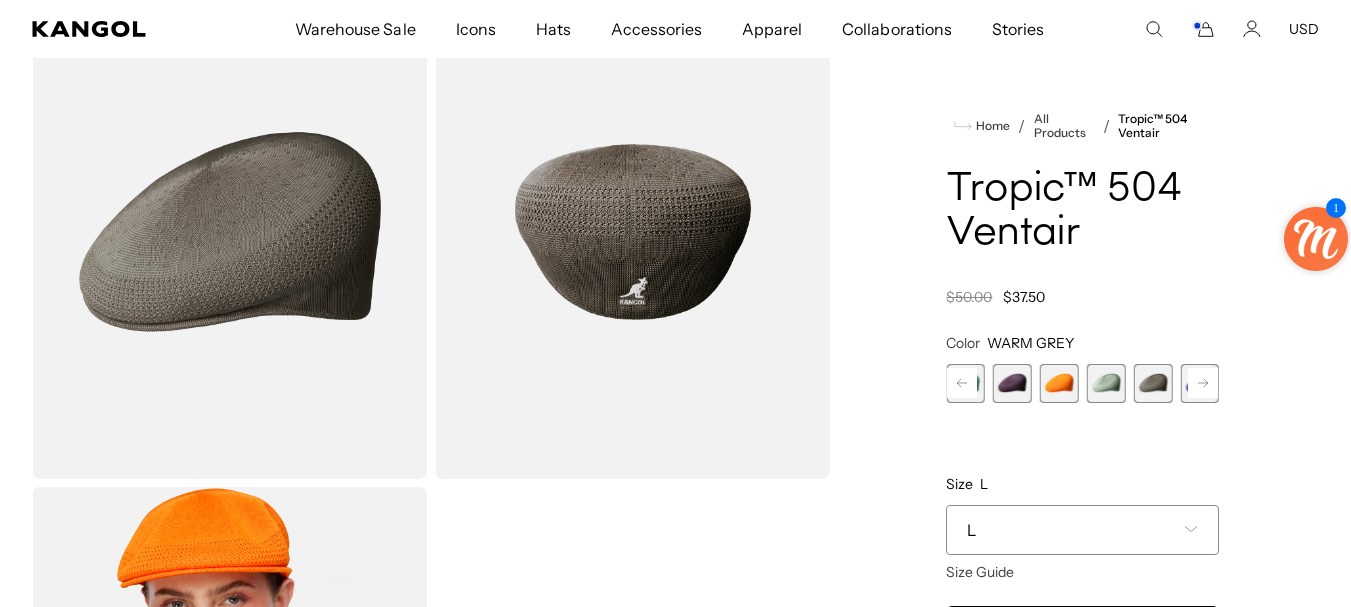 click 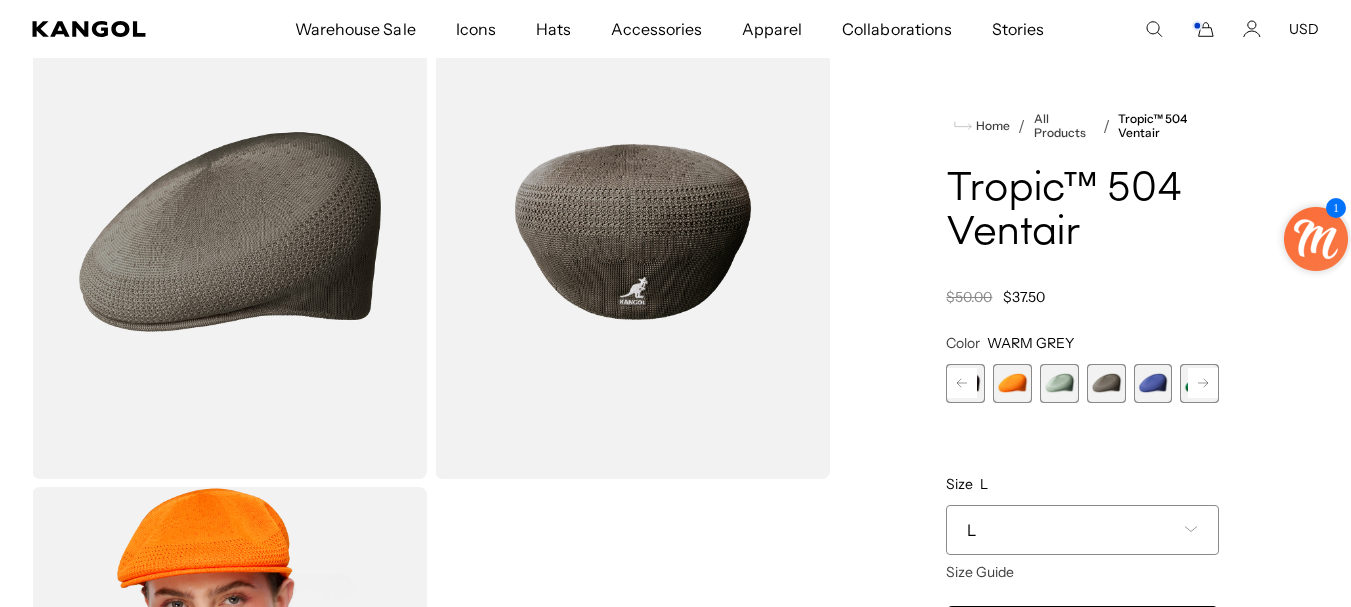 click 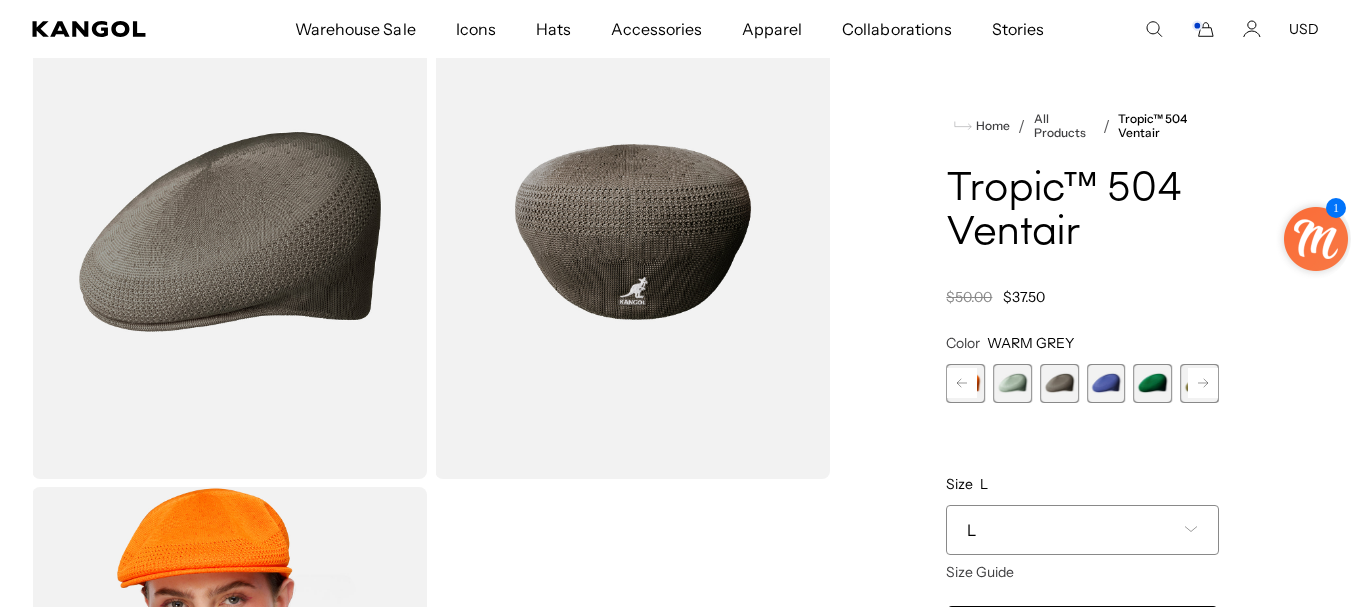click at bounding box center (1106, 383) 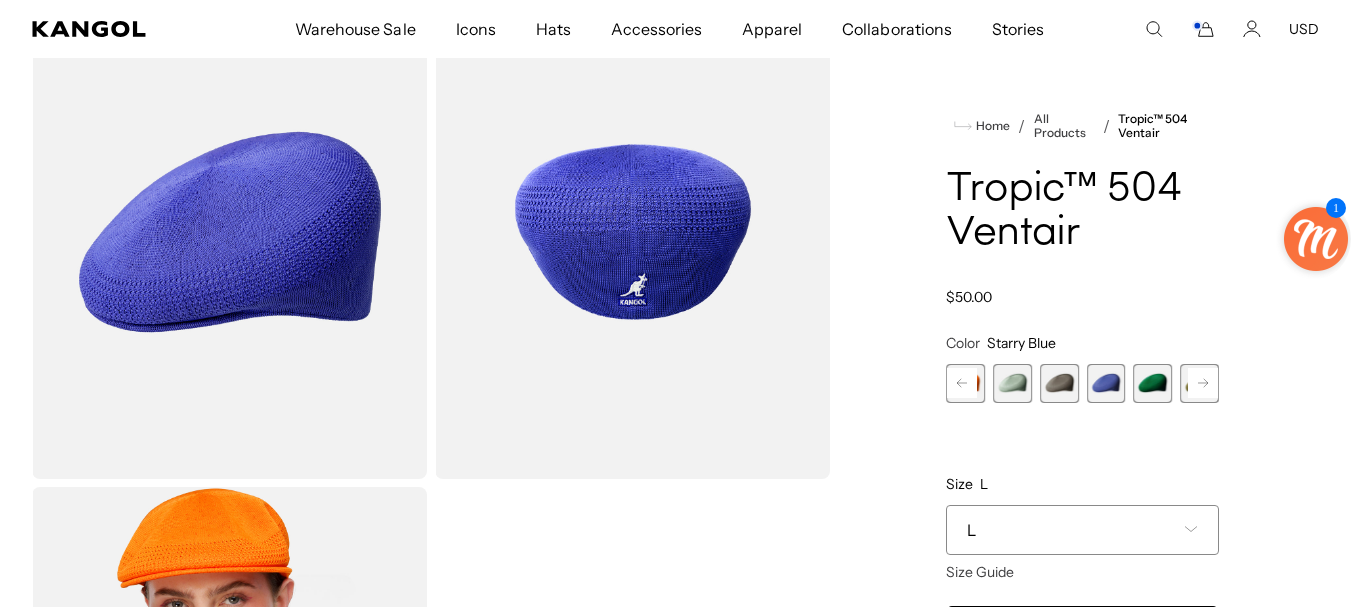 click at bounding box center [1012, 383] 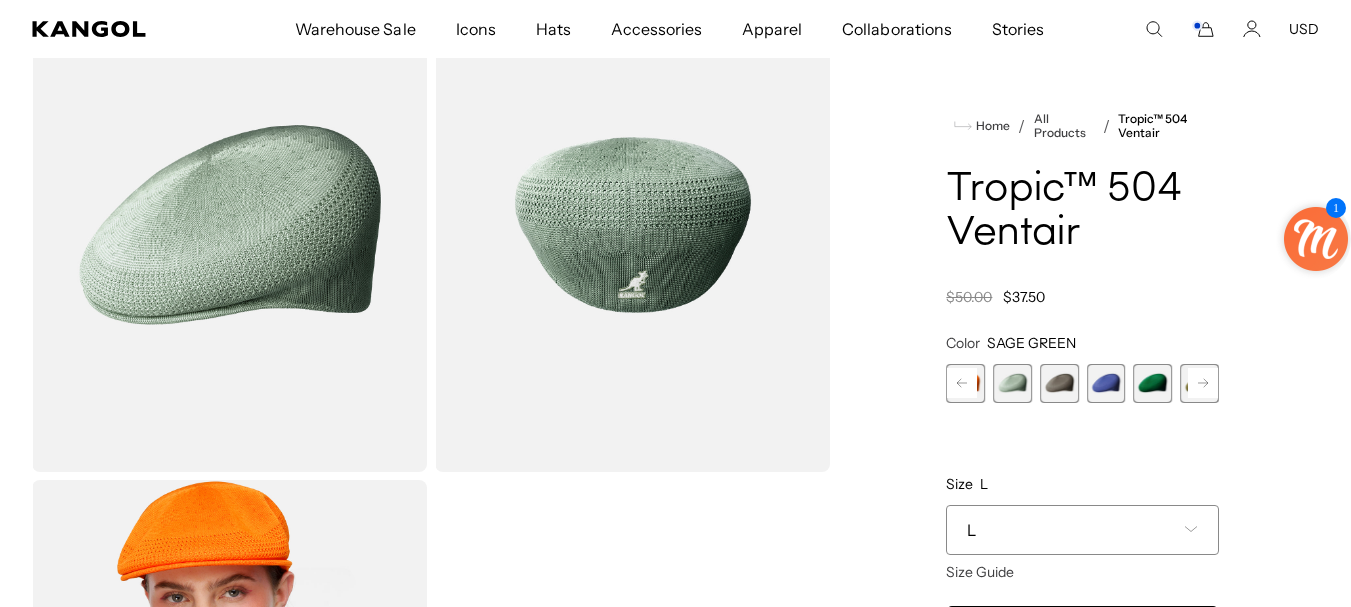 click at bounding box center [1059, 383] 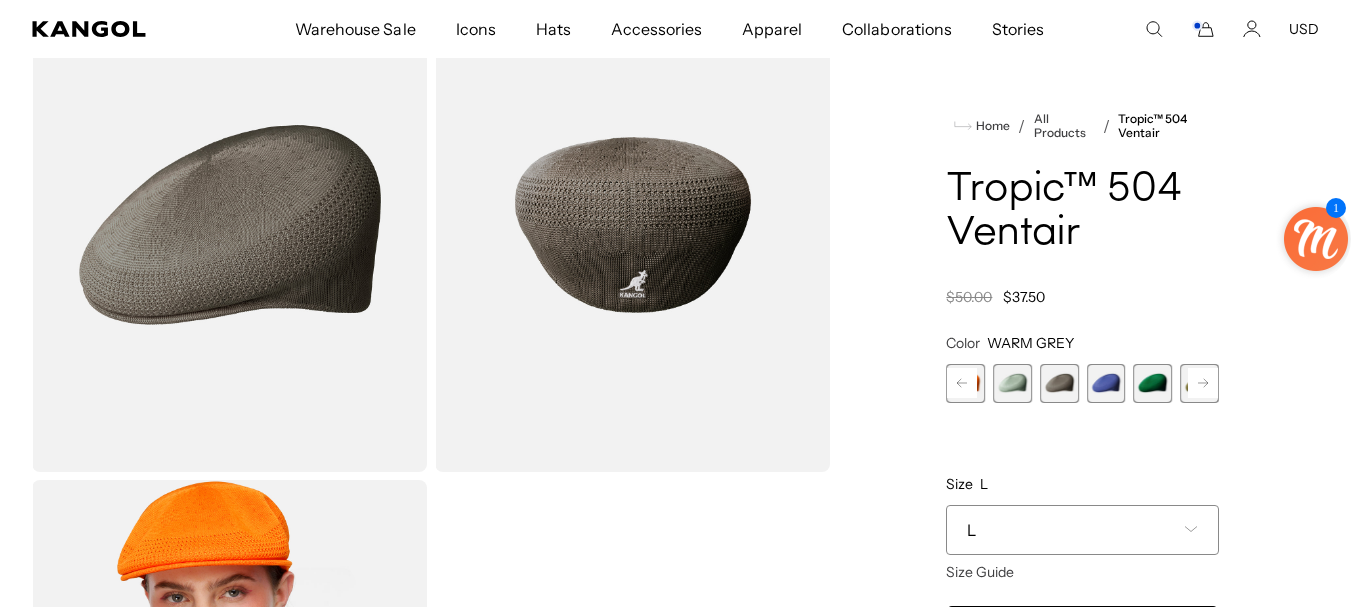 click at bounding box center [229, 225] 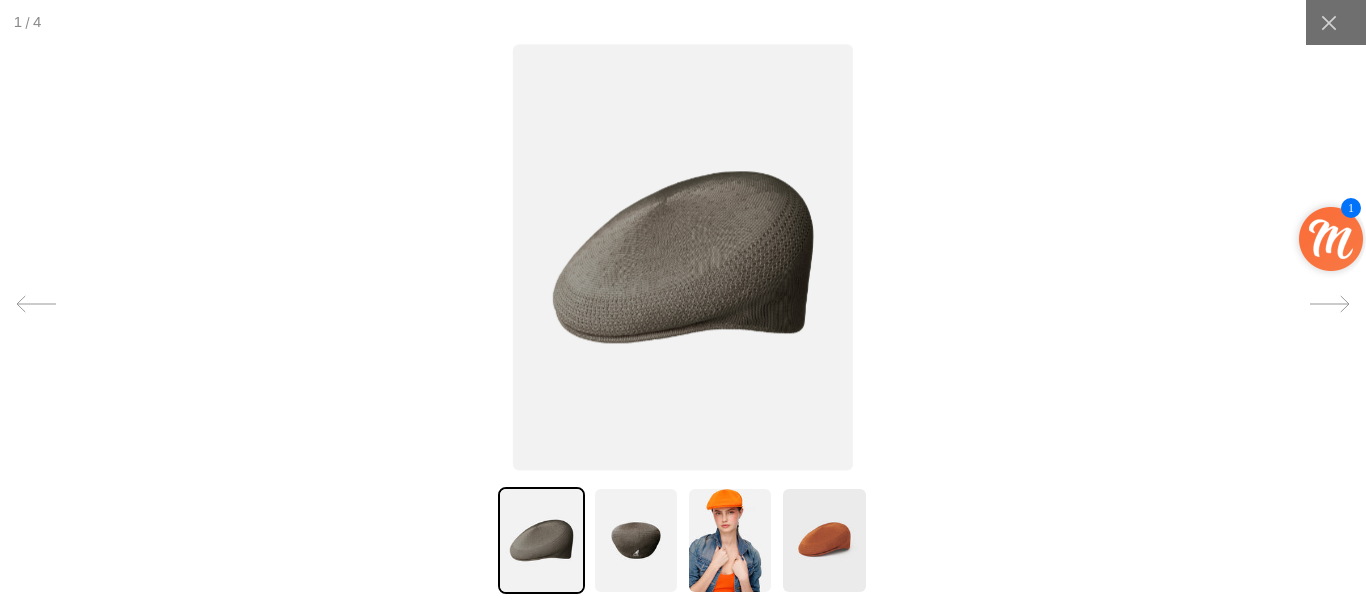 click at bounding box center [683, 258] 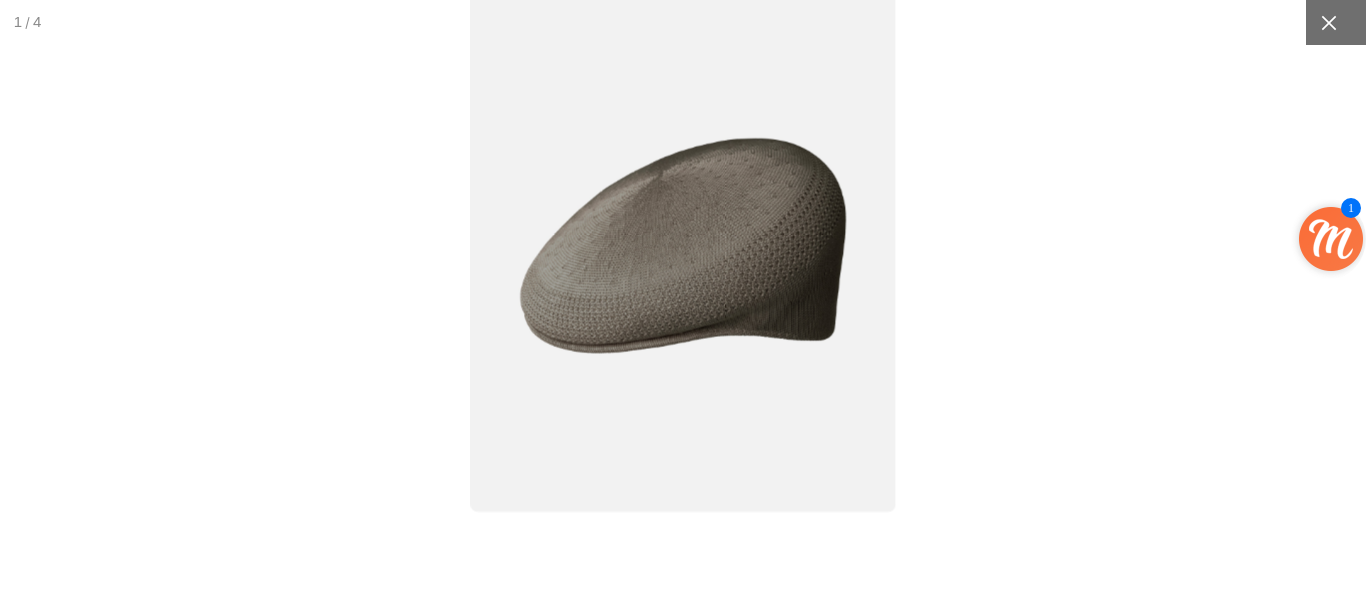 click at bounding box center (1328, 22) 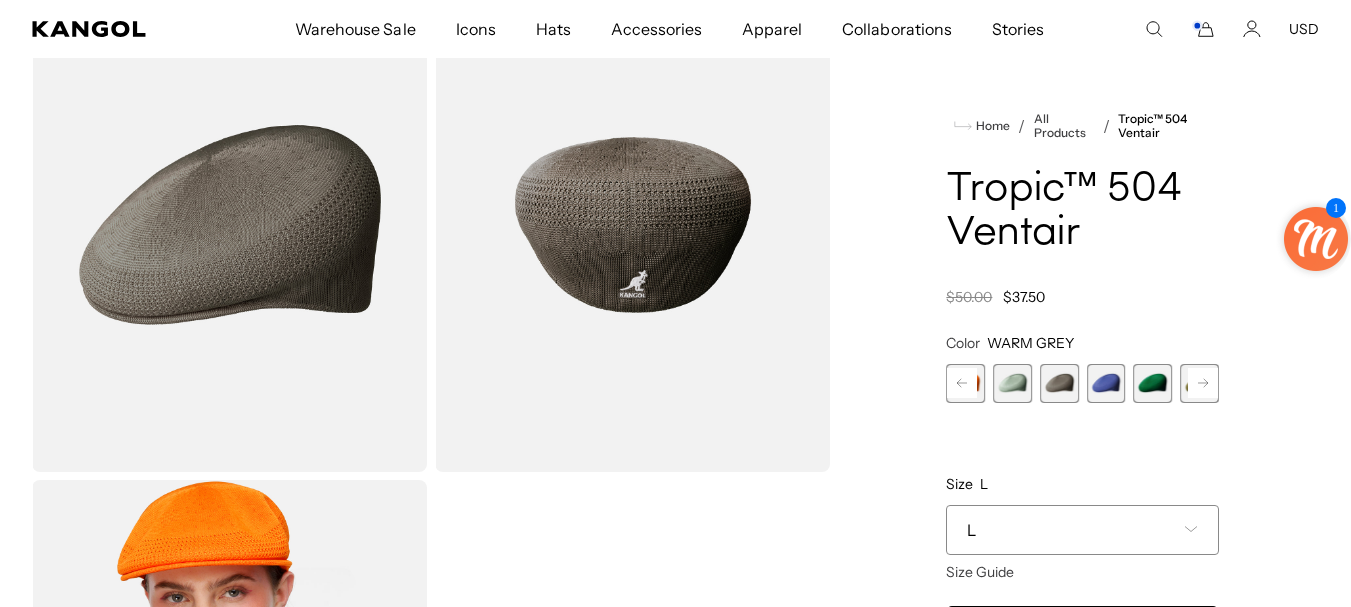 scroll, scrollTop: 0, scrollLeft: 0, axis: both 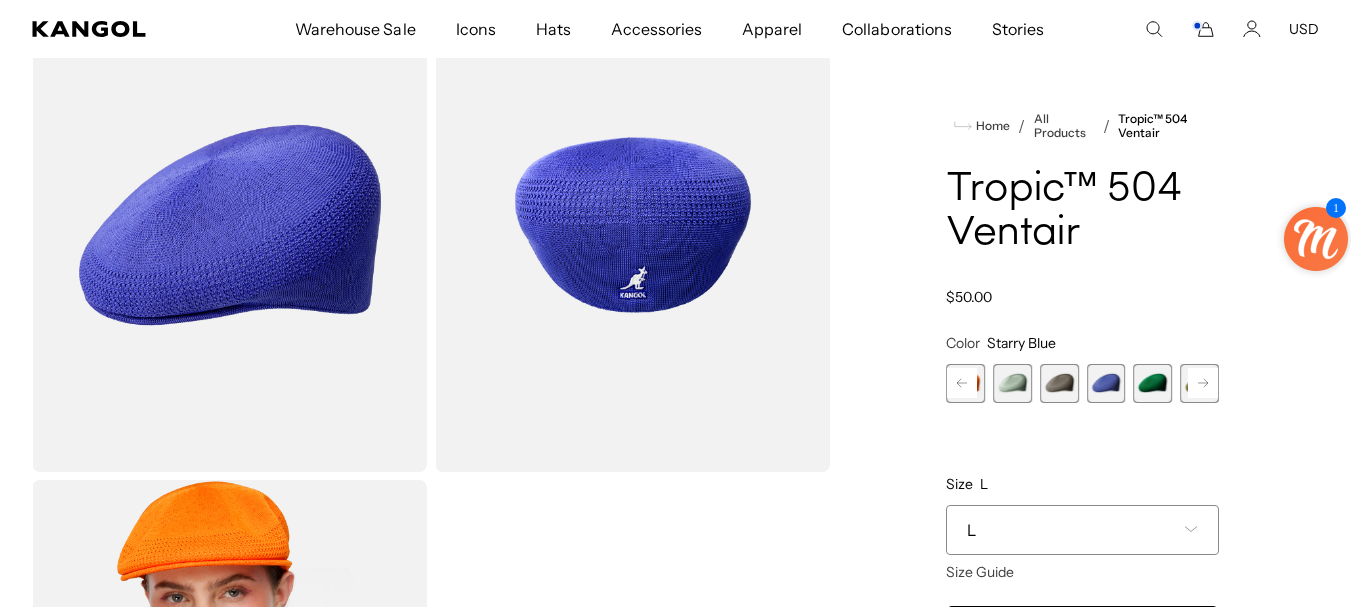click at bounding box center (632, 225) 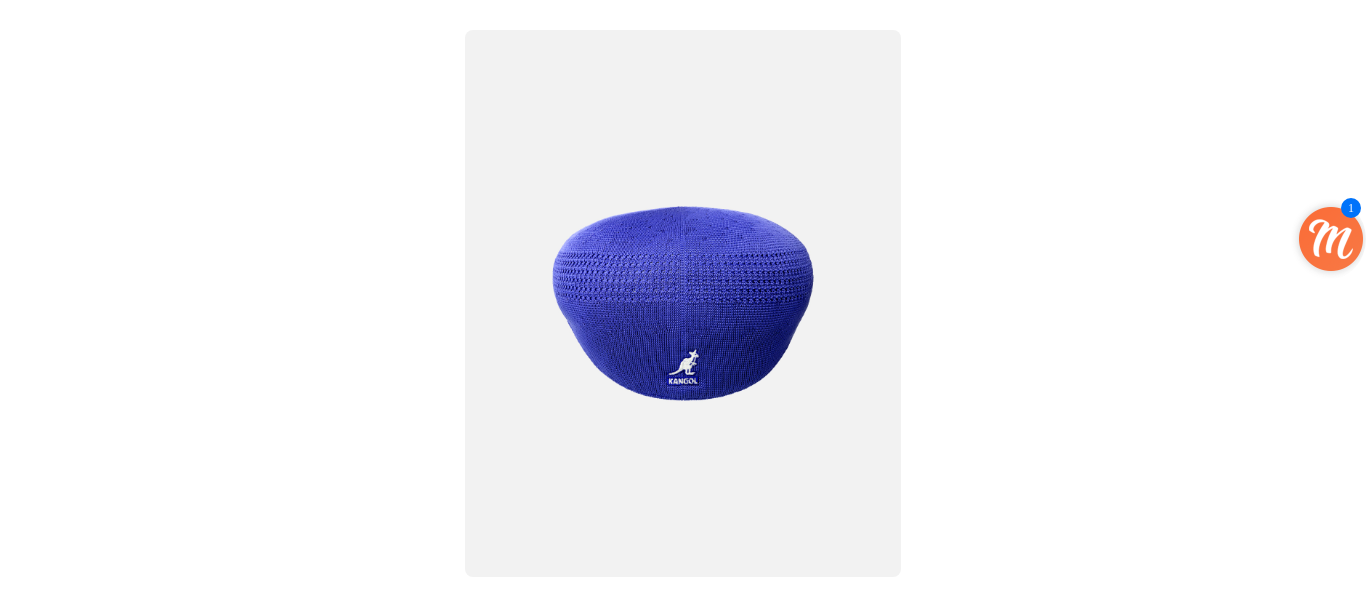 scroll, scrollTop: 0, scrollLeft: 412, axis: horizontal 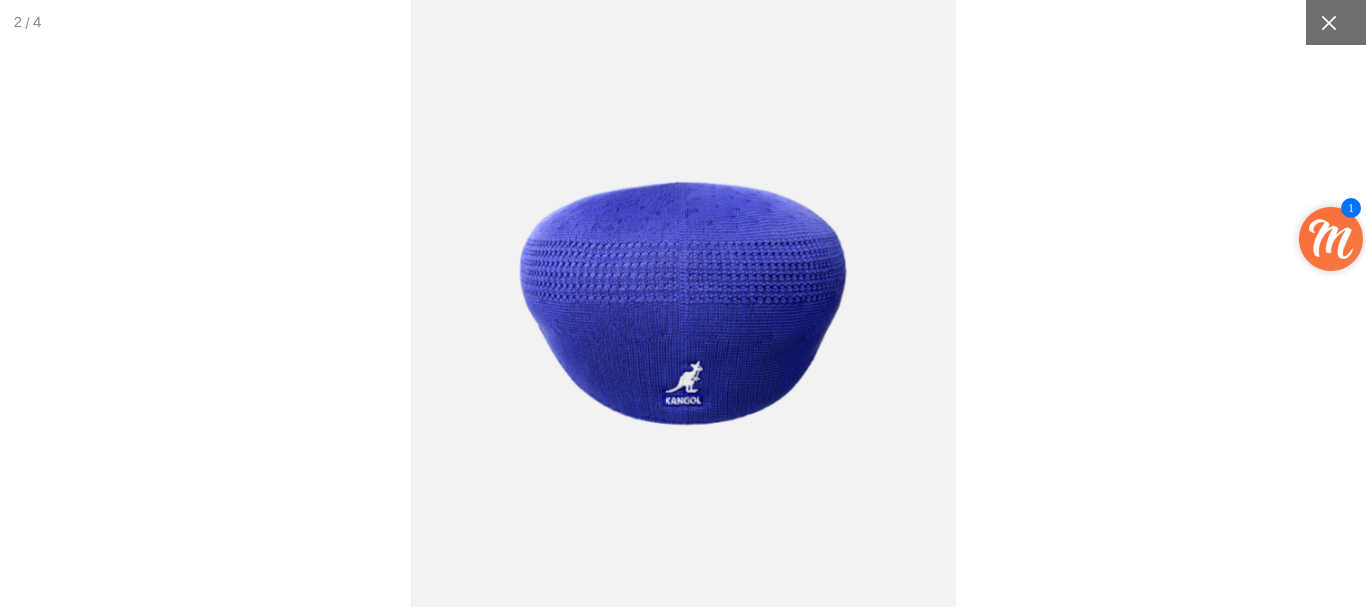 click 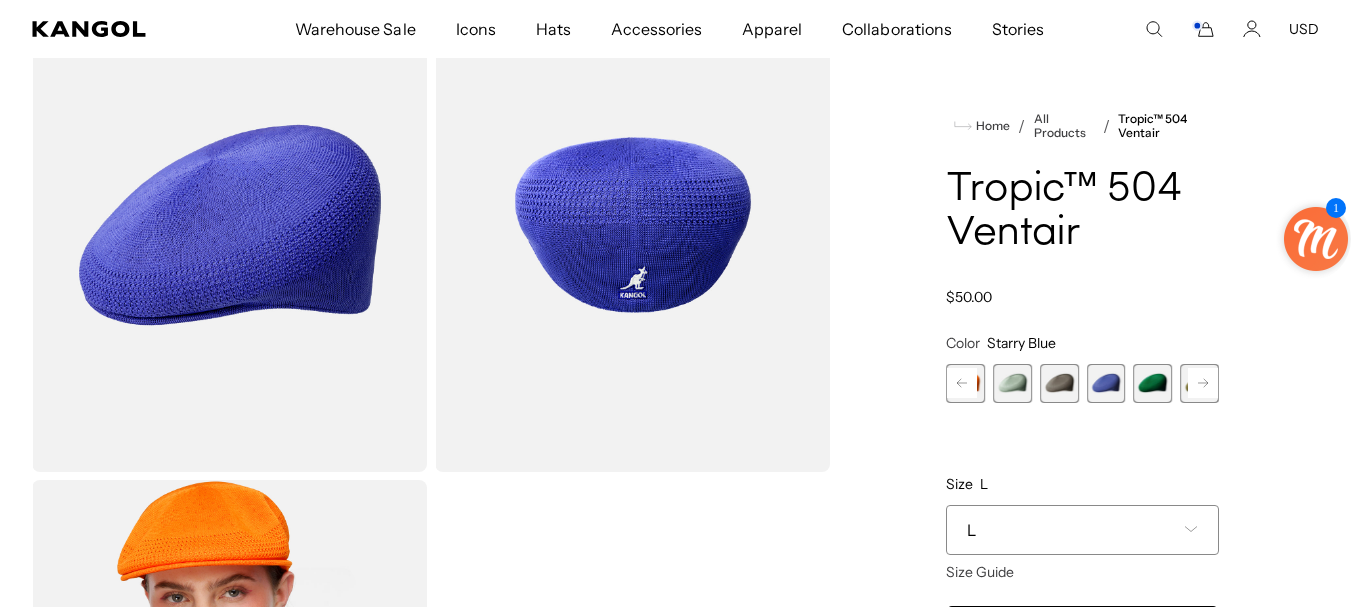 click at bounding box center [229, 225] 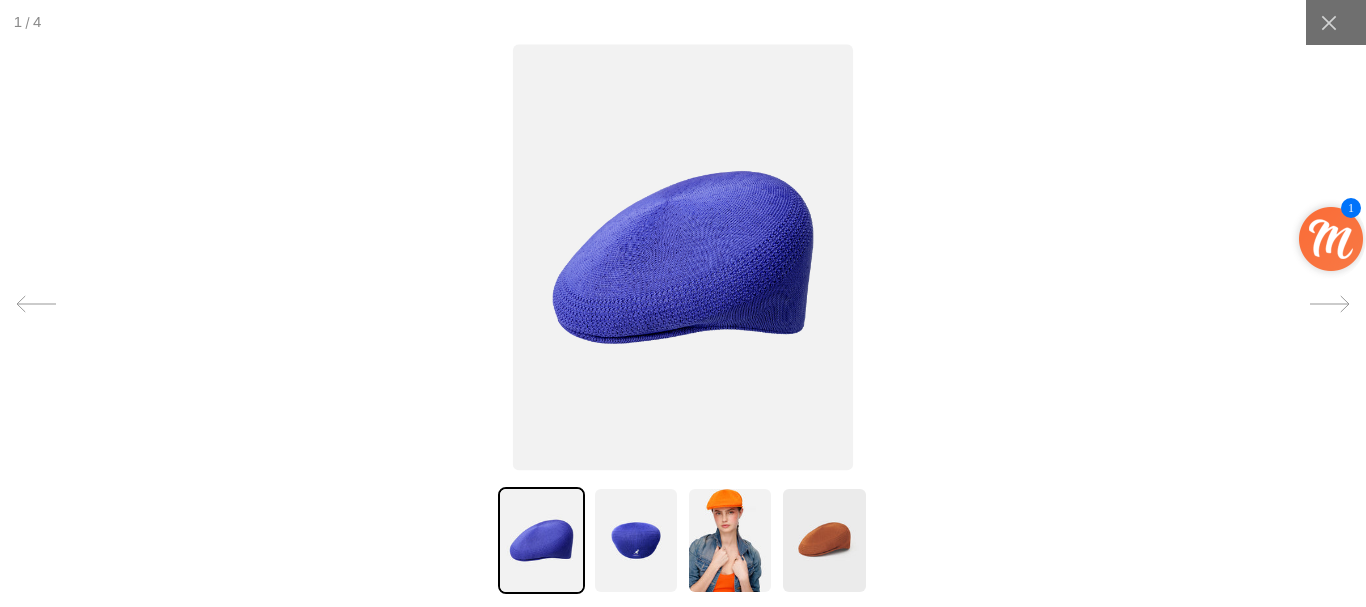 click at bounding box center (683, 258) 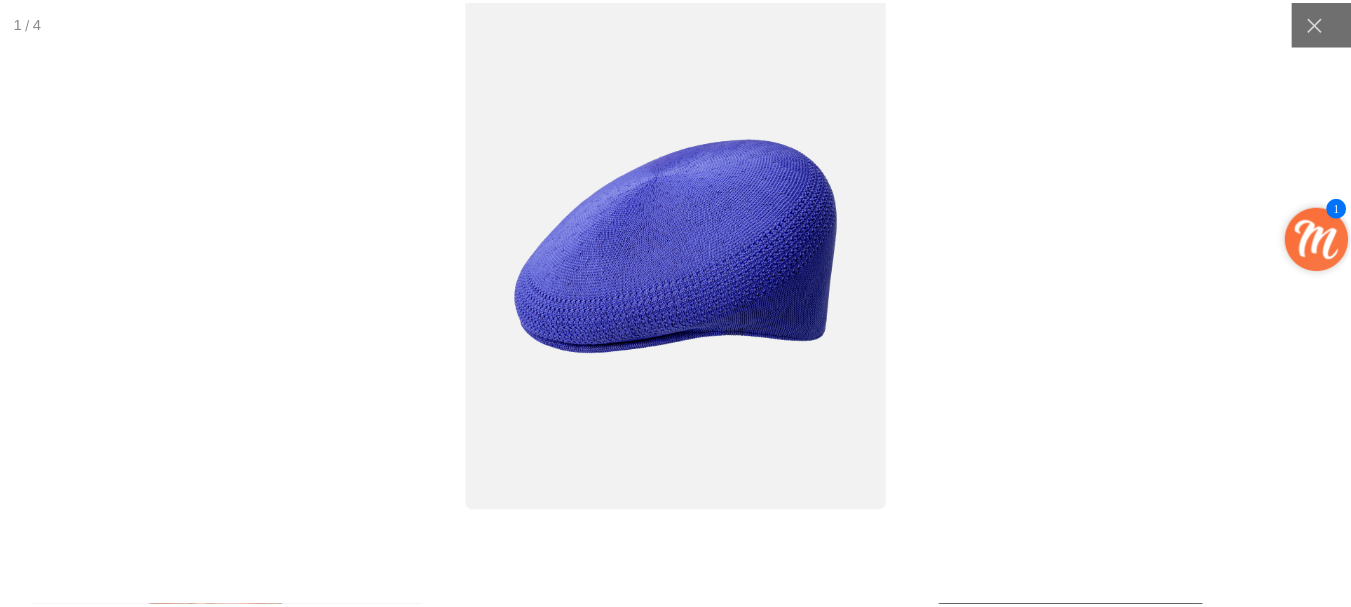 scroll, scrollTop: 0, scrollLeft: 0, axis: both 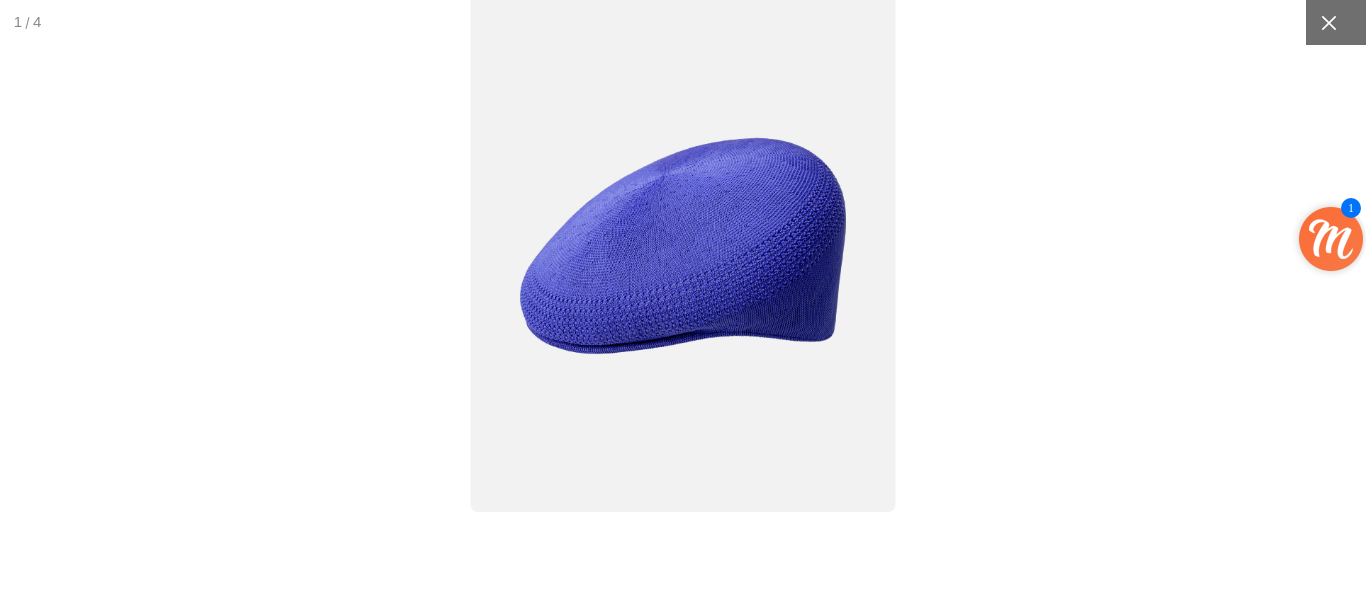 click 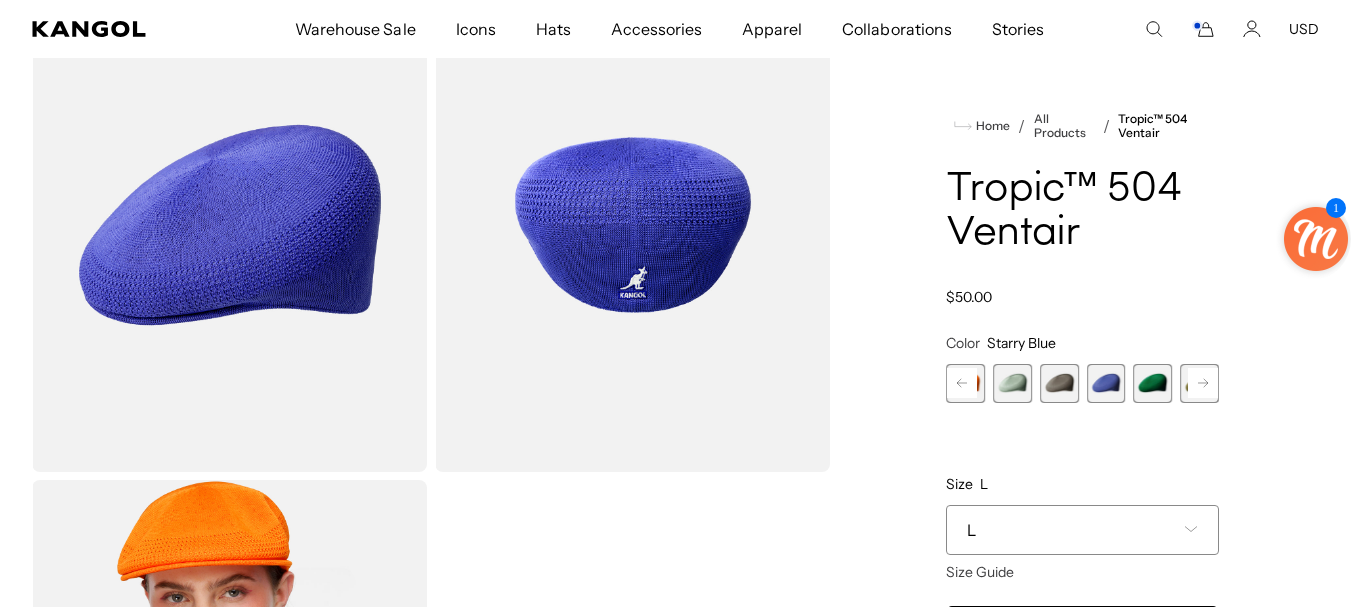 scroll, scrollTop: 0, scrollLeft: 412, axis: horizontal 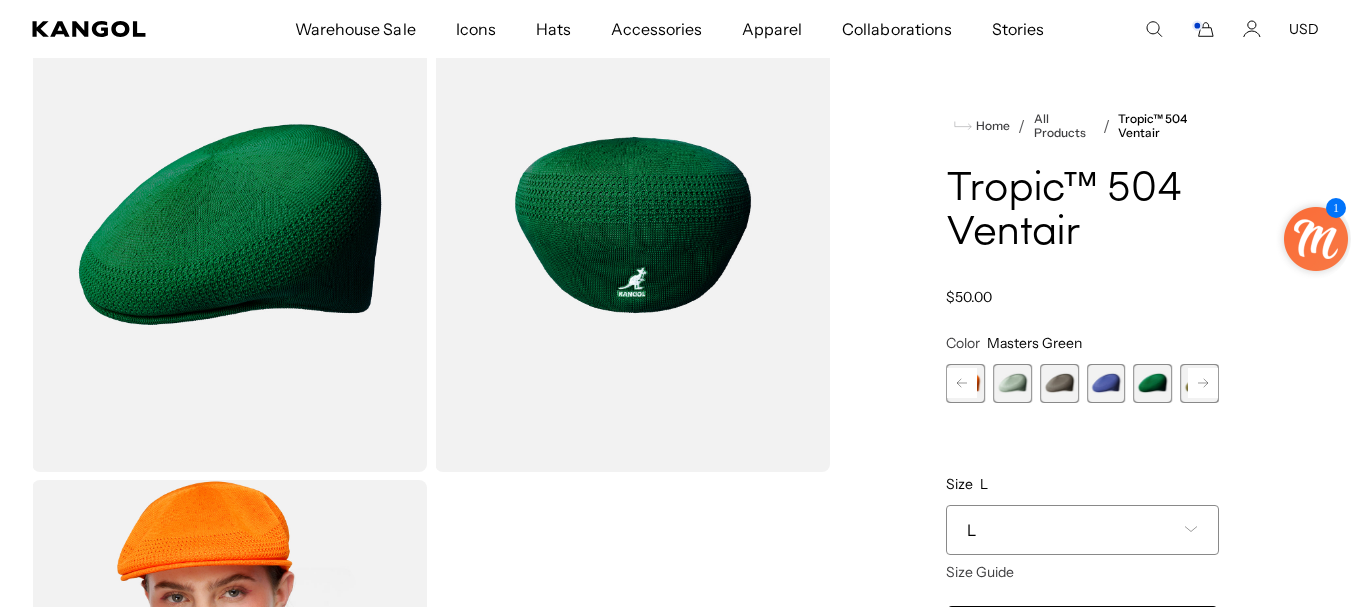 click 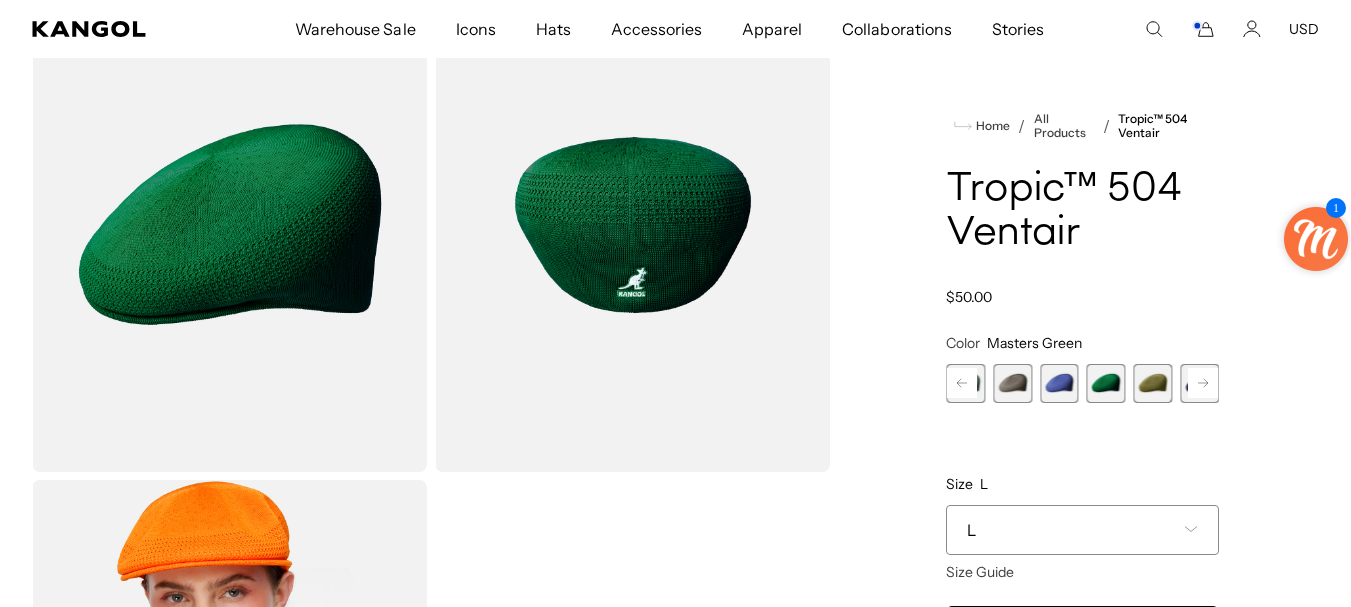 click 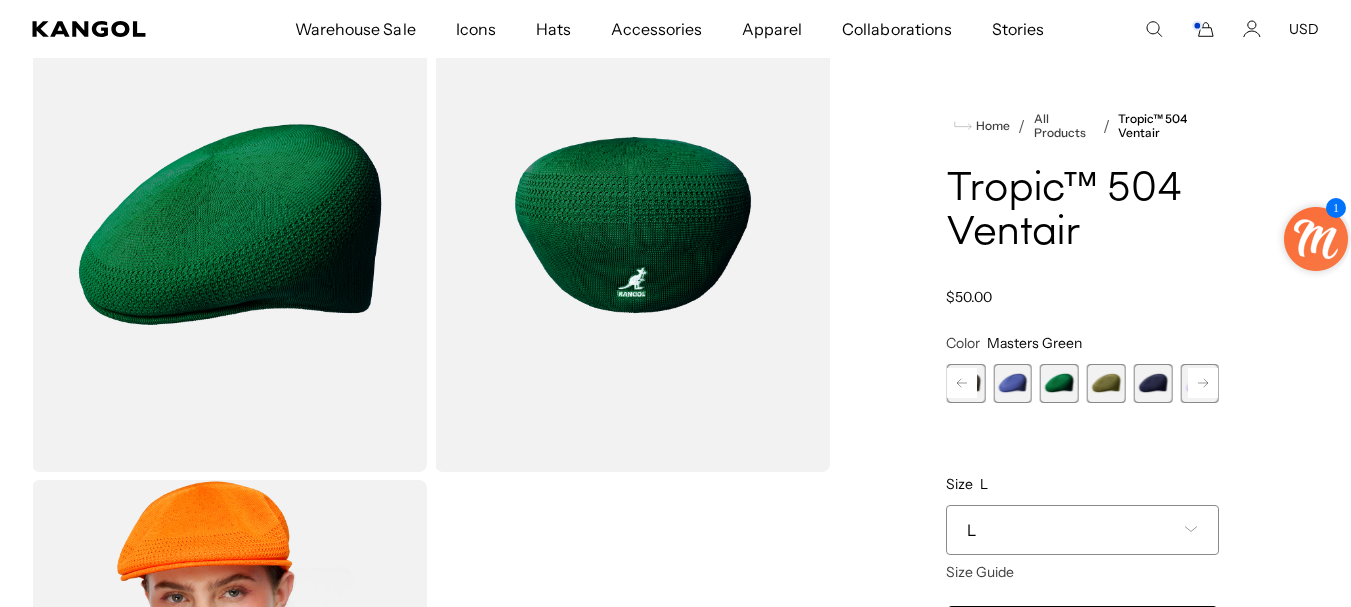 click 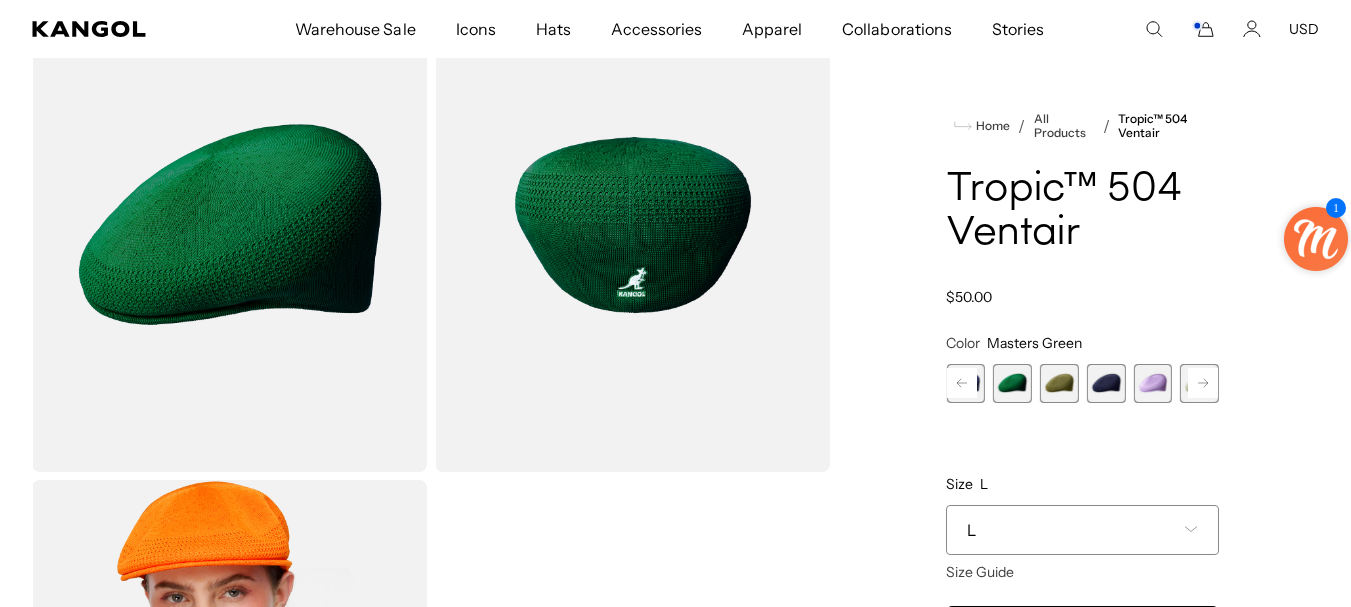 click 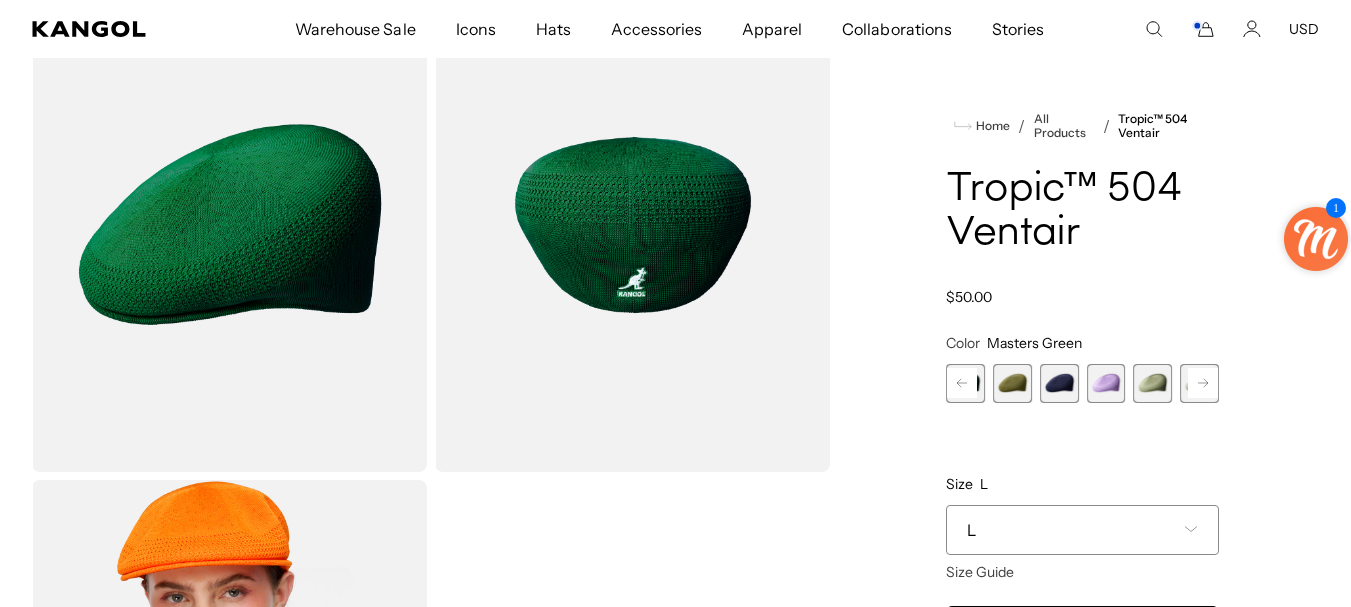 scroll, scrollTop: 0, scrollLeft: 412, axis: horizontal 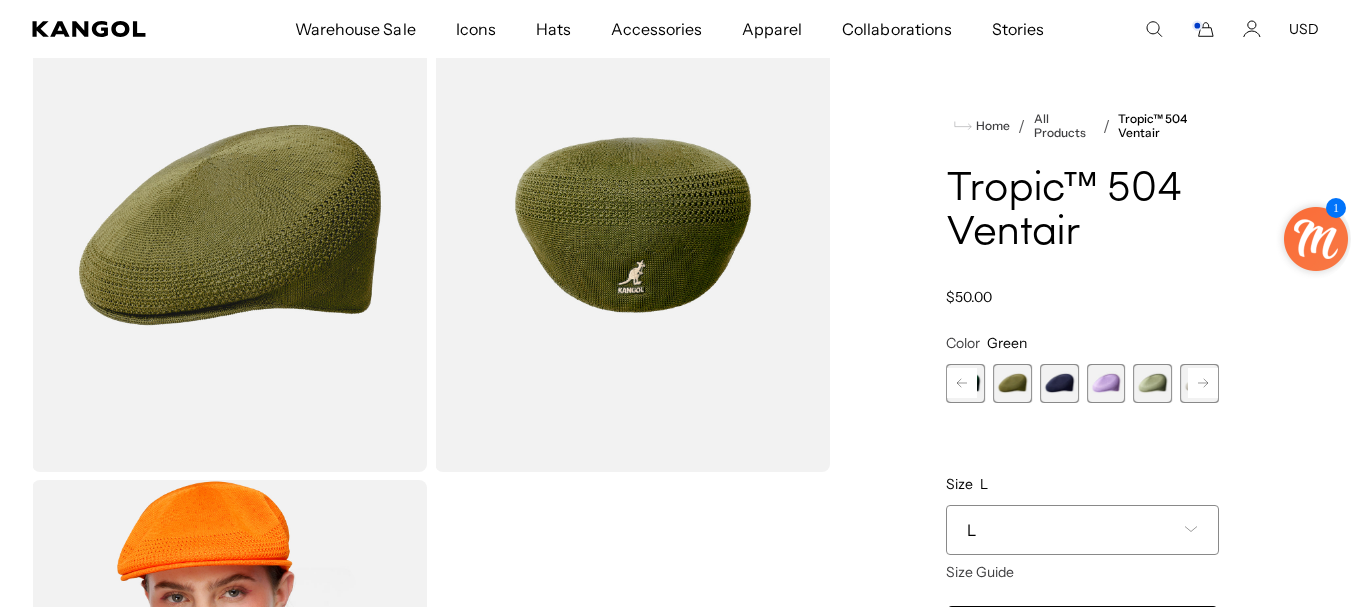 click at bounding box center [1059, 383] 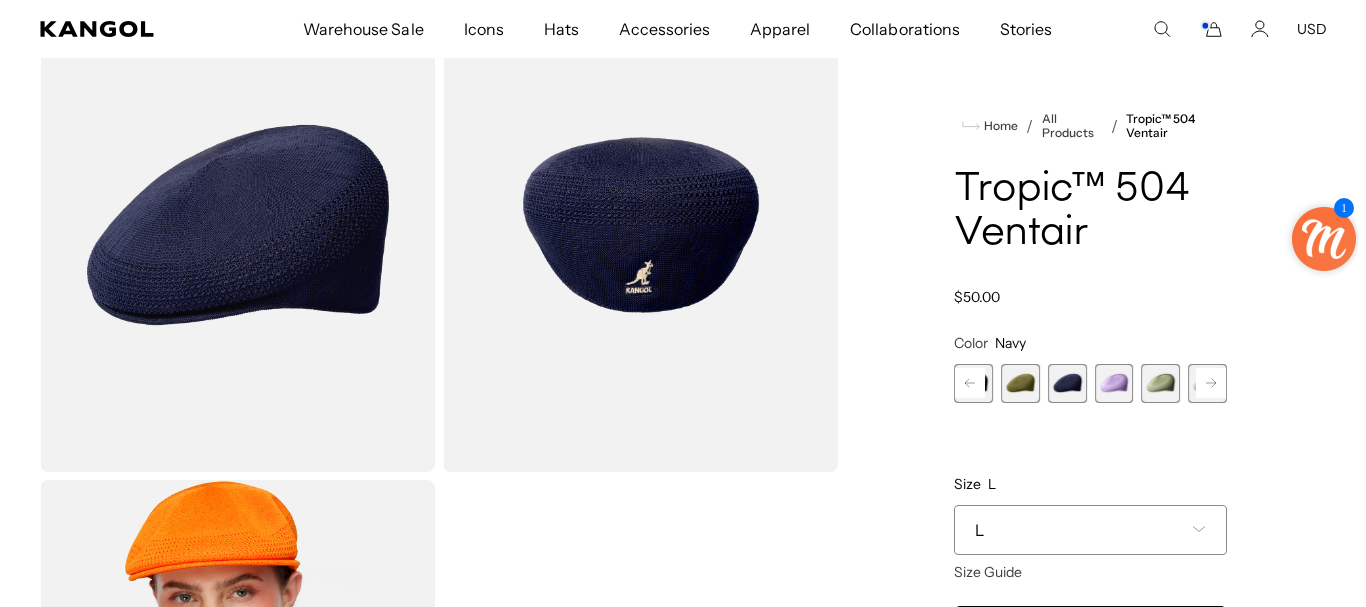 scroll, scrollTop: 0, scrollLeft: 0, axis: both 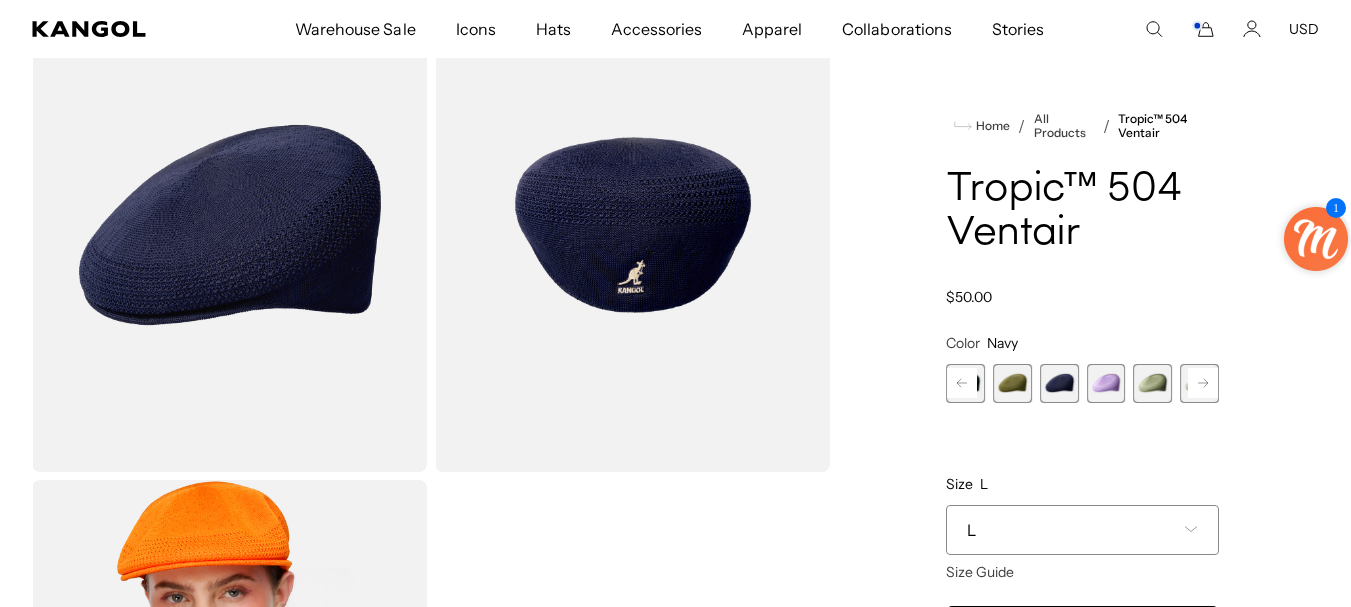 click at bounding box center [632, 225] 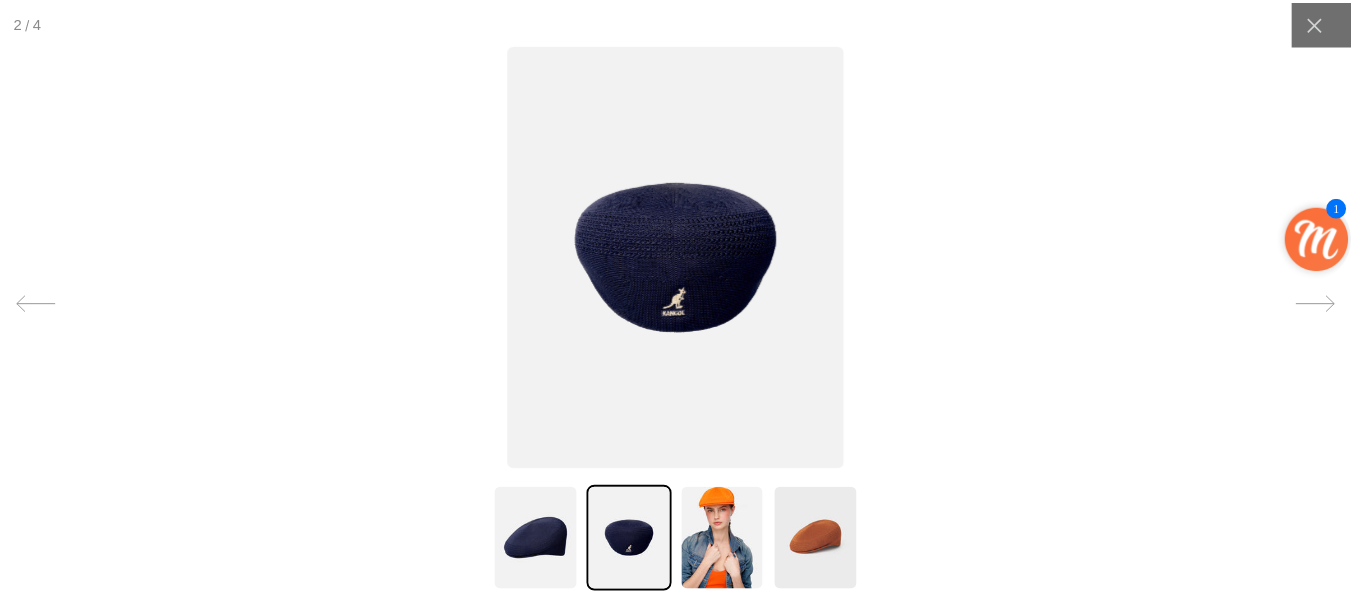 scroll, scrollTop: 0, scrollLeft: 412, axis: horizontal 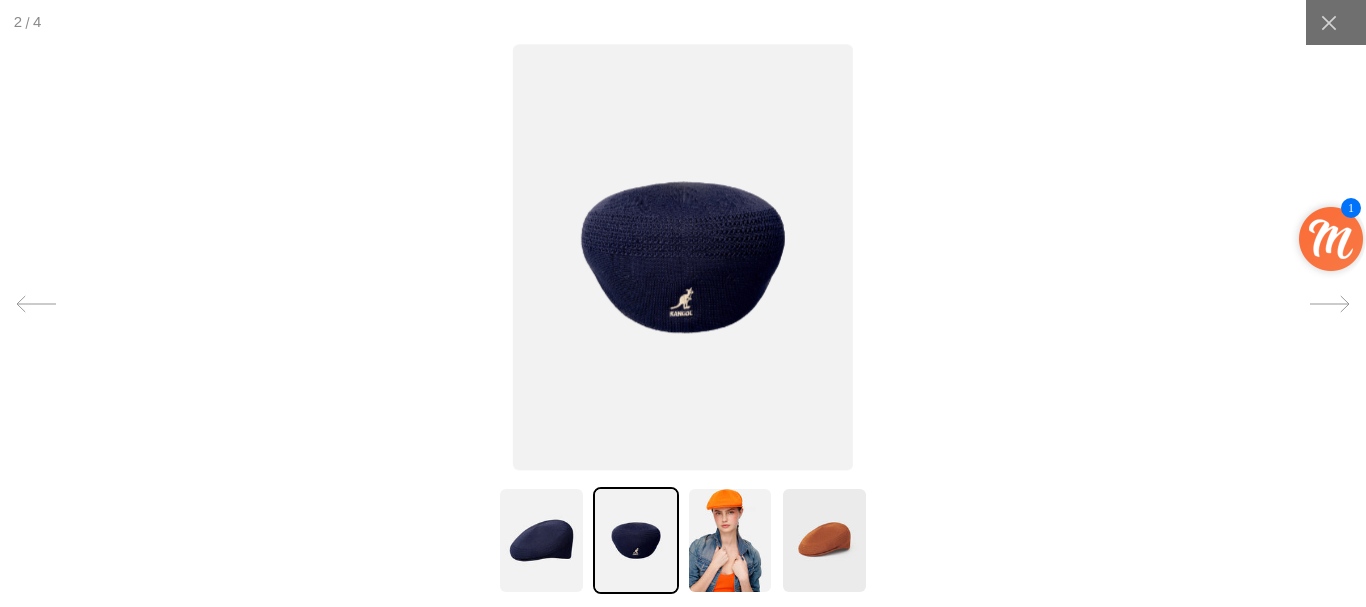 click at bounding box center [683, 258] 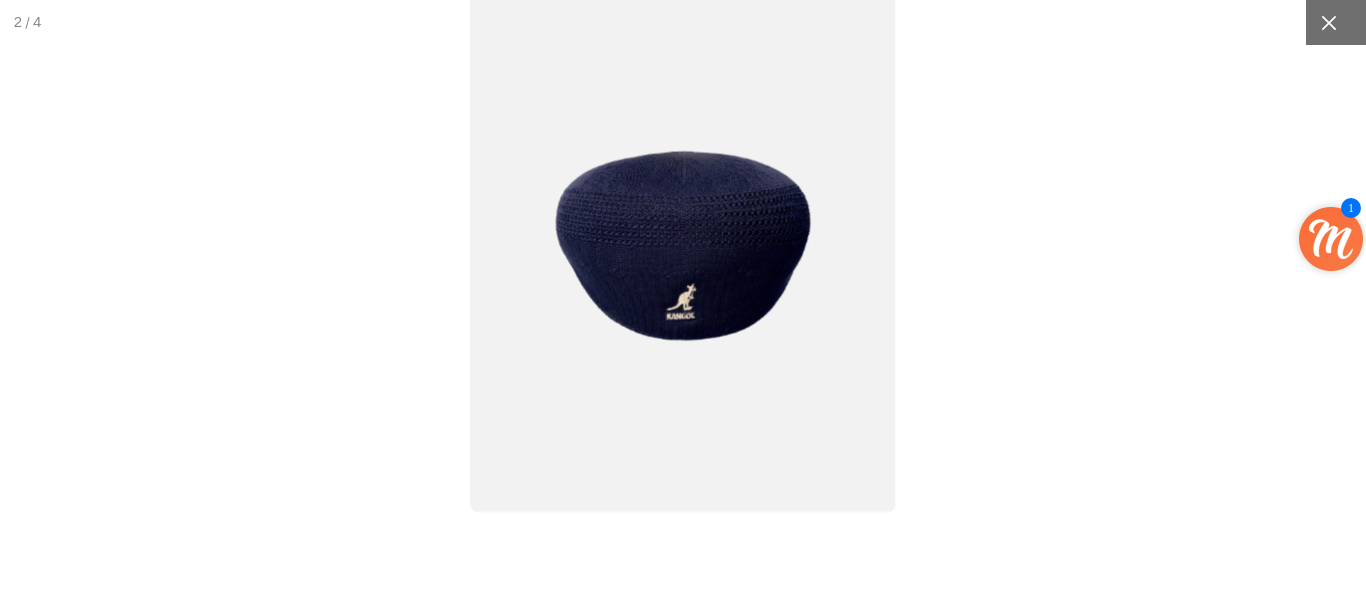 click 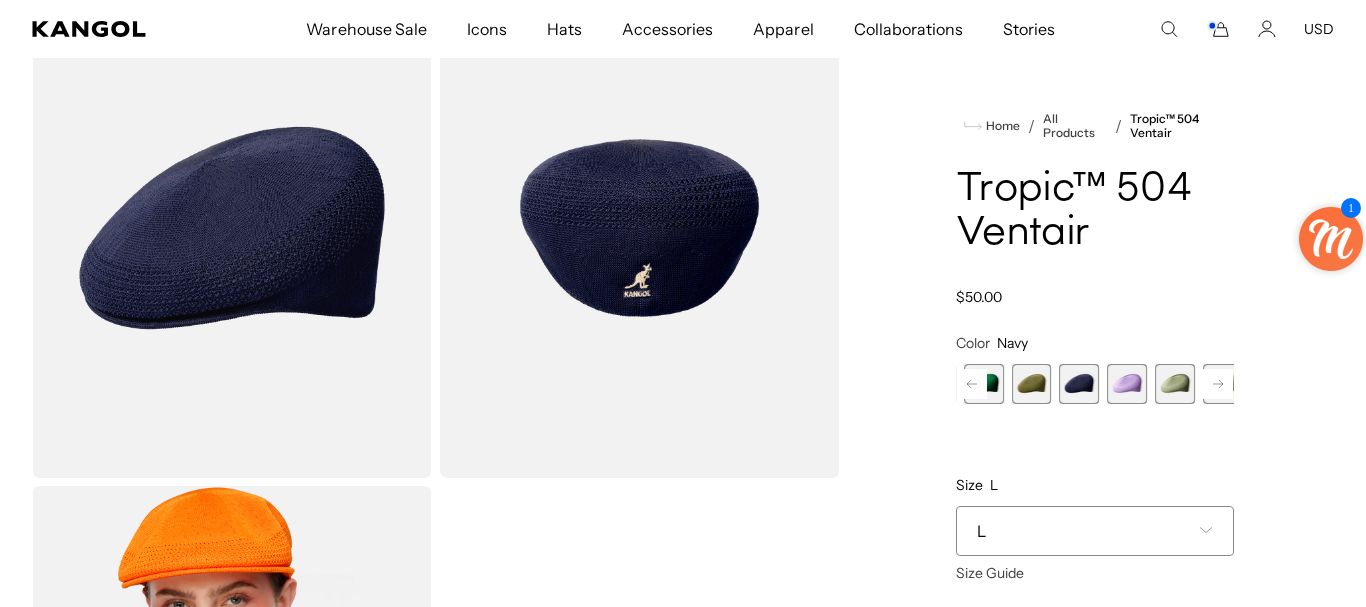 scroll, scrollTop: 0, scrollLeft: 0, axis: both 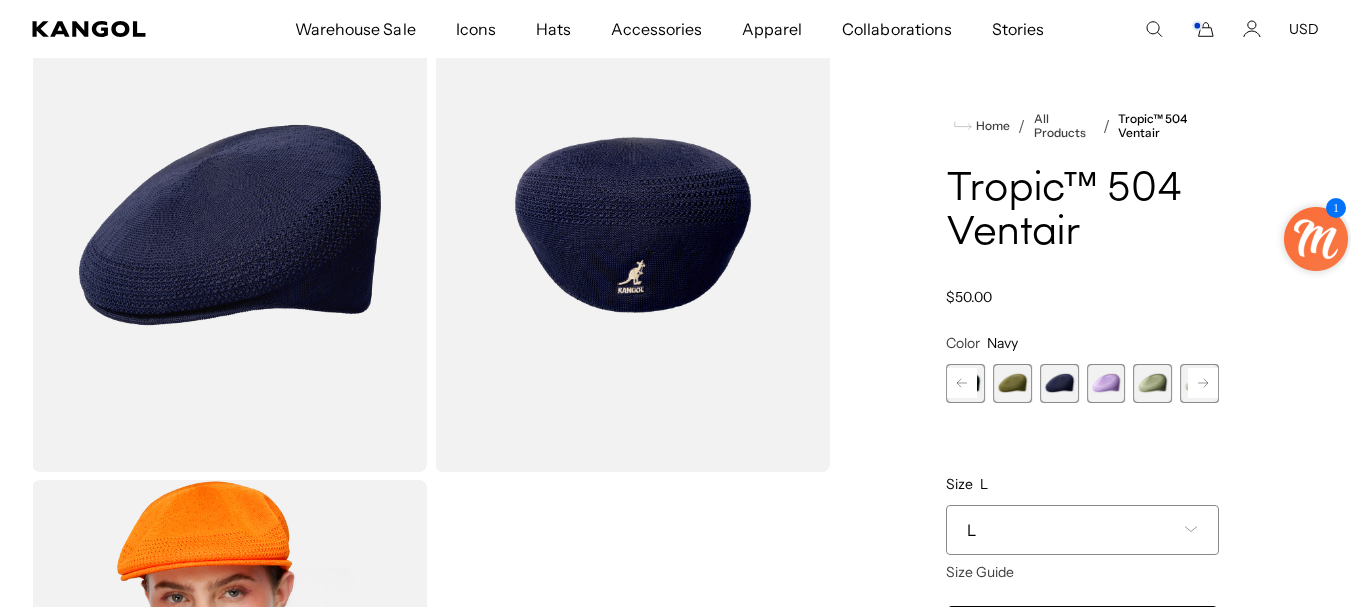 click at bounding box center (229, 225) 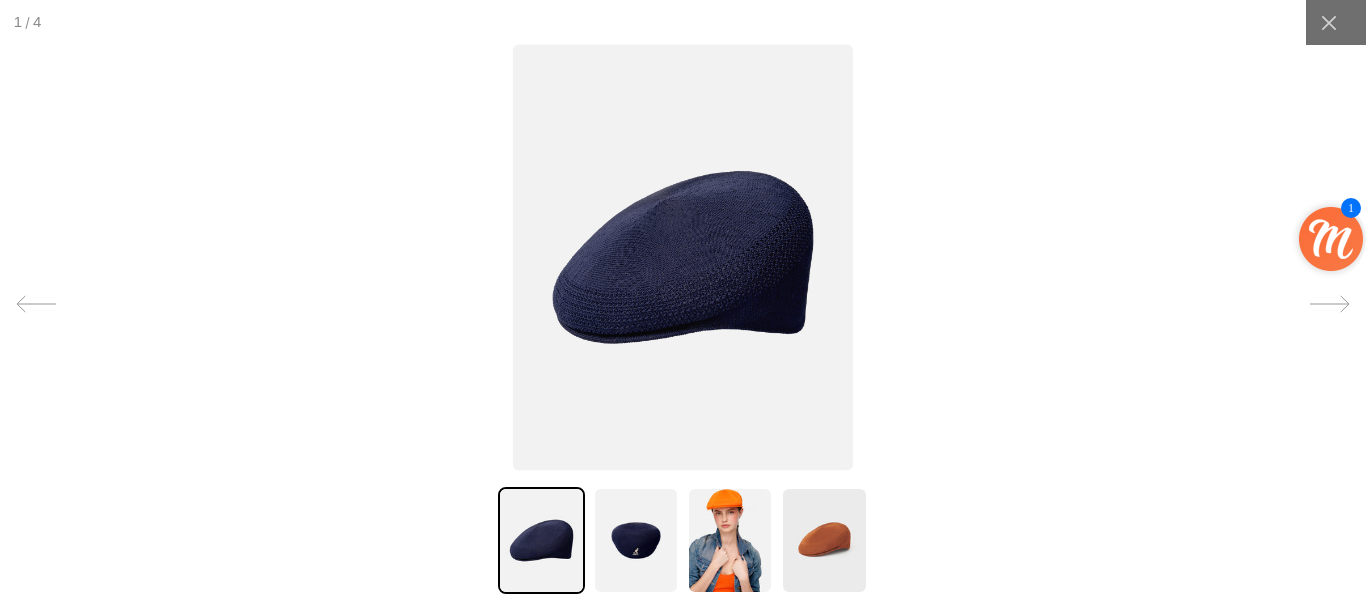 click at bounding box center (683, 258) 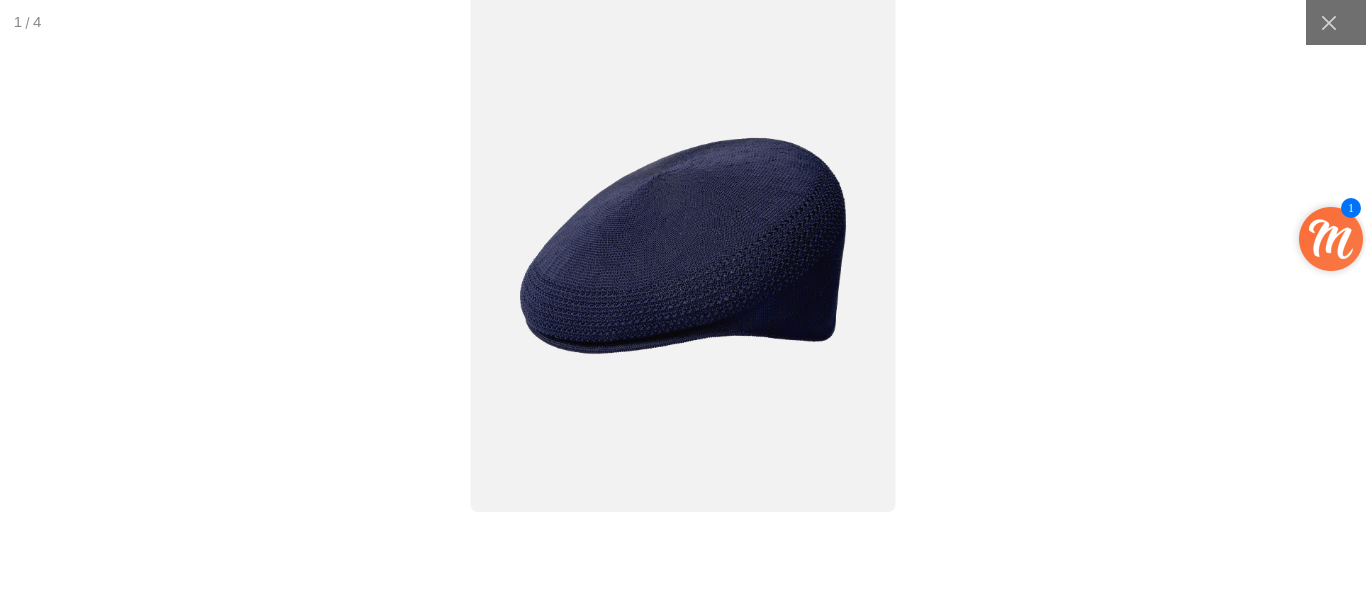 scroll, scrollTop: 0, scrollLeft: 412, axis: horizontal 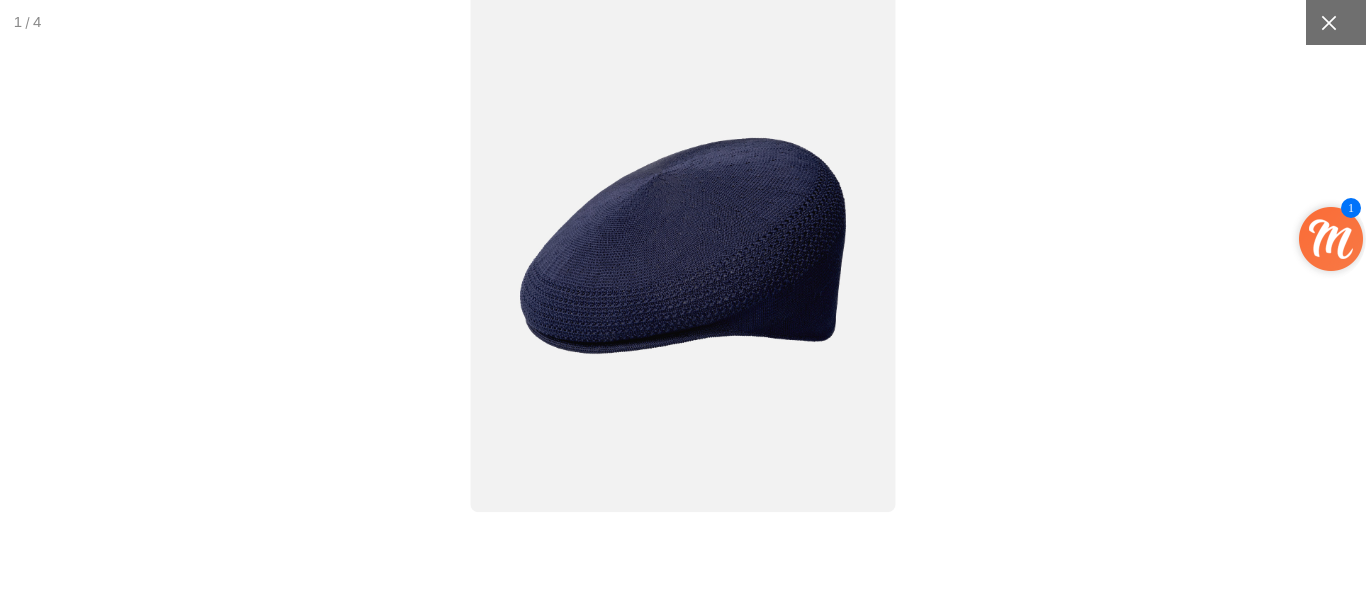 click 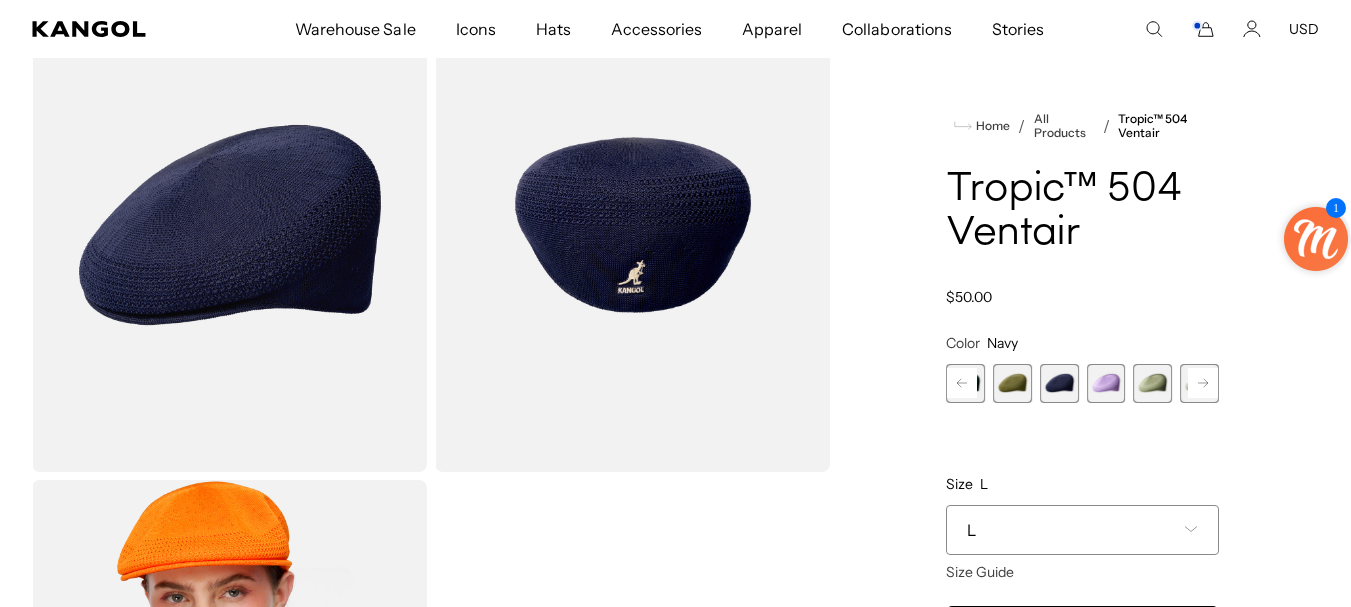 scroll, scrollTop: 0, scrollLeft: 412, axis: horizontal 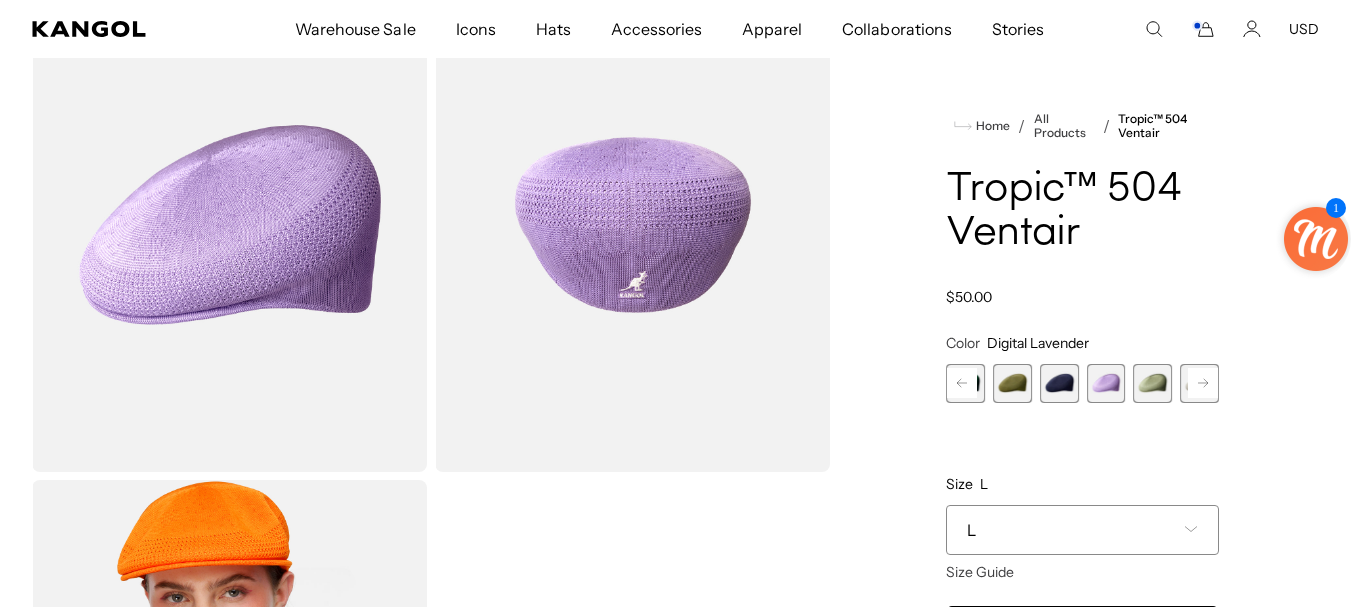 click at bounding box center (1152, 383) 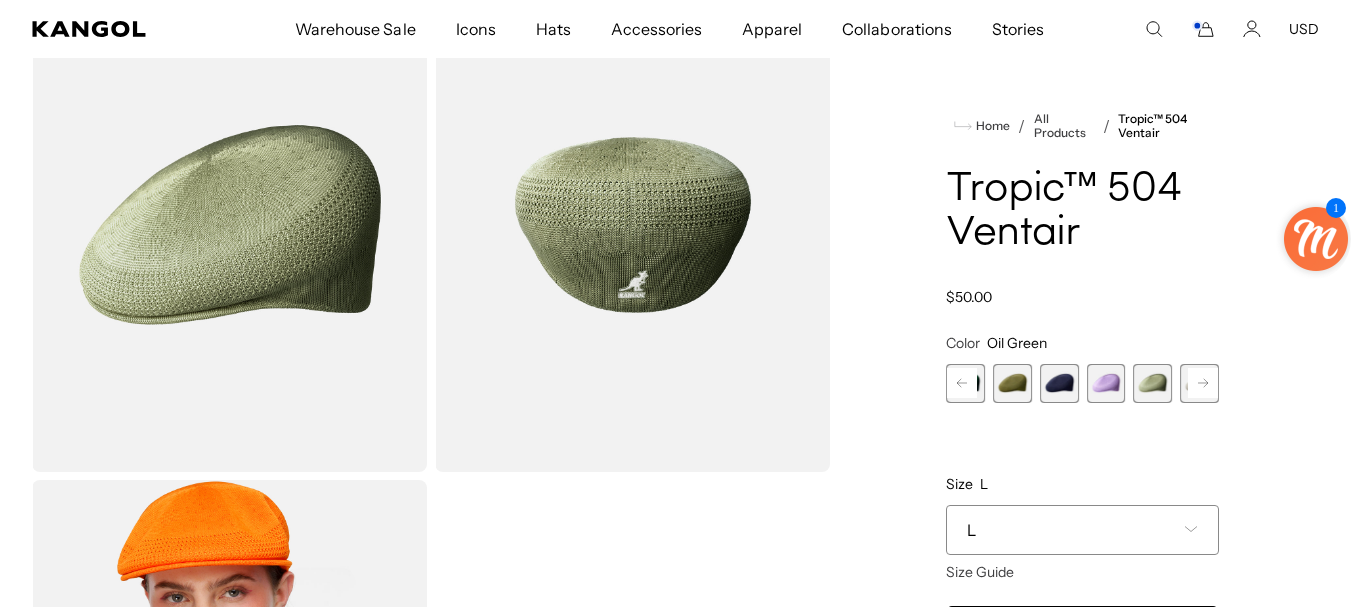 scroll, scrollTop: 0, scrollLeft: 412, axis: horizontal 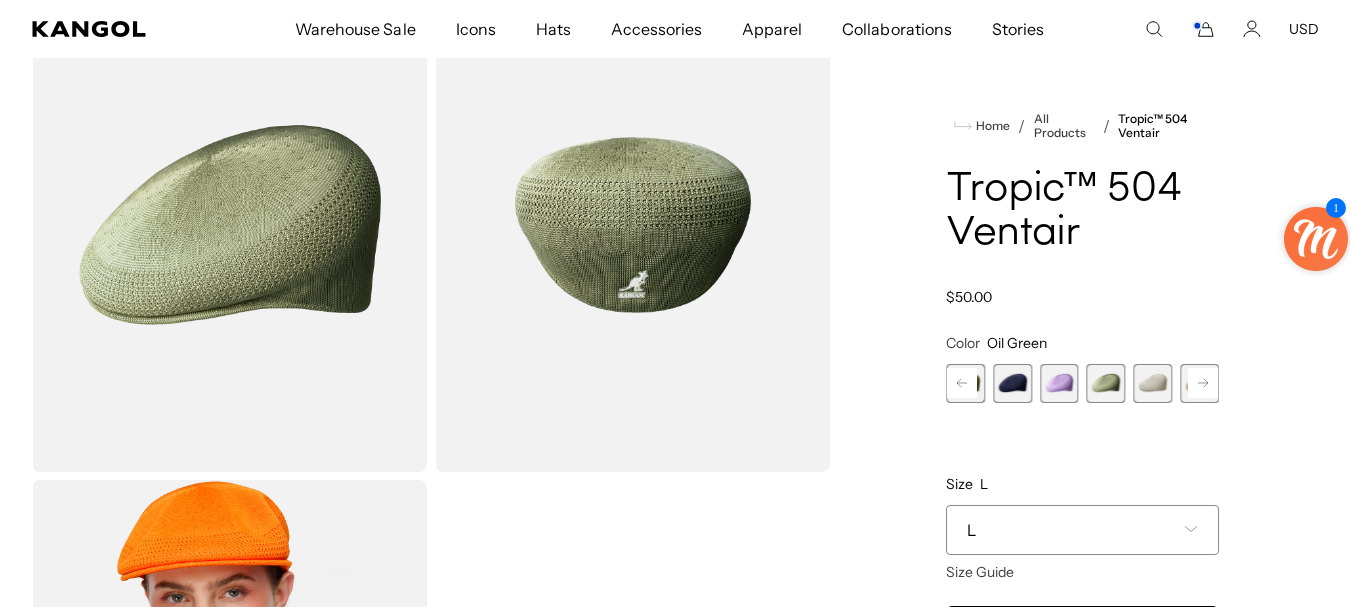 click at bounding box center (1152, 383) 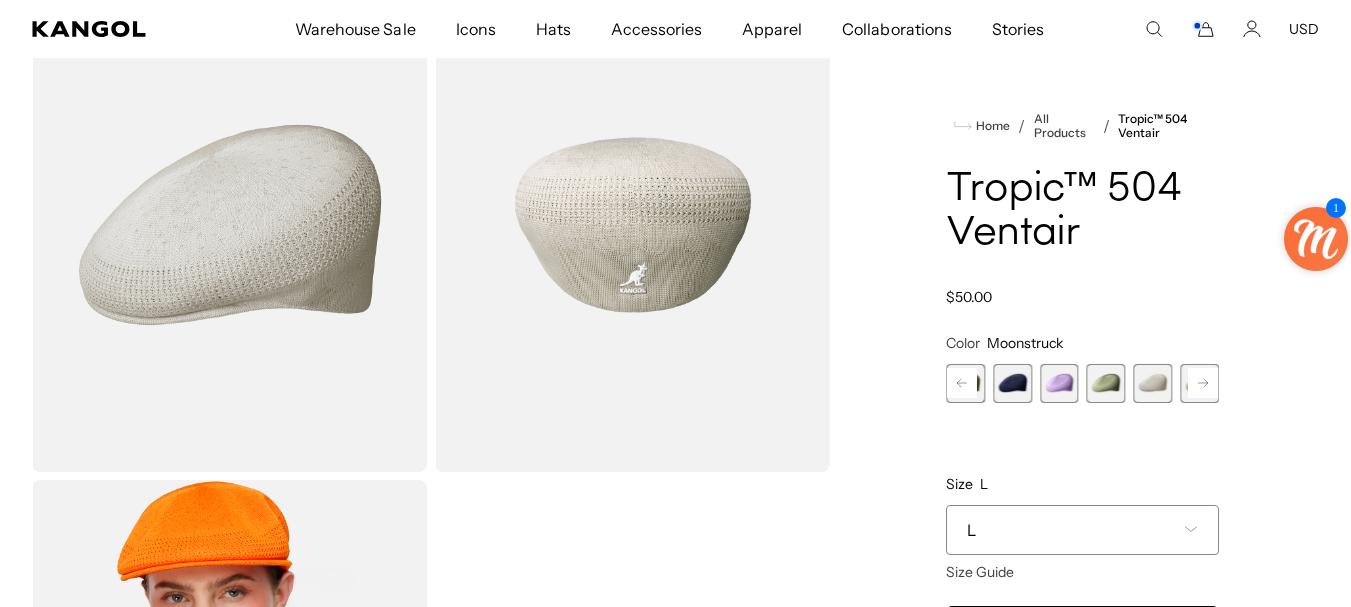 scroll, scrollTop: 0, scrollLeft: 412, axis: horizontal 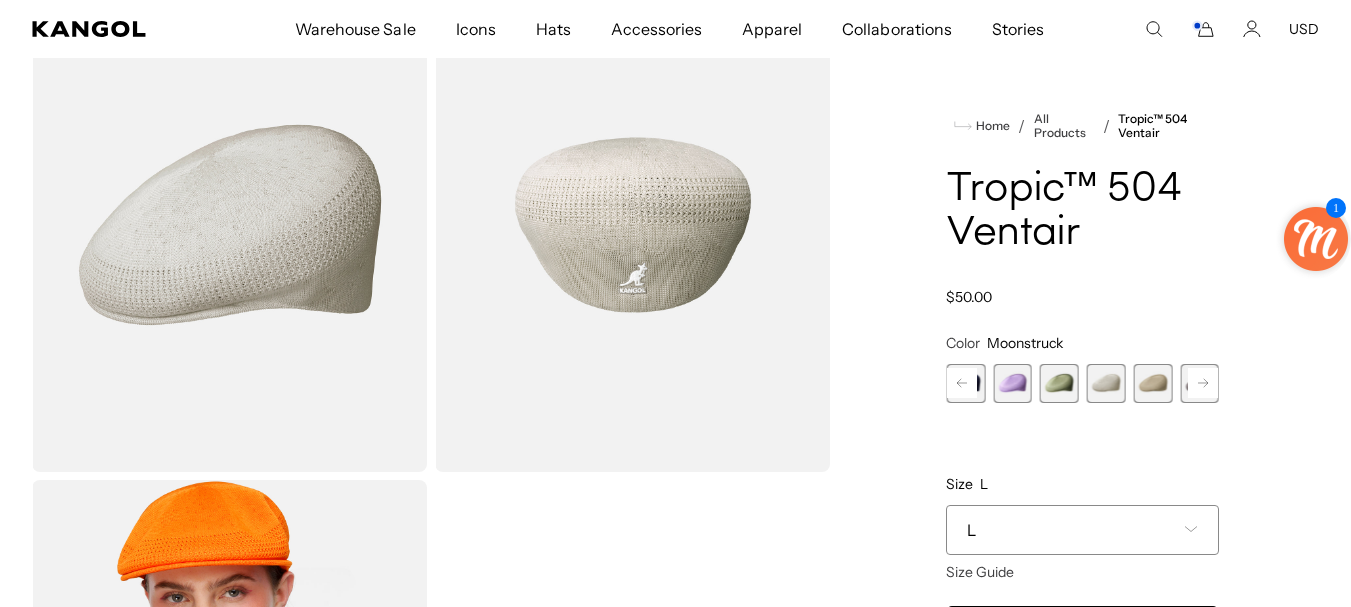 click 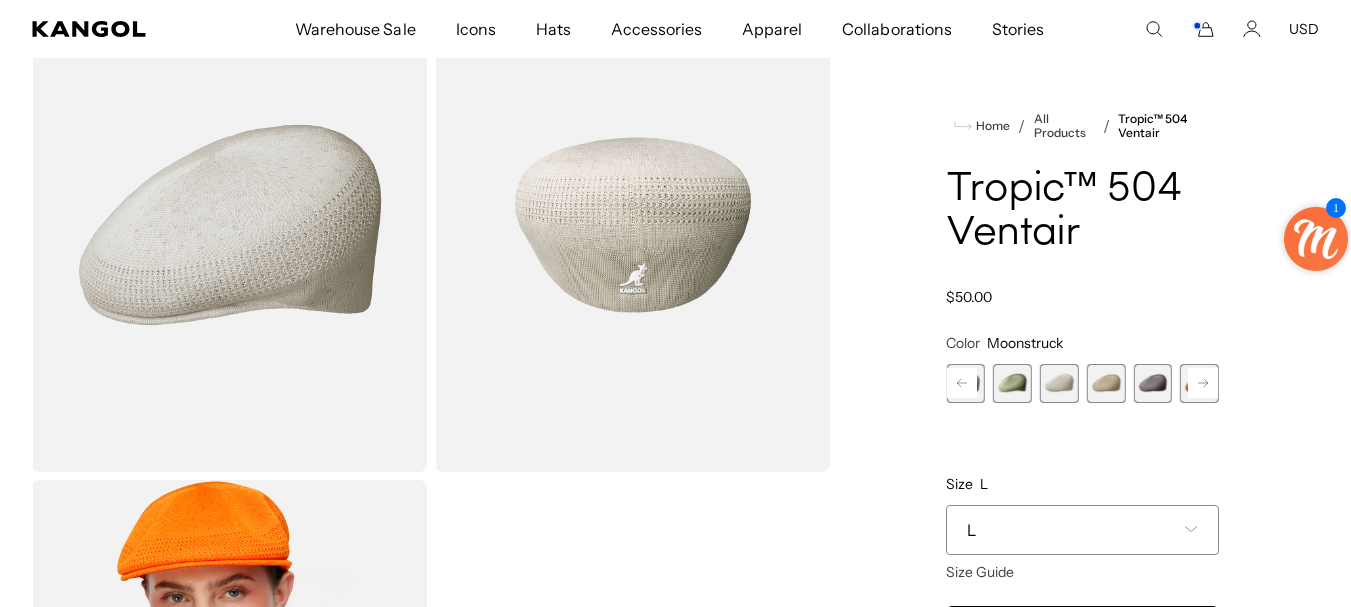 click 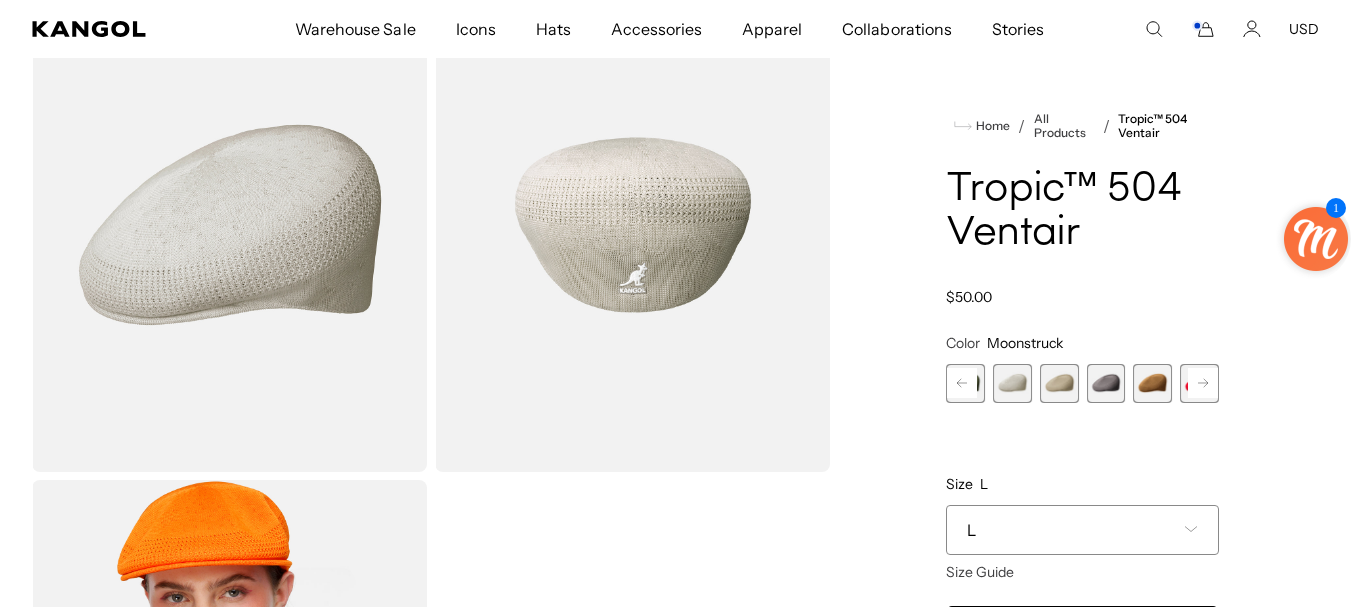 click at bounding box center (1059, 383) 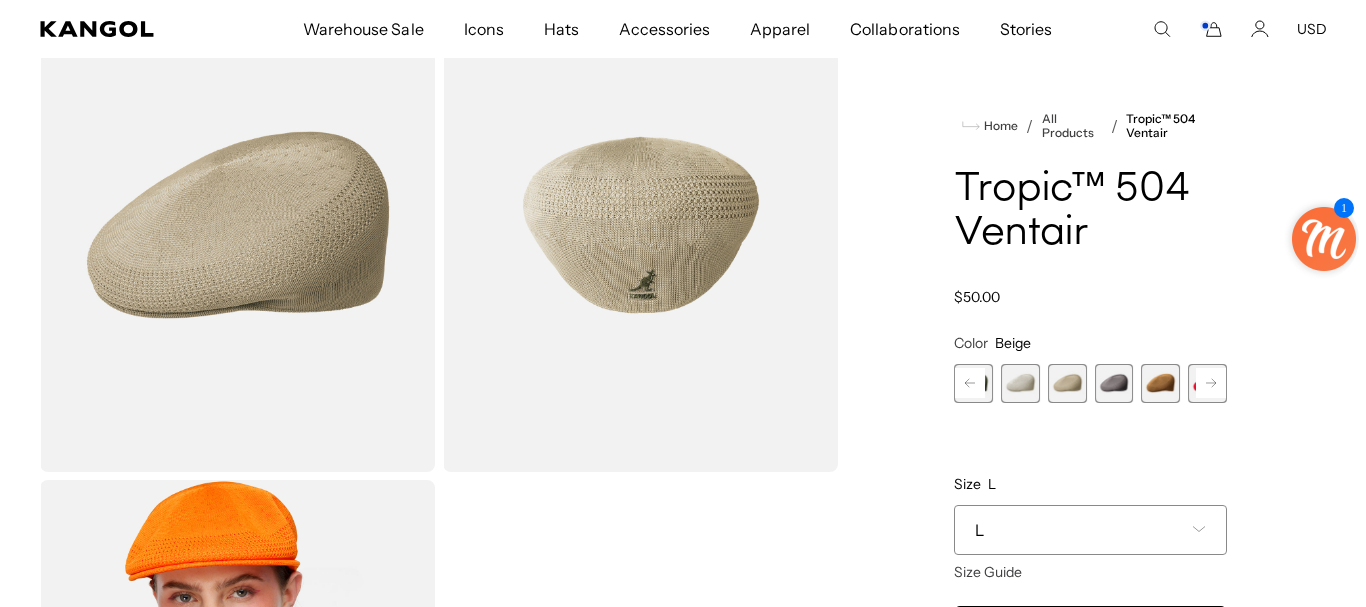 scroll, scrollTop: 0, scrollLeft: 0, axis: both 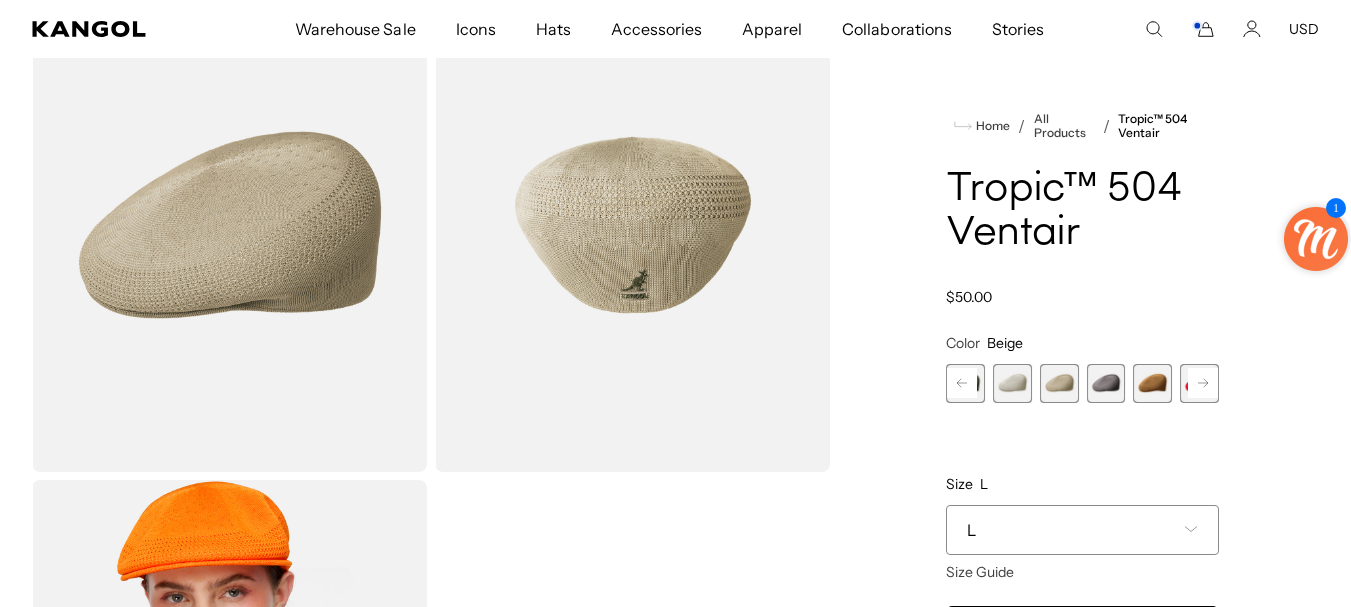 click at bounding box center (632, 225) 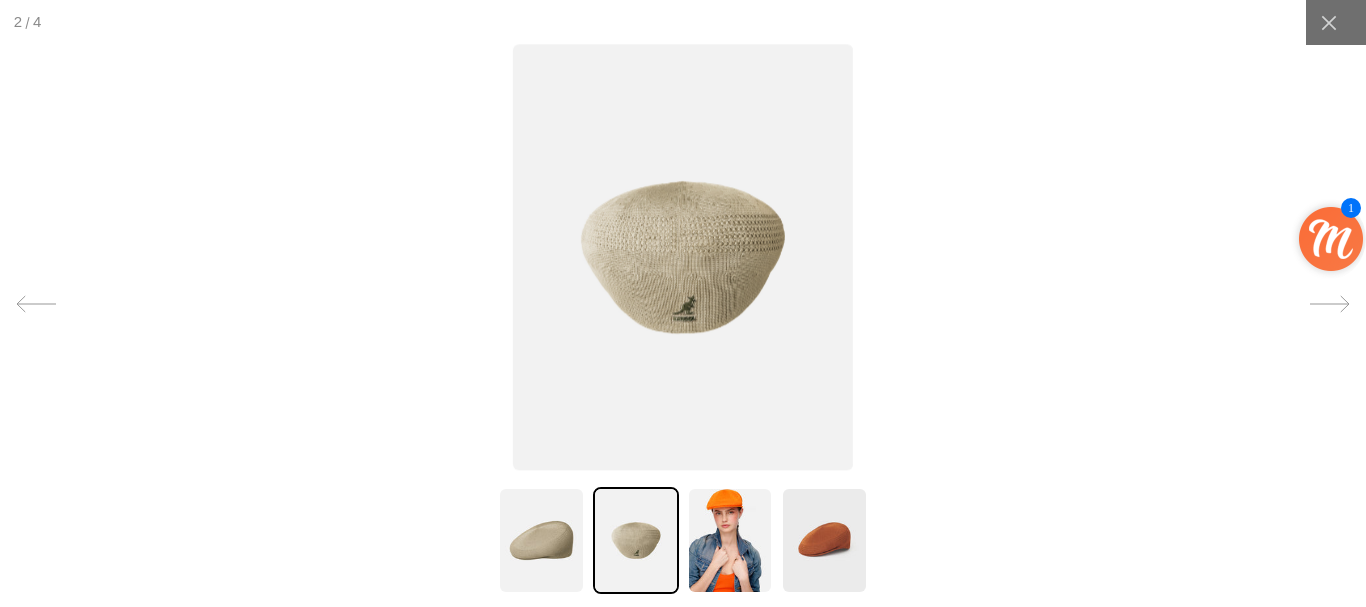 scroll, scrollTop: 0, scrollLeft: 0, axis: both 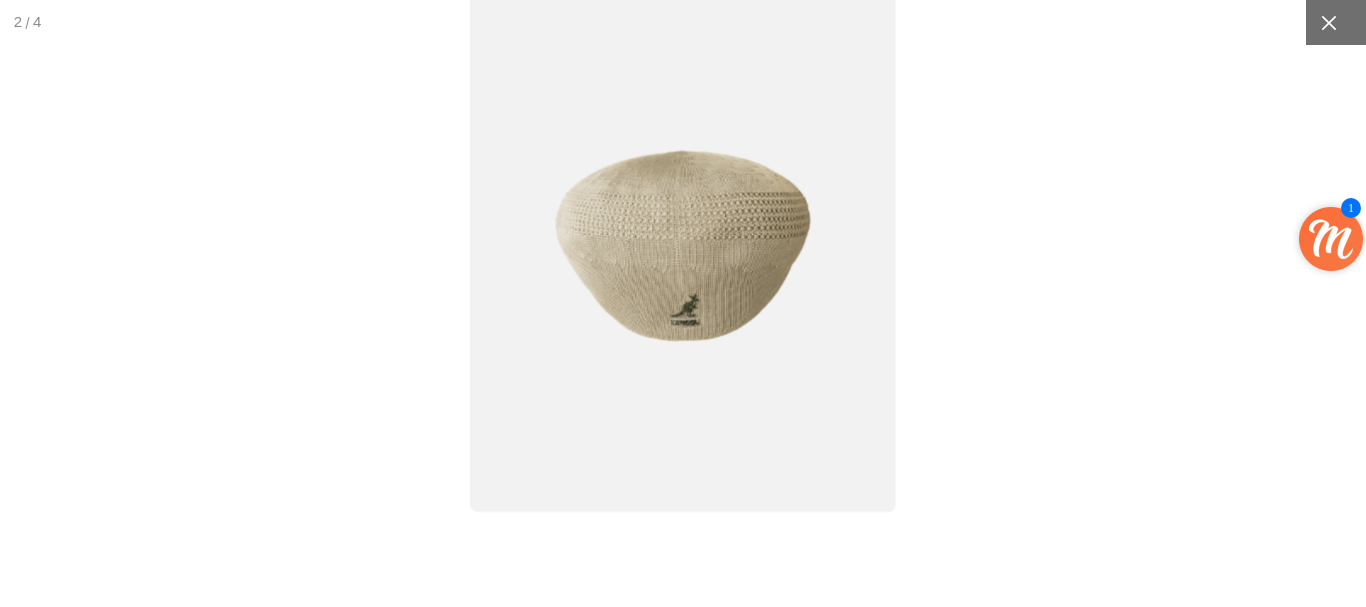 click at bounding box center (1328, 22) 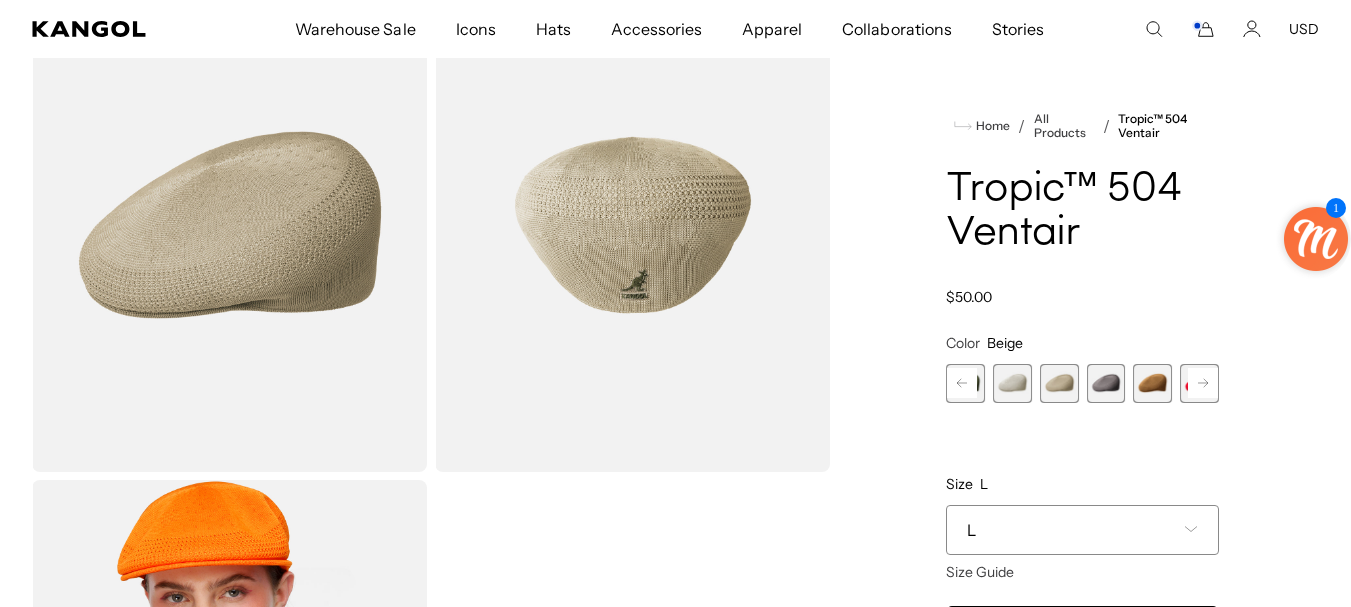 click at bounding box center (229, 225) 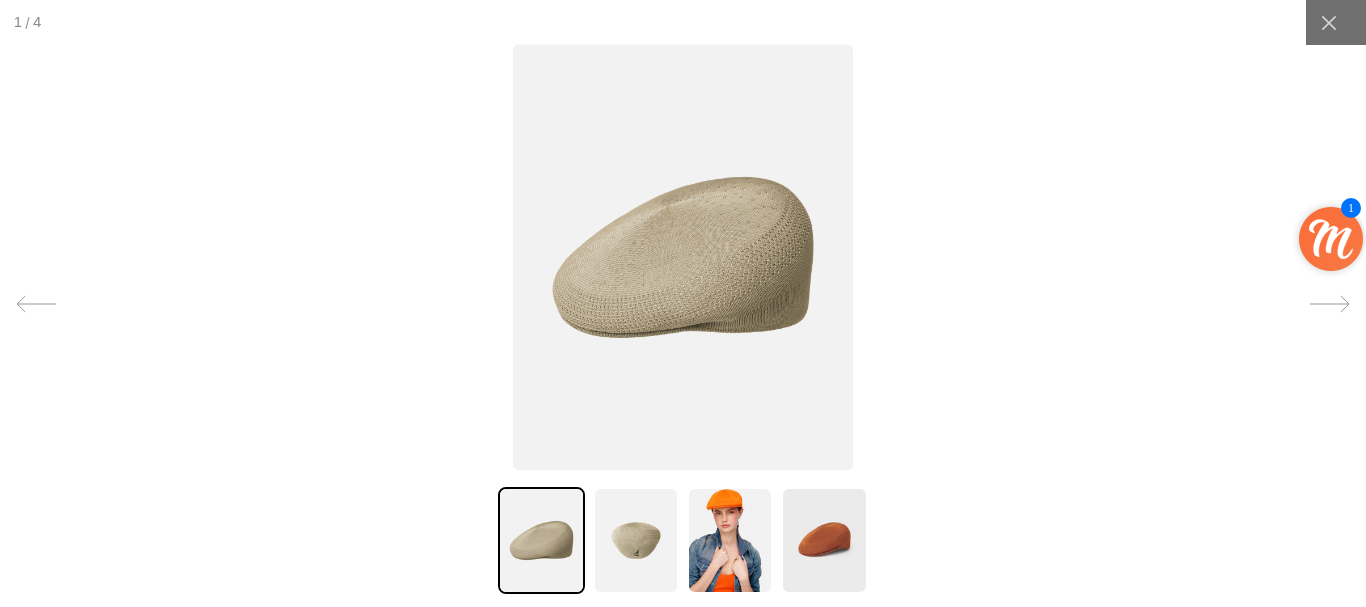 click at bounding box center (683, 258) 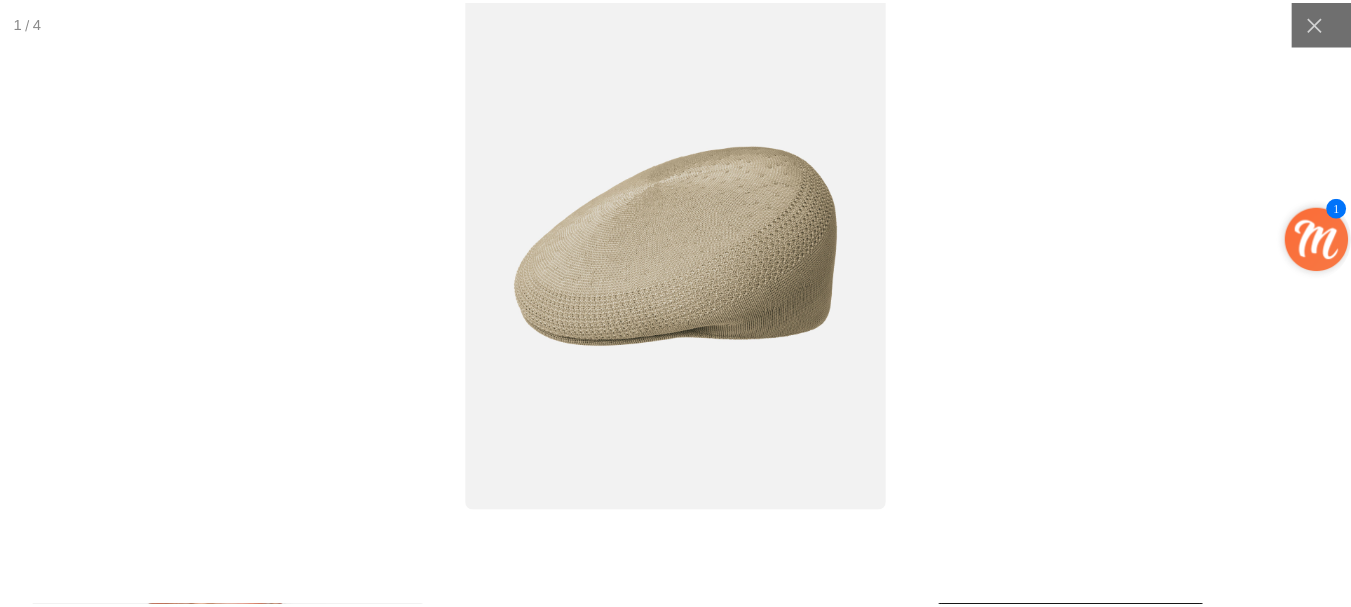 scroll, scrollTop: 0, scrollLeft: 0, axis: both 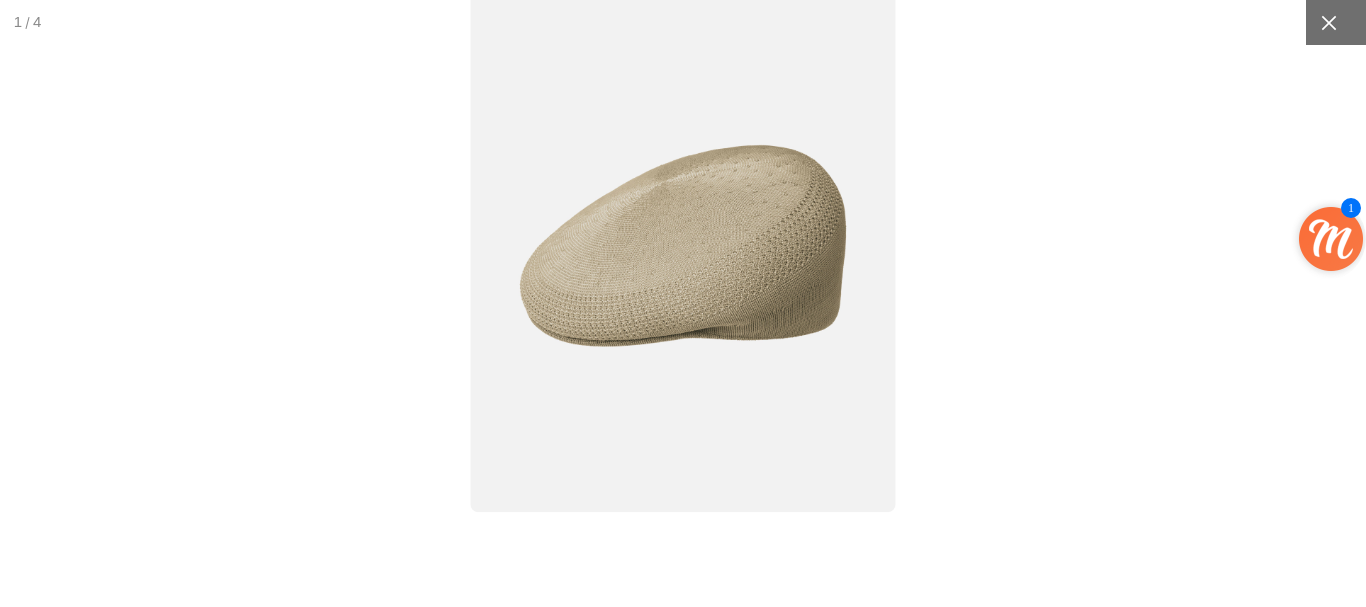 click at bounding box center (1328, 22) 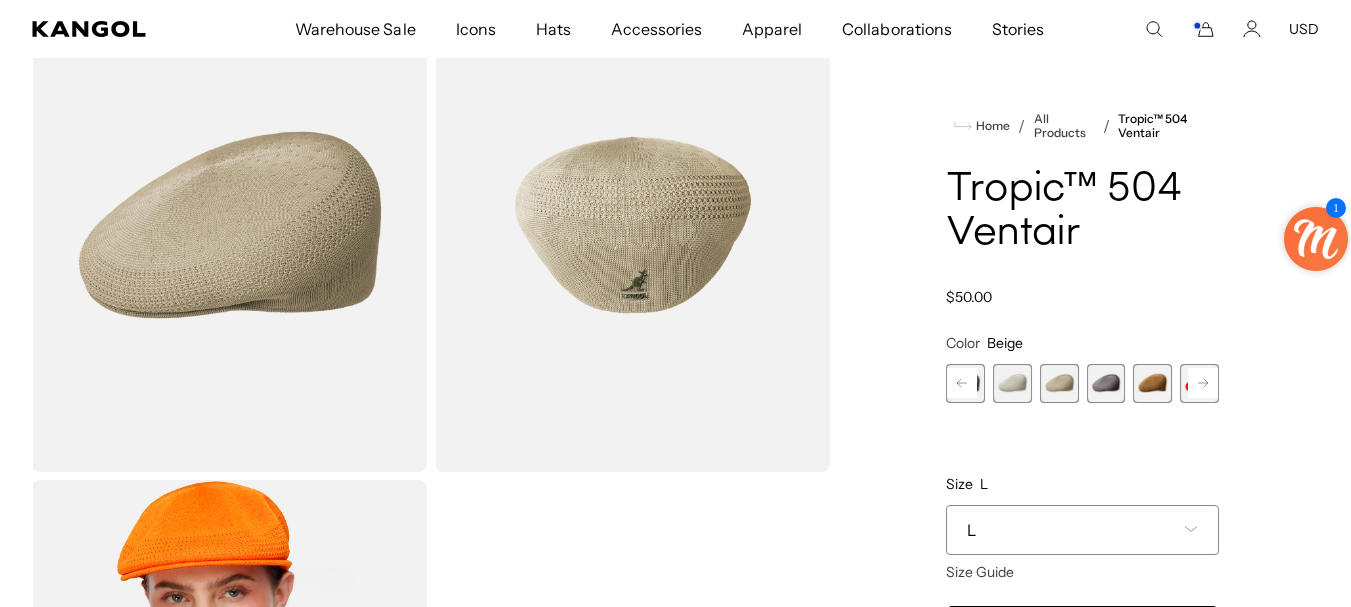 scroll, scrollTop: 0, scrollLeft: 412, axis: horizontal 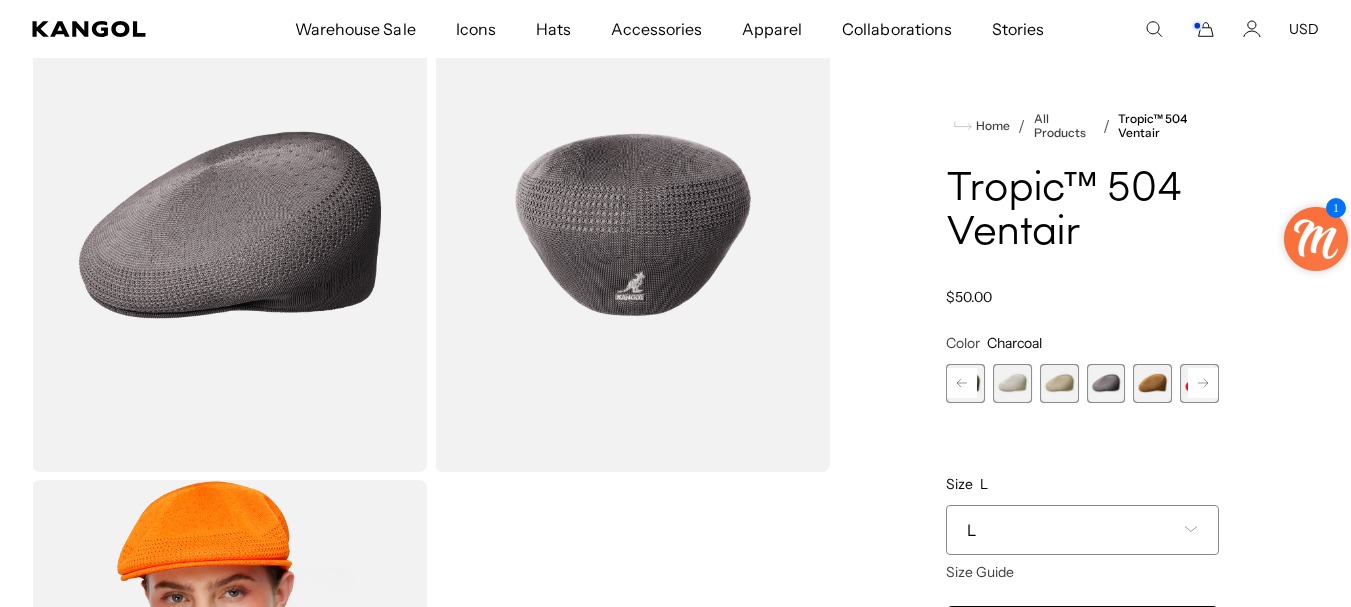 click at bounding box center [1152, 383] 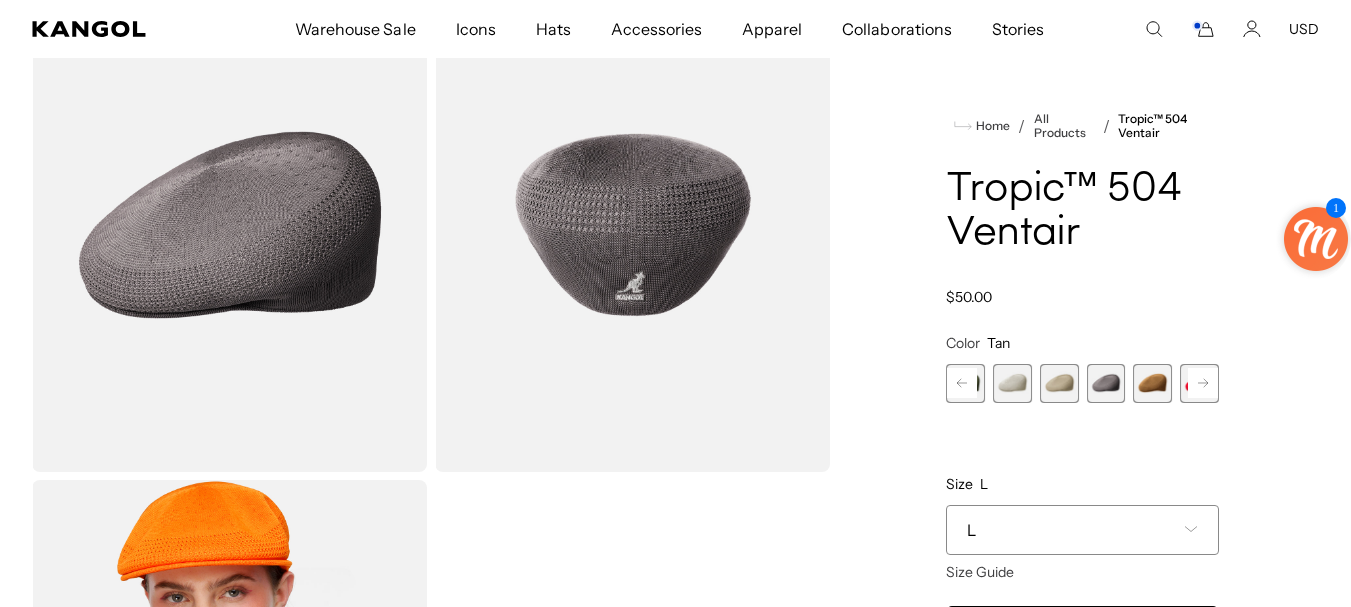 scroll, scrollTop: 0, scrollLeft: 412, axis: horizontal 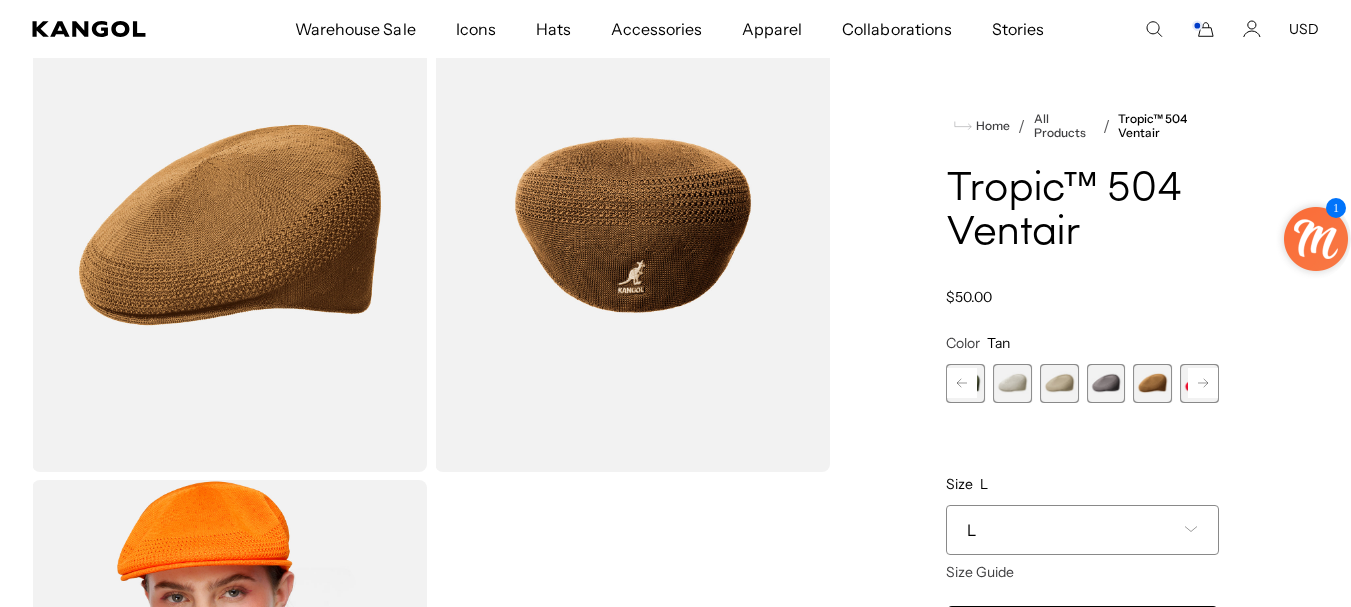 click 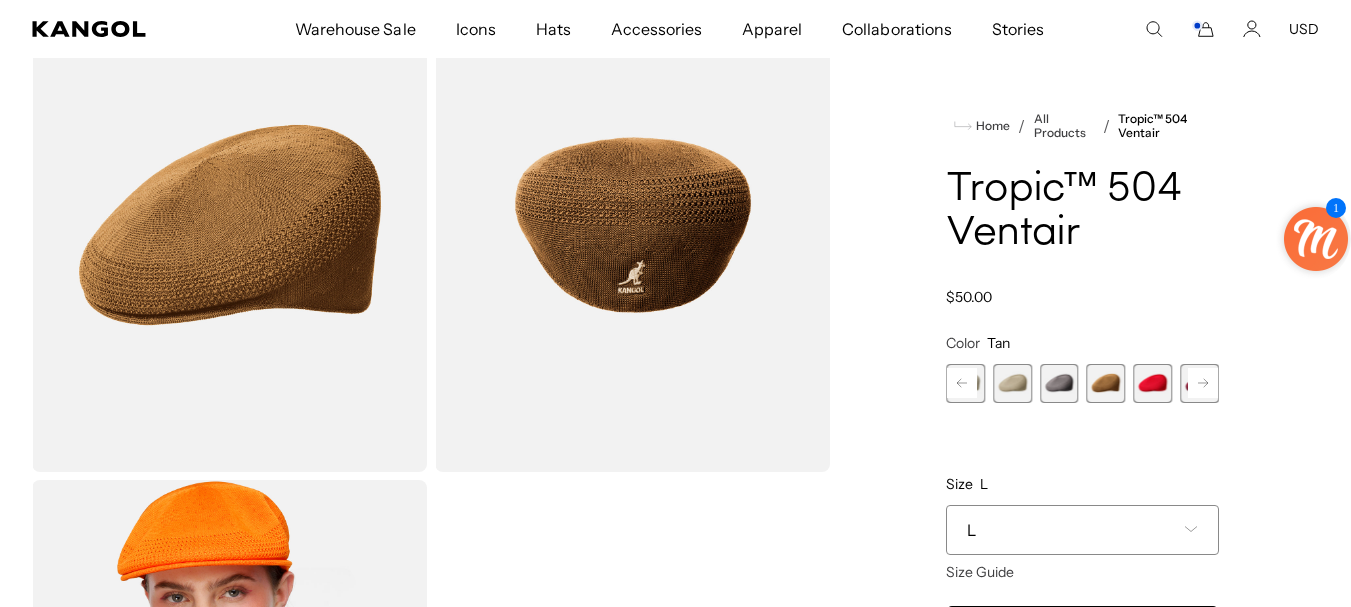 click 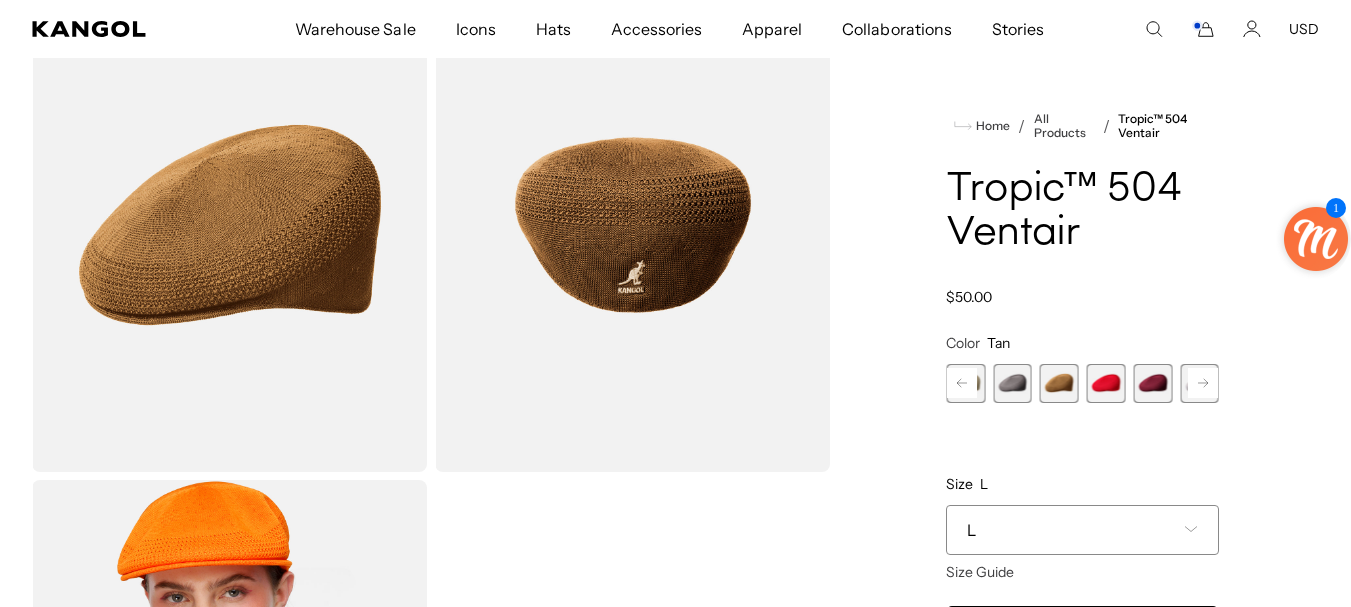click 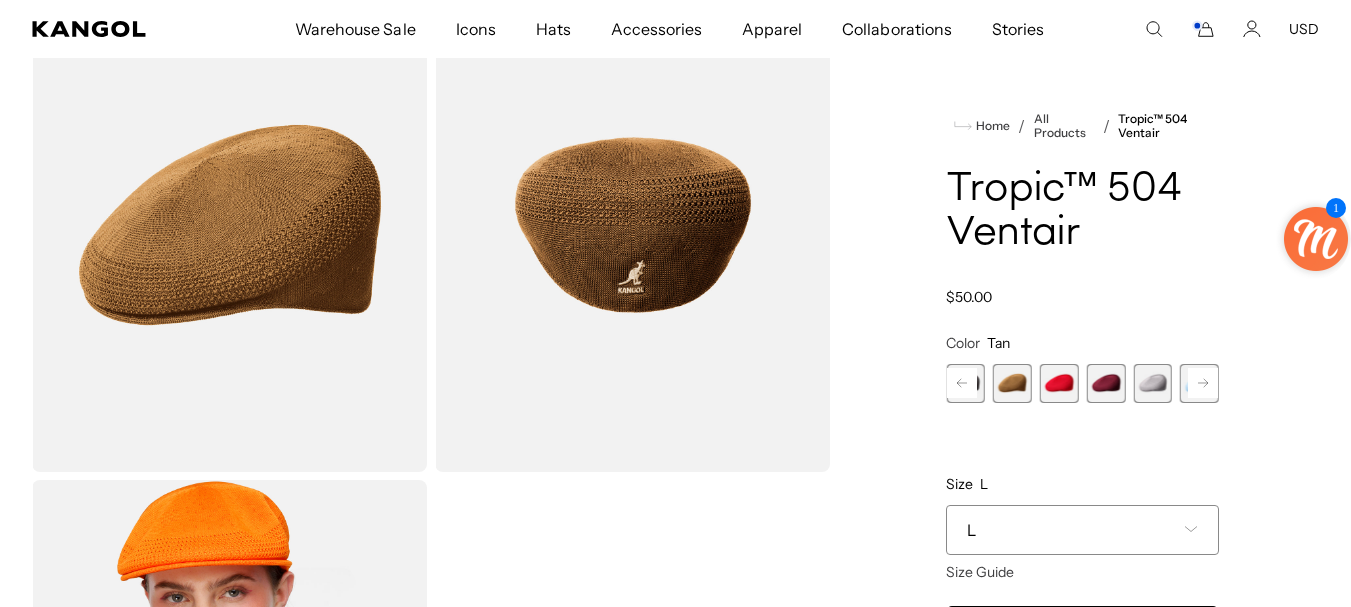 scroll, scrollTop: 0, scrollLeft: 0, axis: both 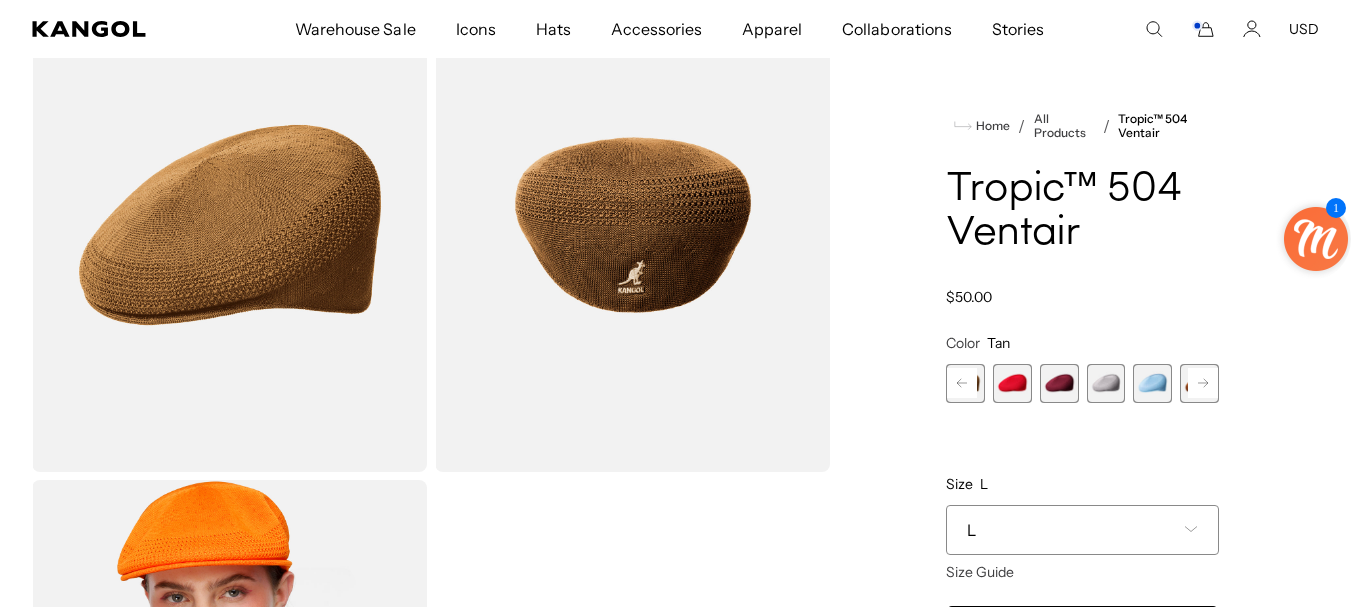 click at bounding box center [1106, 383] 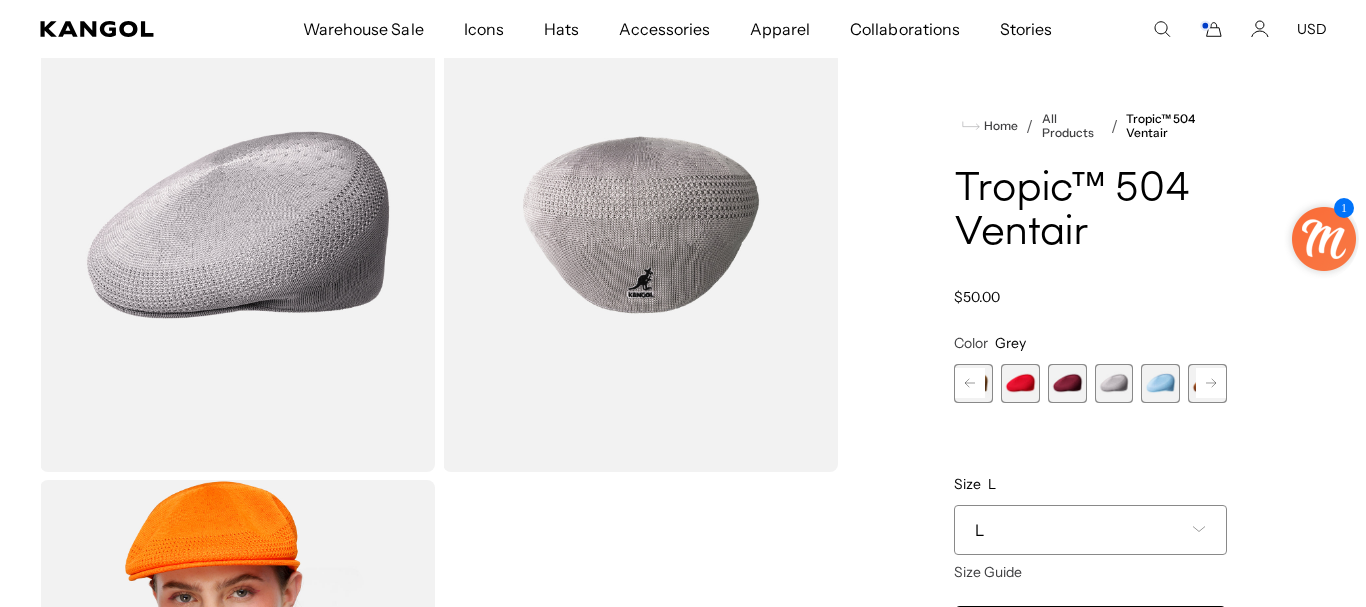 scroll, scrollTop: 0, scrollLeft: 0, axis: both 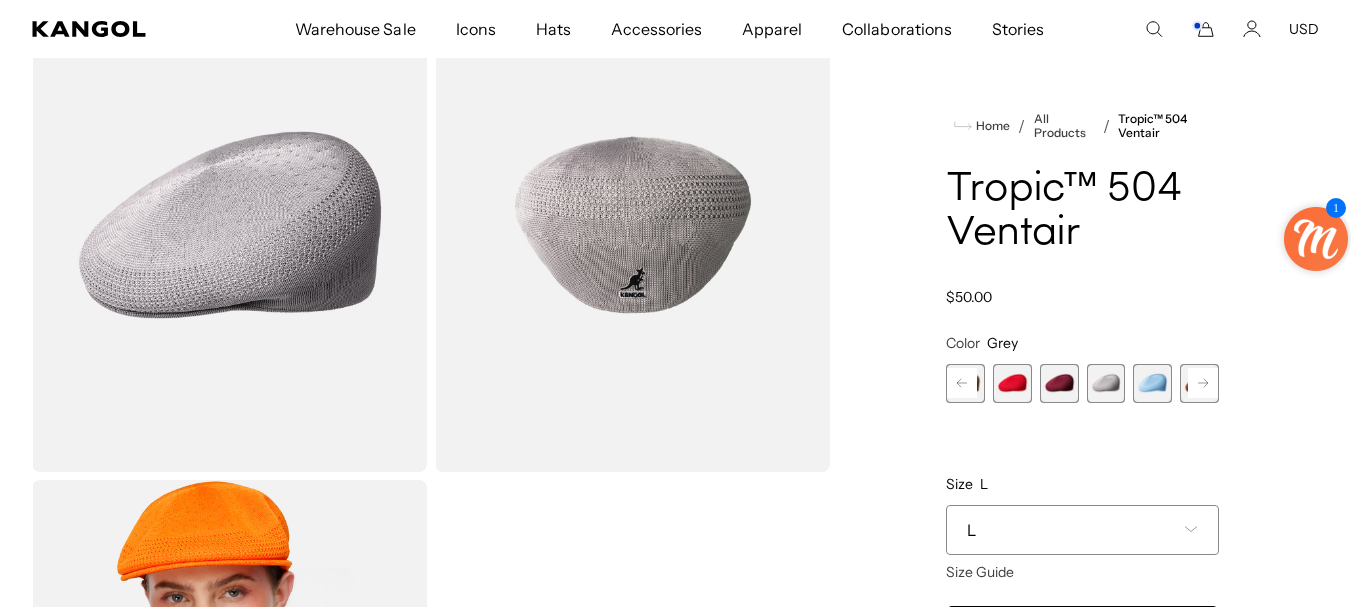 click at bounding box center [632, 225] 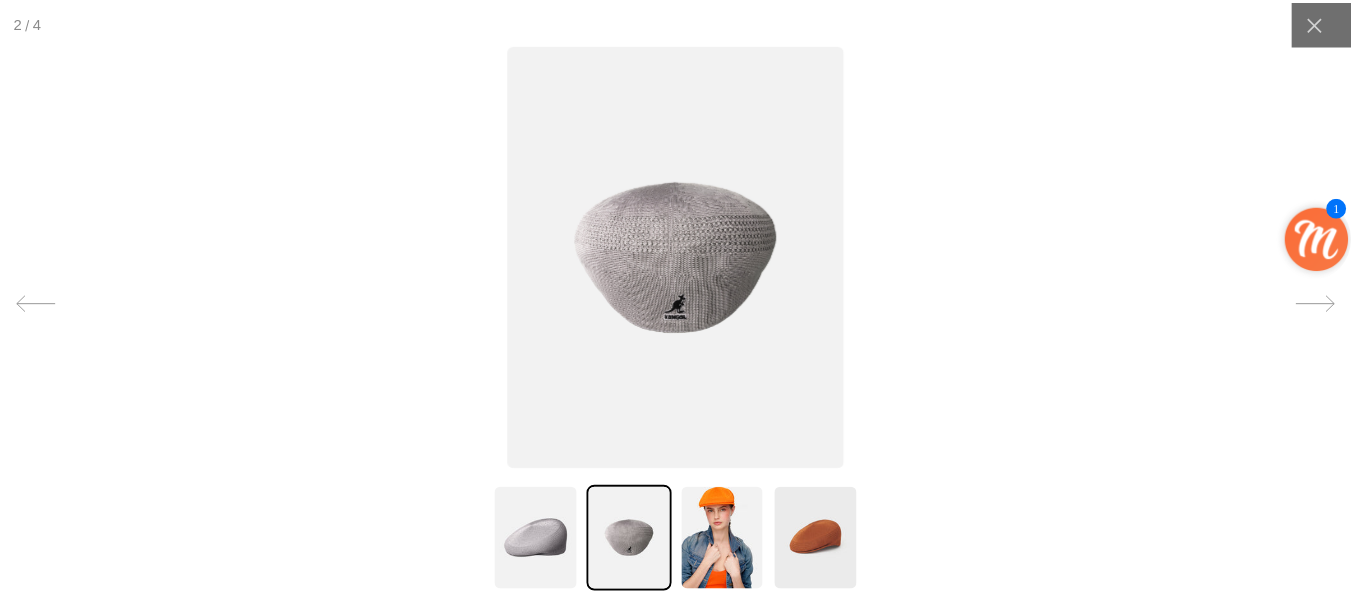 scroll, scrollTop: 0, scrollLeft: 0, axis: both 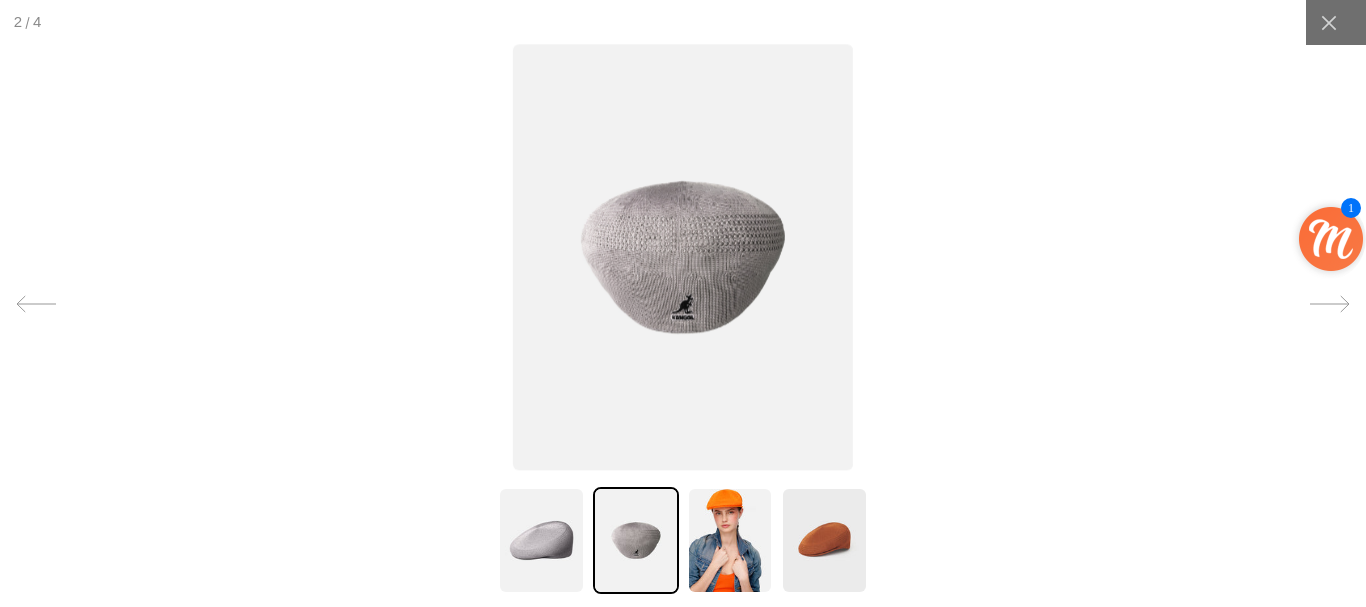 click at bounding box center (683, 258) 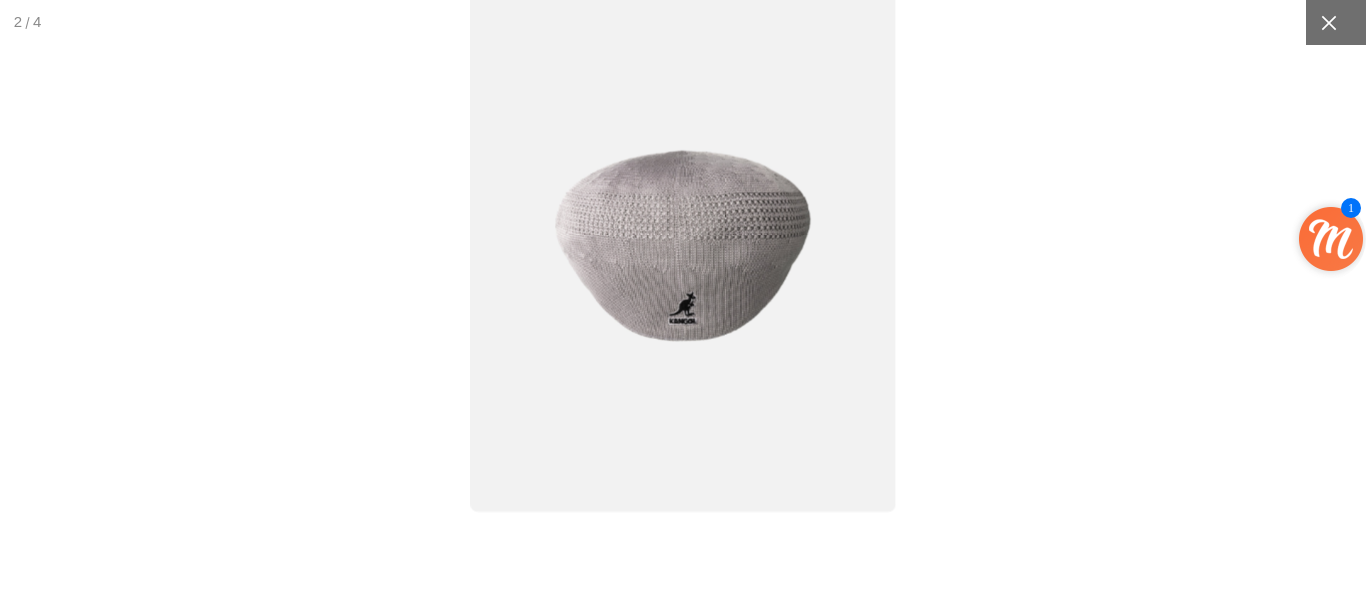 click 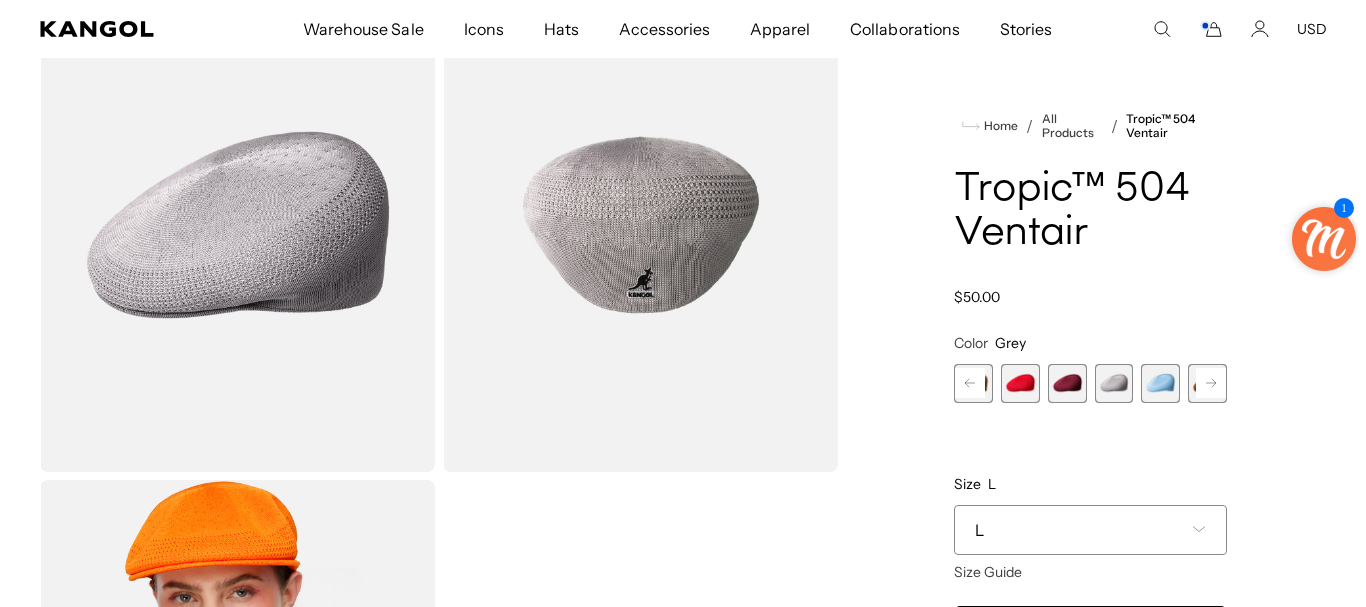 scroll, scrollTop: 0, scrollLeft: 412, axis: horizontal 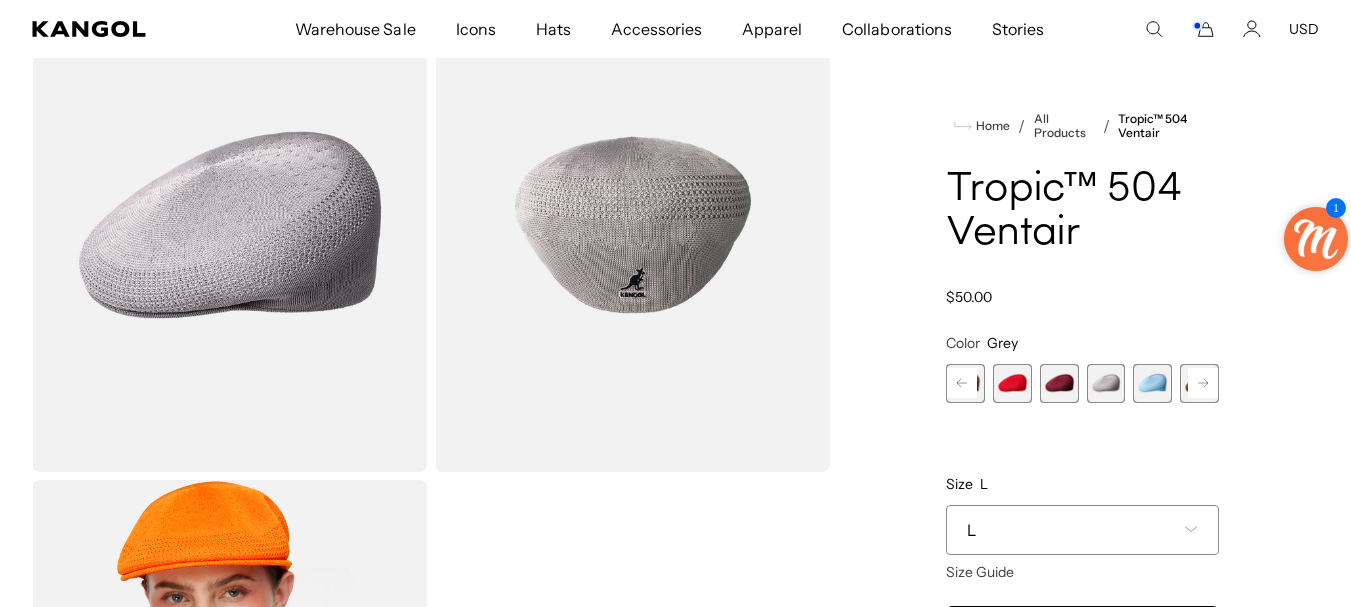 click at bounding box center [229, 225] 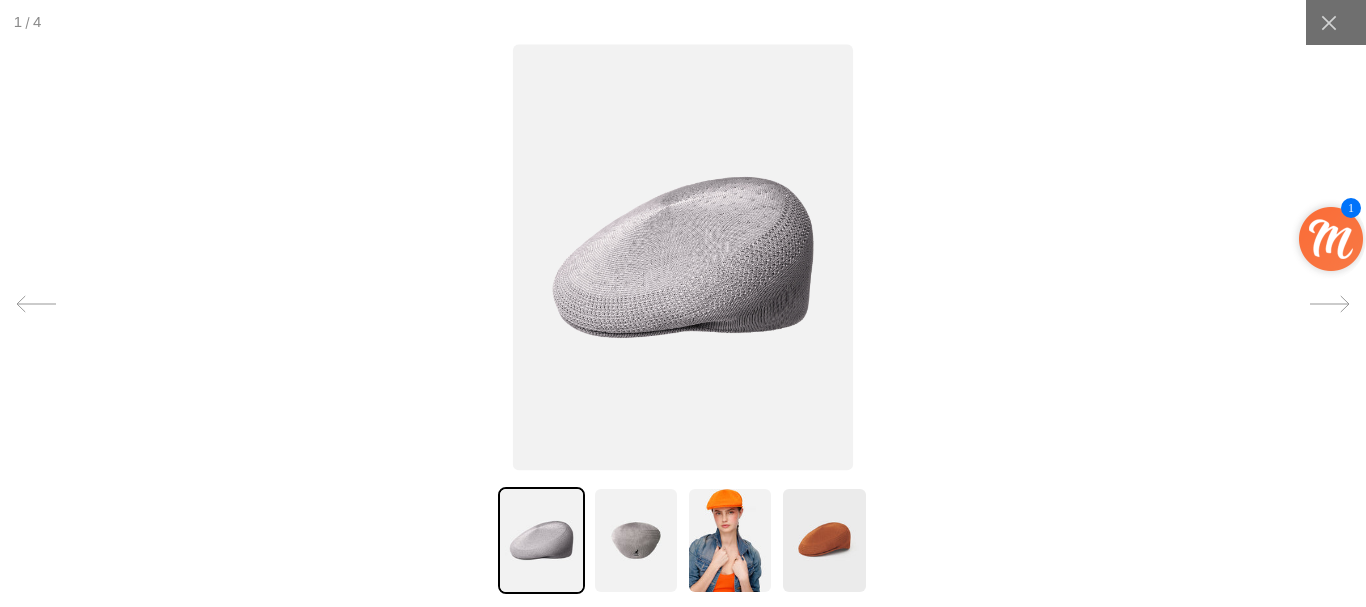 click at bounding box center (683, 258) 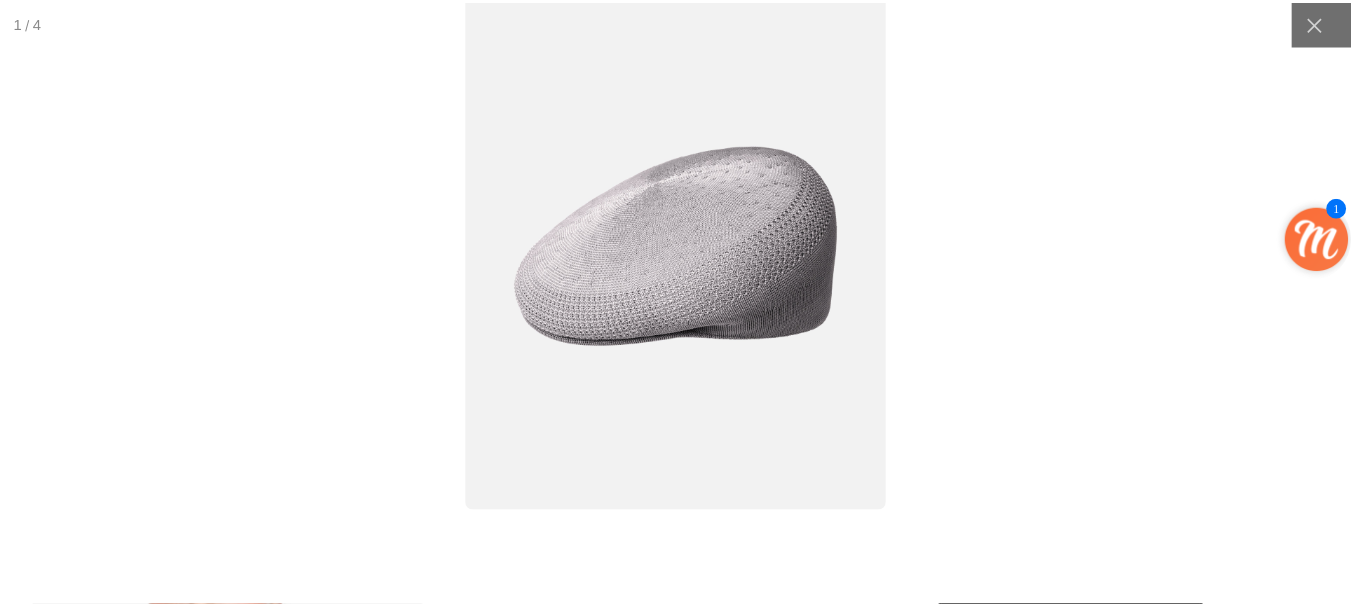 scroll, scrollTop: 0, scrollLeft: 0, axis: both 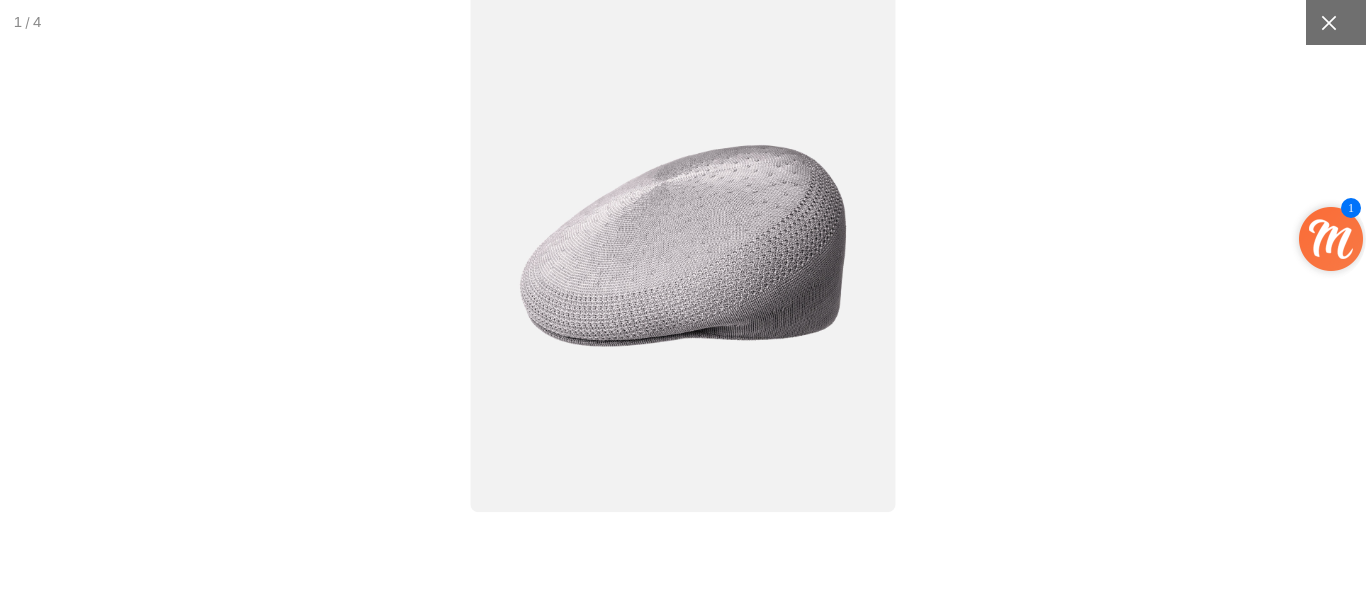 click 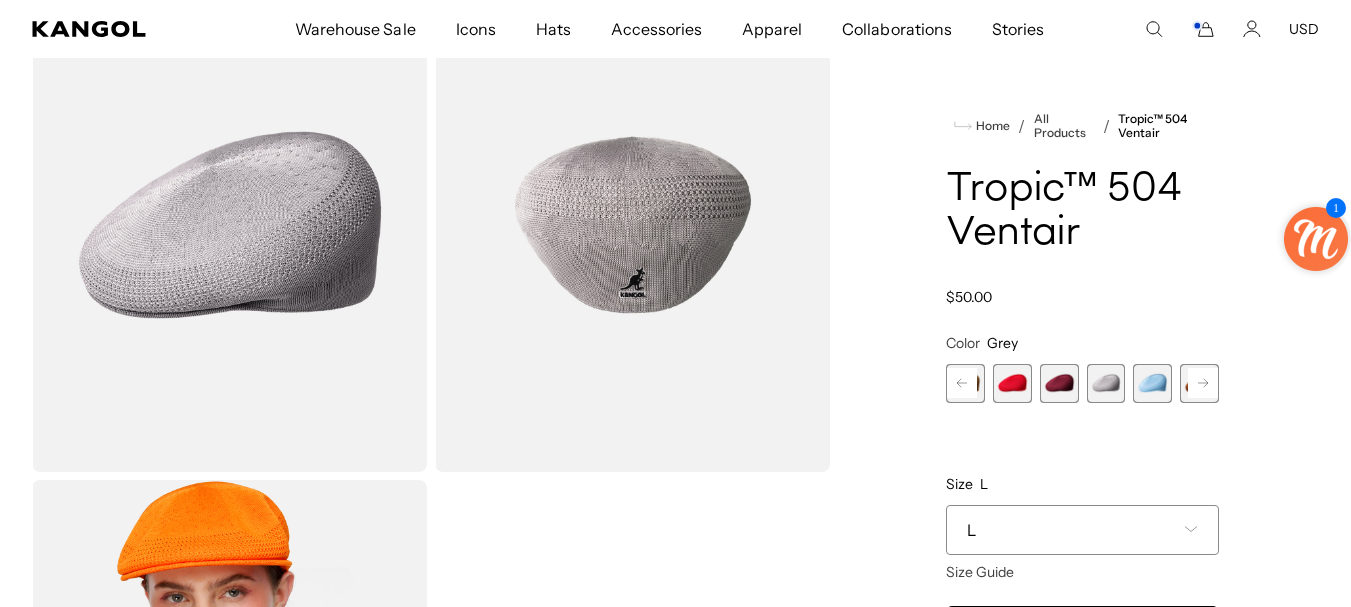 scroll, scrollTop: 0, scrollLeft: 412, axis: horizontal 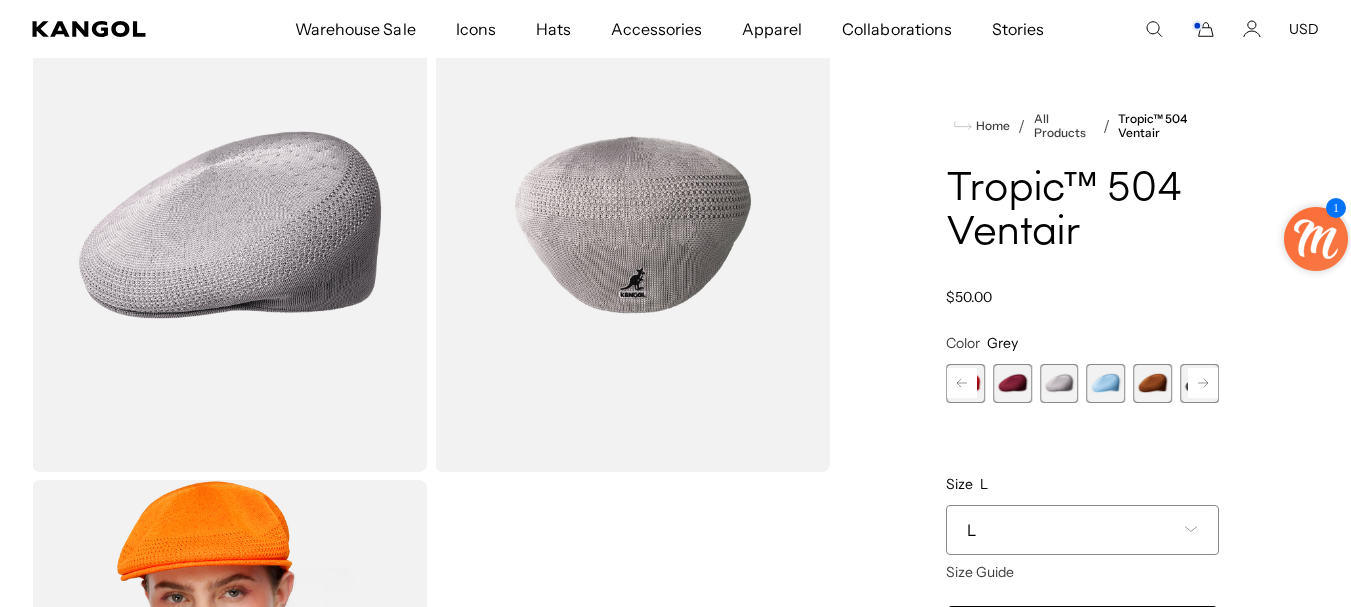 click 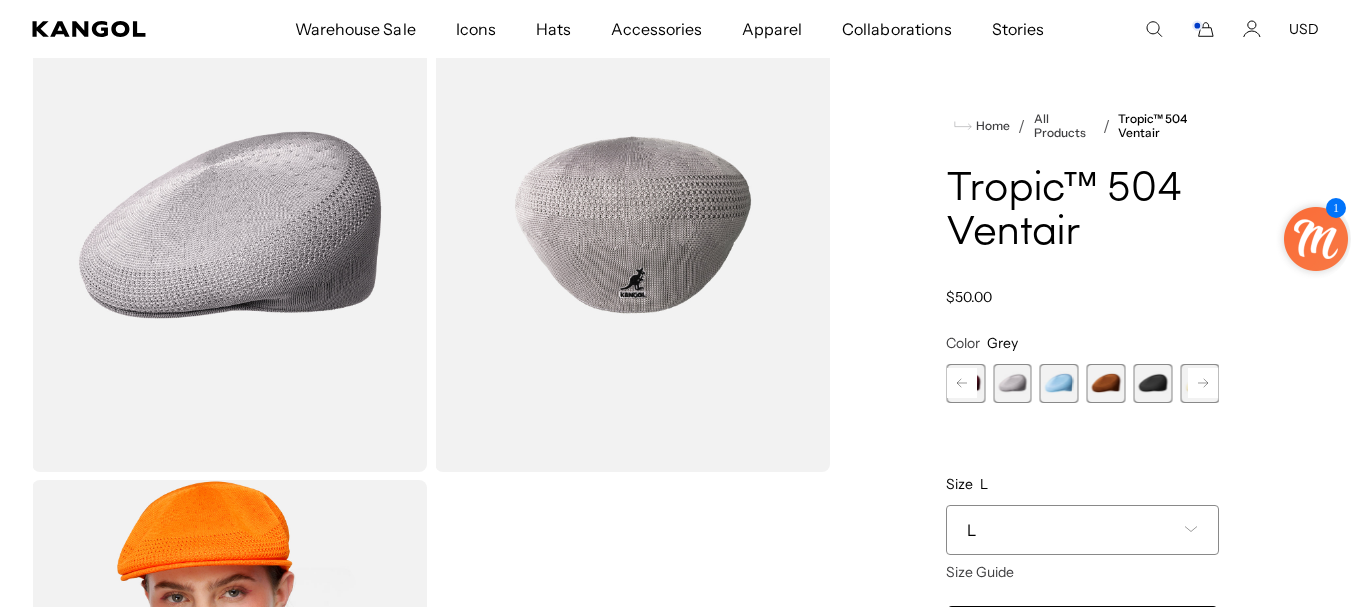 scroll, scrollTop: 0, scrollLeft: 0, axis: both 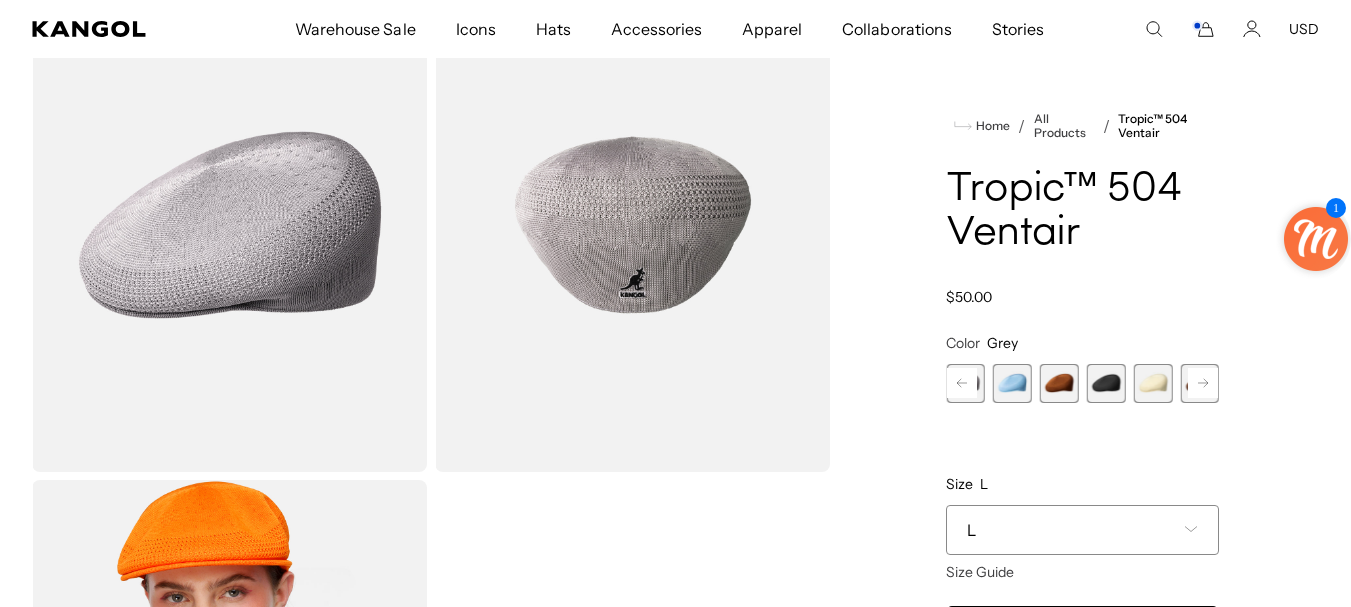 click 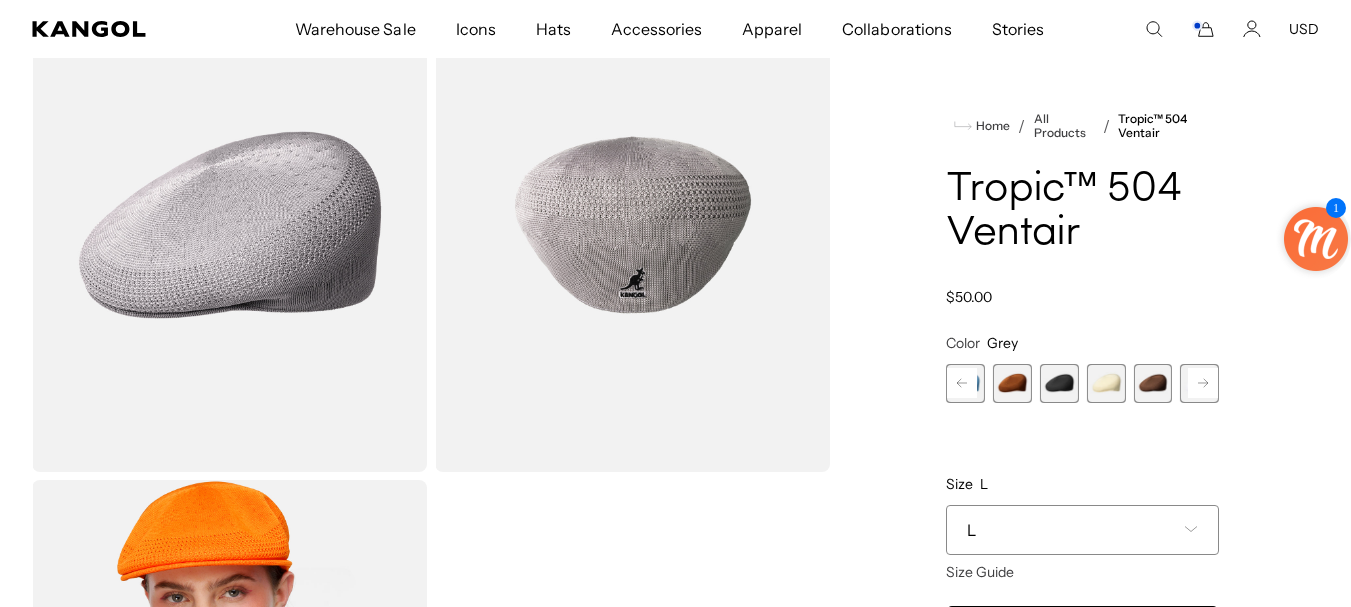 scroll, scrollTop: 0, scrollLeft: 412, axis: horizontal 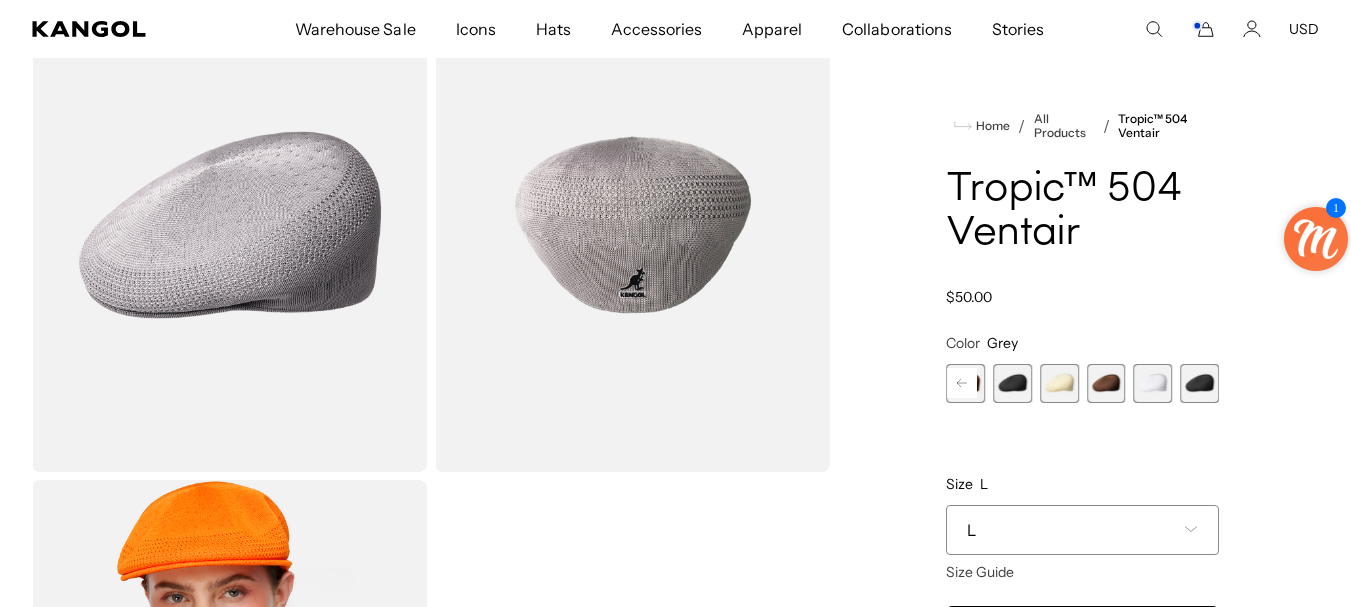 click on "Previous
Next
Surf
Variant sold out or unavailable
Glacier
Variant sold out or unavailable
Turf Green
Variant sold out or unavailable
Aquatic
Variant sold out or unavailable
DEEP PLUM
Variant sold out or unavailable
ELECTRIC KUMQUAT
Variant sold out or unavailable
SAGE GREEN" at bounding box center (1082, 383) 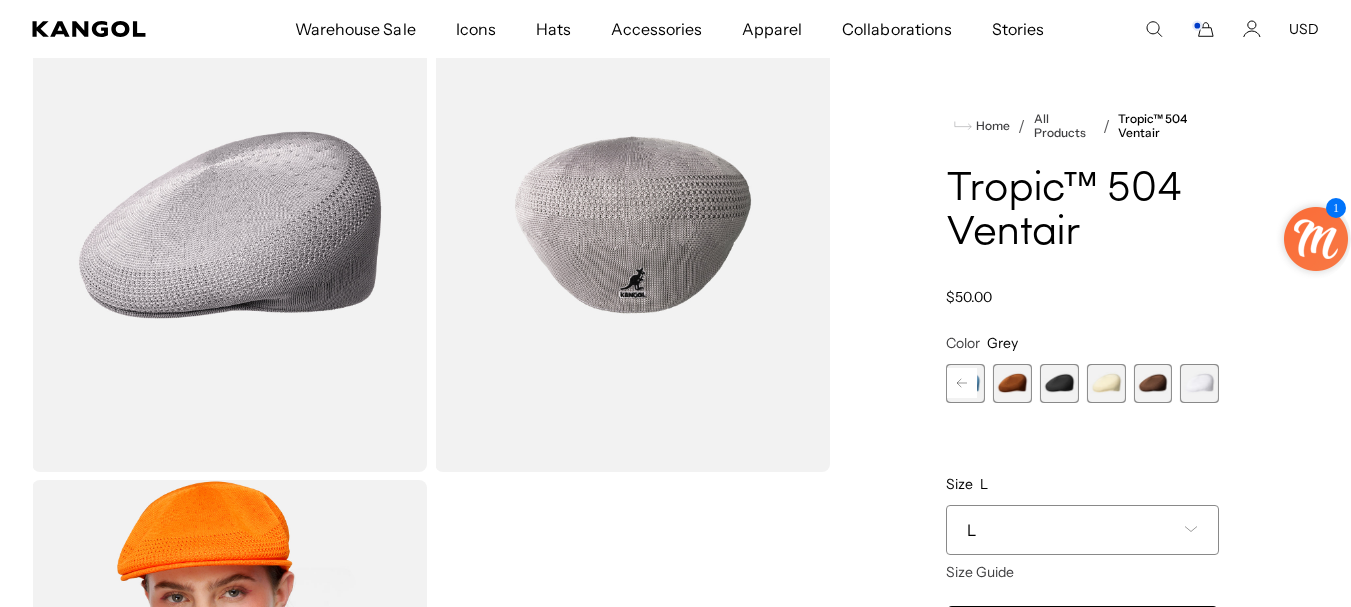 click 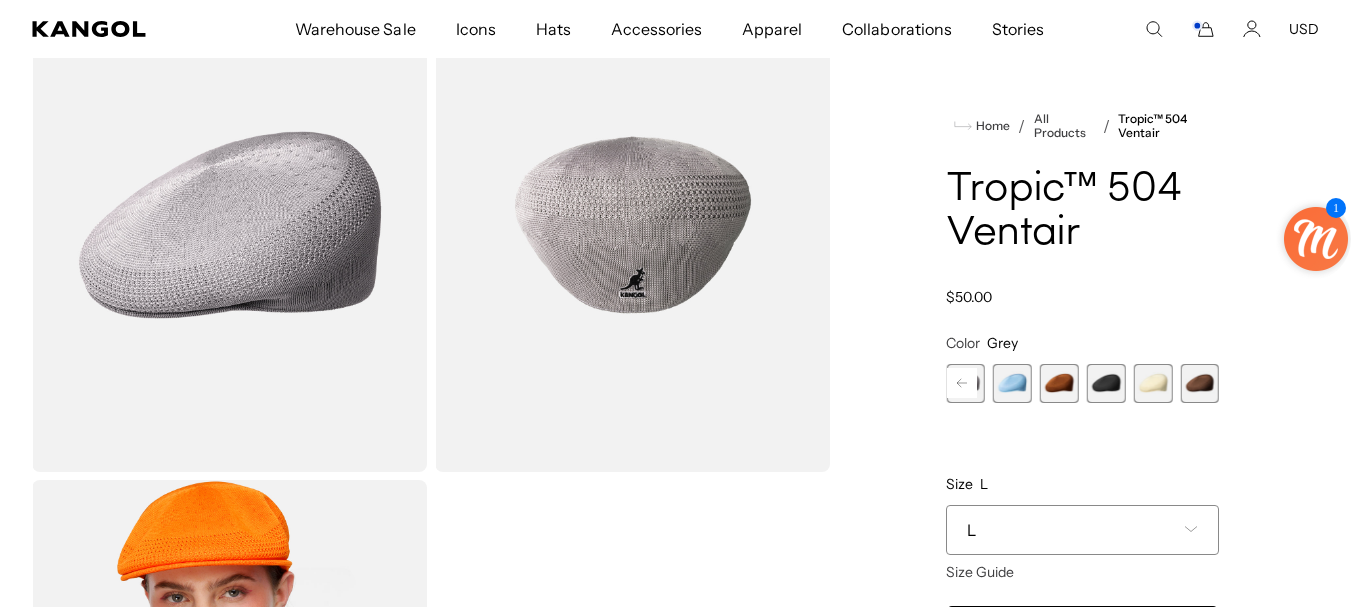 click 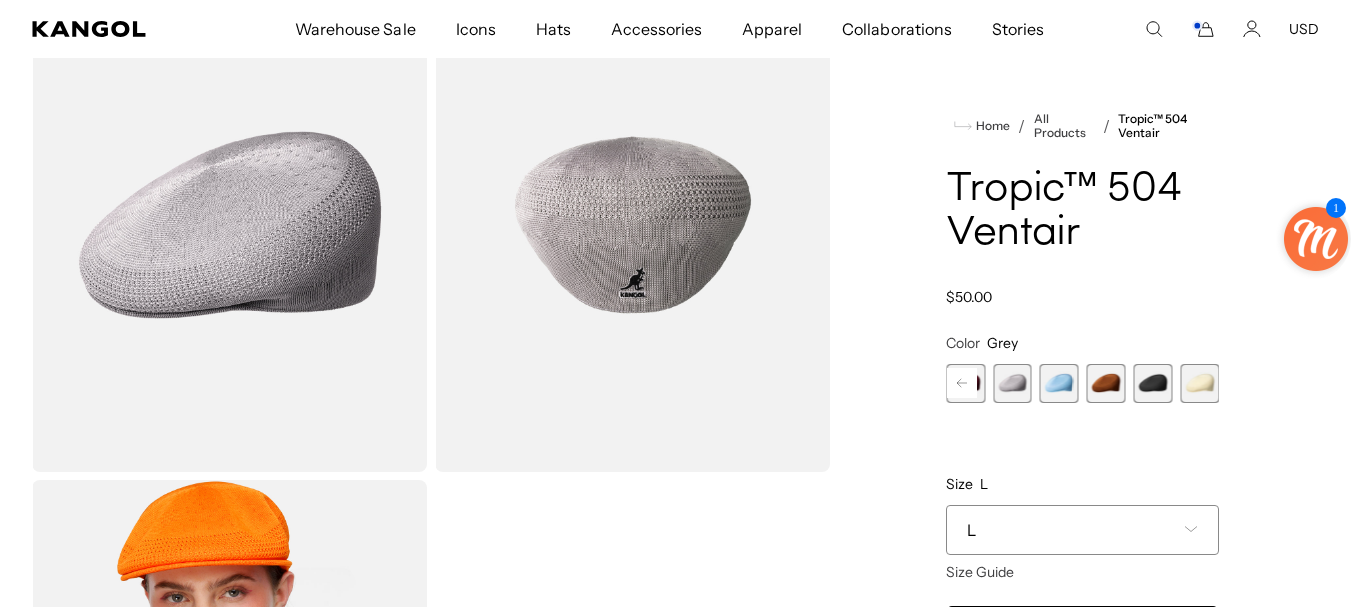 click 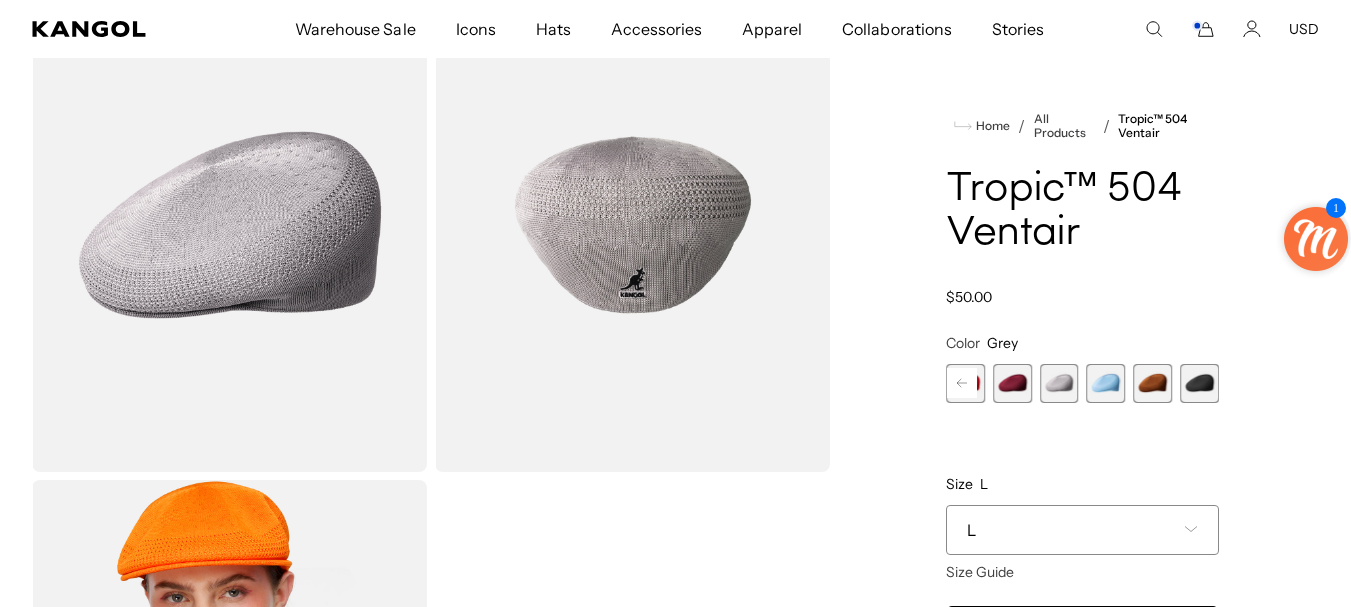 click 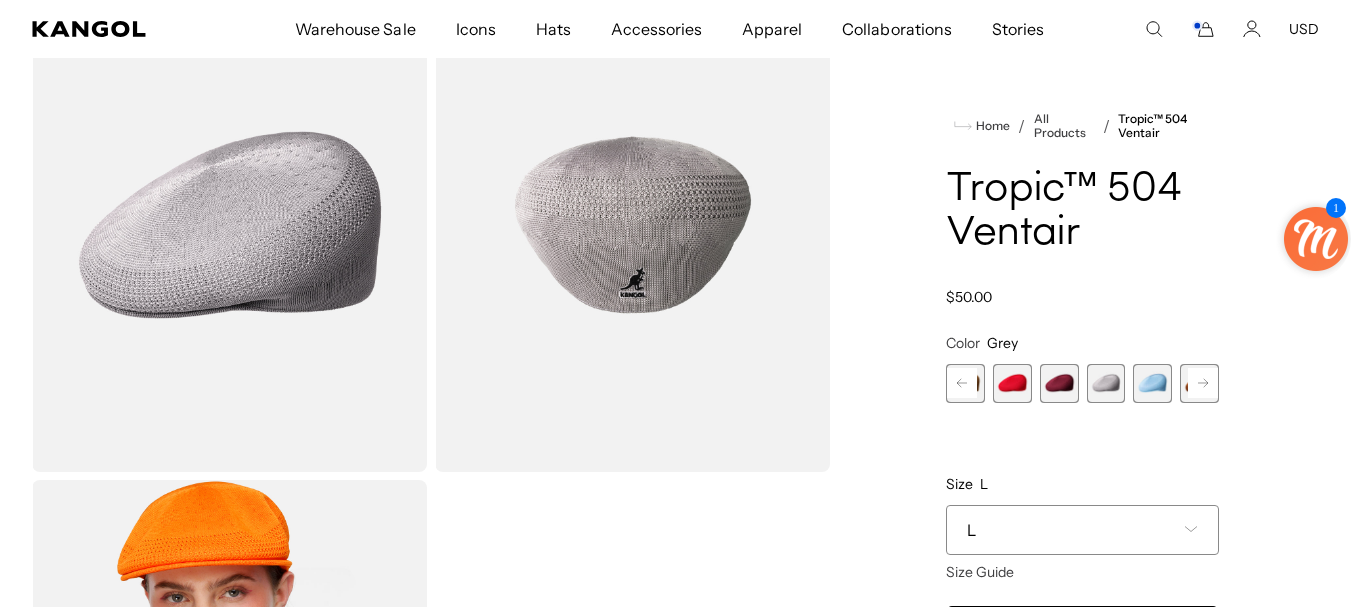 click 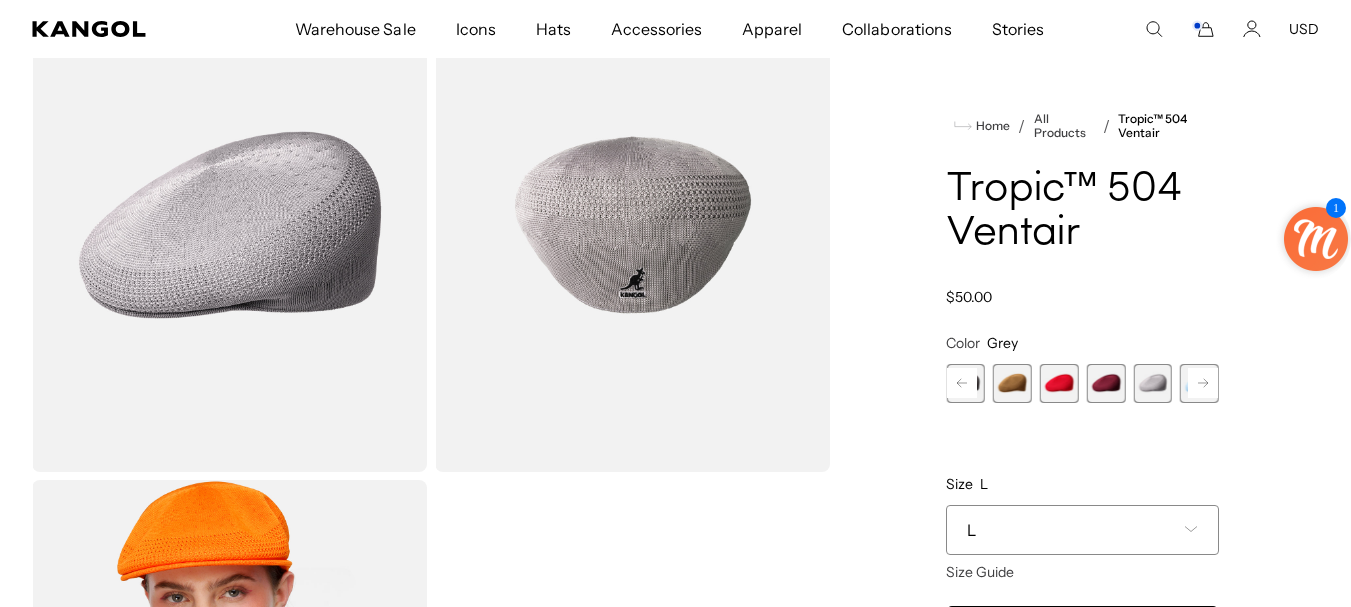 click 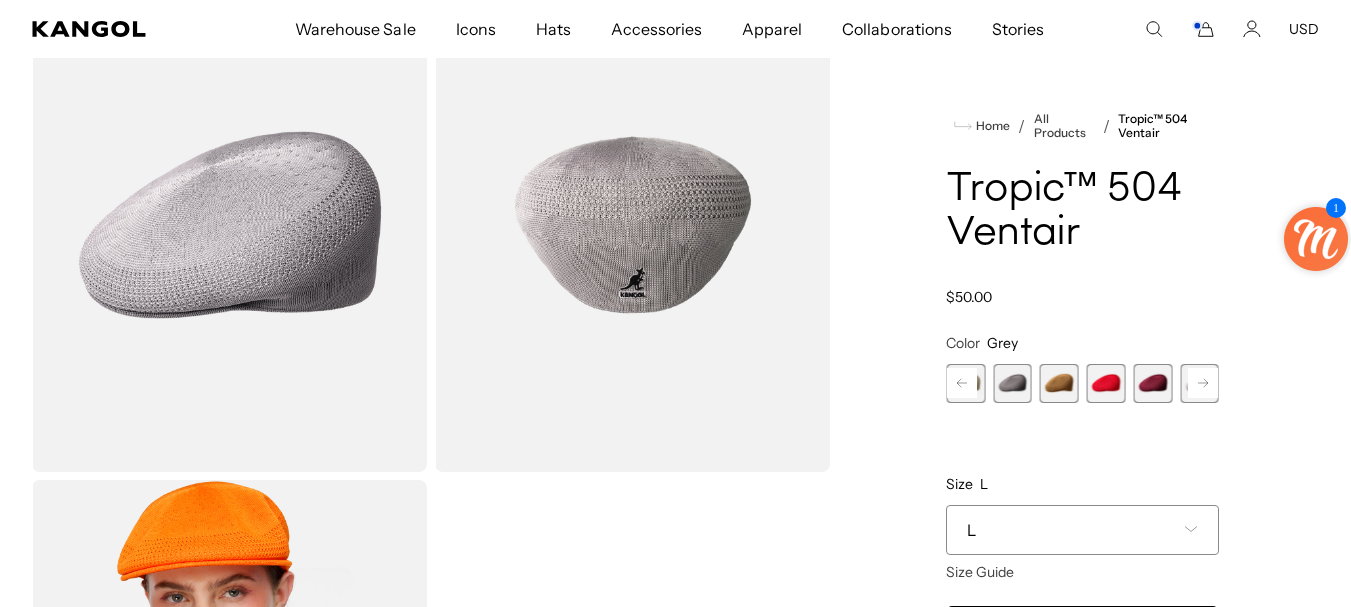 click 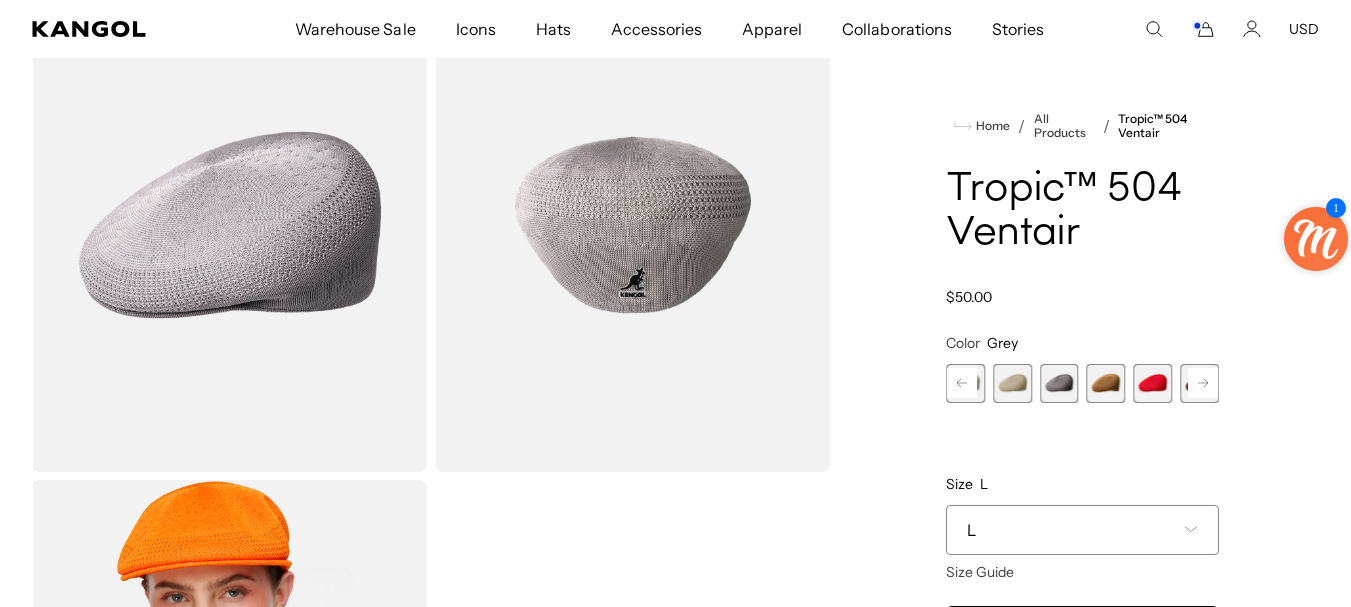 click 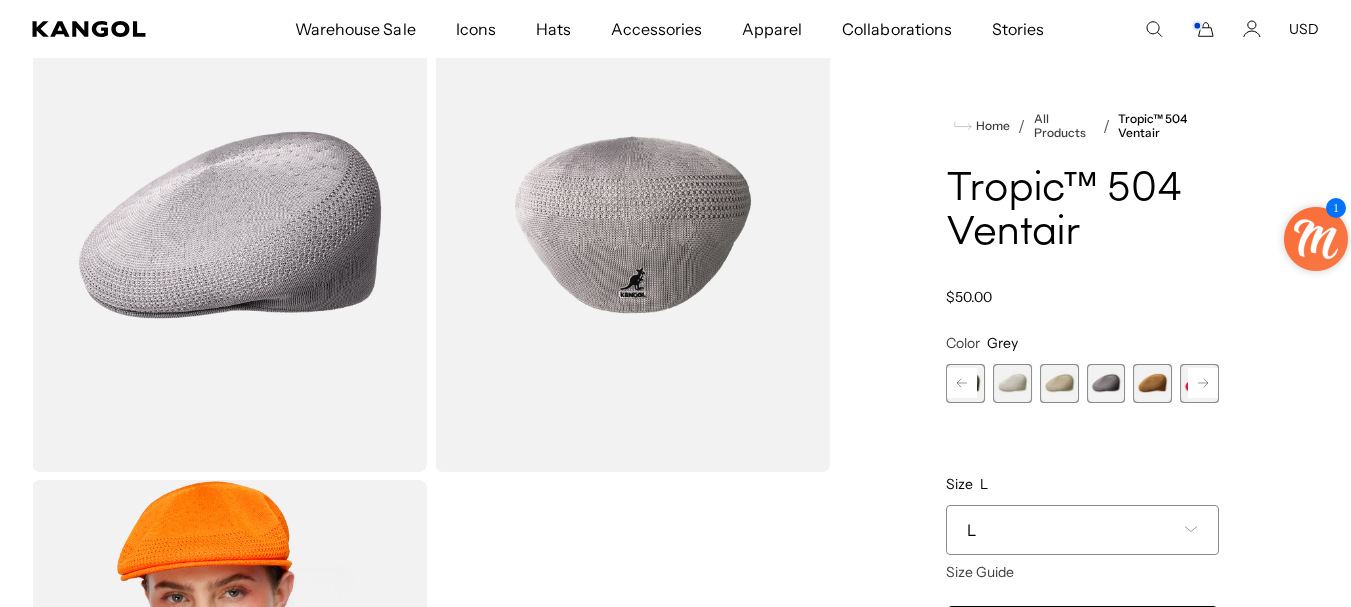 click 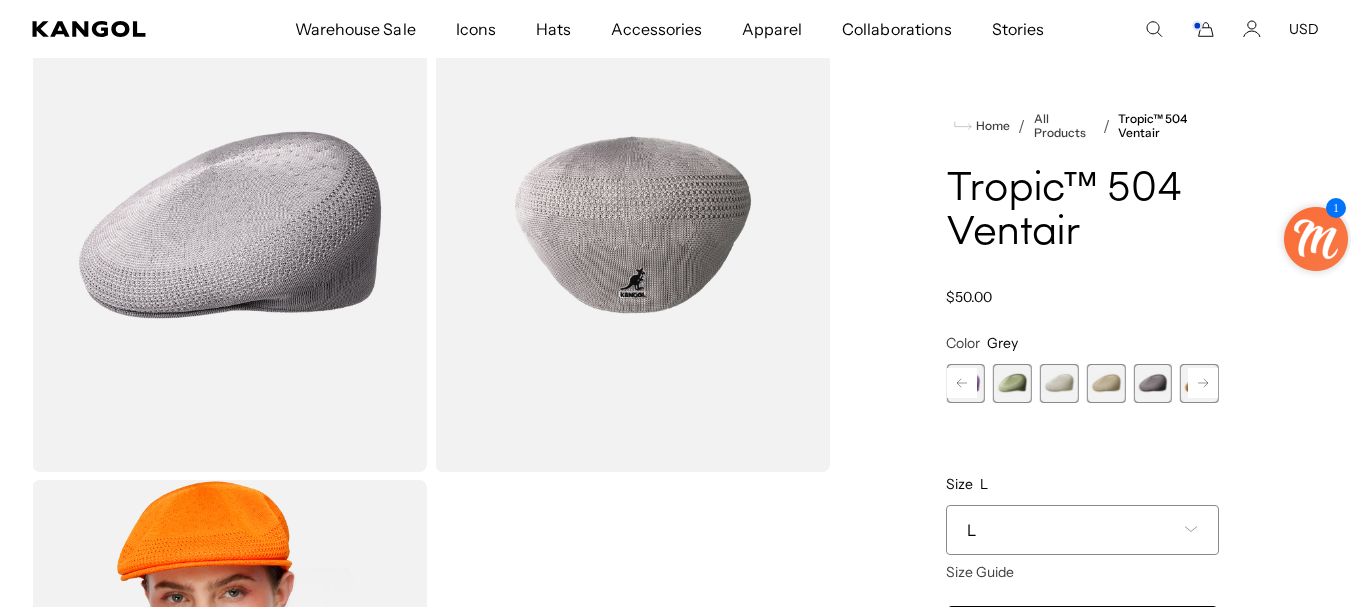 click 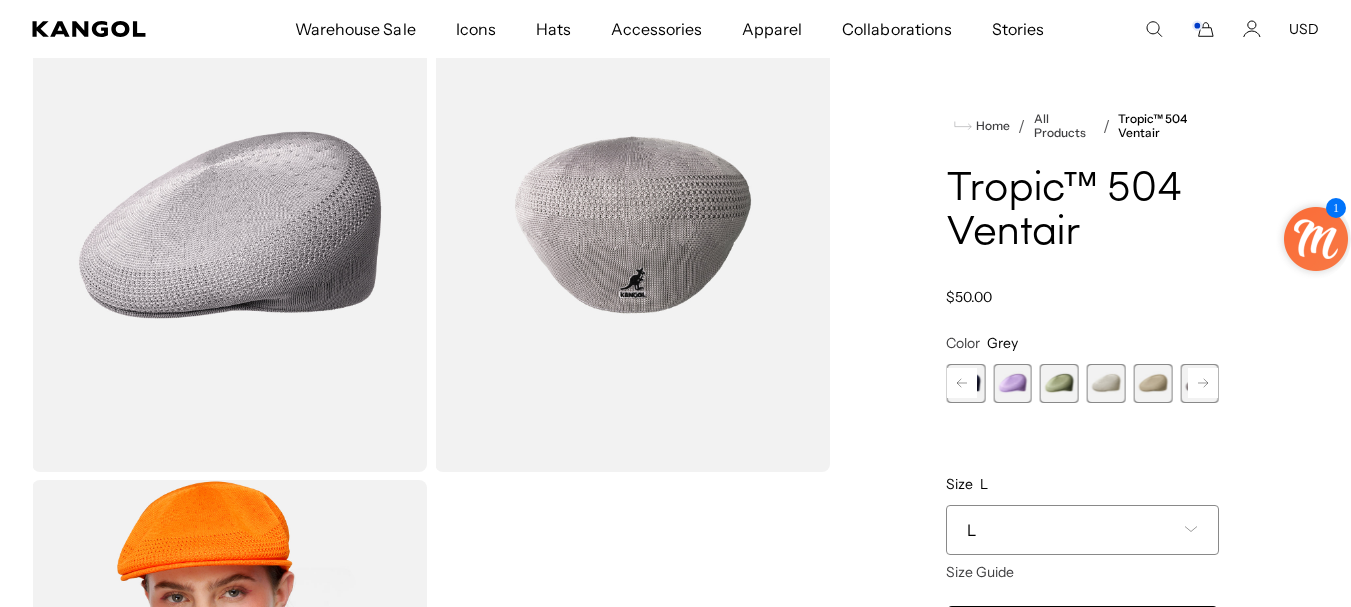 click 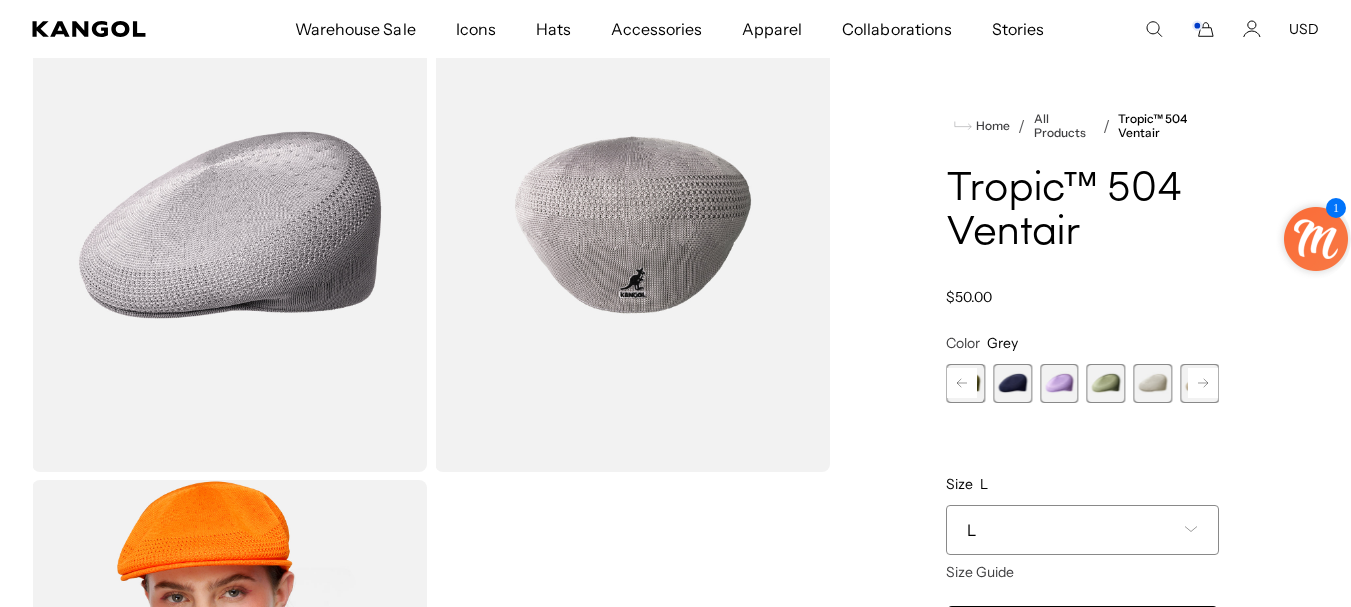 click 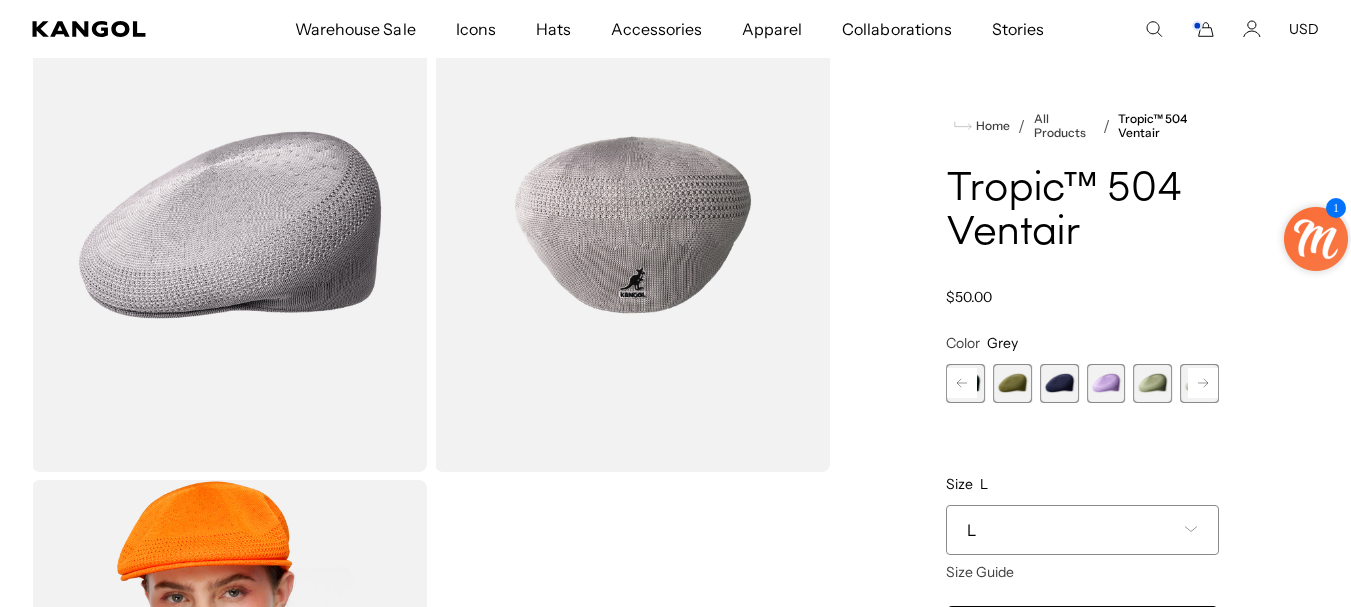 click 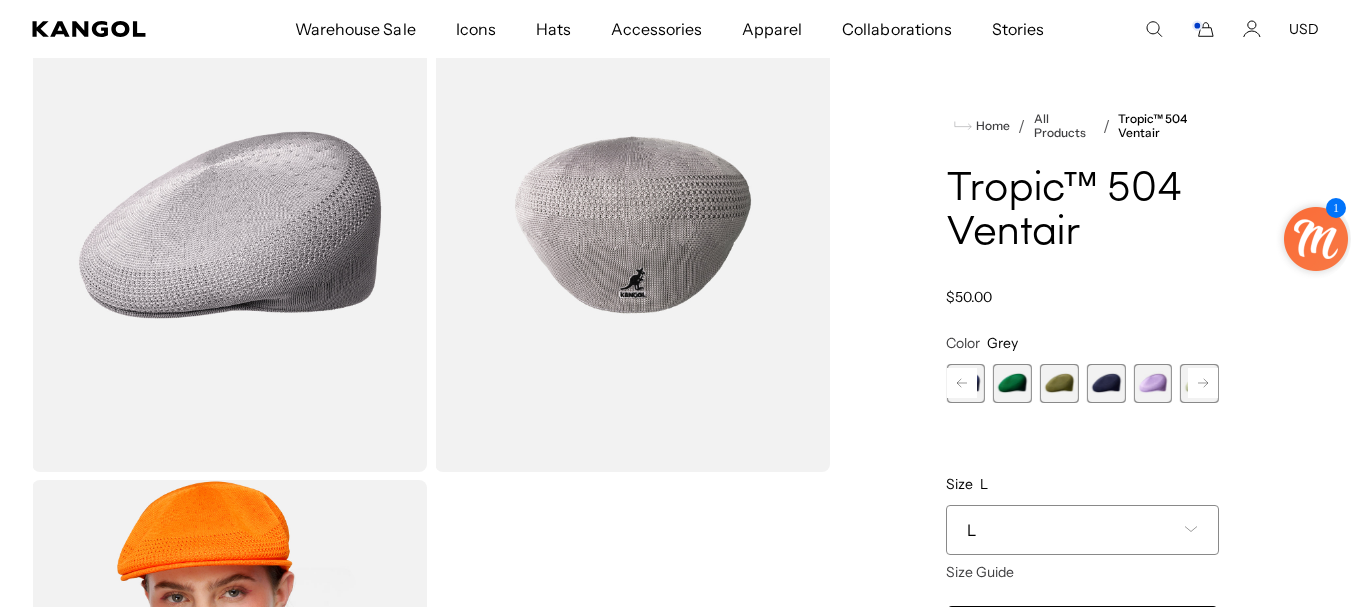 scroll, scrollTop: 0, scrollLeft: 0, axis: both 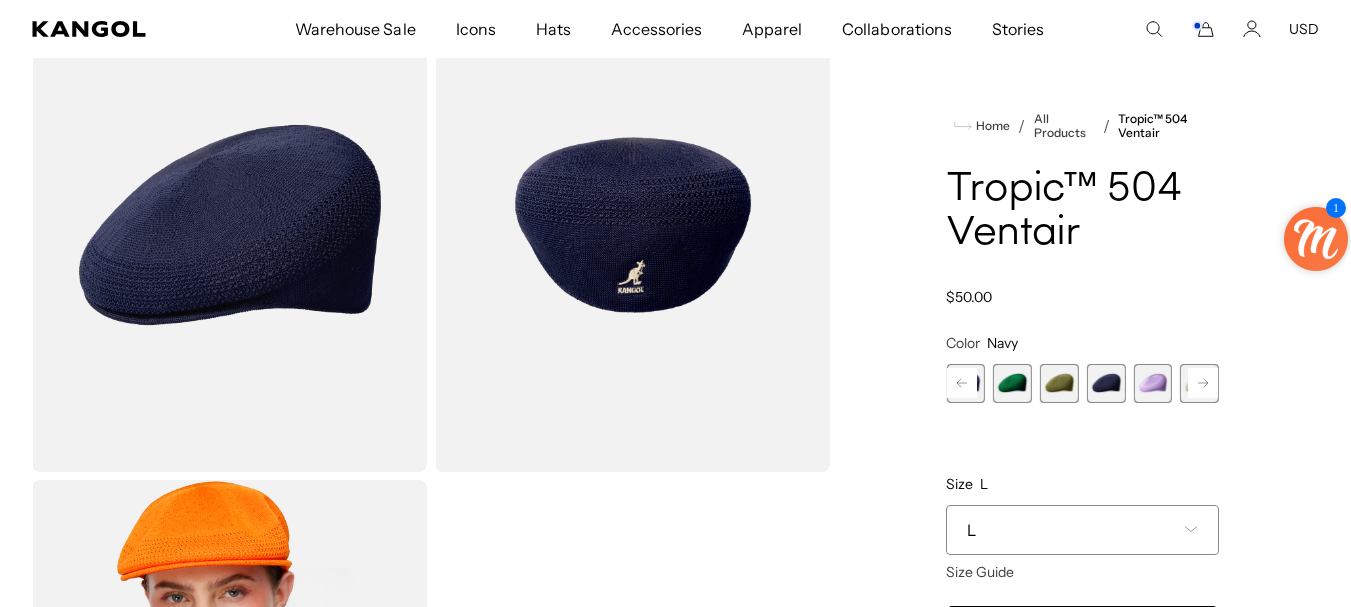 click at bounding box center (1152, 383) 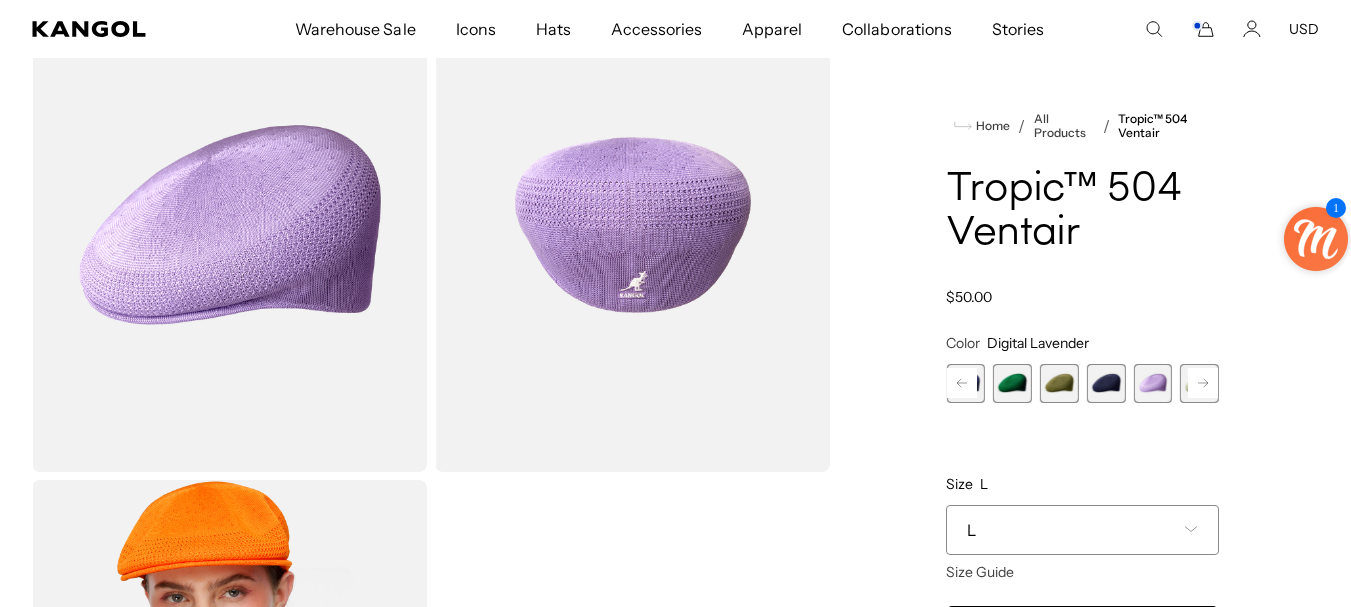 scroll, scrollTop: 0, scrollLeft: 412, axis: horizontal 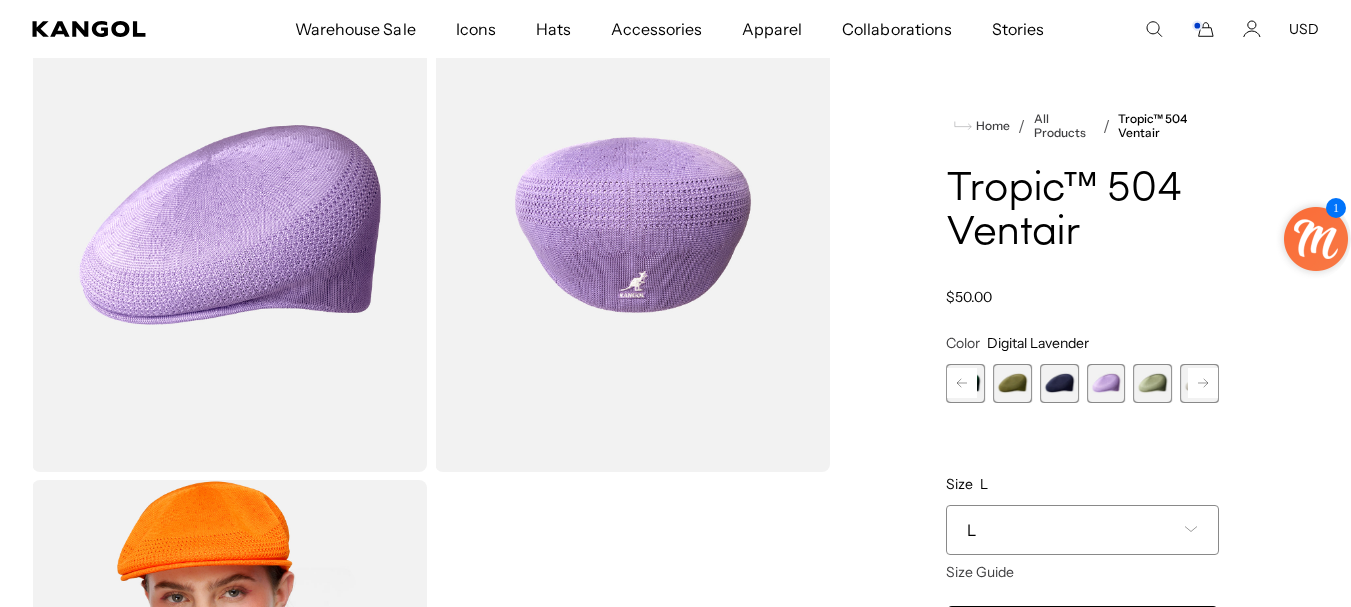 click 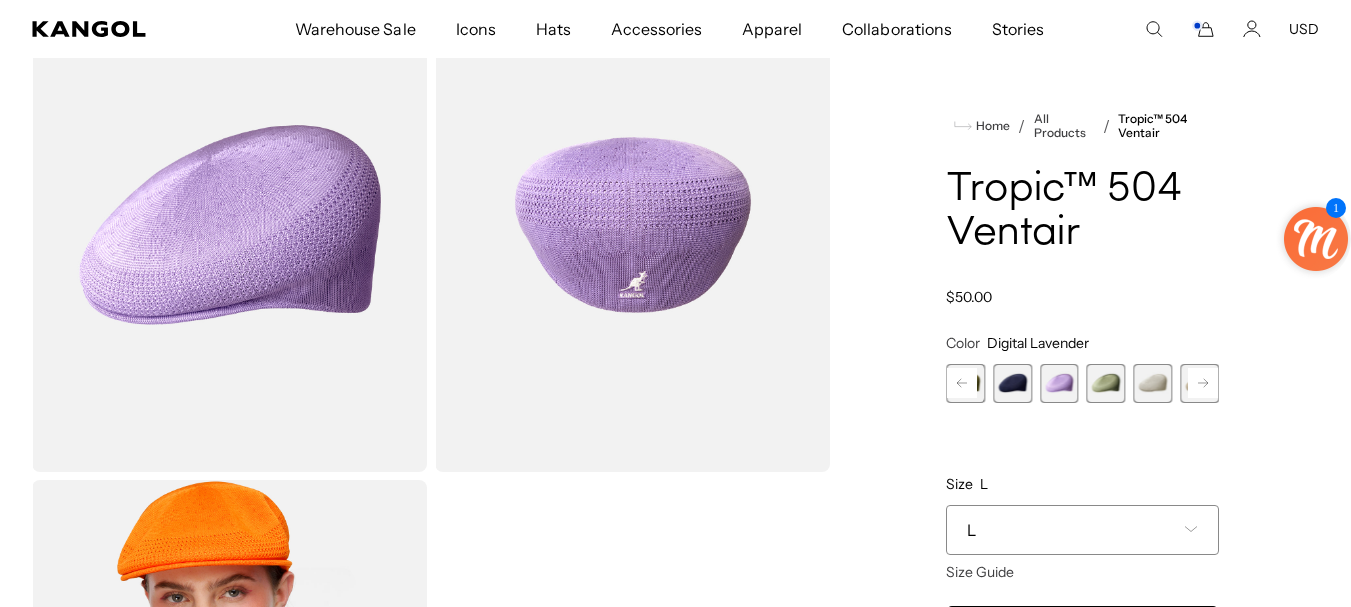 click 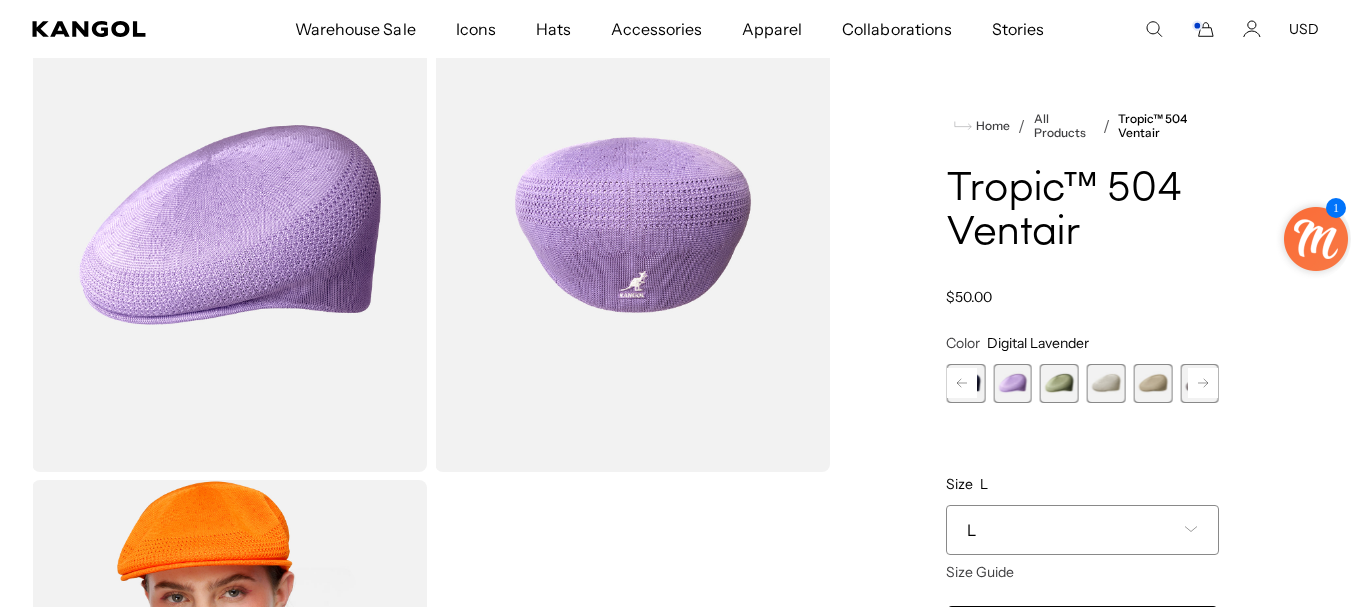 scroll, scrollTop: 0, scrollLeft: 412, axis: horizontal 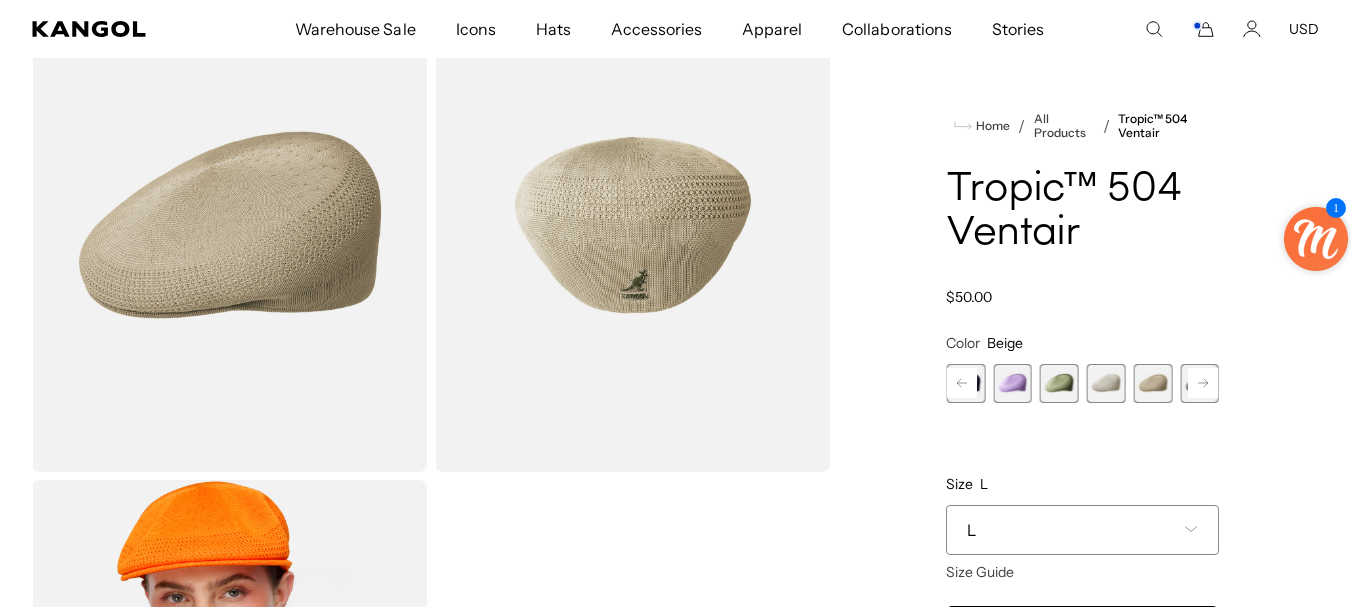 click 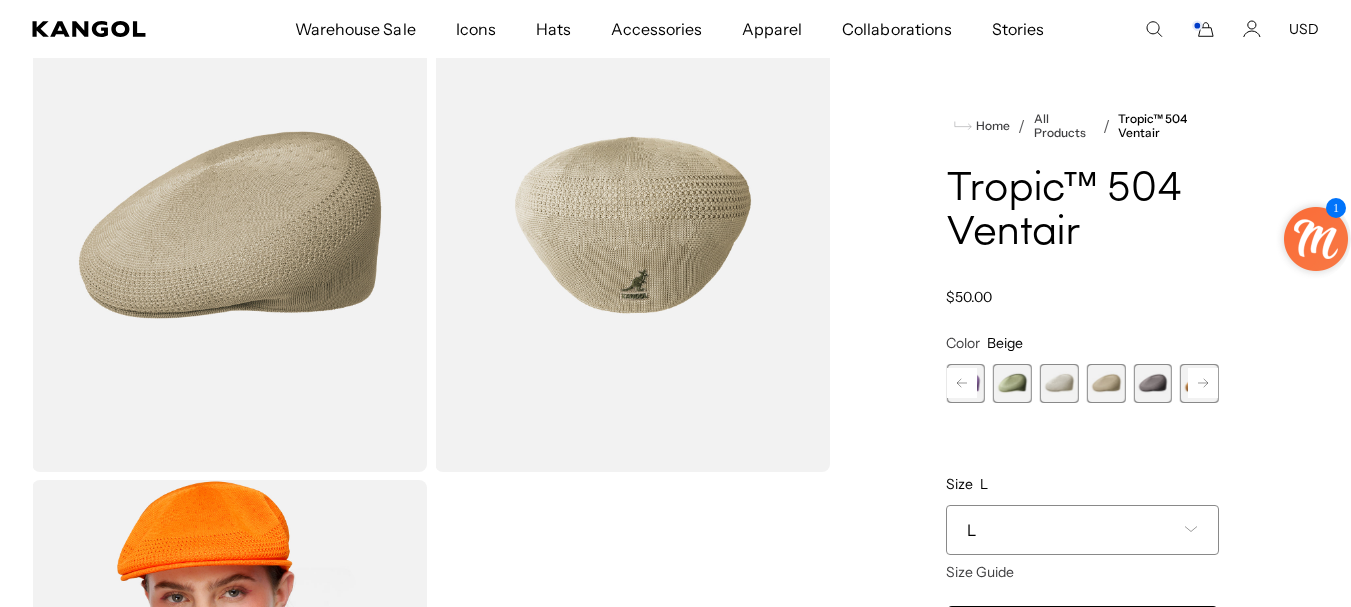 click 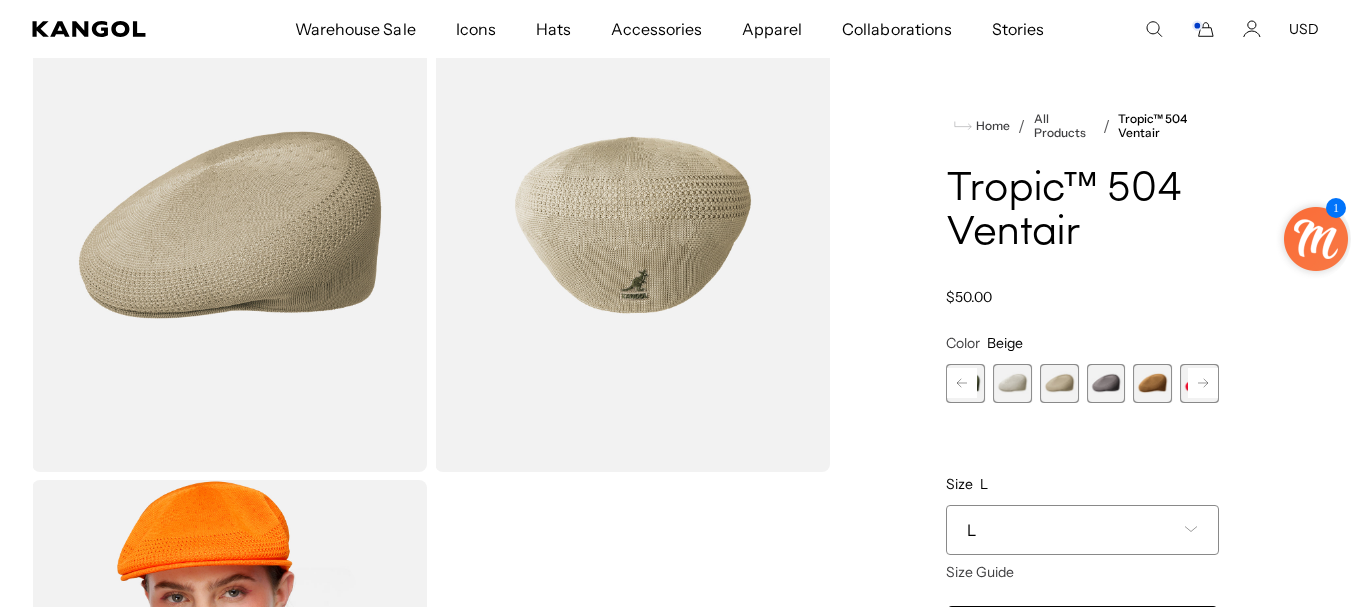 click 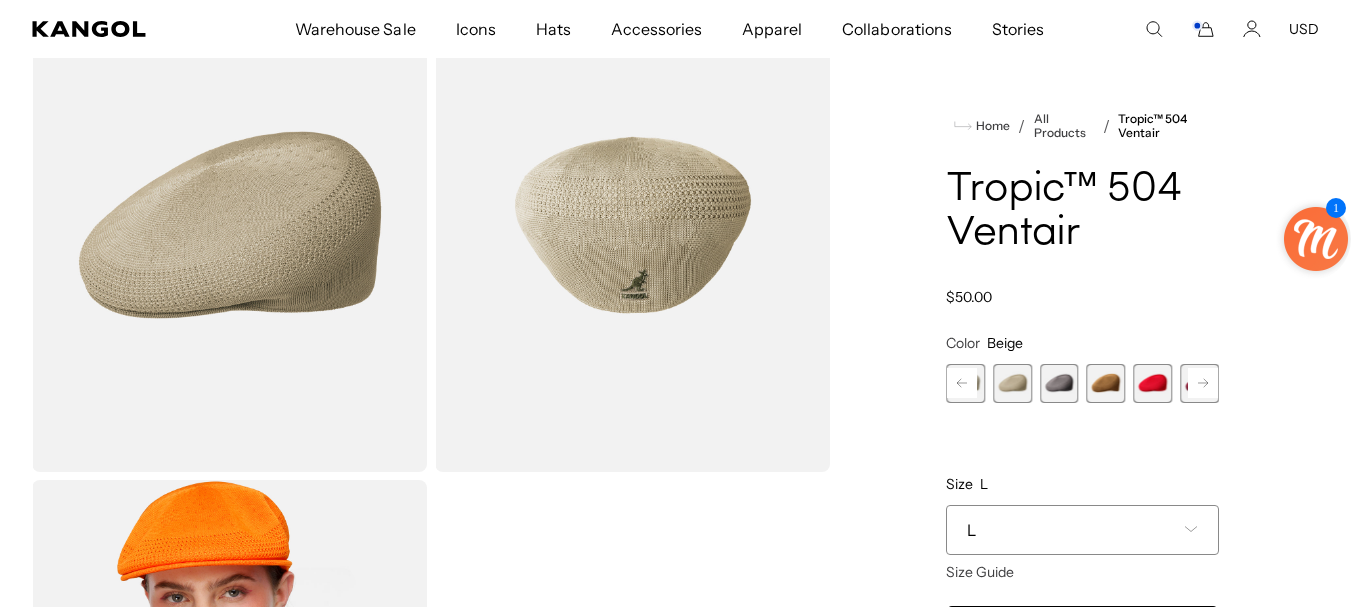 scroll, scrollTop: 0, scrollLeft: 0, axis: both 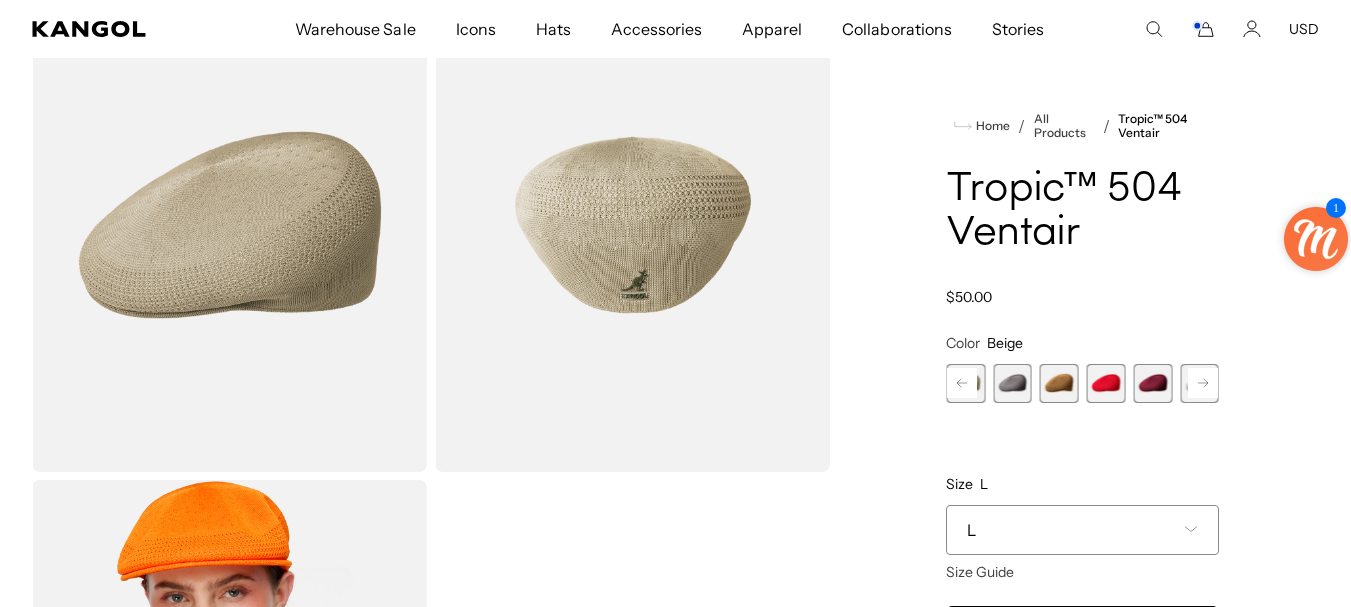 click 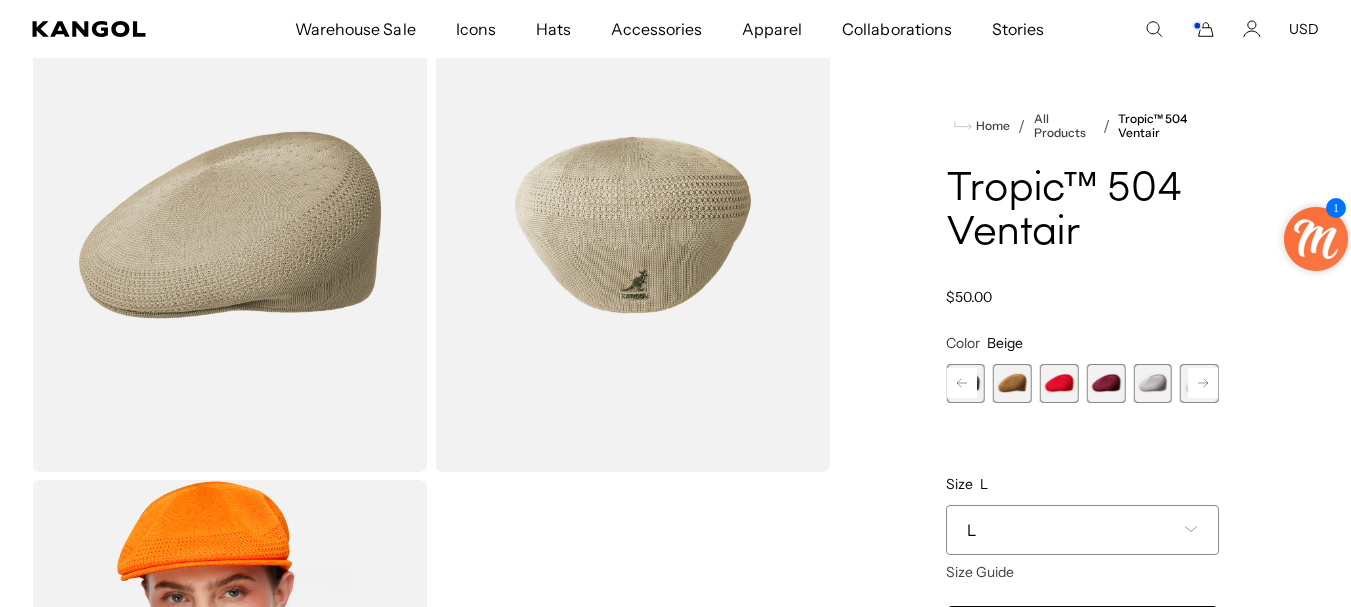 click 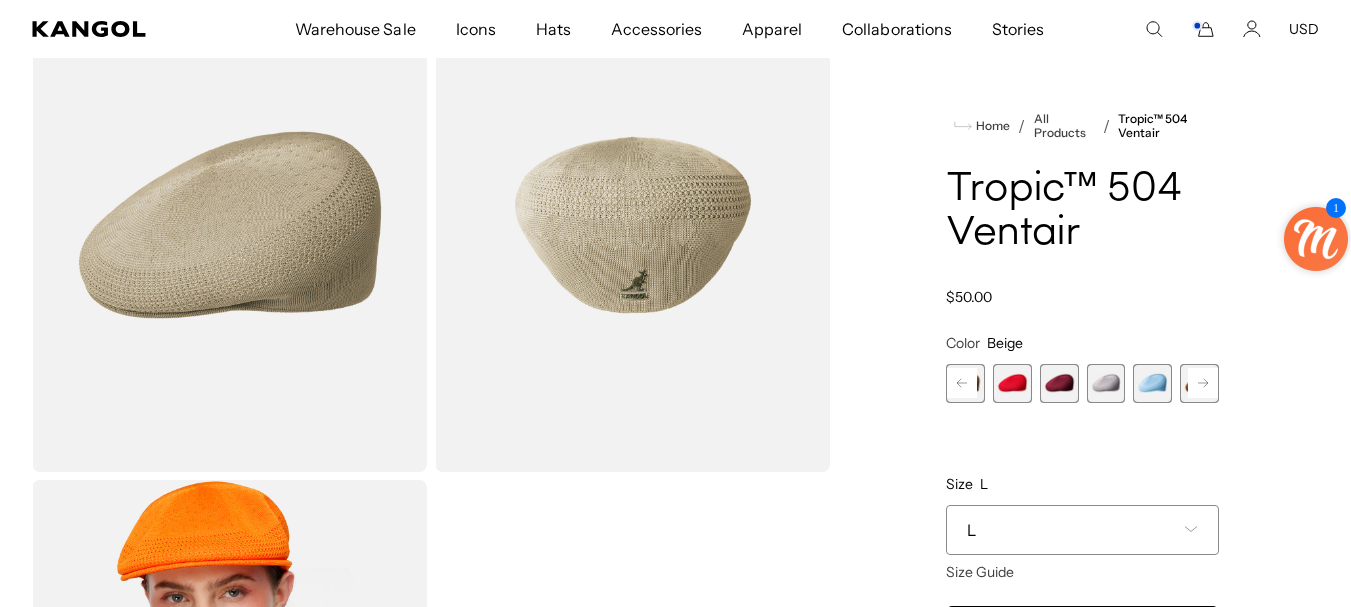 scroll, scrollTop: 0, scrollLeft: 412, axis: horizontal 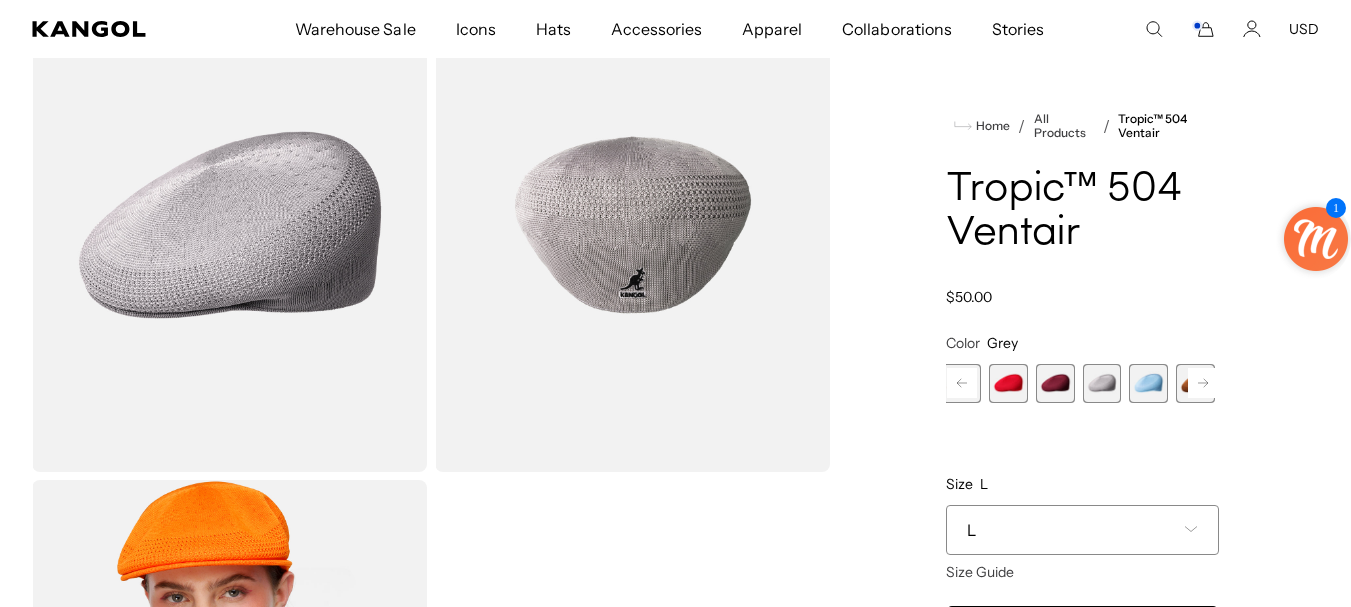 click on "Home
/
All Products
/
Tropic™ 504 Ventair
Tropic™ 504 Ventair
Regular price
$50.00
Regular price
Sale price
$50.00
Color
Grey
Previous
Next
Surf
Variant sold out or unavailable
Glacier
Variant sold out or unavailable" at bounding box center [1082, 476] 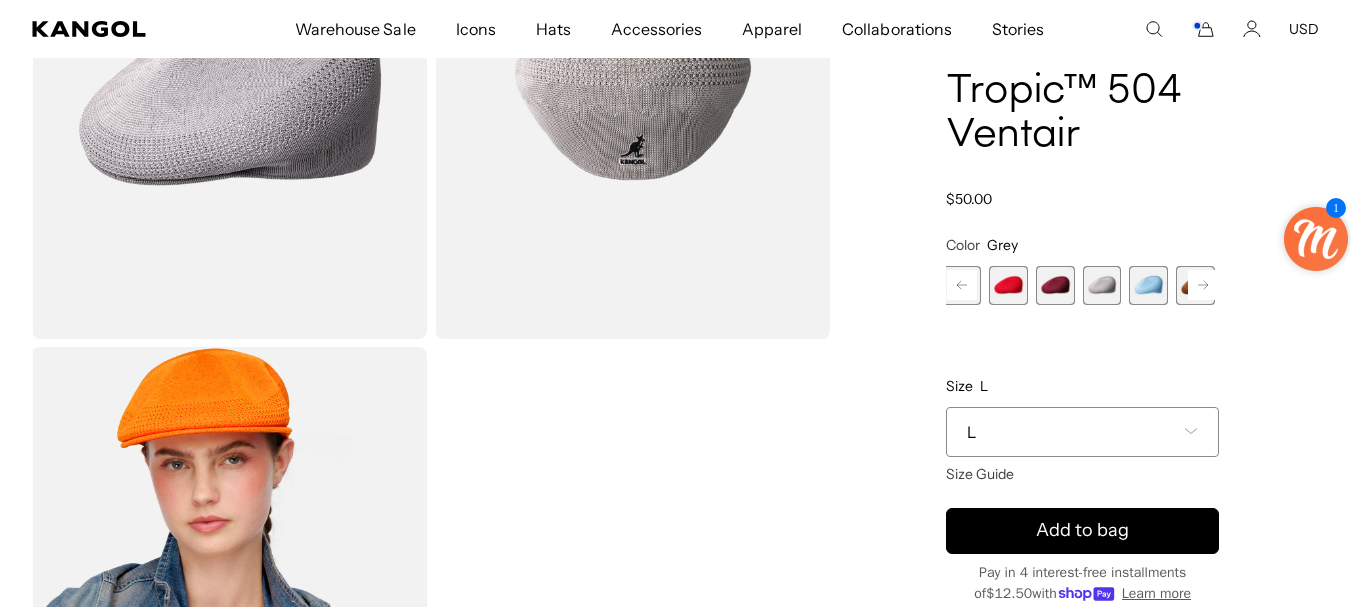 scroll, scrollTop: 312, scrollLeft: 0, axis: vertical 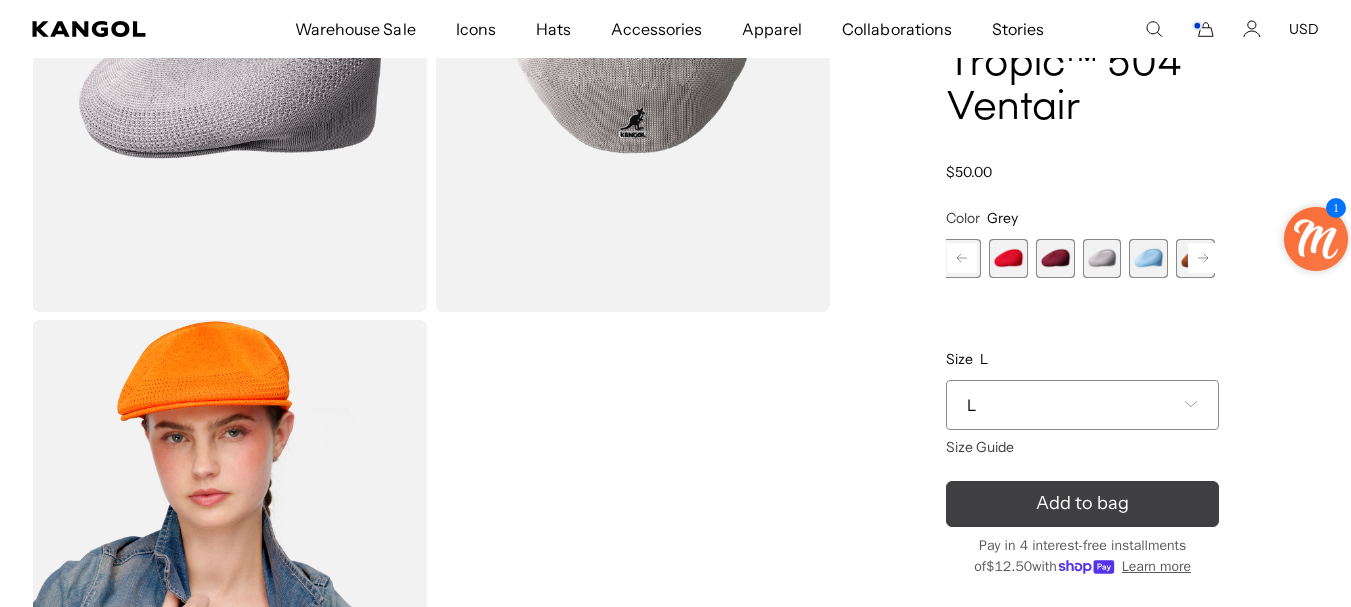click 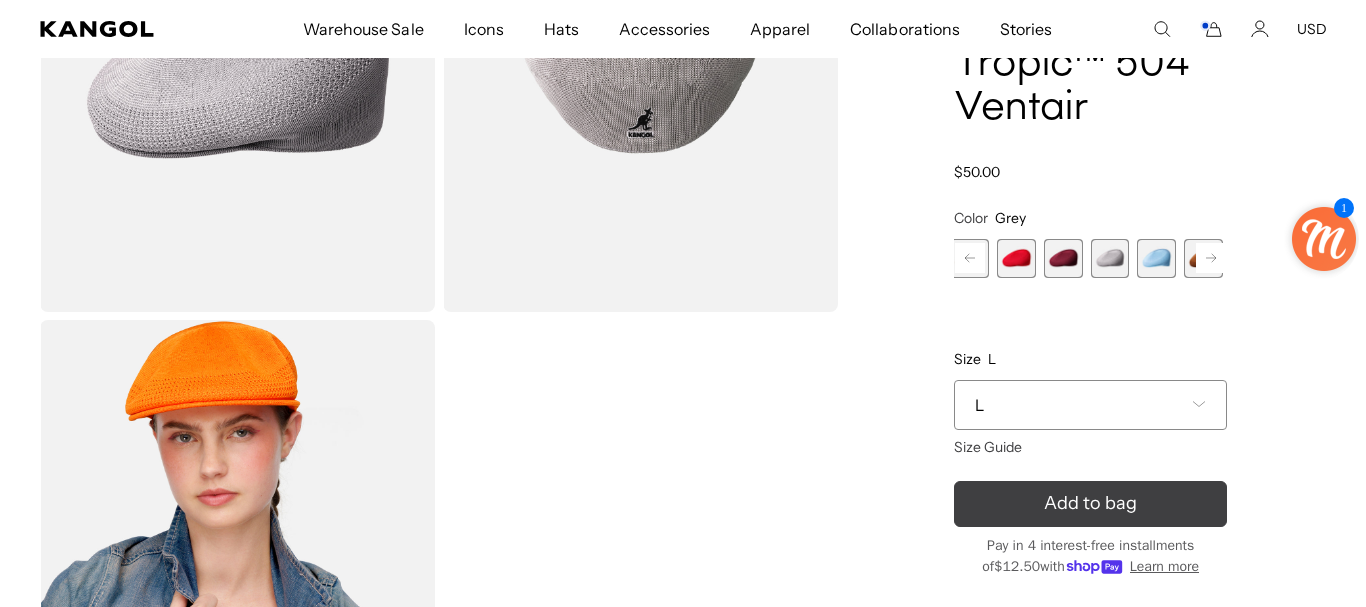 scroll, scrollTop: 0, scrollLeft: 0, axis: both 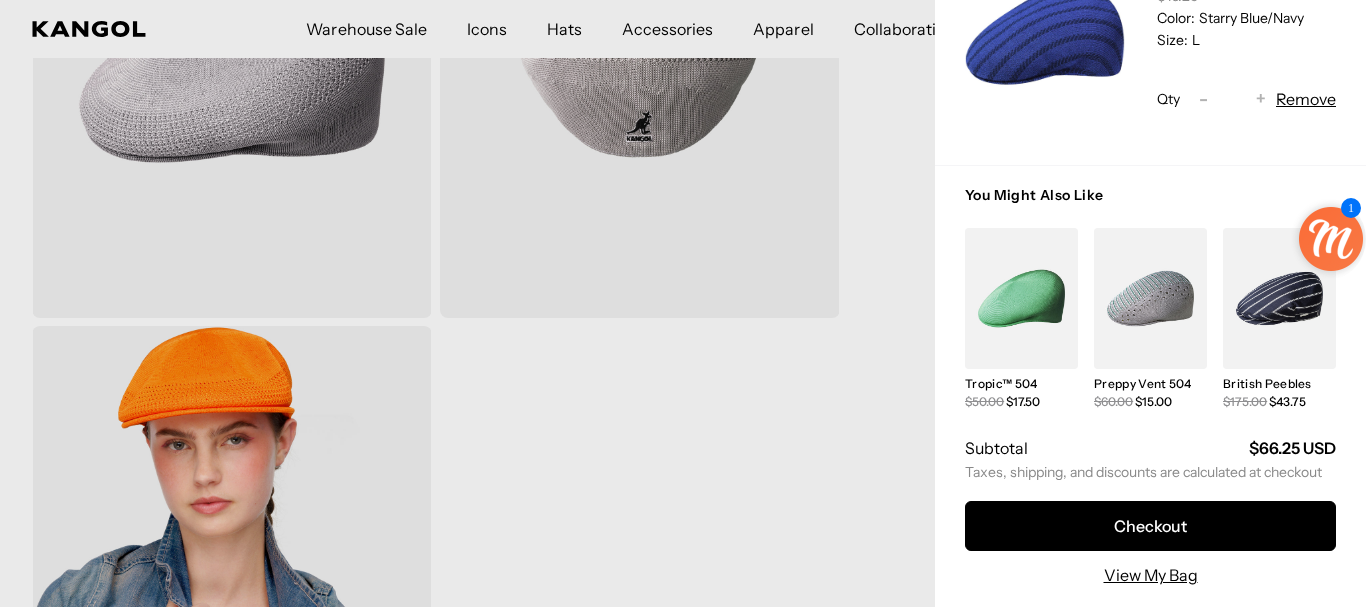 click on "Checkout" at bounding box center (1150, 526) 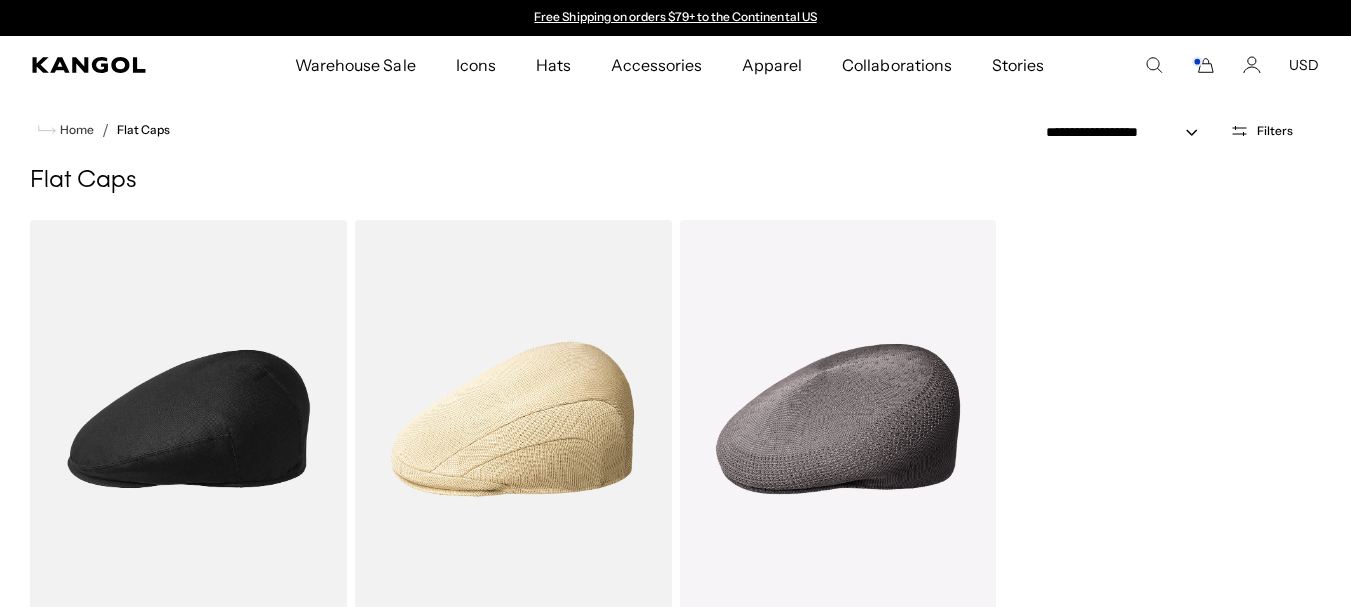 select on "******" 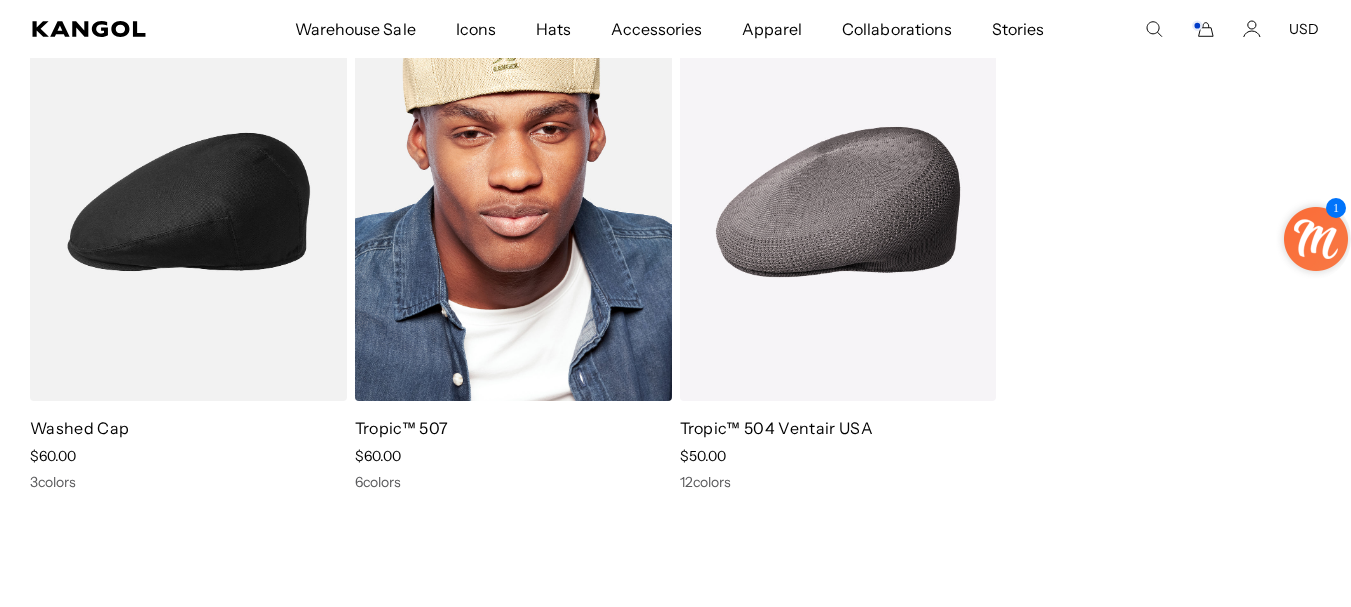 scroll, scrollTop: 0, scrollLeft: 412, axis: horizontal 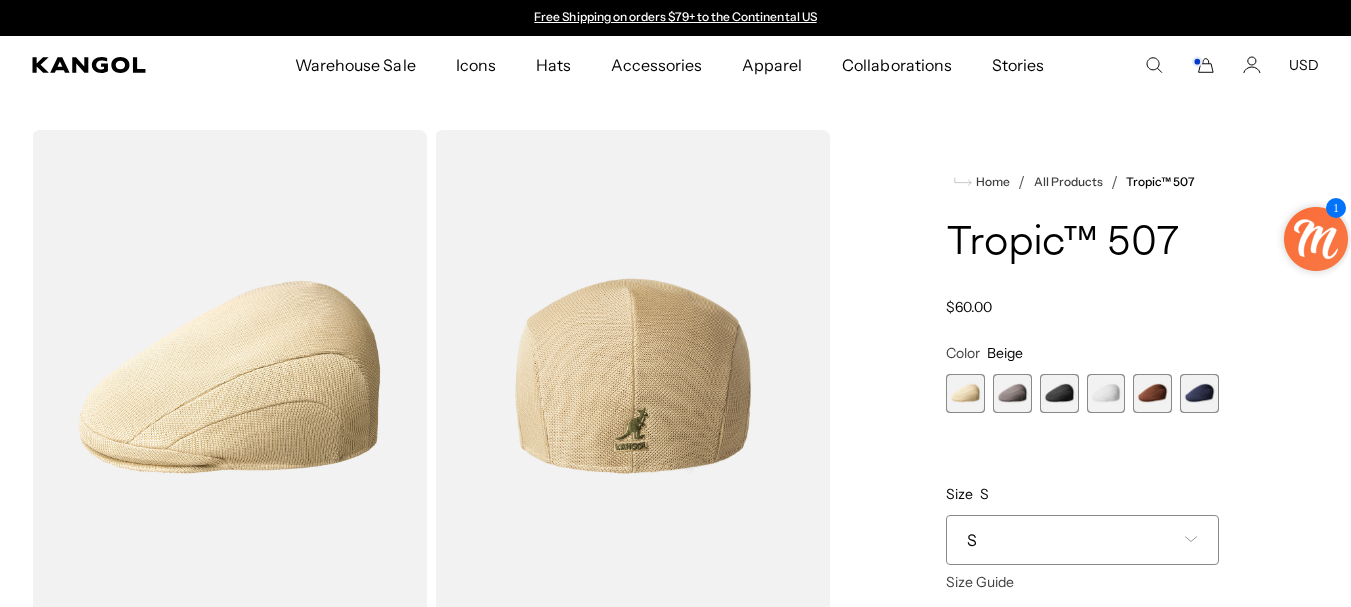 click at bounding box center (1012, 393) 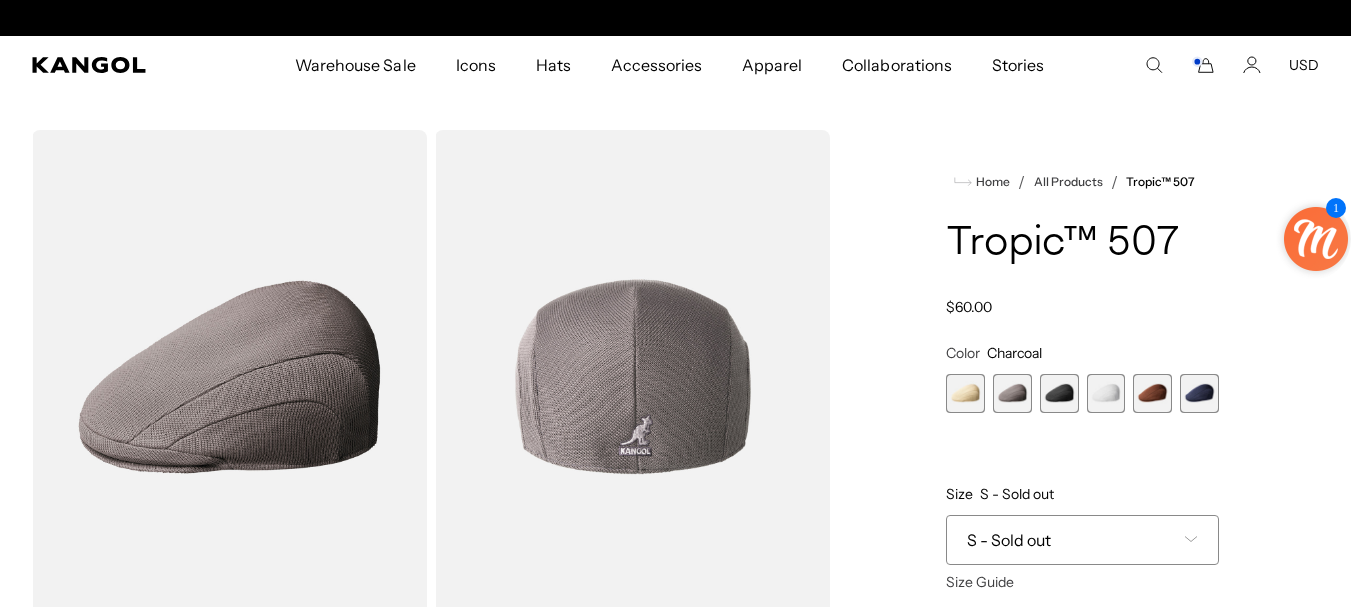 scroll, scrollTop: 0, scrollLeft: 412, axis: horizontal 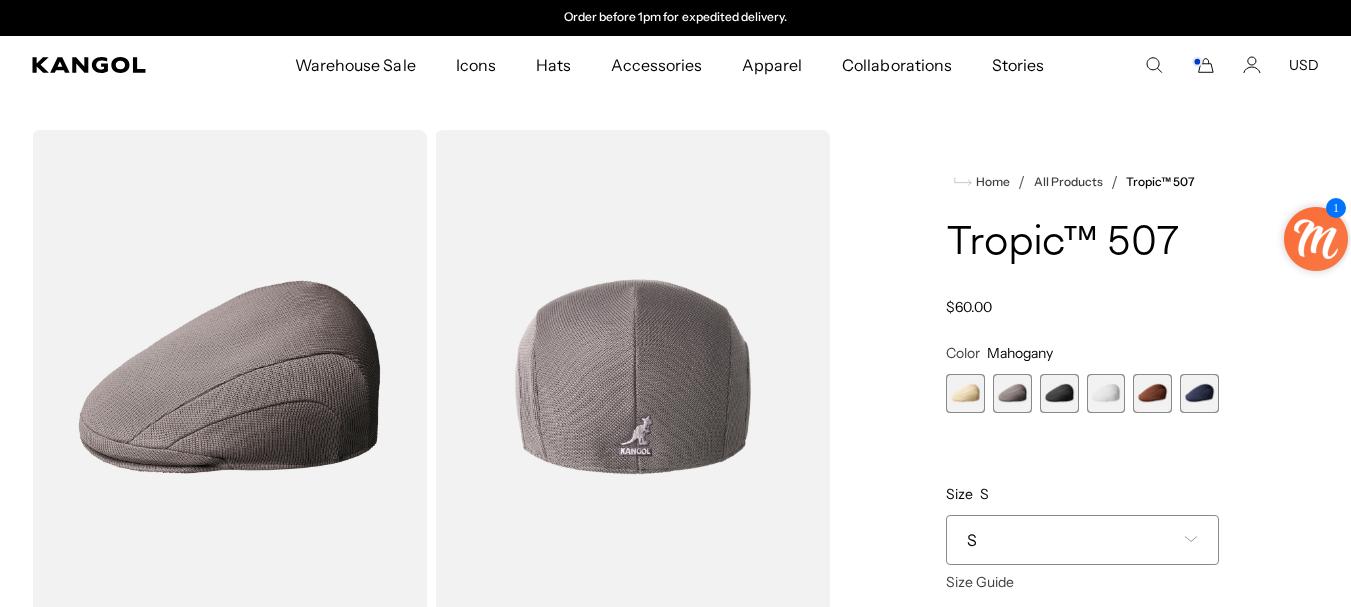 click on "Loading..." at bounding box center (675, 879) 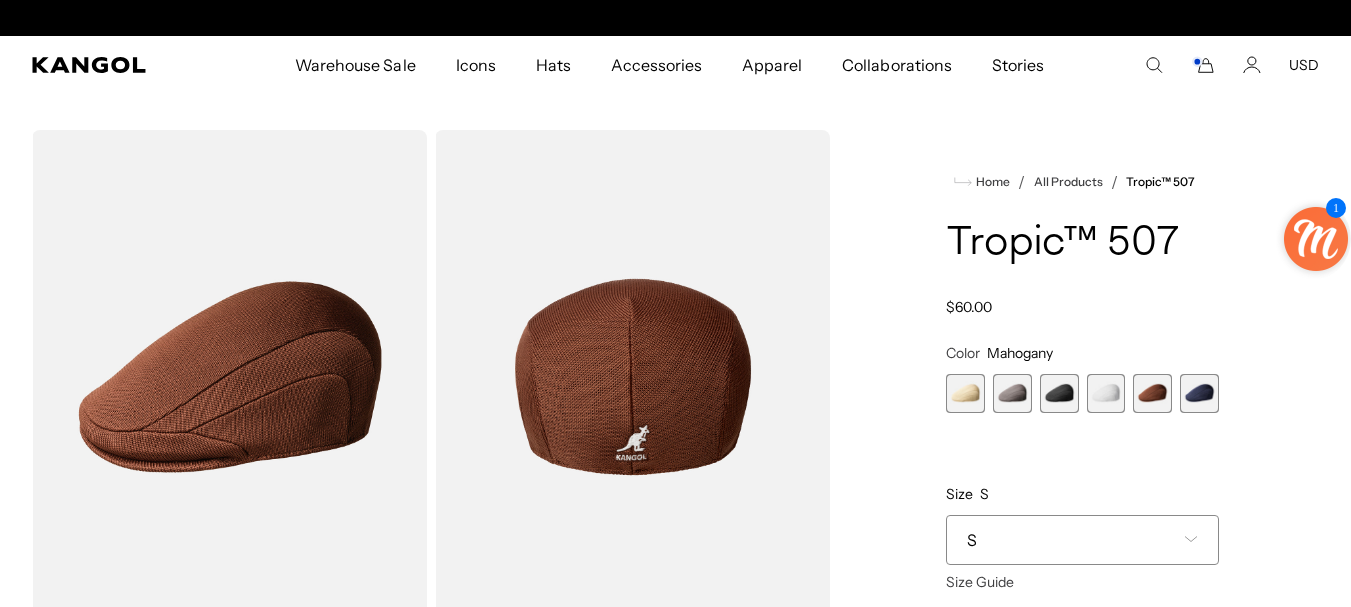 scroll, scrollTop: 0, scrollLeft: 0, axis: both 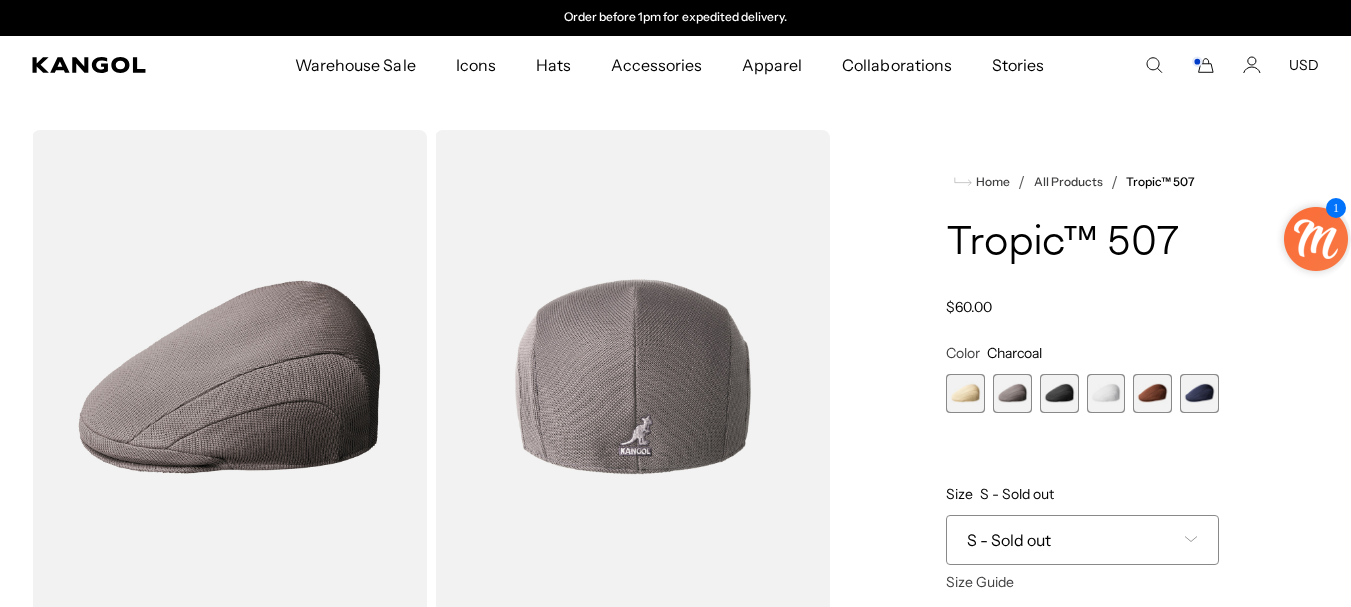 click on "Home
/
All Products
/
Tropic™ 507
Tropic™ 507
Regular price
$60.00
Regular price
Sale price
$60.00
Color
Charcoal
Previous
Next
Beige
Variant sold out or unavailable
Charcoal
Variant sold out or unavailable" at bounding box center (1082, 879) 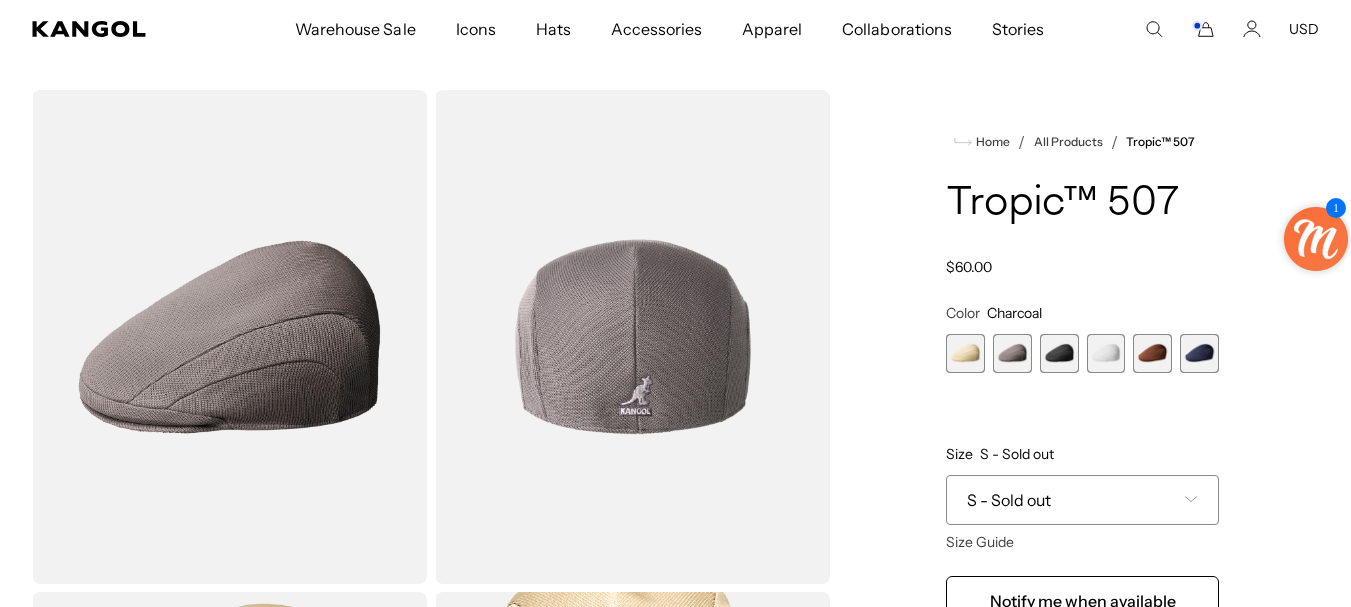 scroll, scrollTop: 78, scrollLeft: 0, axis: vertical 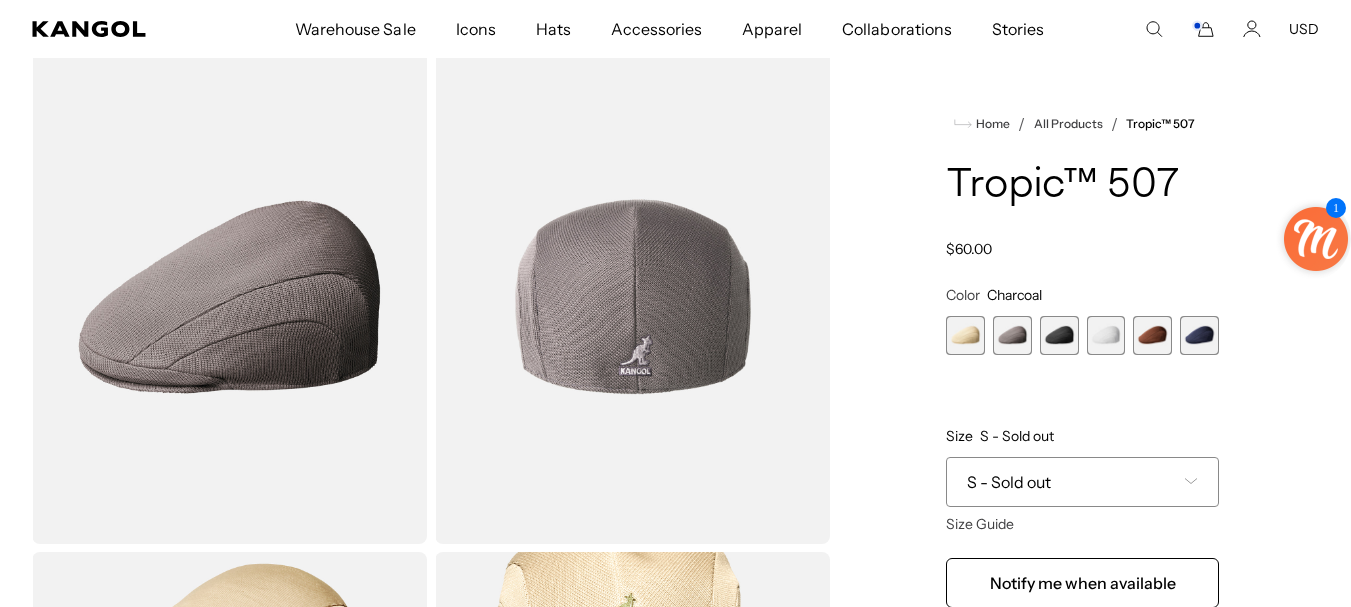 click at bounding box center (229, 297) 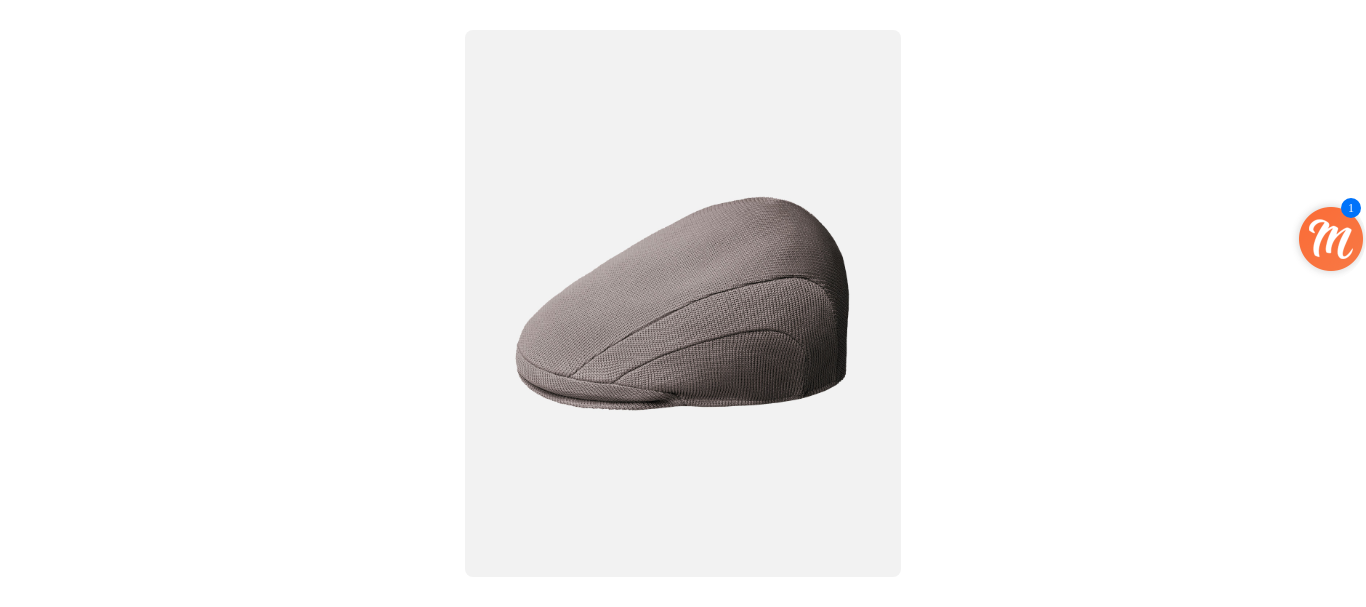 scroll, scrollTop: 0, scrollLeft: 0, axis: both 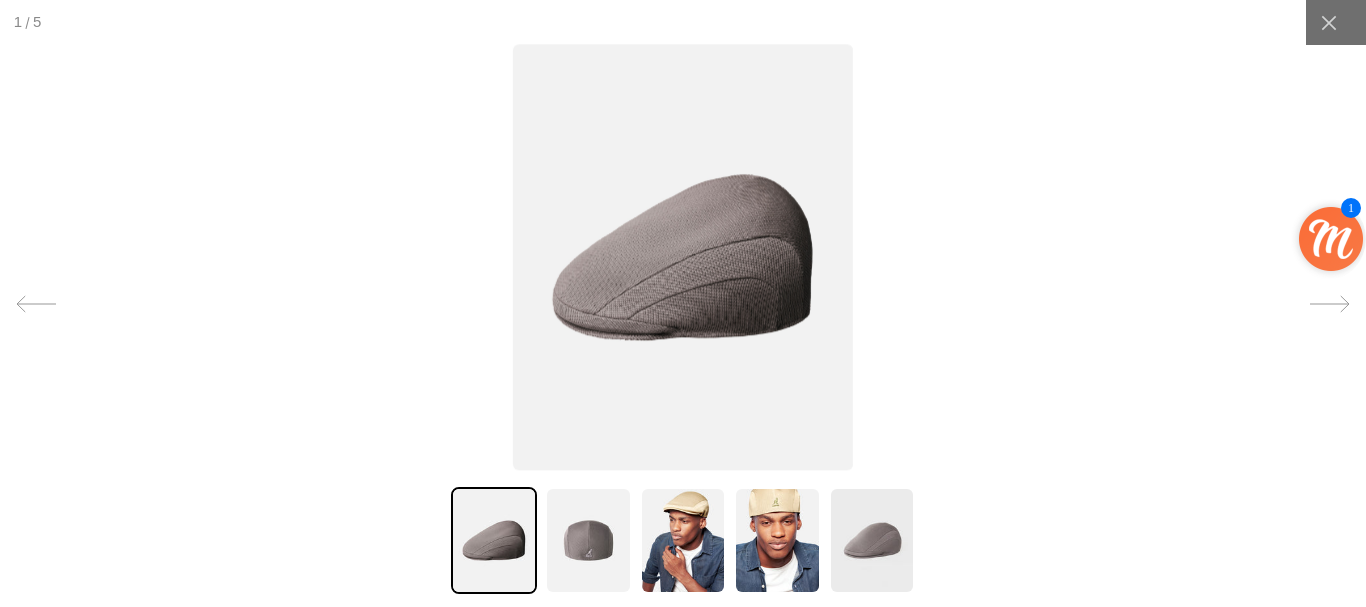 click at bounding box center (683, 258) 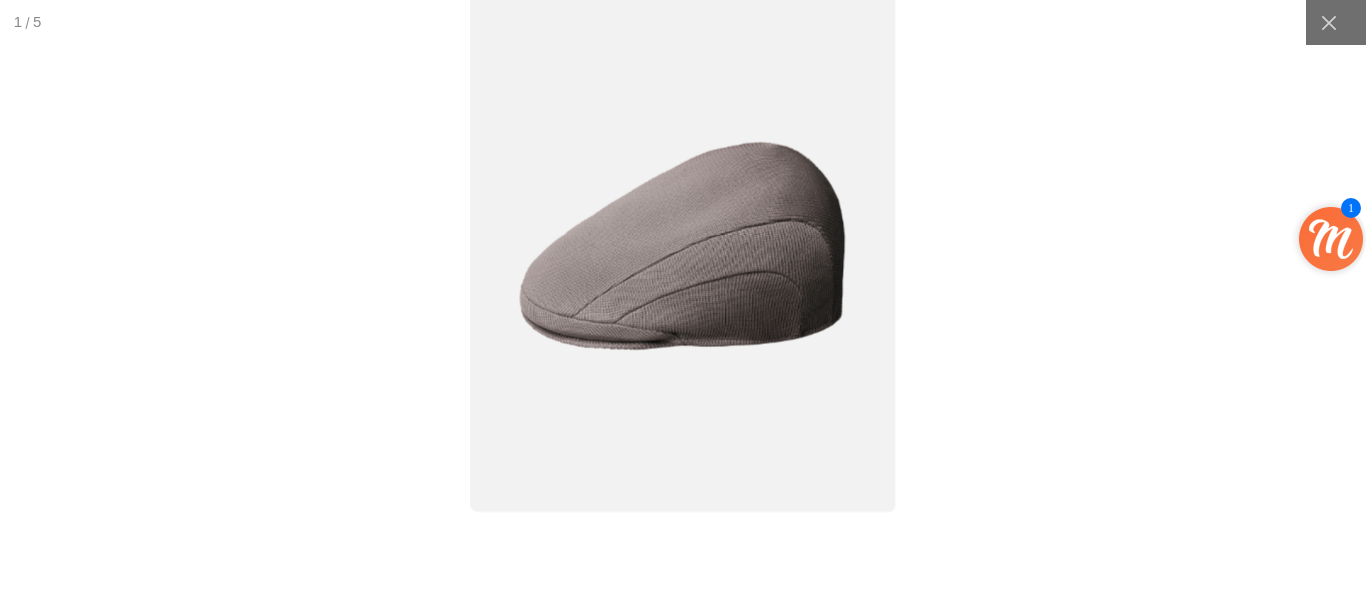 click at bounding box center [682, 246] 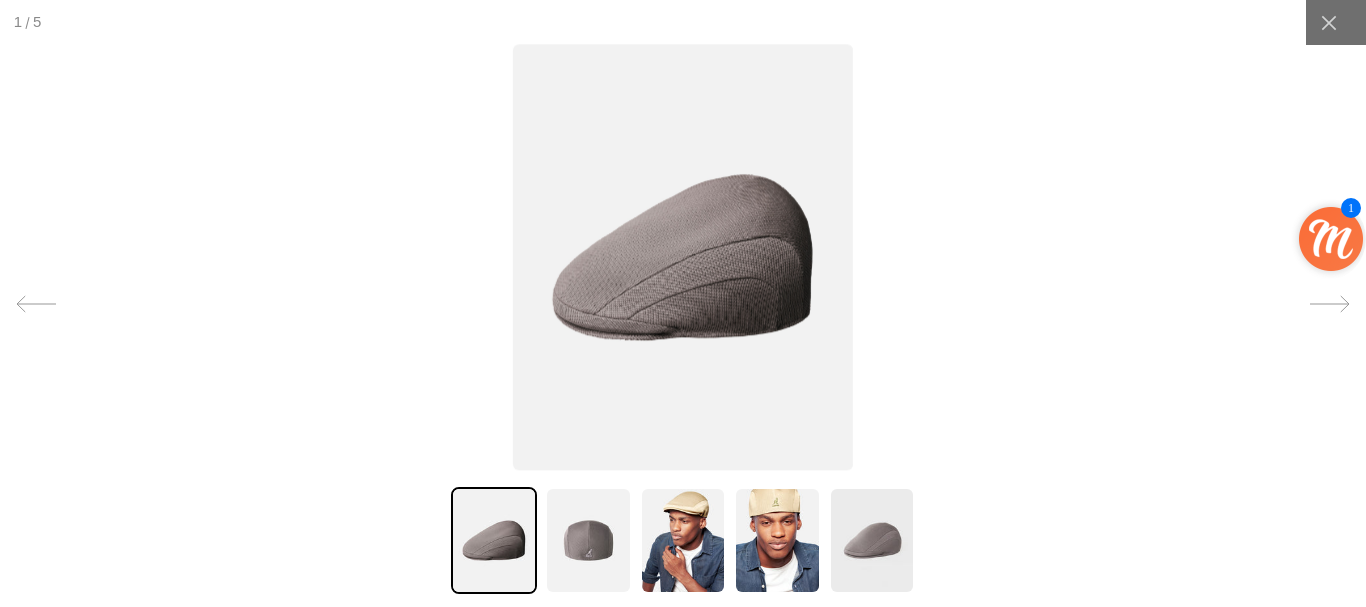 click at bounding box center (683, 258) 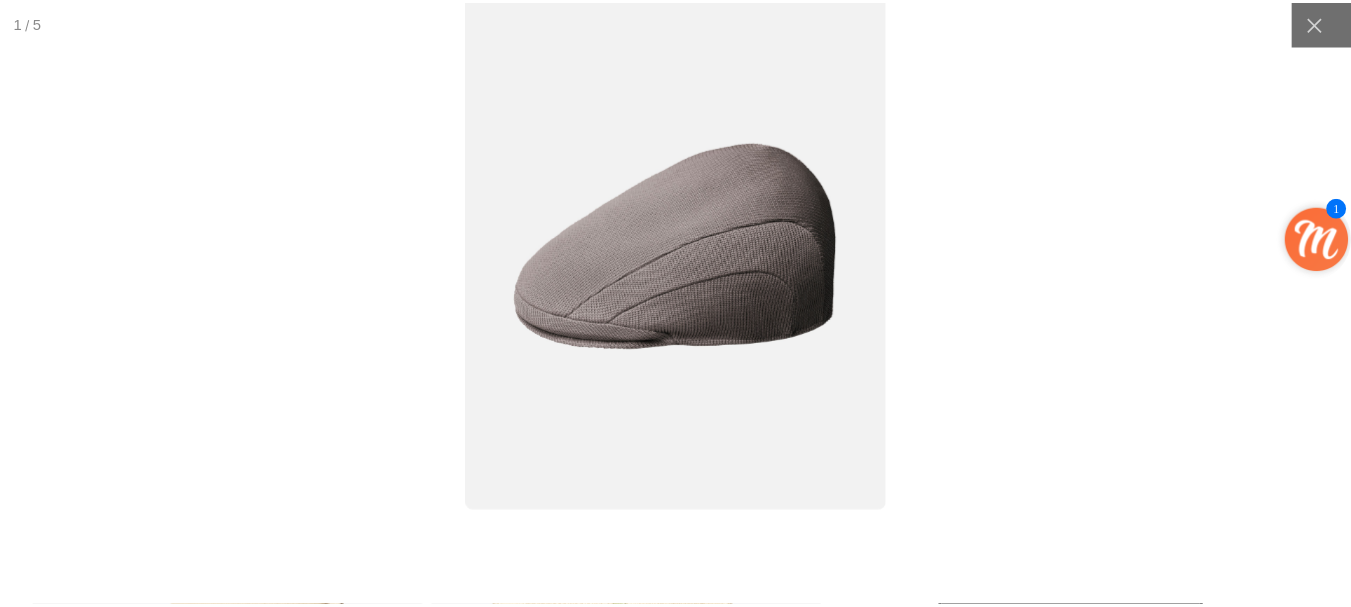 scroll, scrollTop: 0, scrollLeft: 412, axis: horizontal 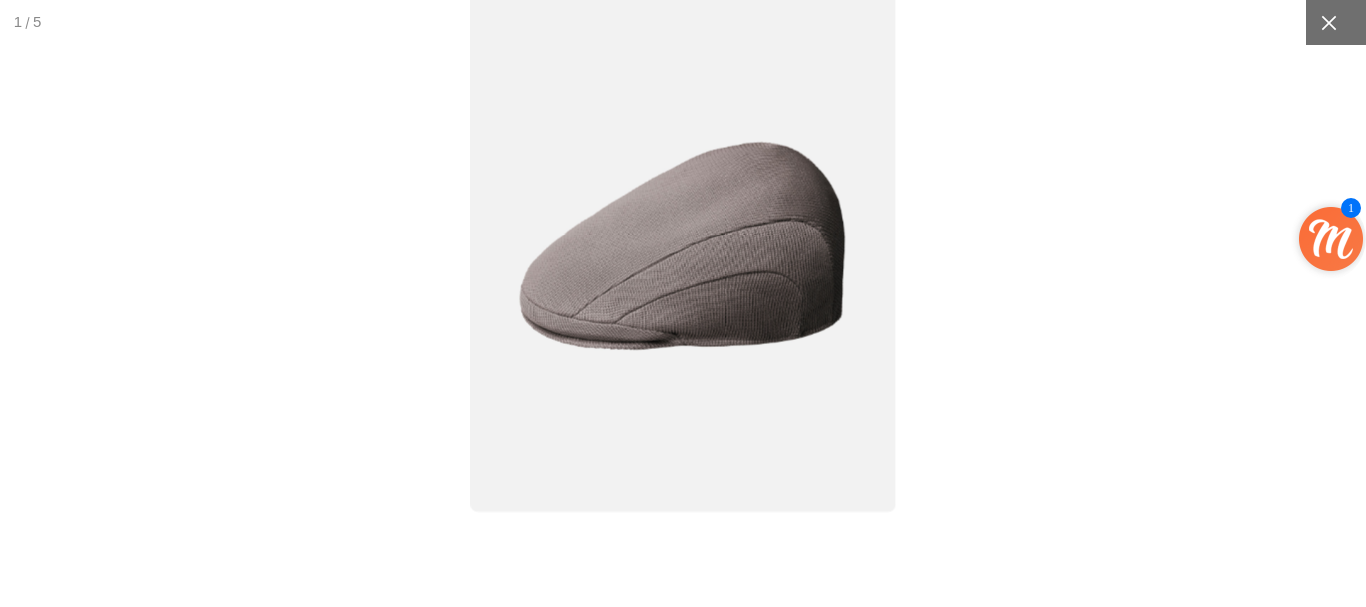click at bounding box center [1328, 22] 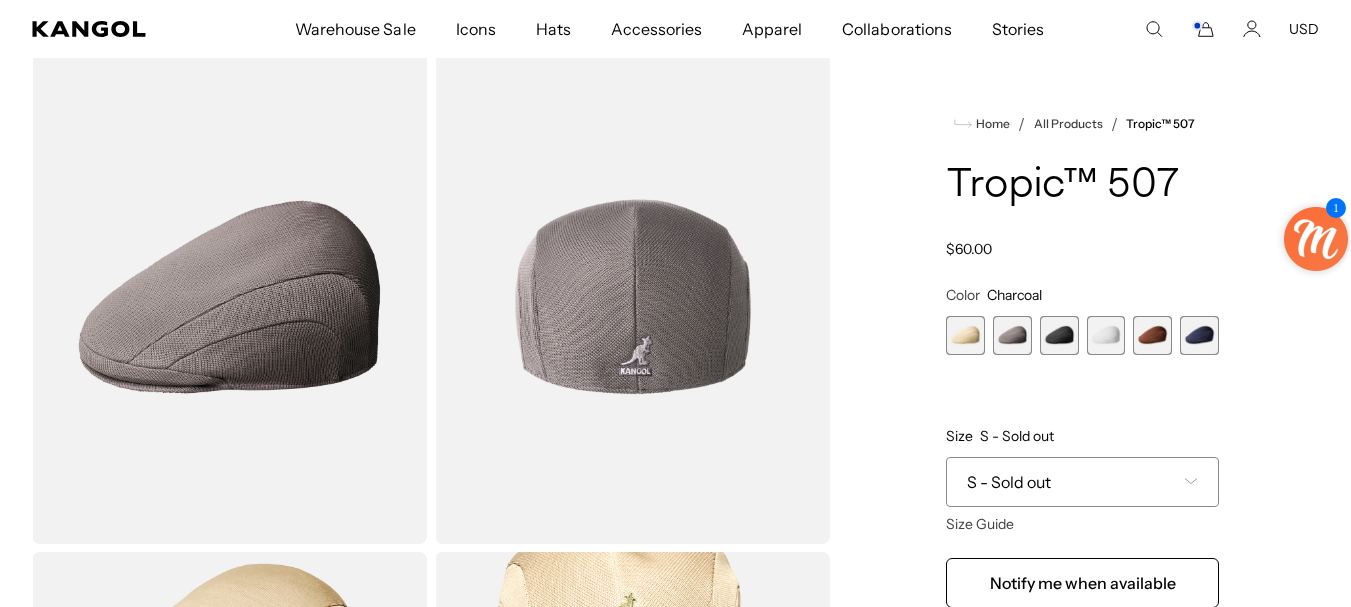 scroll, scrollTop: 0, scrollLeft: 412, axis: horizontal 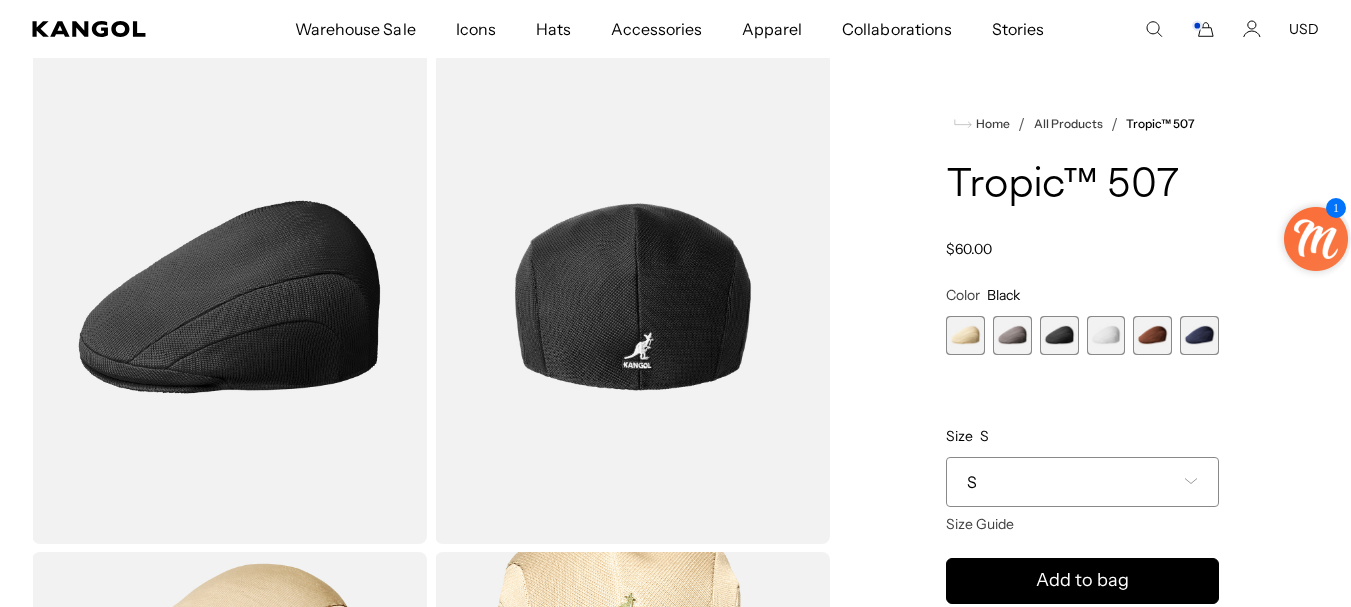 click at bounding box center (1106, 335) 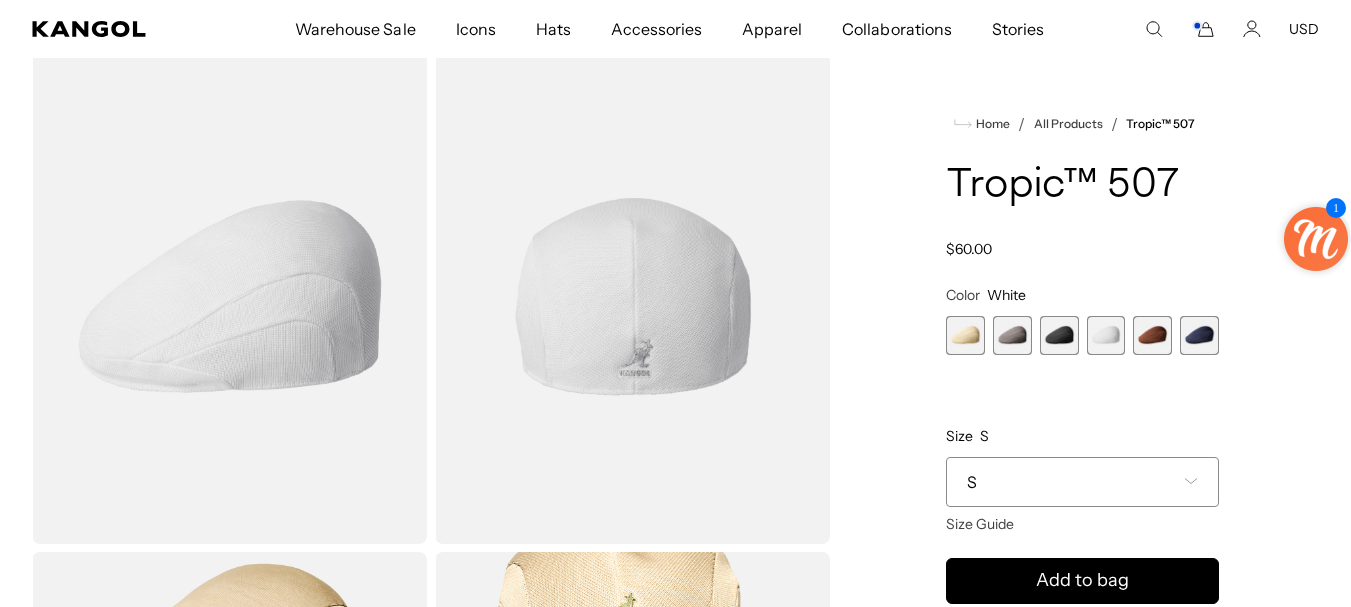 scroll, scrollTop: 0, scrollLeft: 412, axis: horizontal 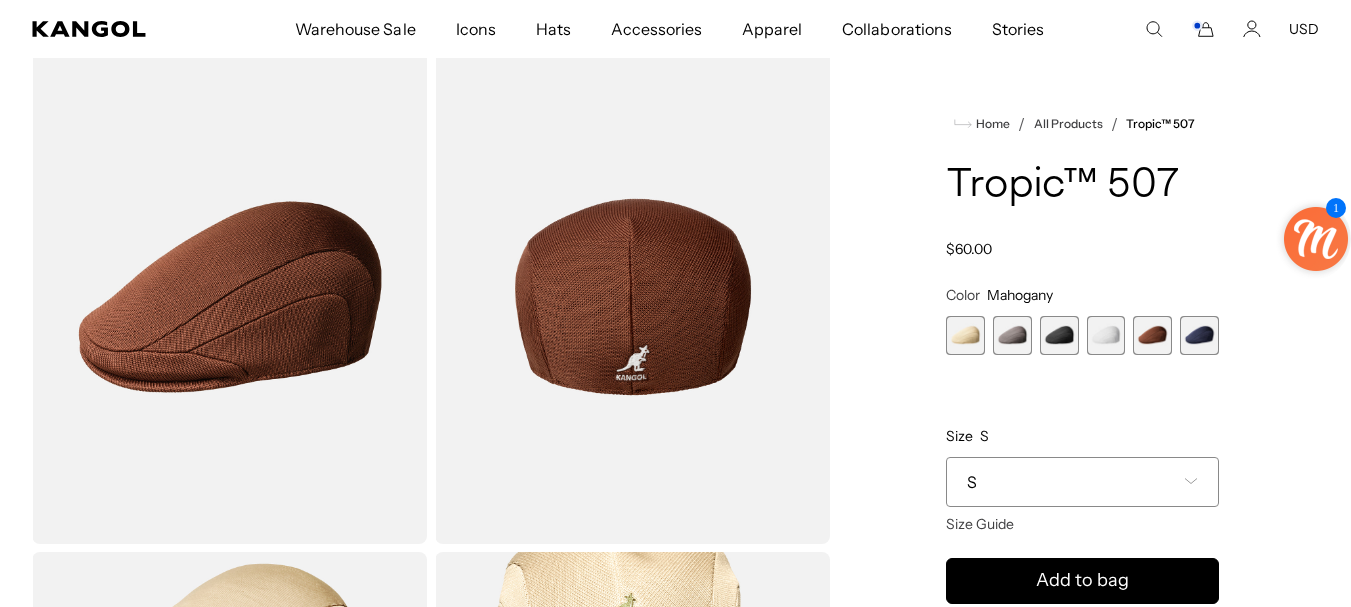 click at bounding box center (1199, 335) 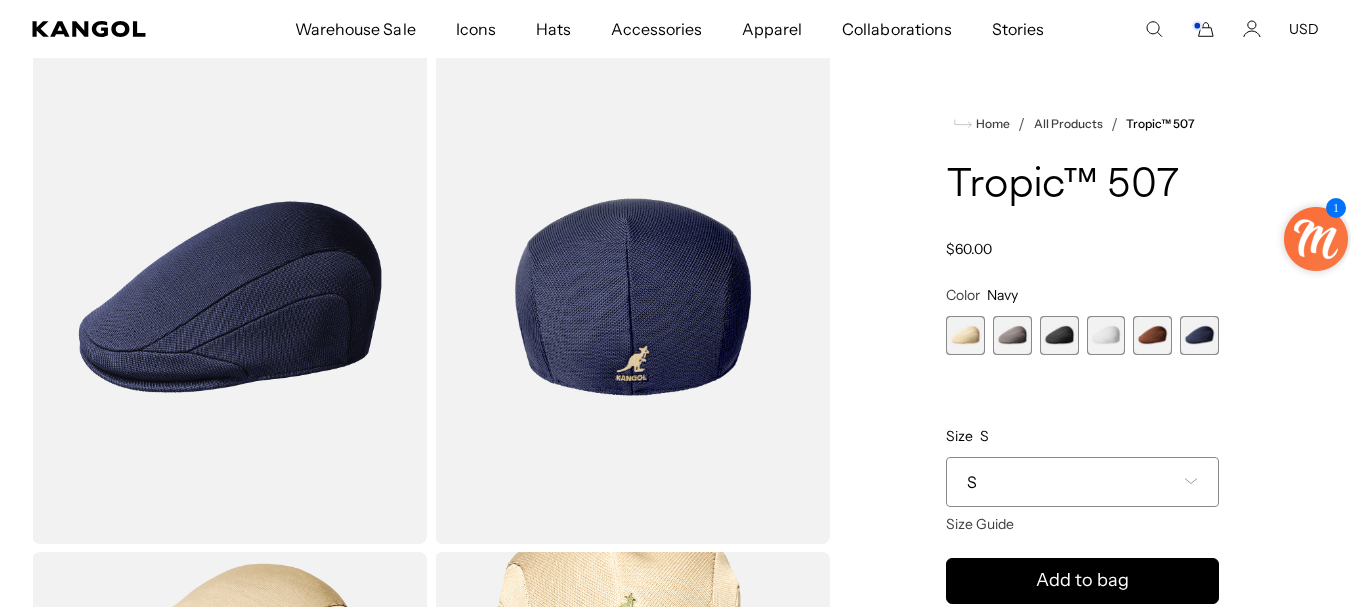scroll, scrollTop: 0, scrollLeft: 0, axis: both 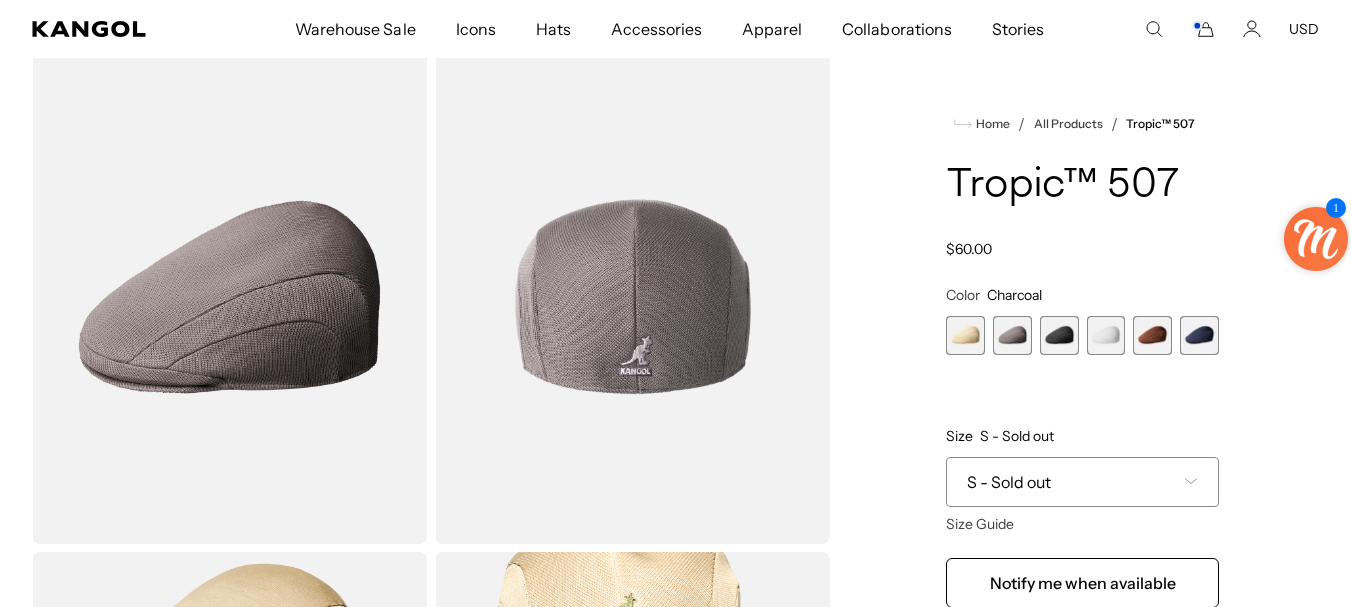 click on "Home
/
All Products
/
Tropic™ 507
Tropic™ 507
Regular price
$60.00
Regular price
Sale price
$60.00
Color
Charcoal
Previous
Next
Beige
Variant sold out or unavailable
Charcoal
Variant sold out or unavailable" at bounding box center [1082, 799] 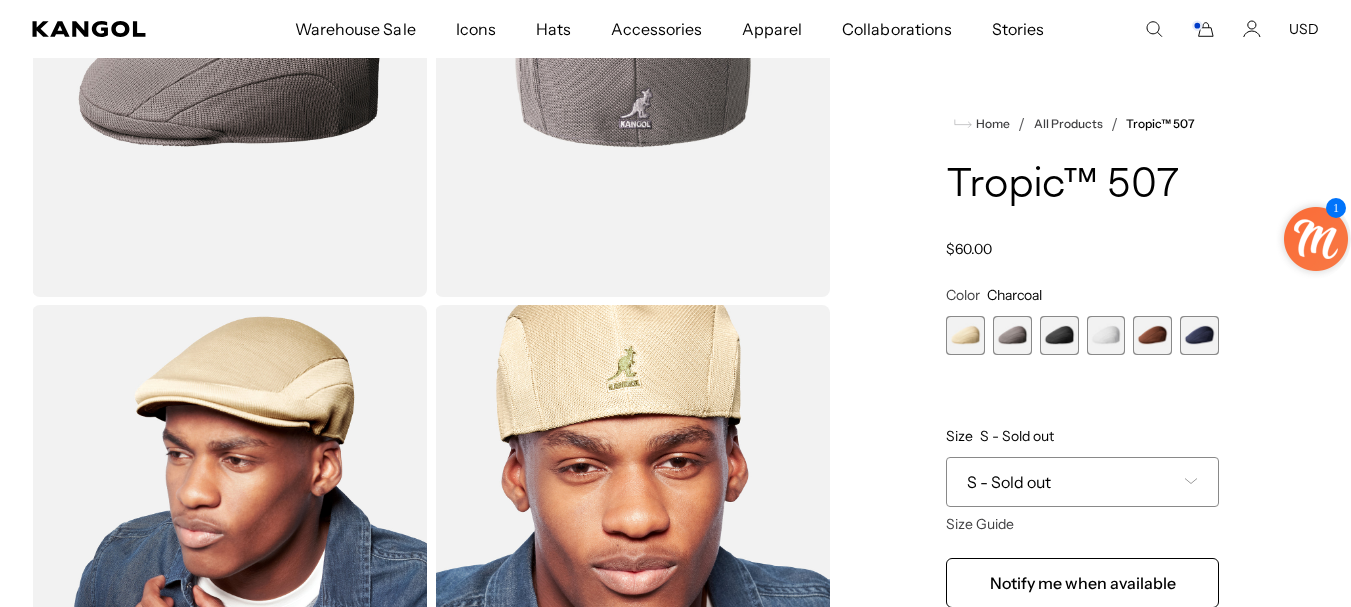 scroll, scrollTop: 360, scrollLeft: 0, axis: vertical 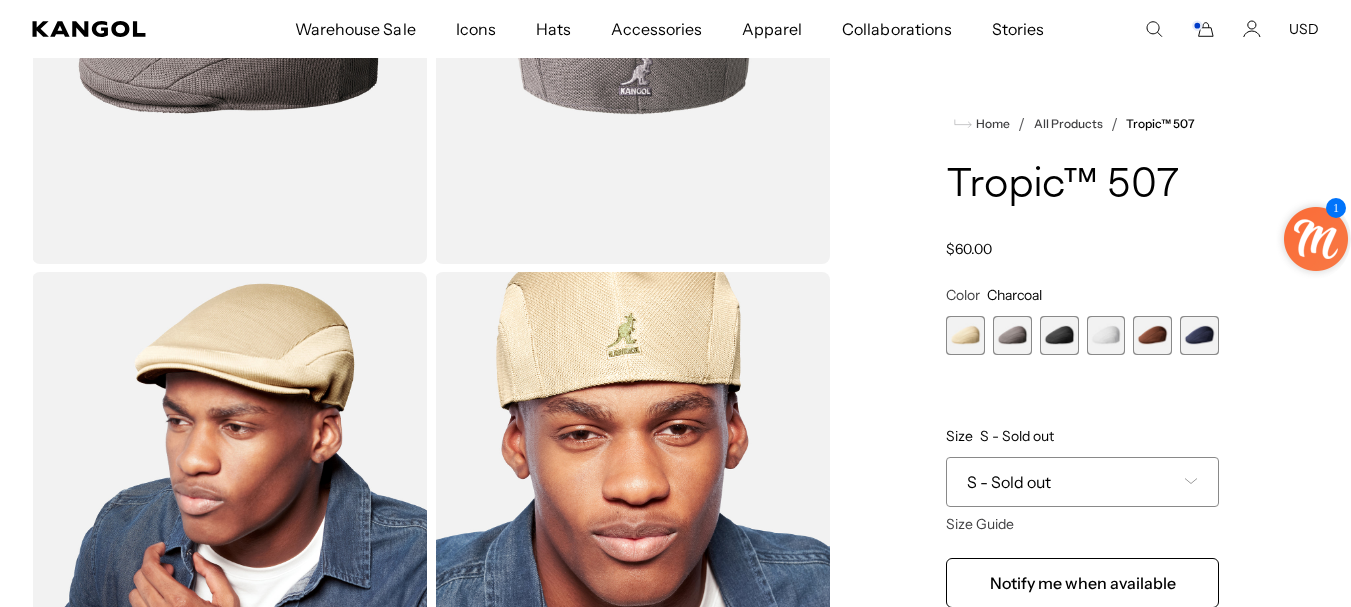 click at bounding box center [1199, 335] 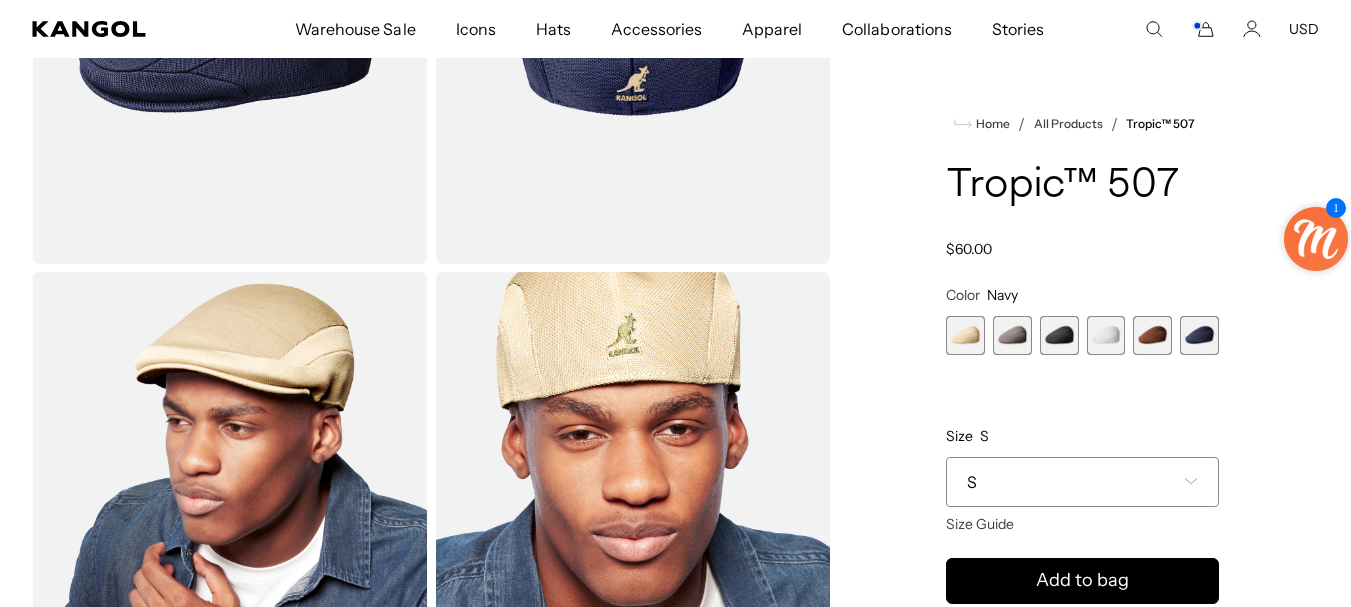 scroll, scrollTop: 0, scrollLeft: 412, axis: horizontal 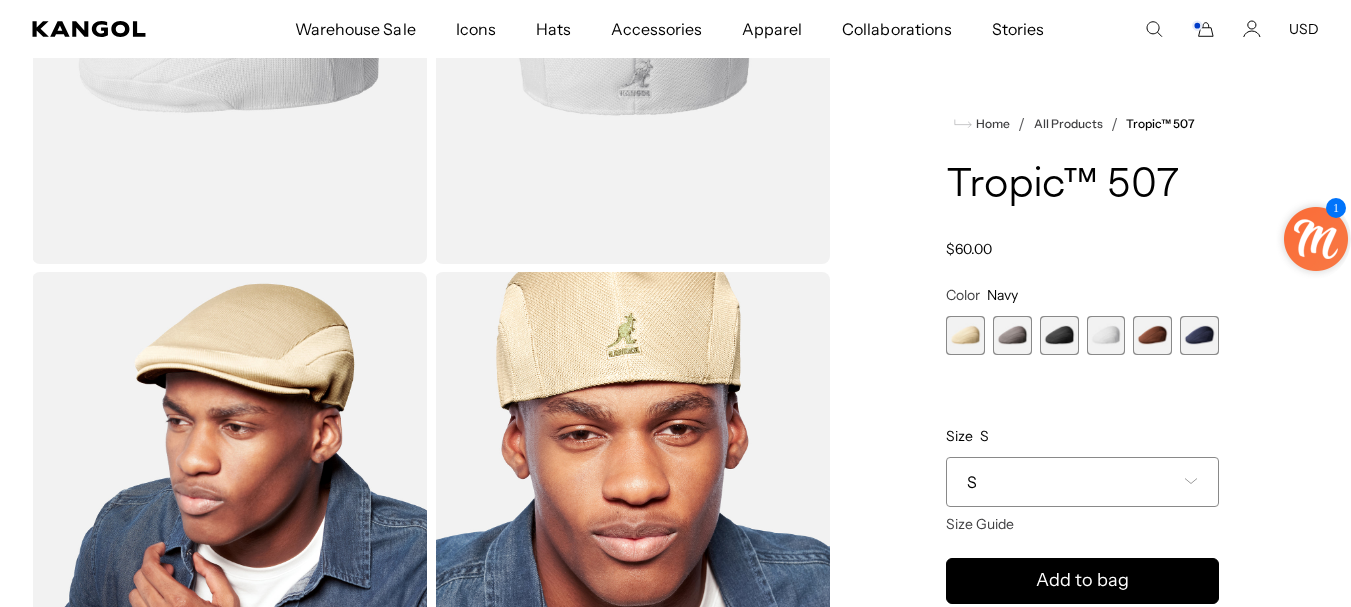 click on "Home
/
All Products
/
Tropic™ 507
Tropic™ 507
Regular price
$60.00
Regular price
Sale price
$60.00
Color
Navy
Previous
Next
Beige
Variant sold out or unavailable
Charcoal
Variant sold out or unavailable" at bounding box center (1082, 519) 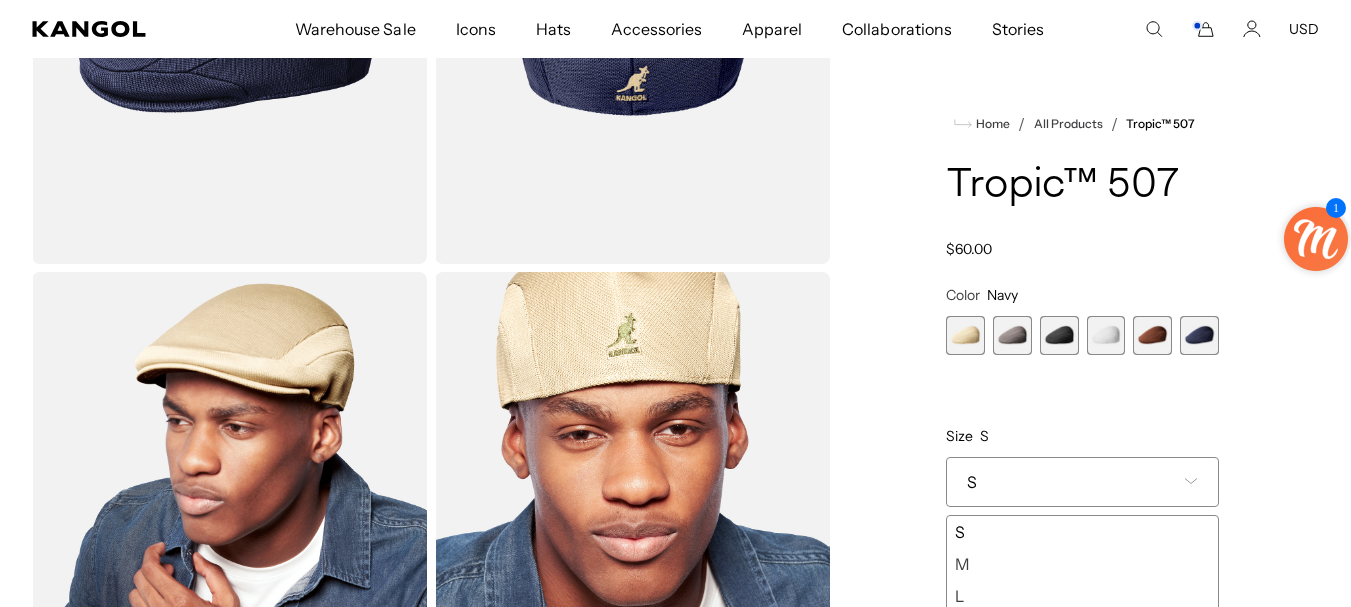 scroll, scrollTop: 0, scrollLeft: 412, axis: horizontal 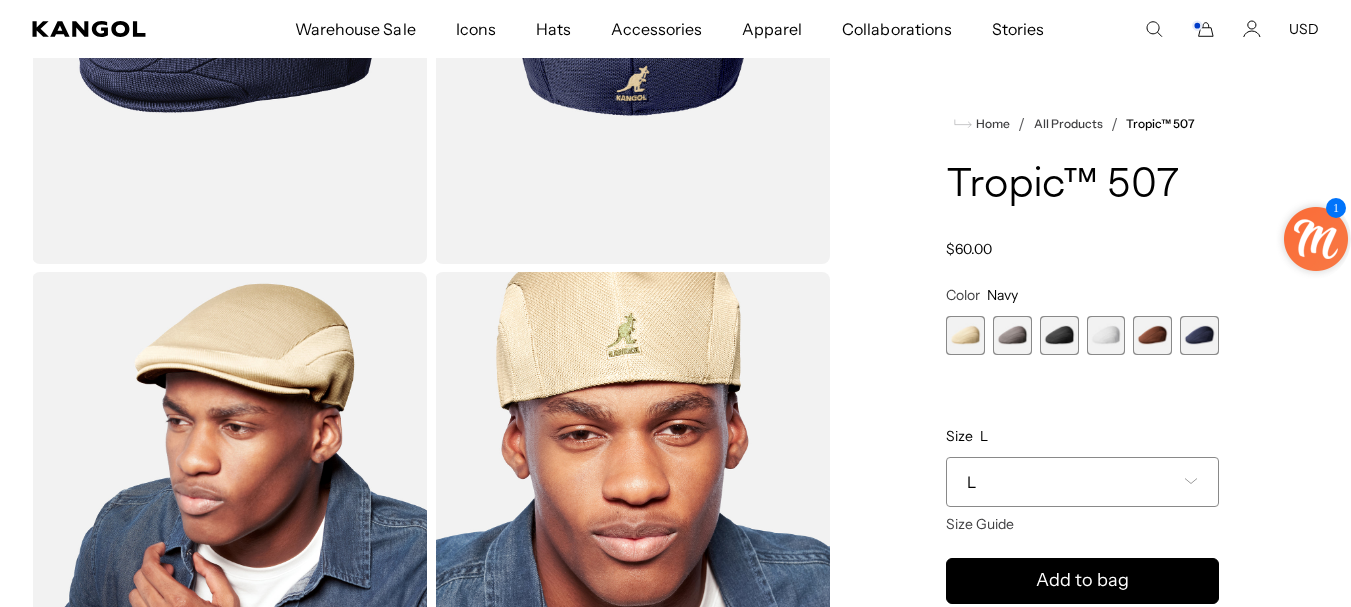 click on "Home
/
All Products
/
Tropic™ 507
Tropic™ 507
Regular price
$60.00
Regular price
Sale price
$60.00
Color
Navy
Previous
Next
Beige
Variant sold out or unavailable
Charcoal
Variant sold out or unavailable" at bounding box center (1082, 519) 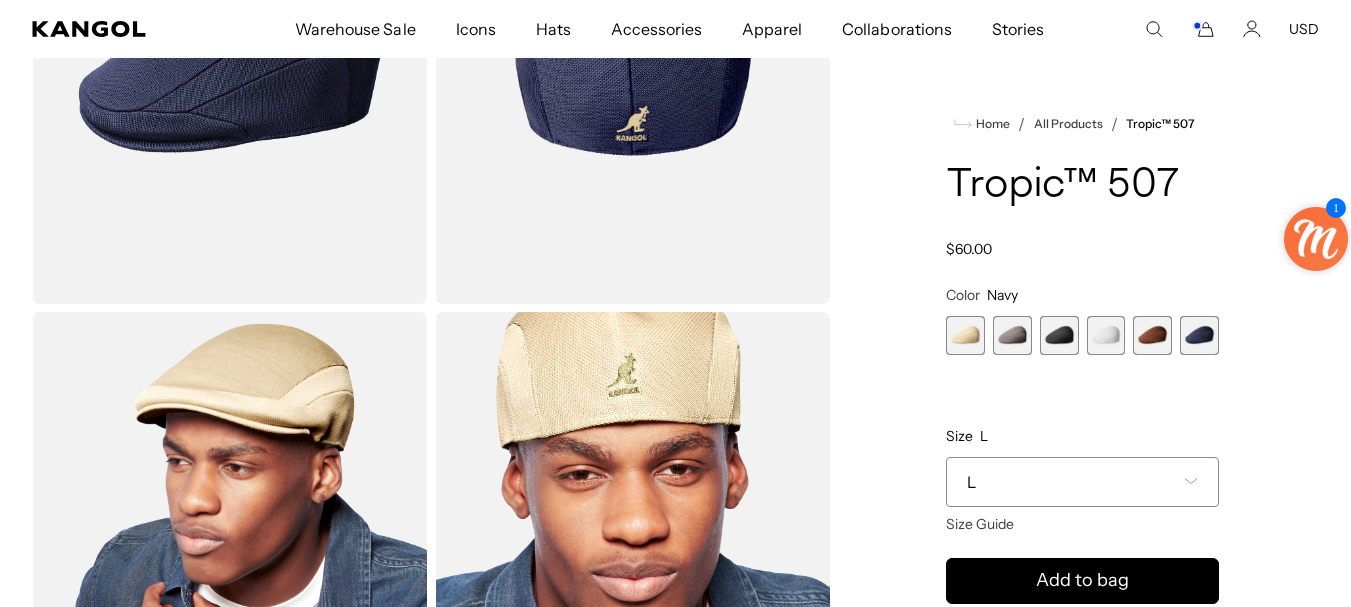 scroll, scrollTop: 212, scrollLeft: 0, axis: vertical 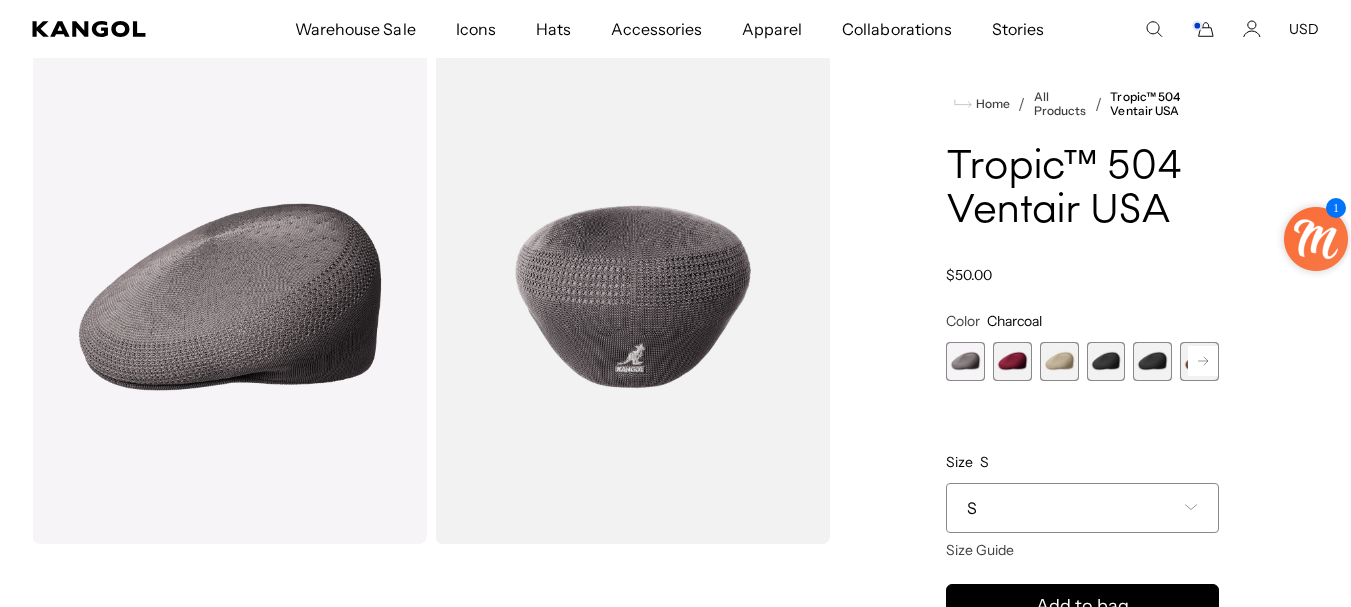 click on "S" at bounding box center (1082, 508) 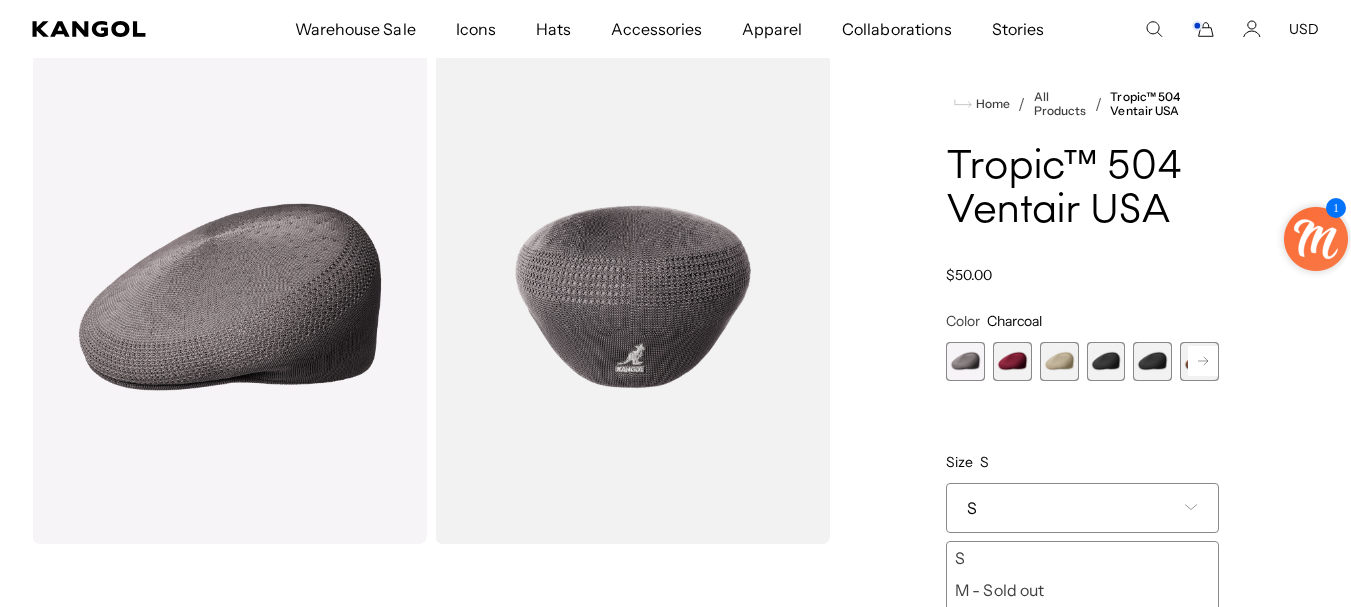 scroll, scrollTop: 0, scrollLeft: 412, axis: horizontal 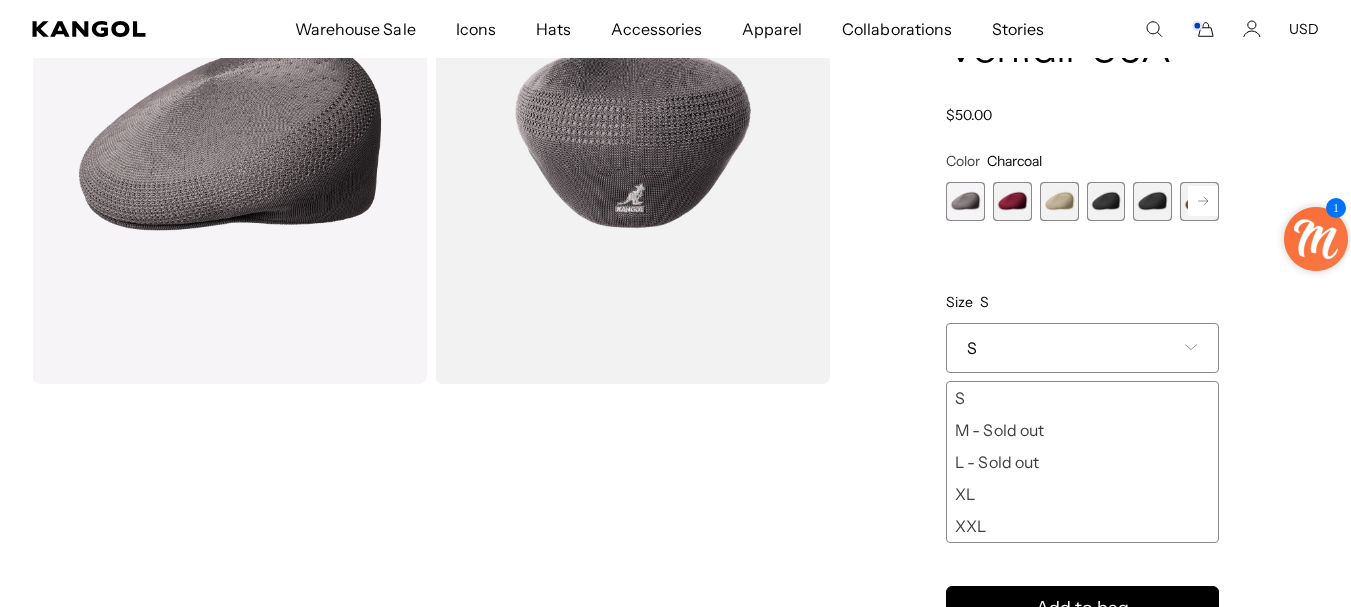 click at bounding box center [965, 201] 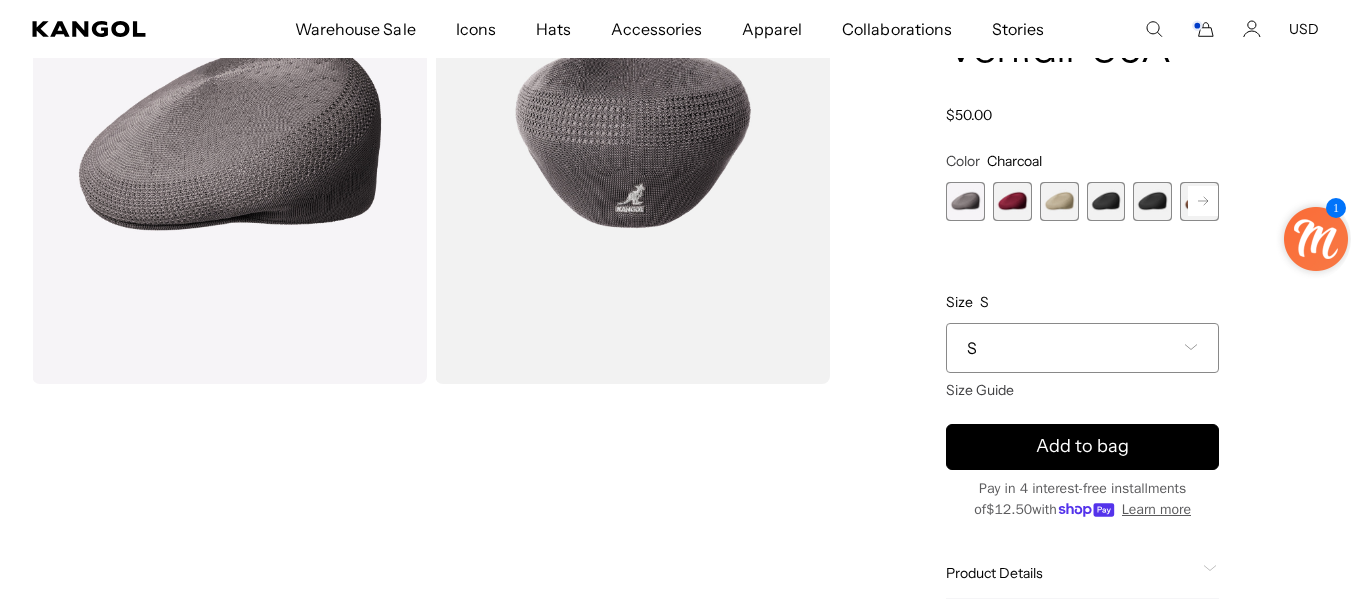 click at bounding box center [1012, 201] 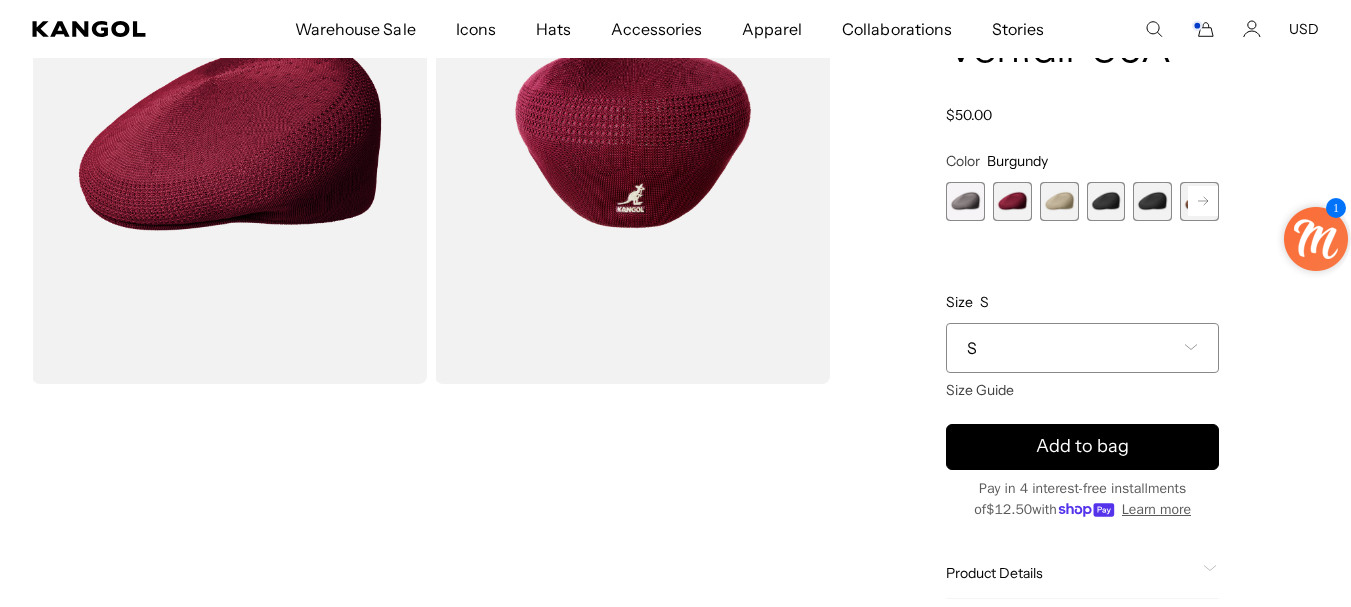 click at bounding box center [1059, 201] 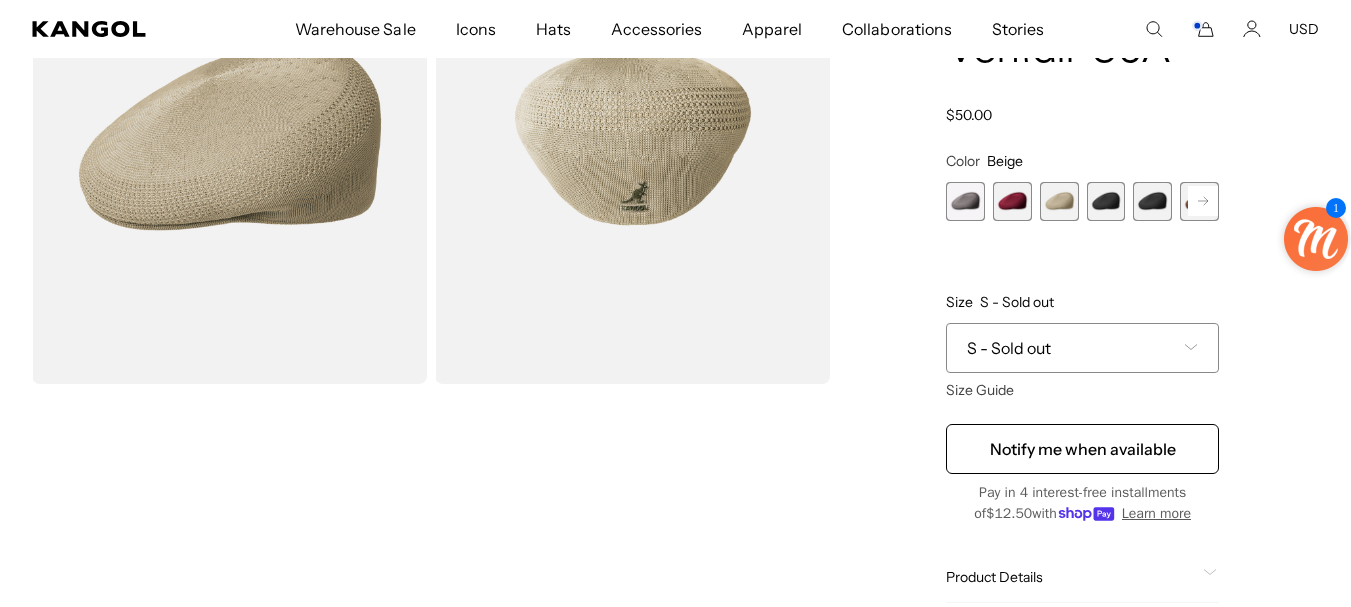 click at bounding box center [1106, 201] 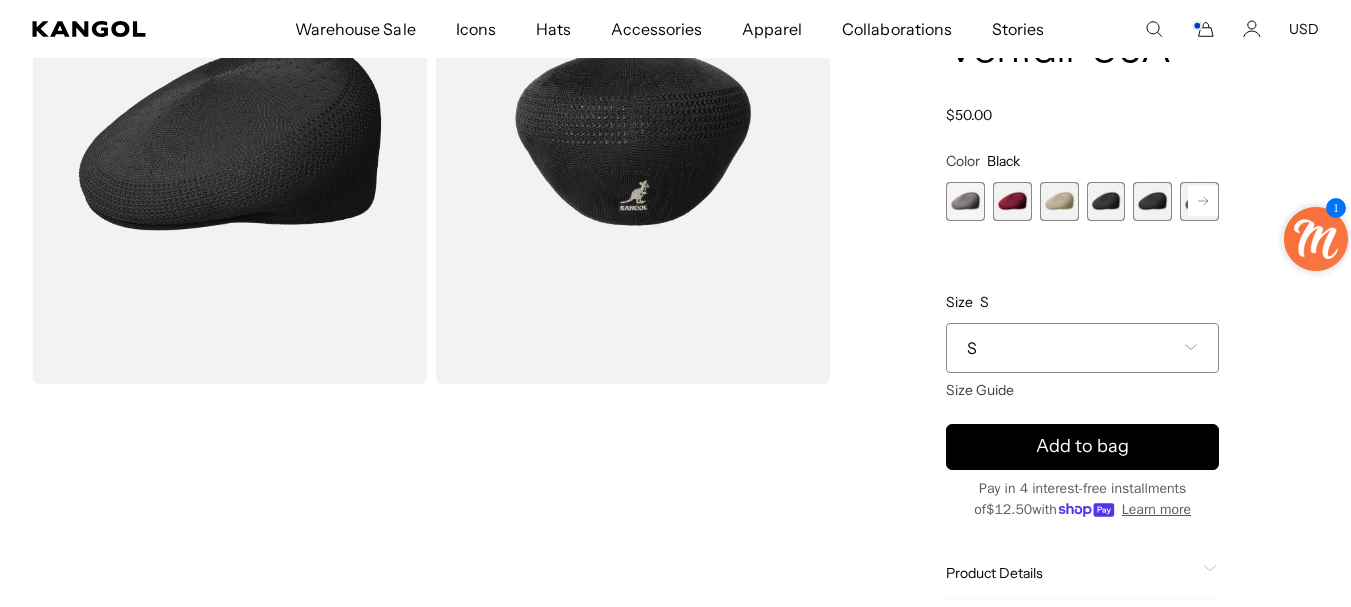 scroll, scrollTop: 0, scrollLeft: 412, axis: horizontal 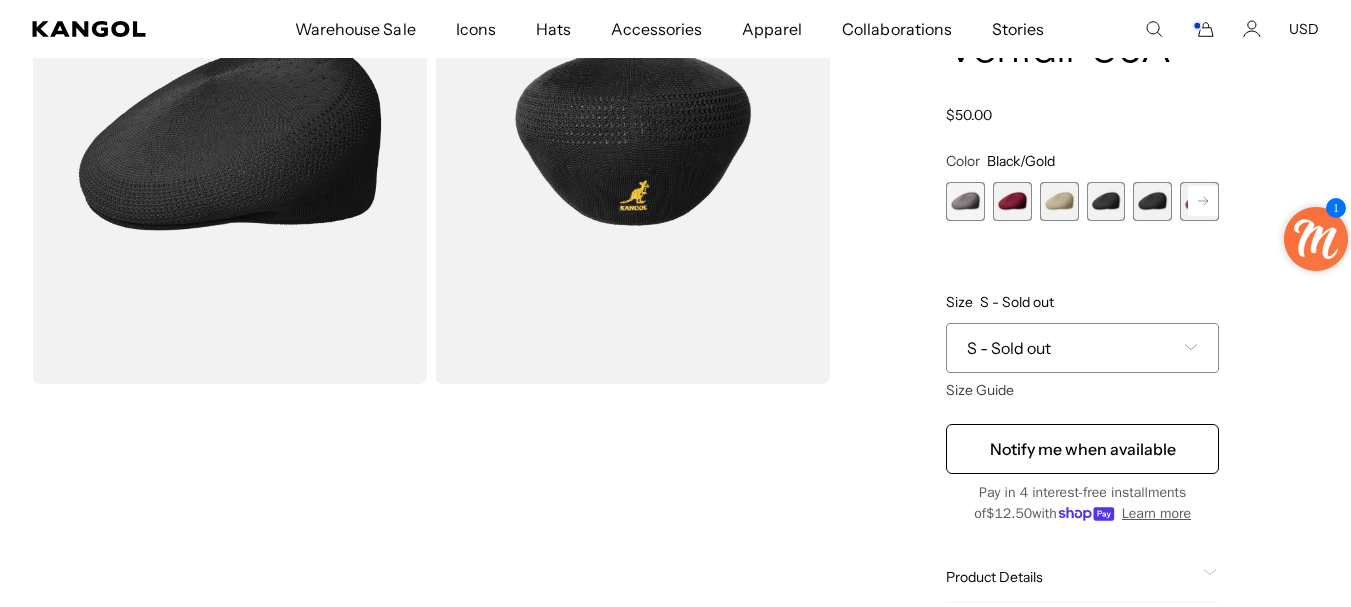 click 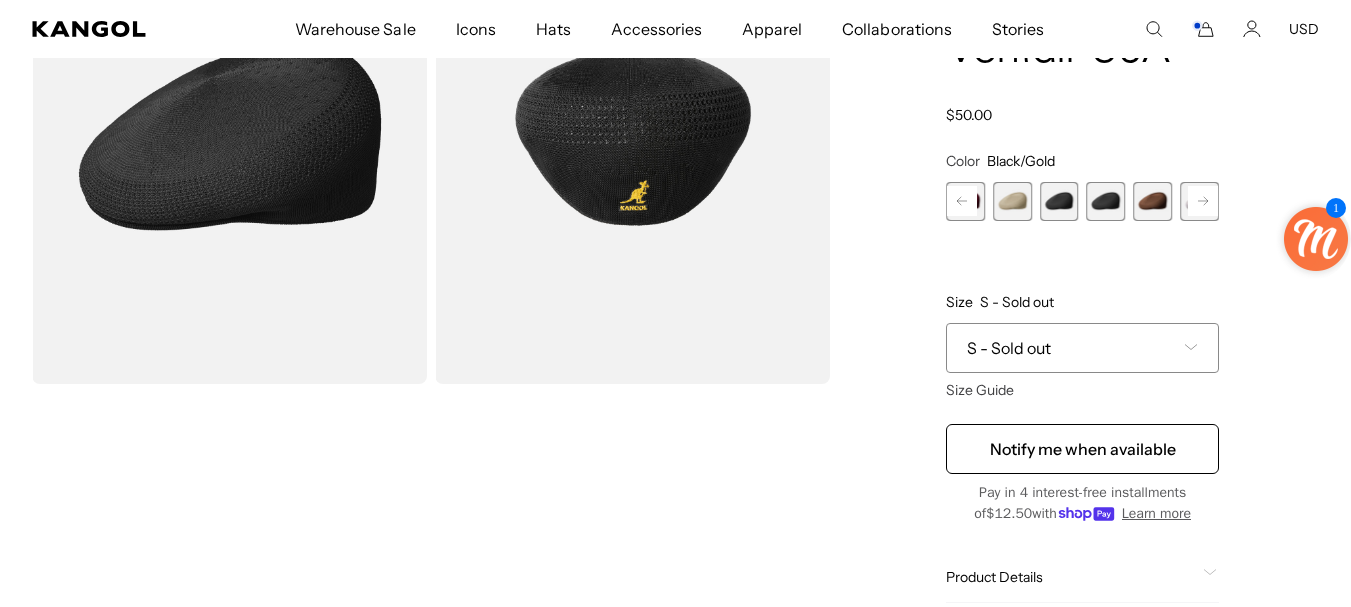 scroll, scrollTop: 0, scrollLeft: 412, axis: horizontal 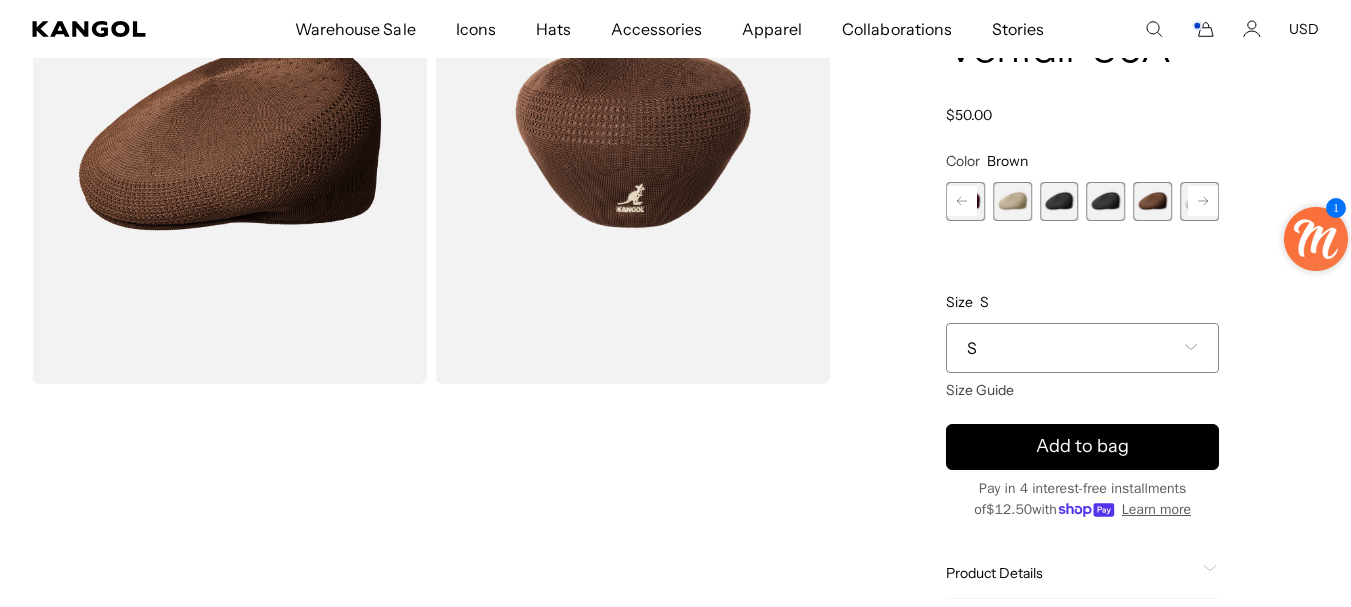click on "Next" at bounding box center (1203, 201) 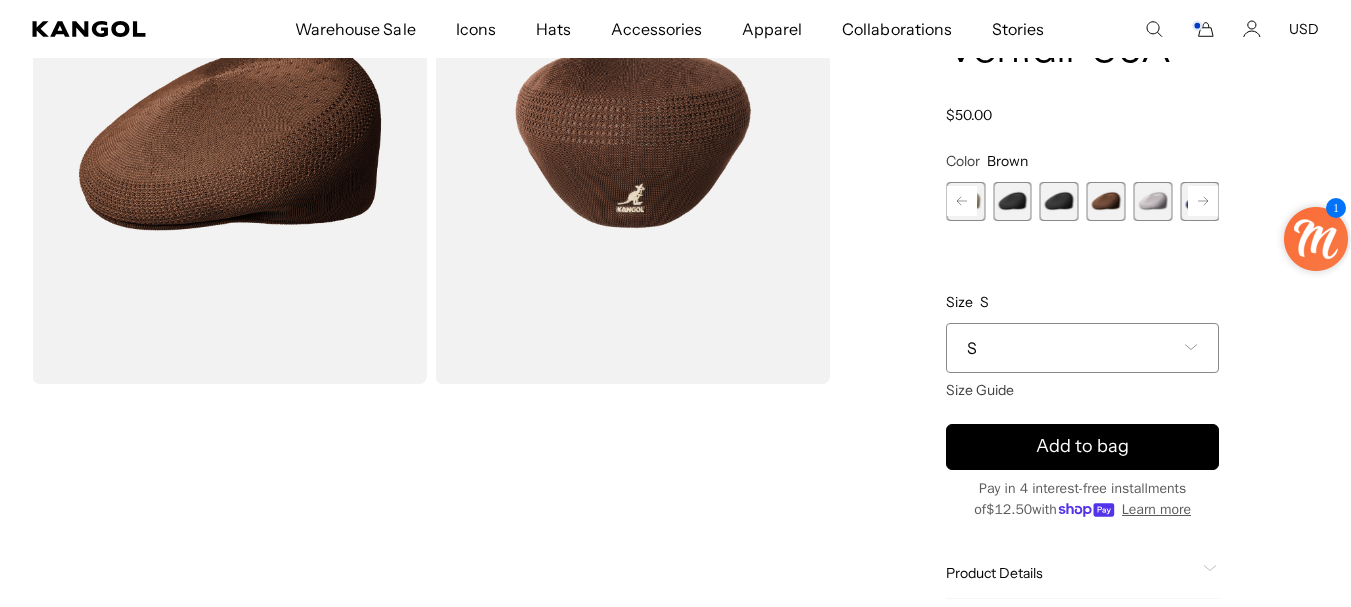click at bounding box center [1152, 201] 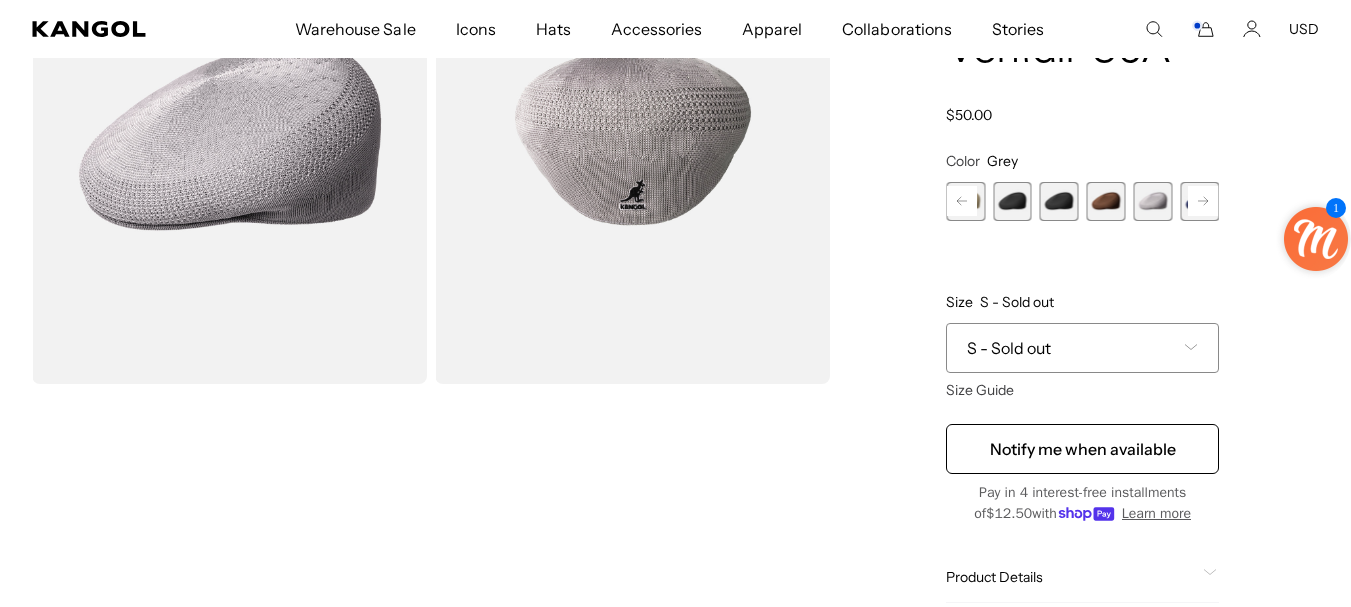 scroll, scrollTop: 0, scrollLeft: 412, axis: horizontal 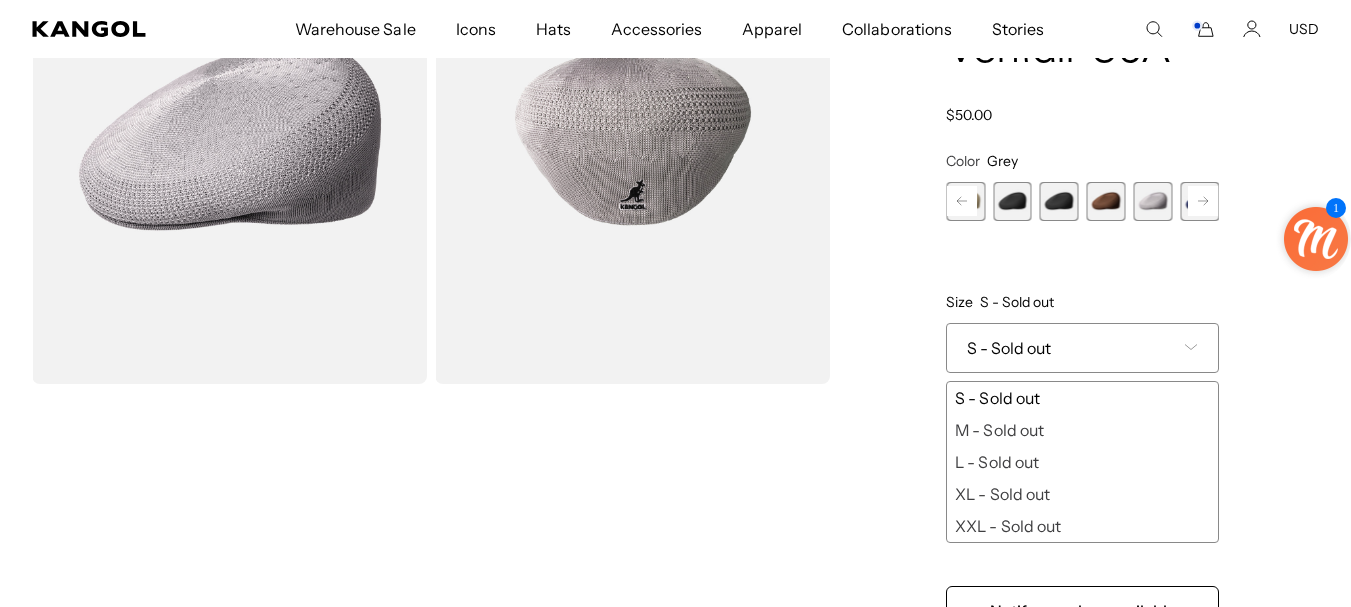 click on "Home
/
All Products
/
Tropic™ 504 Ventair USA
Tropic™ 504 Ventair USA
Regular price
$50.00
Regular price
Sale price
$50.00
Color
Grey
Previous
Next
Charcoal
Variant sold out or unavailable
Burgundy
Variant sold out or unavailable" at bounding box center [1082, 406] 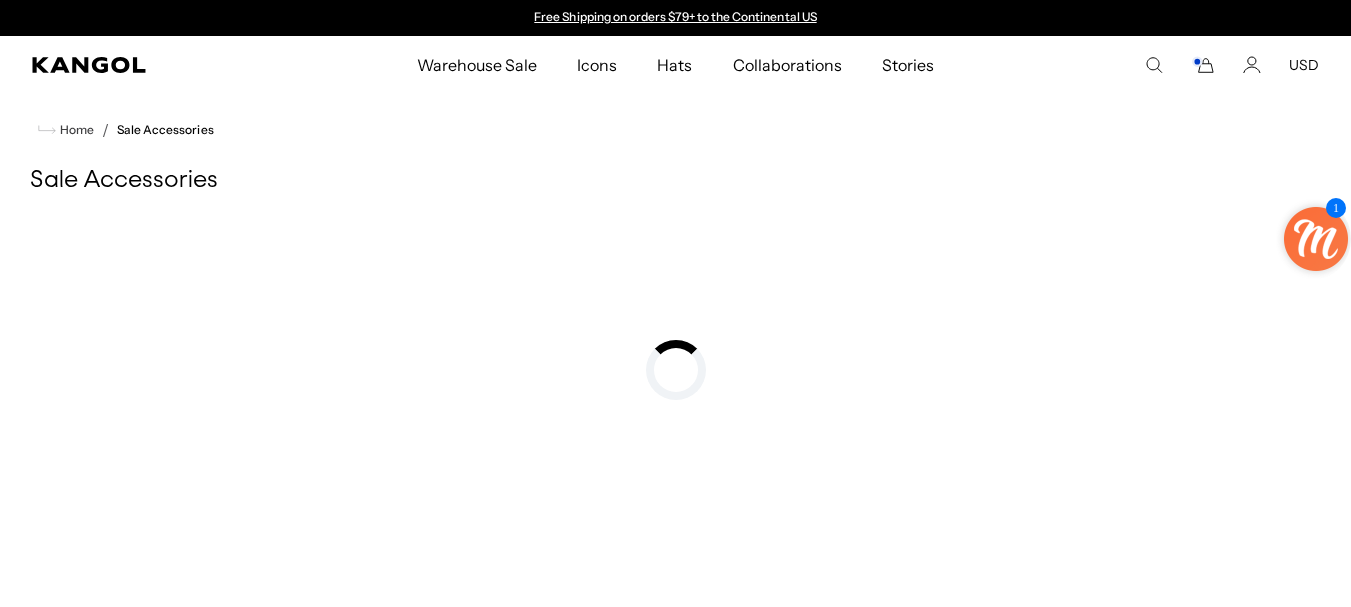 scroll, scrollTop: 0, scrollLeft: 0, axis: both 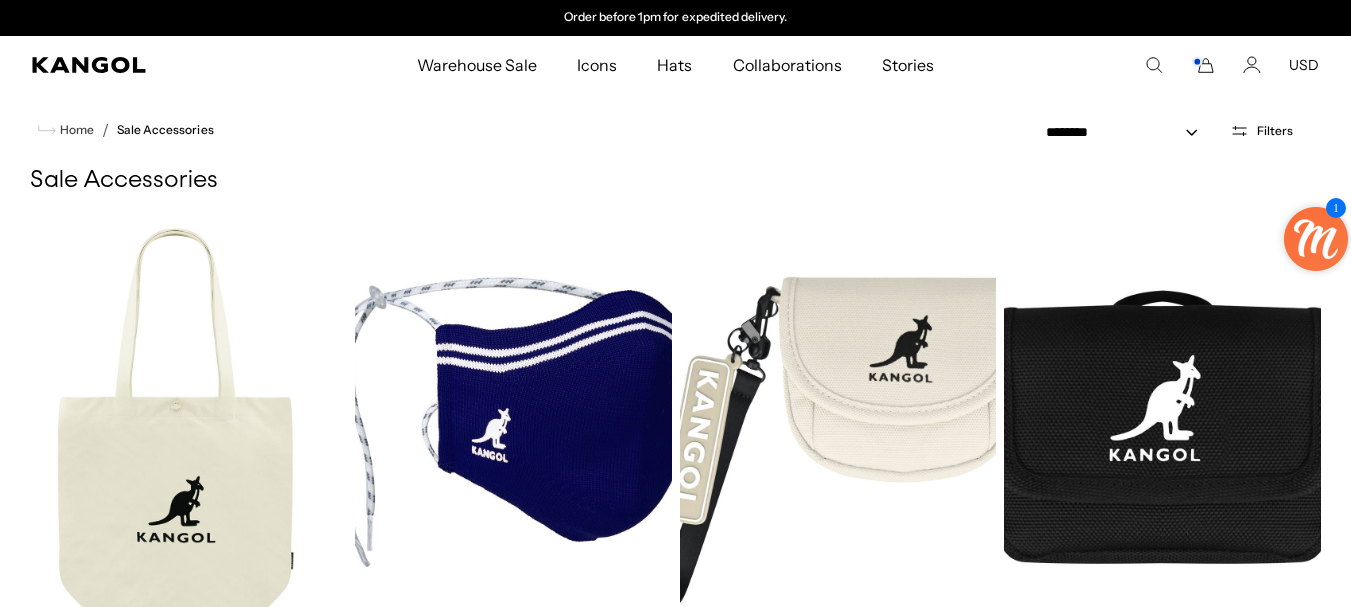 click on "**********" at bounding box center [1179, 130] 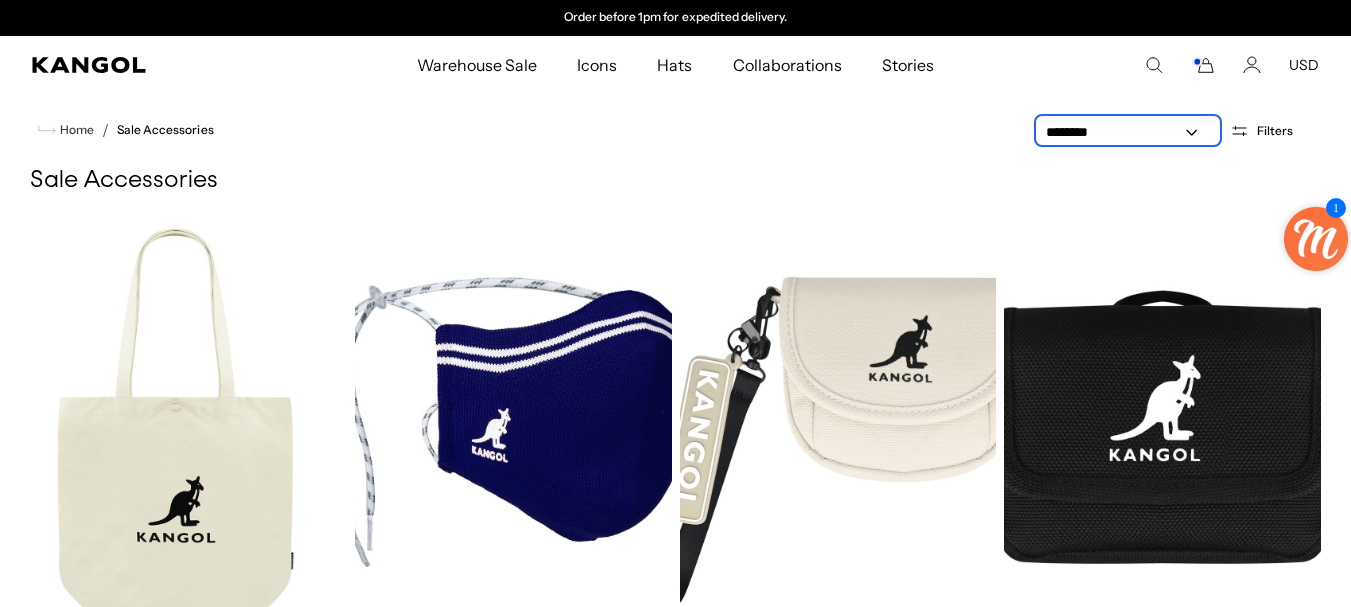 click on "**********" at bounding box center [1128, 132] 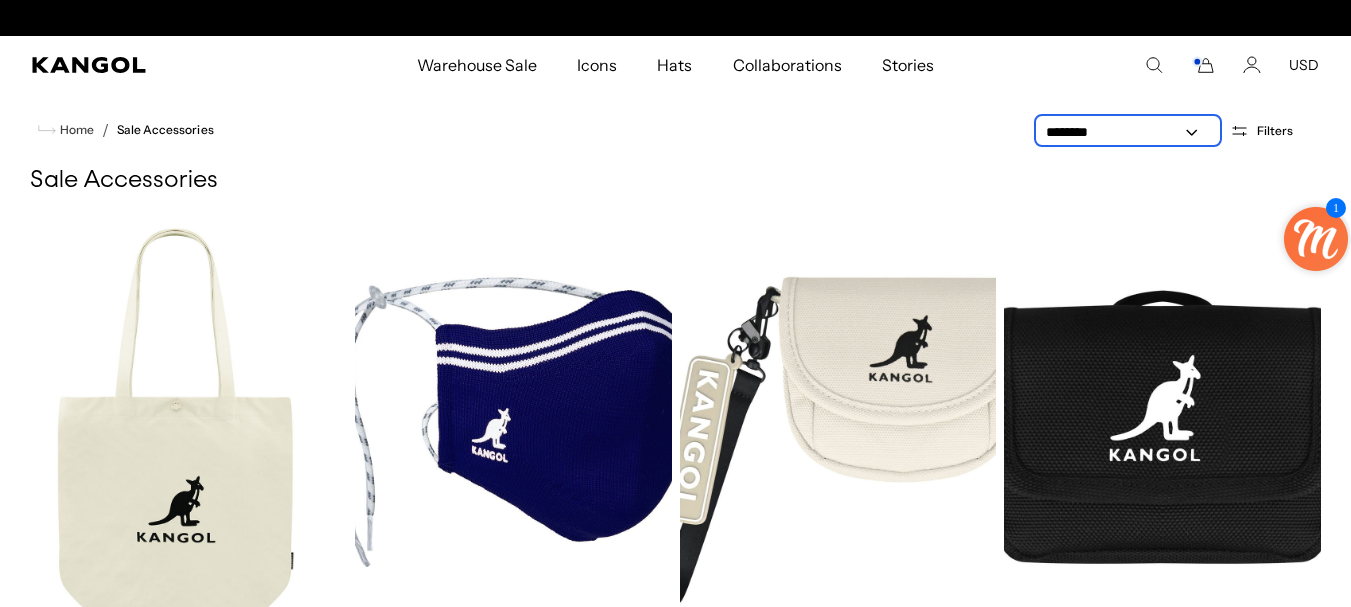 scroll, scrollTop: 0, scrollLeft: 0, axis: both 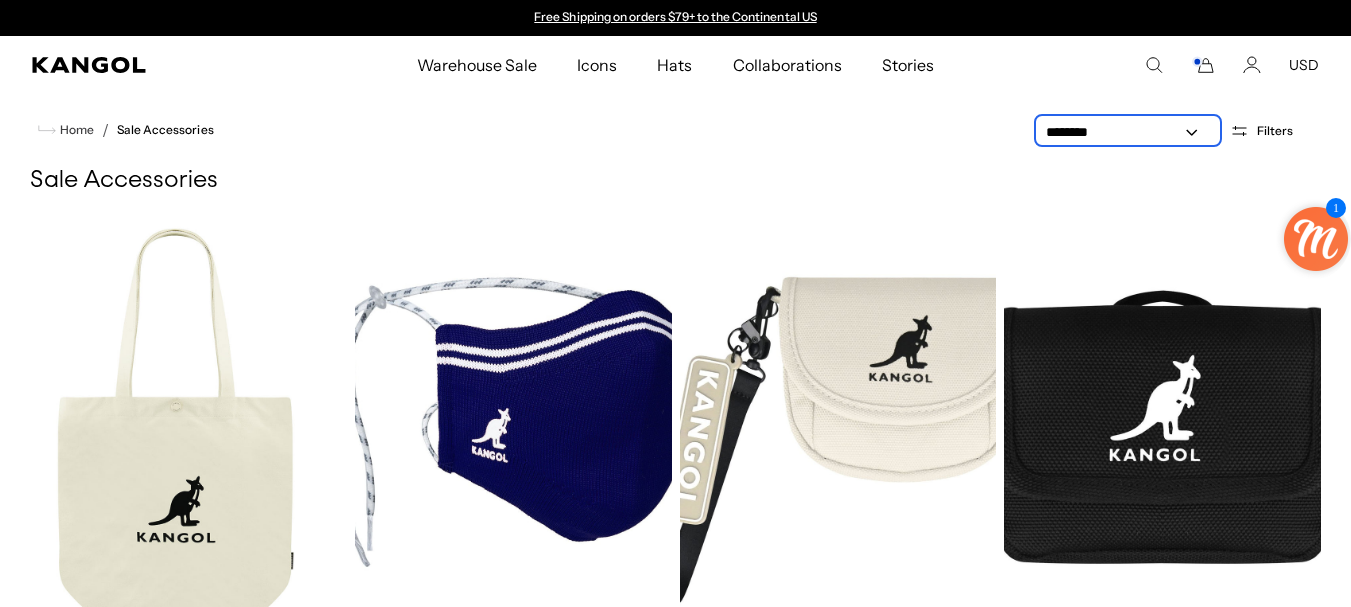 click on "**********" at bounding box center [1128, 132] 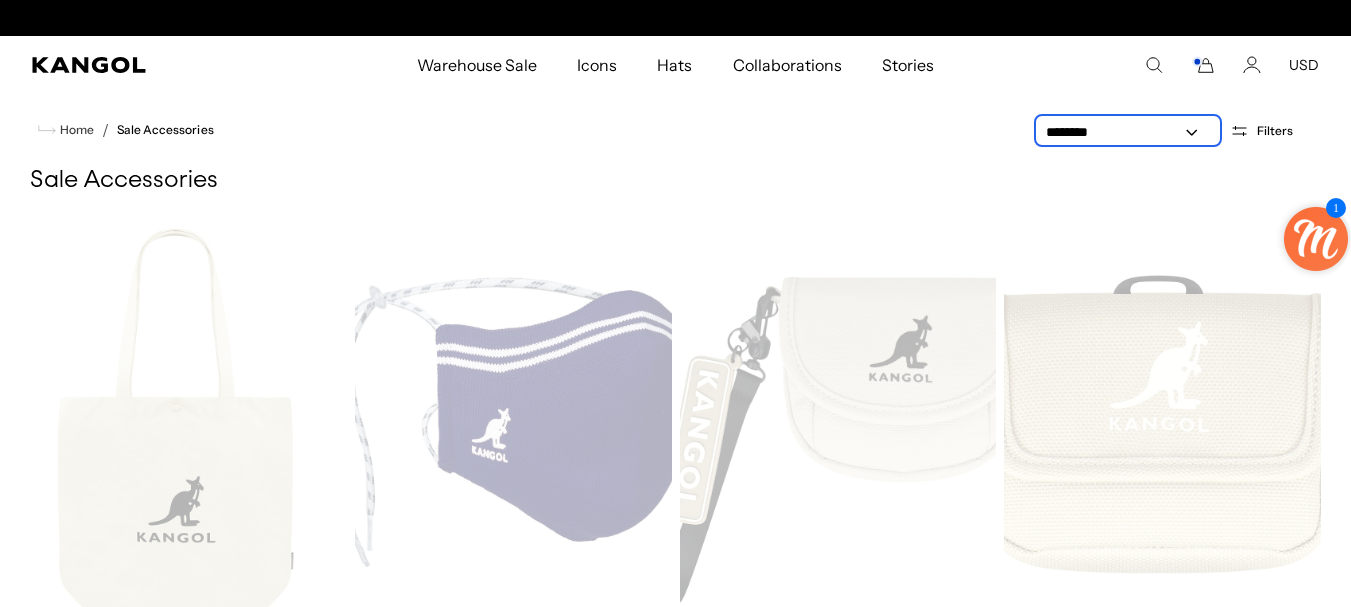 scroll, scrollTop: 0, scrollLeft: 412, axis: horizontal 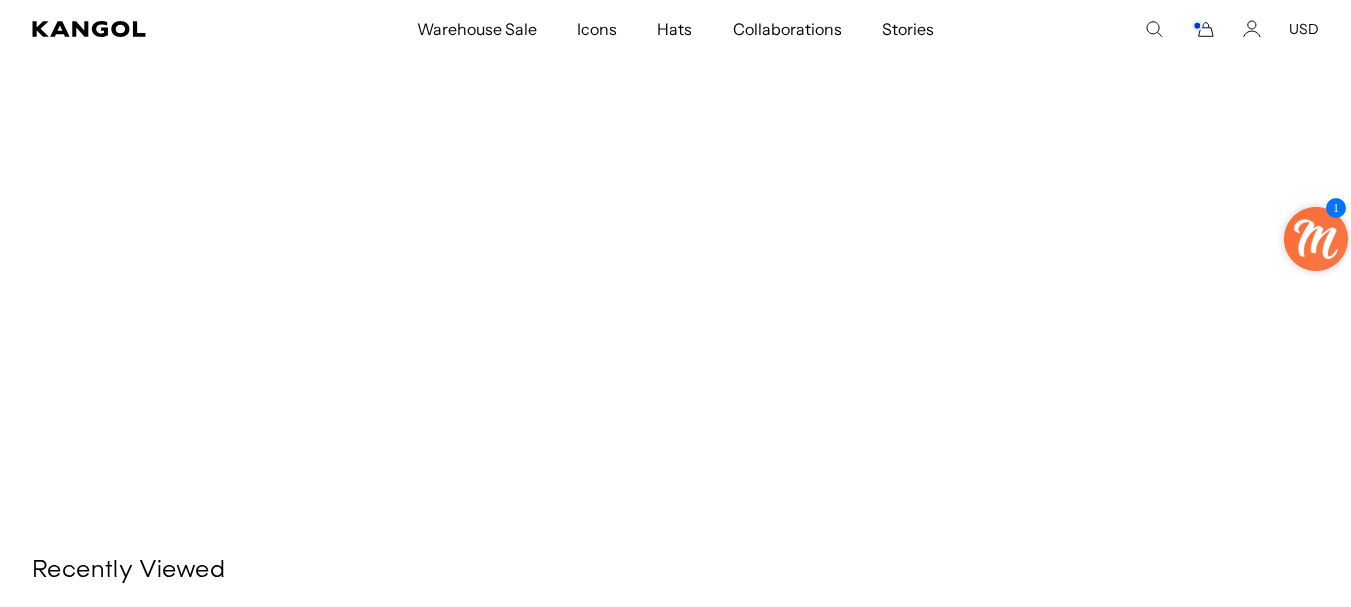 select on "*****" 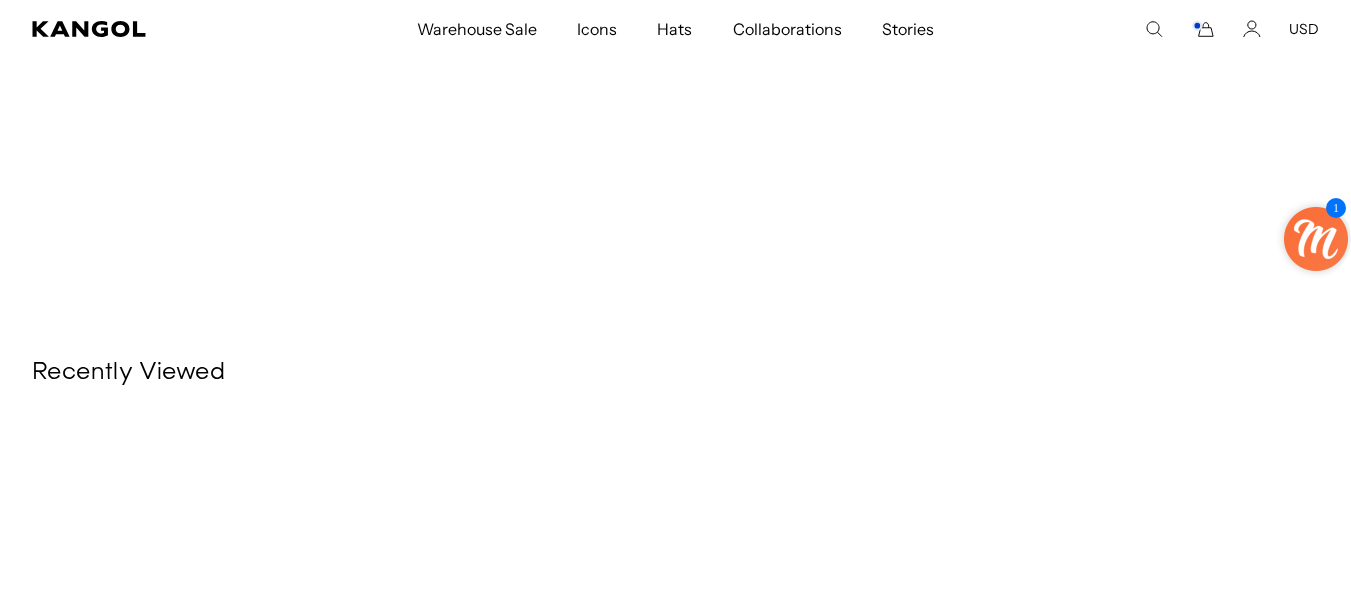 scroll, scrollTop: 983, scrollLeft: 0, axis: vertical 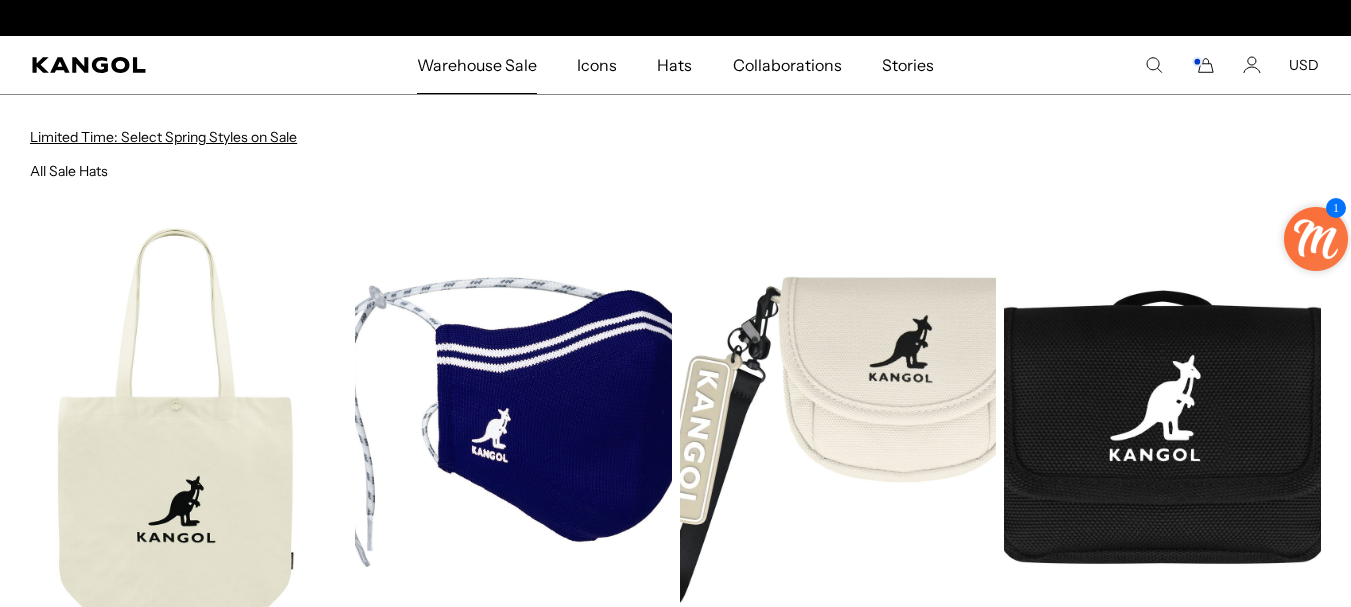 click on "Limited Time: Select Spring Styles on Sale" at bounding box center [163, 137] 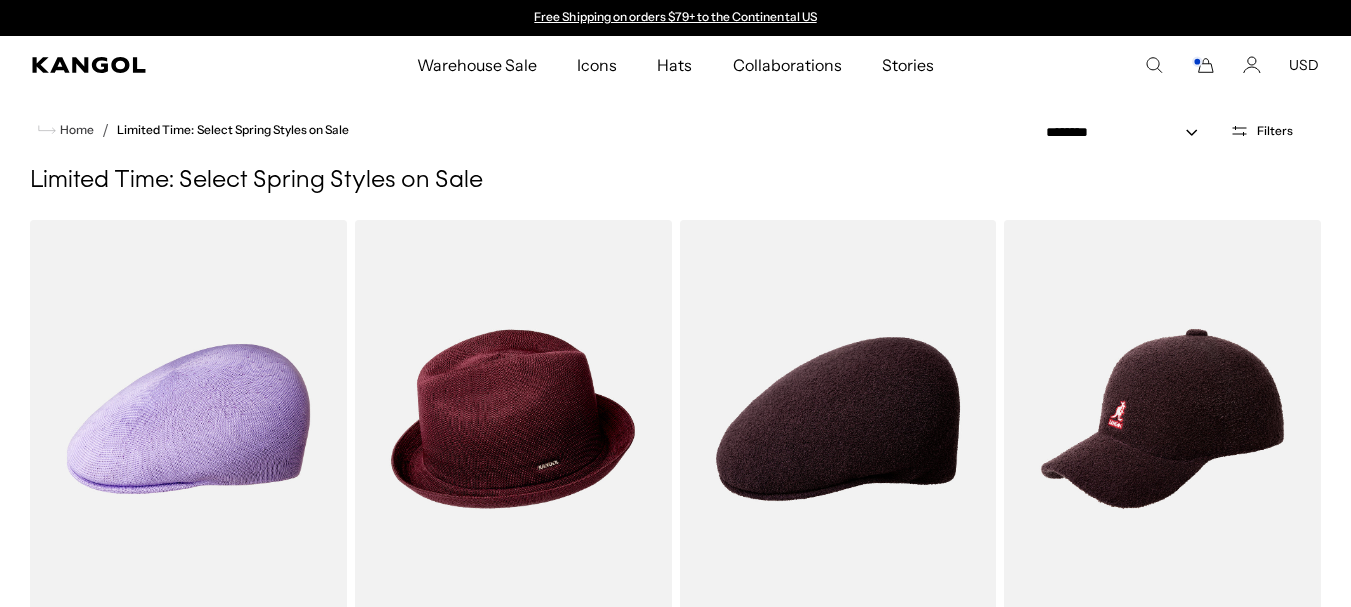 scroll, scrollTop: 0, scrollLeft: 0, axis: both 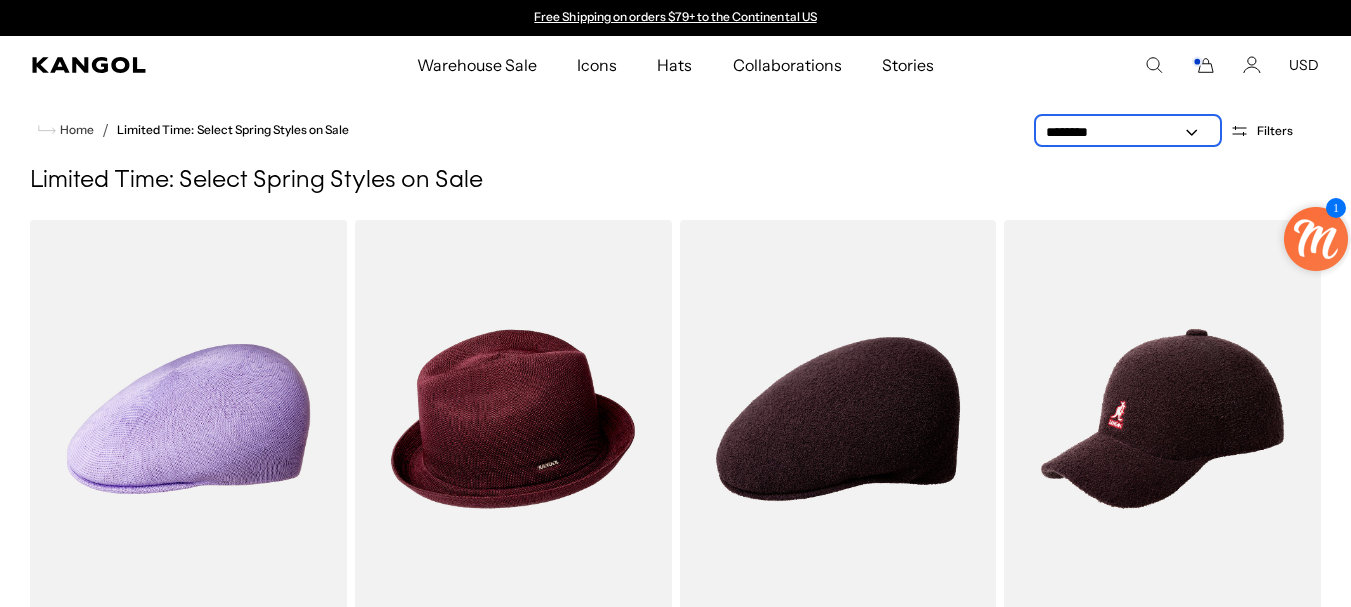 click on "**********" at bounding box center (1128, 132) 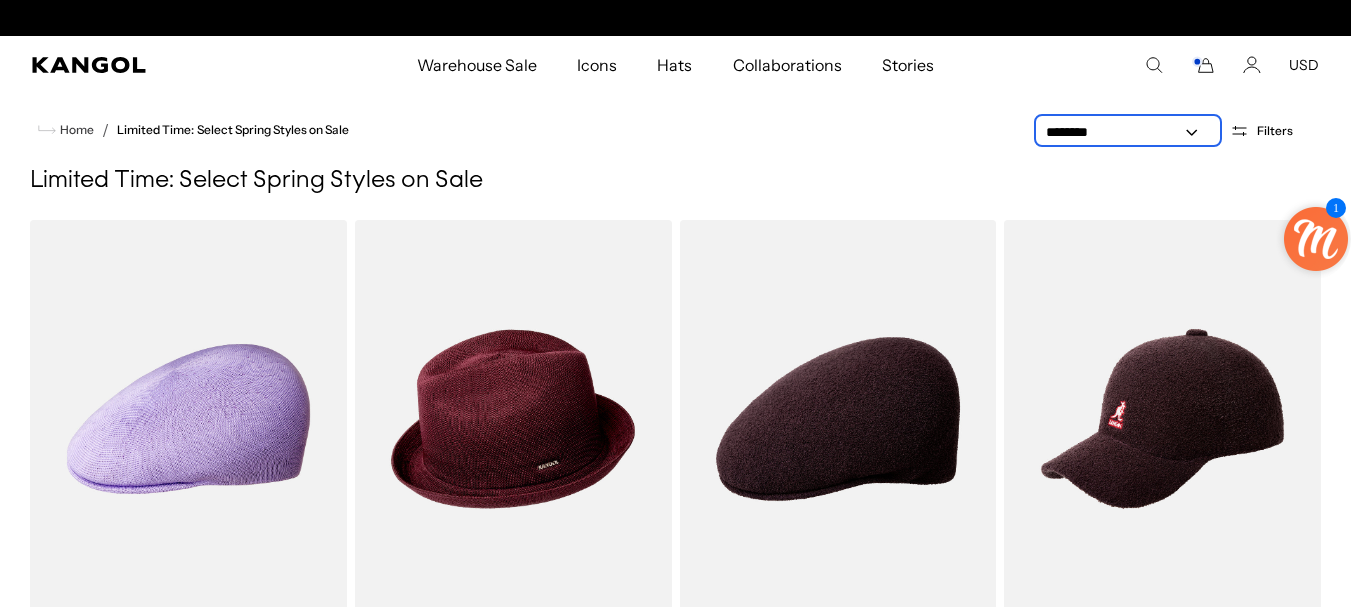 scroll, scrollTop: 0, scrollLeft: 412, axis: horizontal 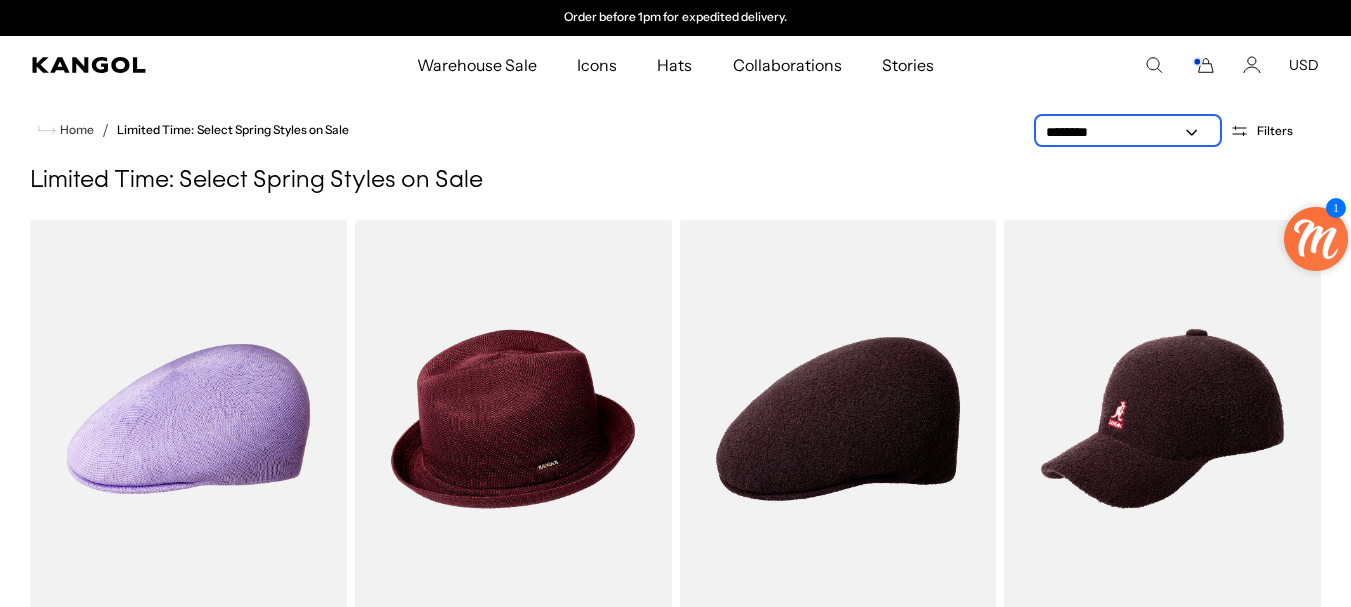 select on "*****" 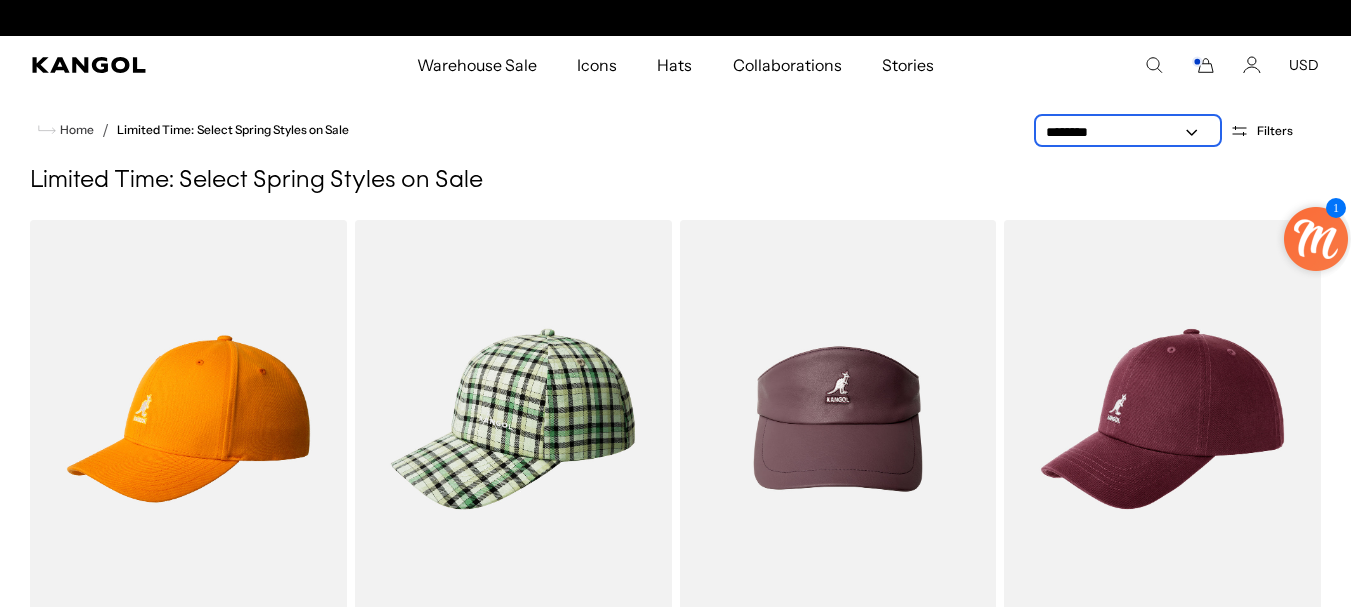 scroll, scrollTop: 0, scrollLeft: 0, axis: both 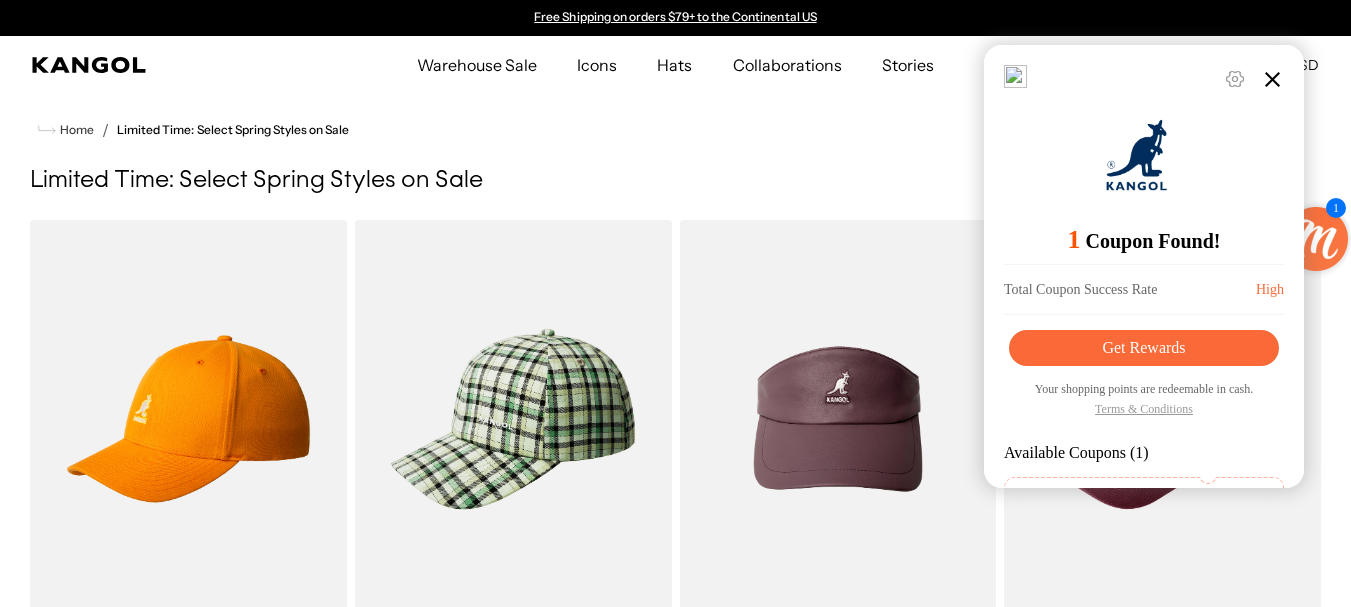 click at bounding box center (1272, 79) 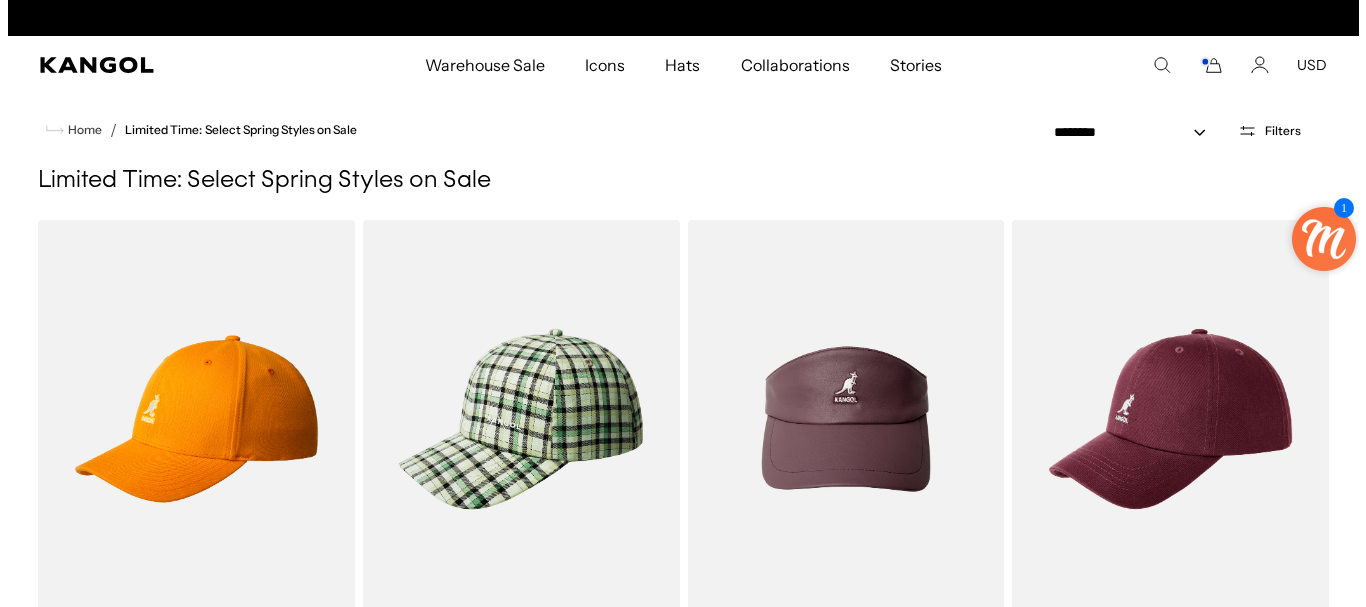 scroll, scrollTop: 0, scrollLeft: 412, axis: horizontal 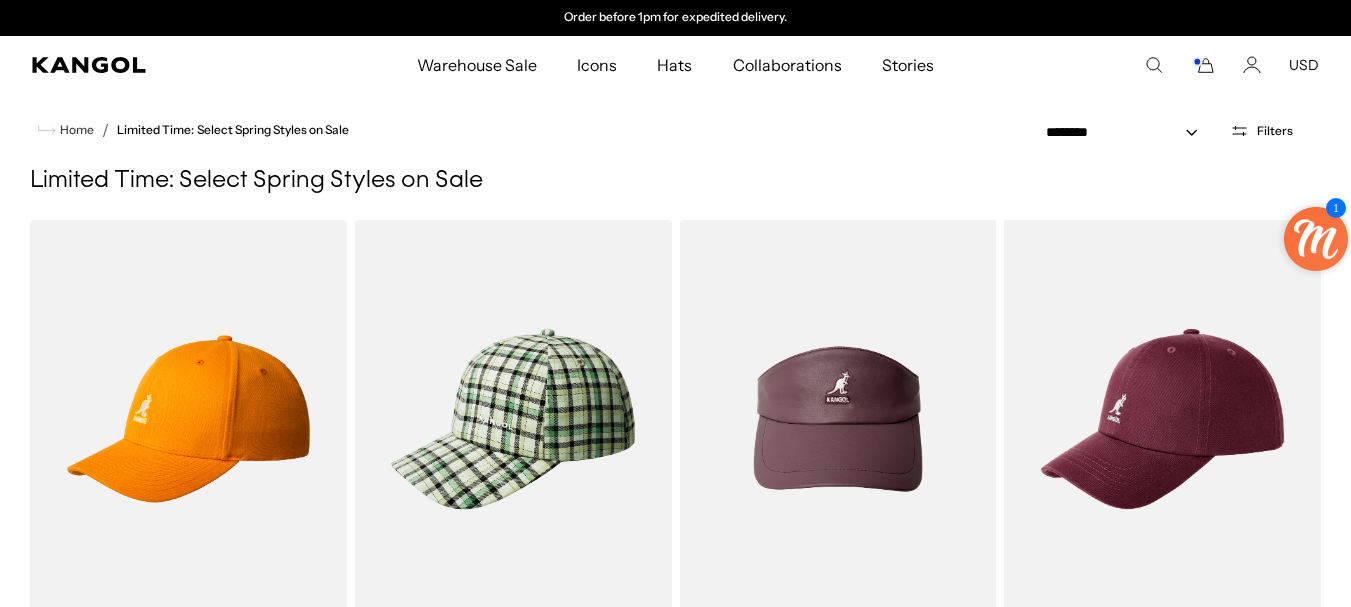 click on "Filters" at bounding box center (1275, 131) 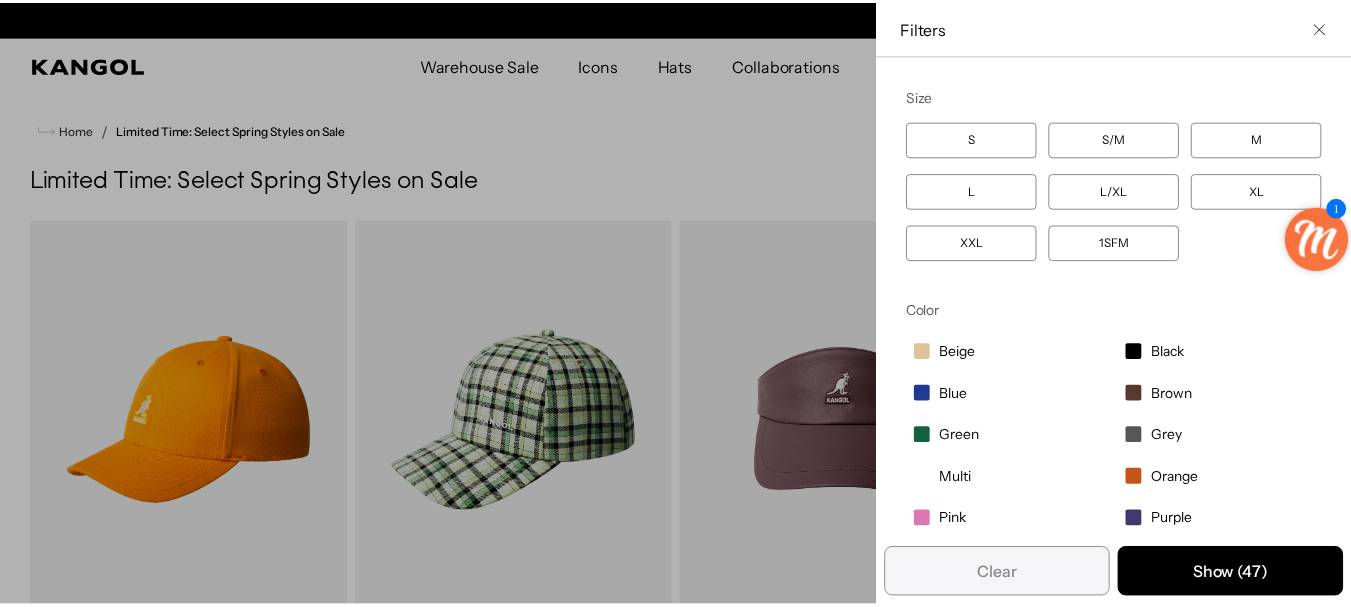 scroll, scrollTop: 0, scrollLeft: 0, axis: both 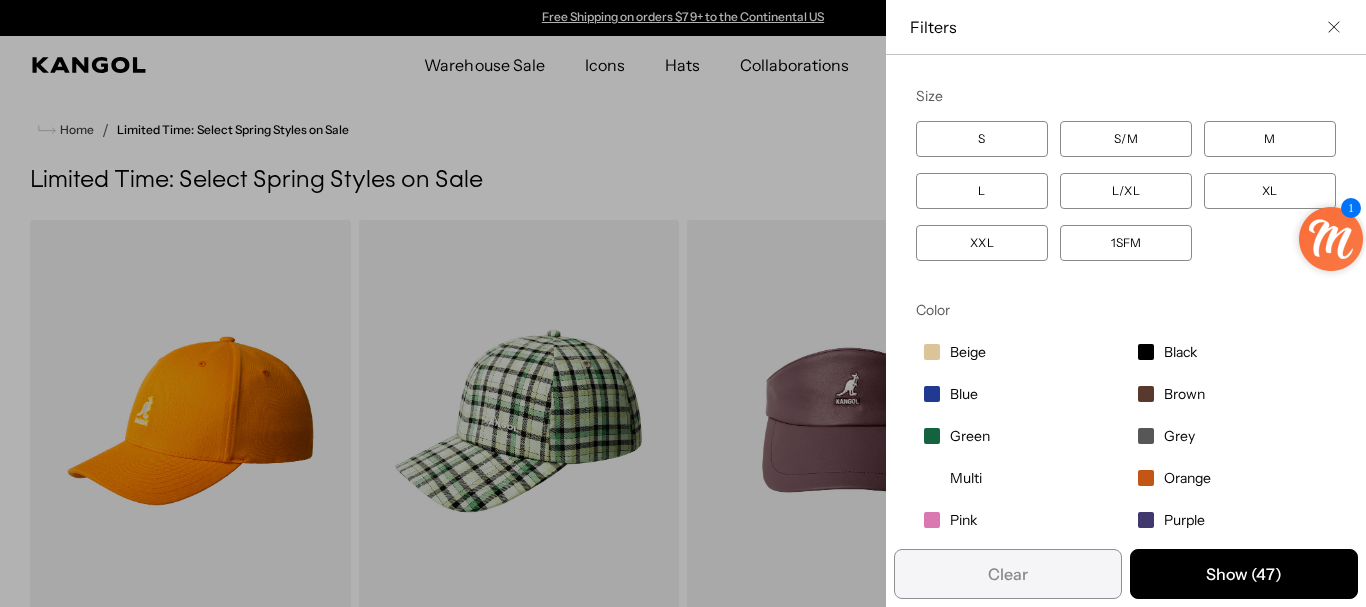 click 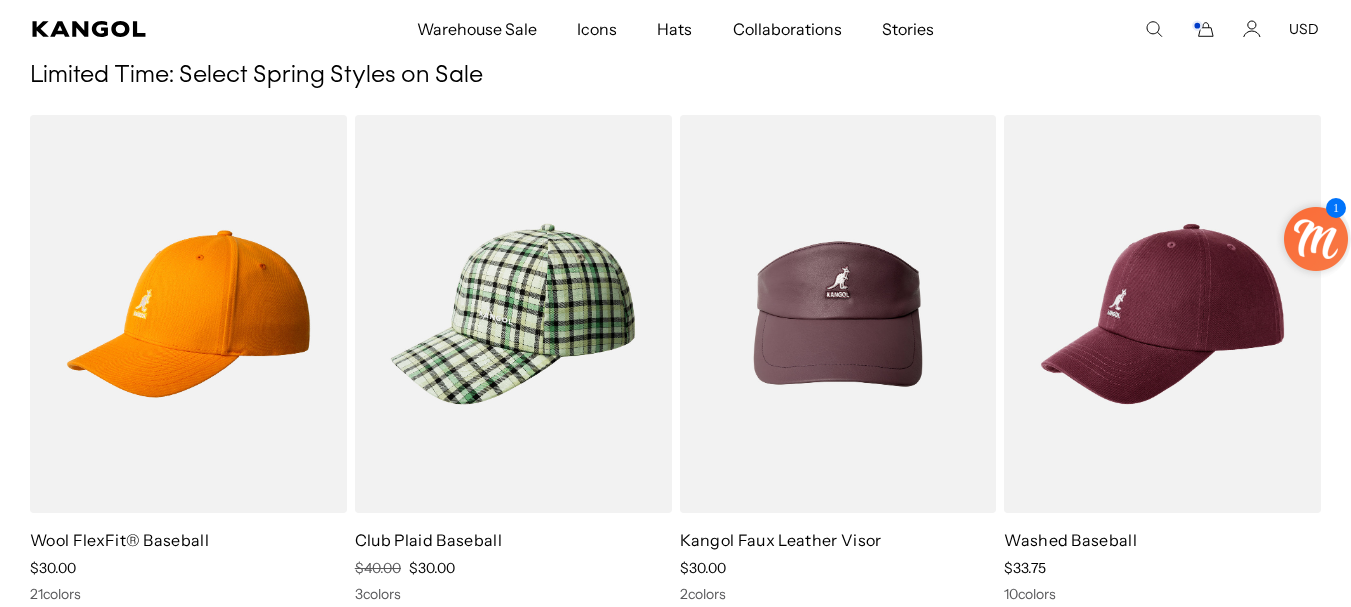 scroll, scrollTop: 120, scrollLeft: 0, axis: vertical 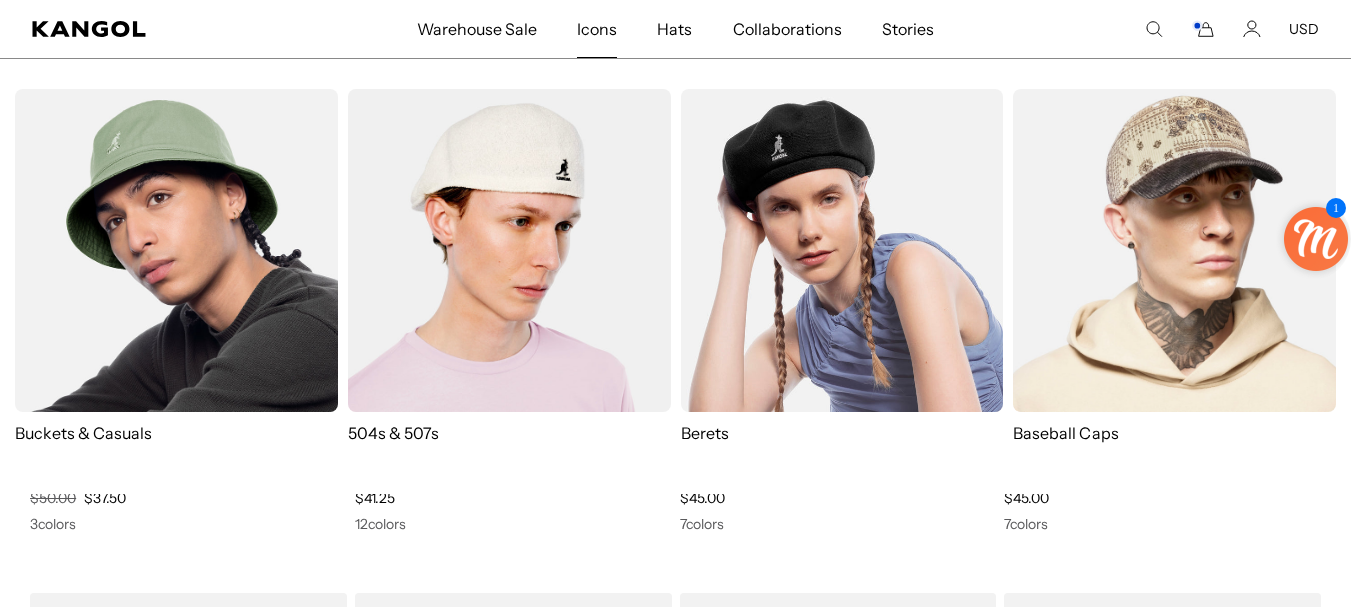 click on "Icons" at bounding box center (597, 29) 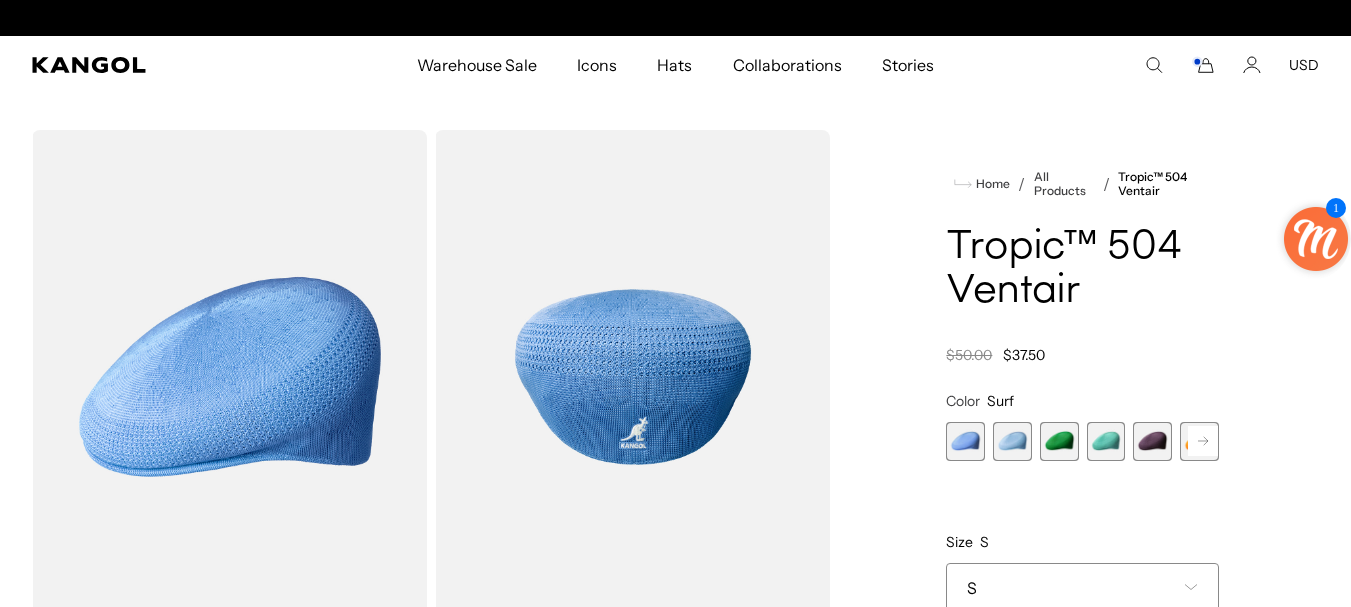 scroll, scrollTop: 0, scrollLeft: 0, axis: both 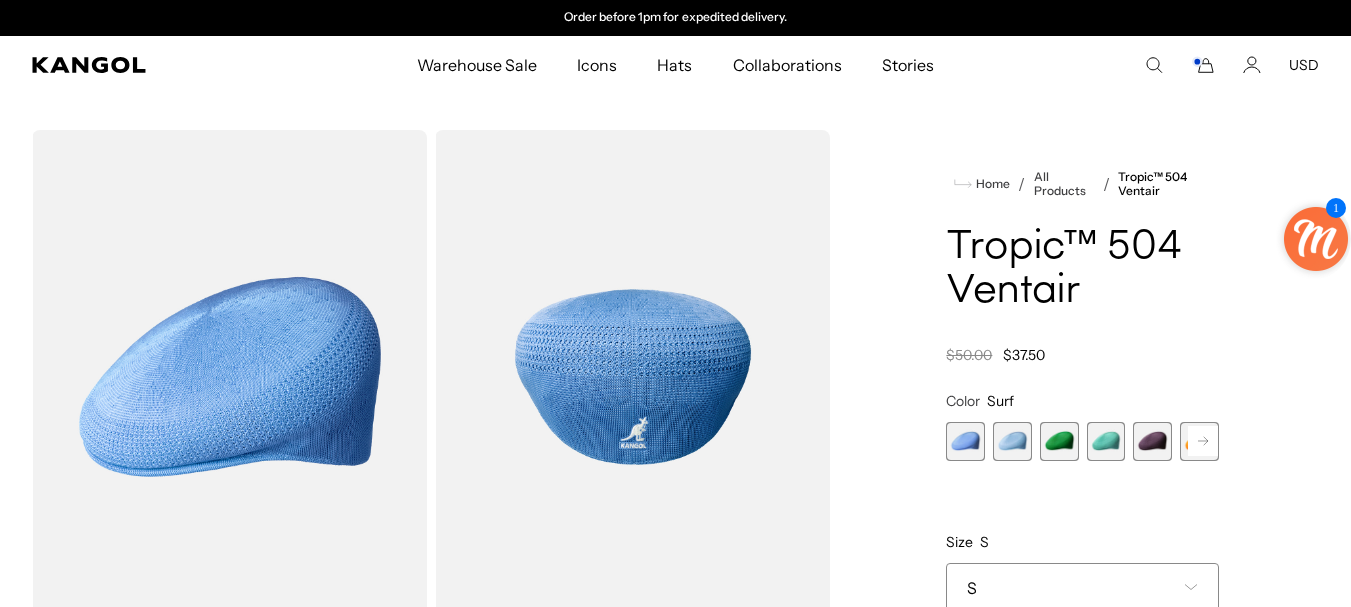 click at bounding box center (1012, 441) 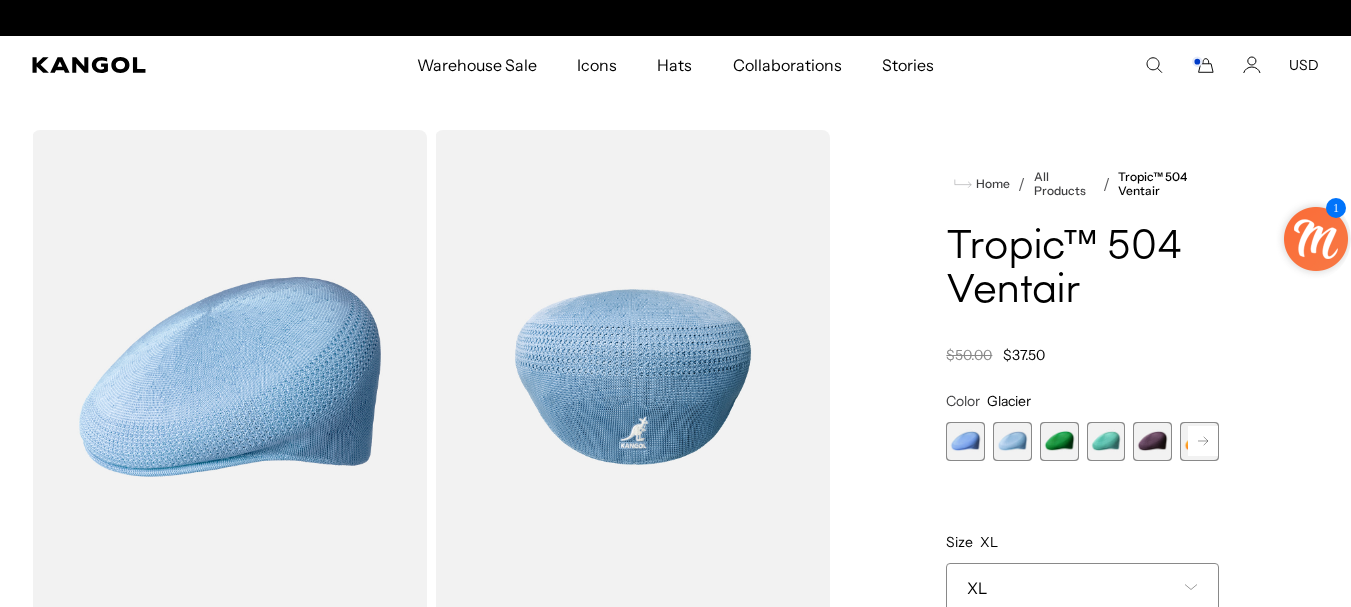 scroll, scrollTop: 0, scrollLeft: 412, axis: horizontal 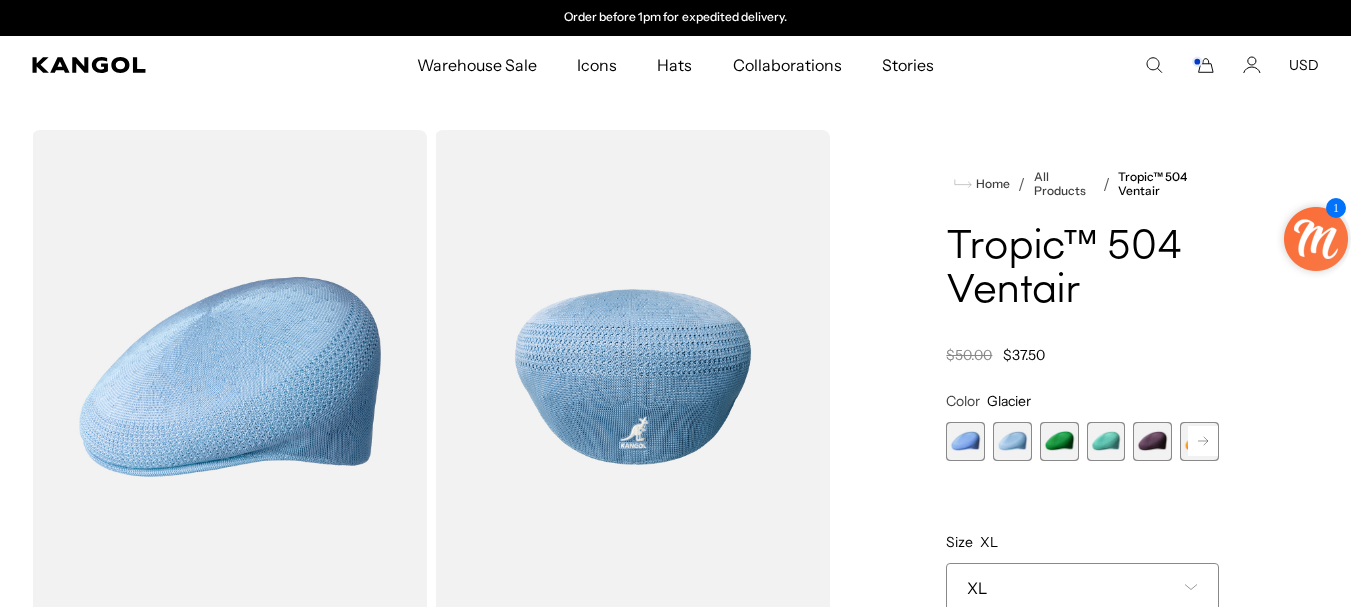 click 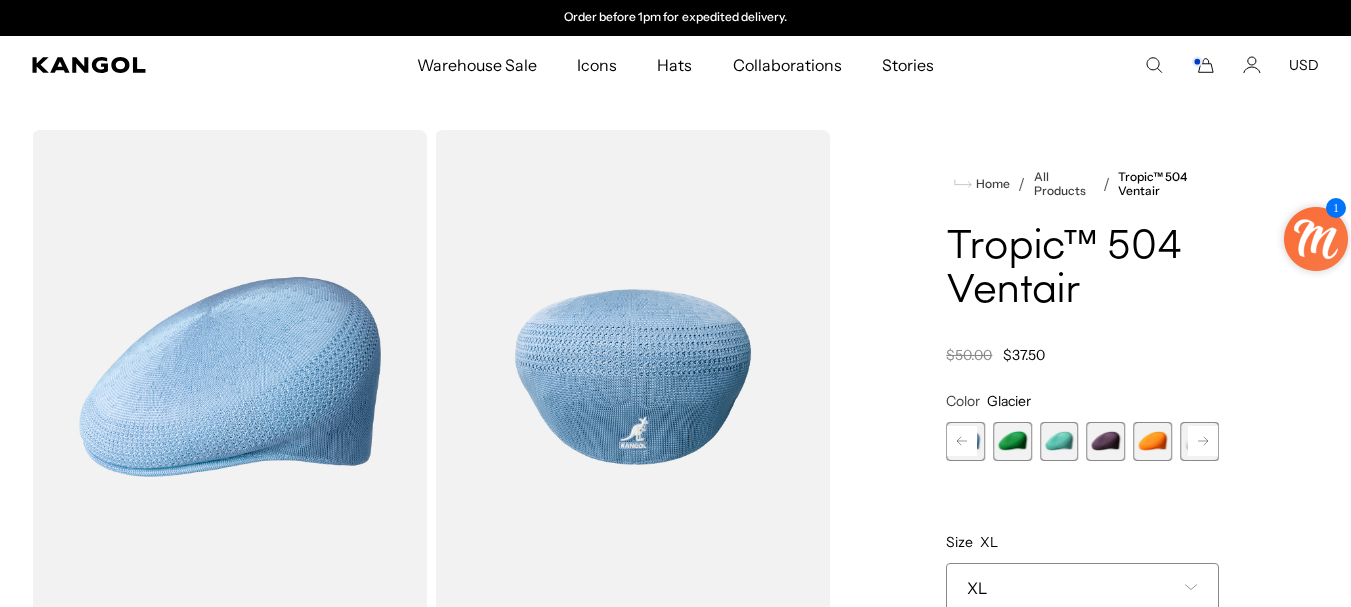 click 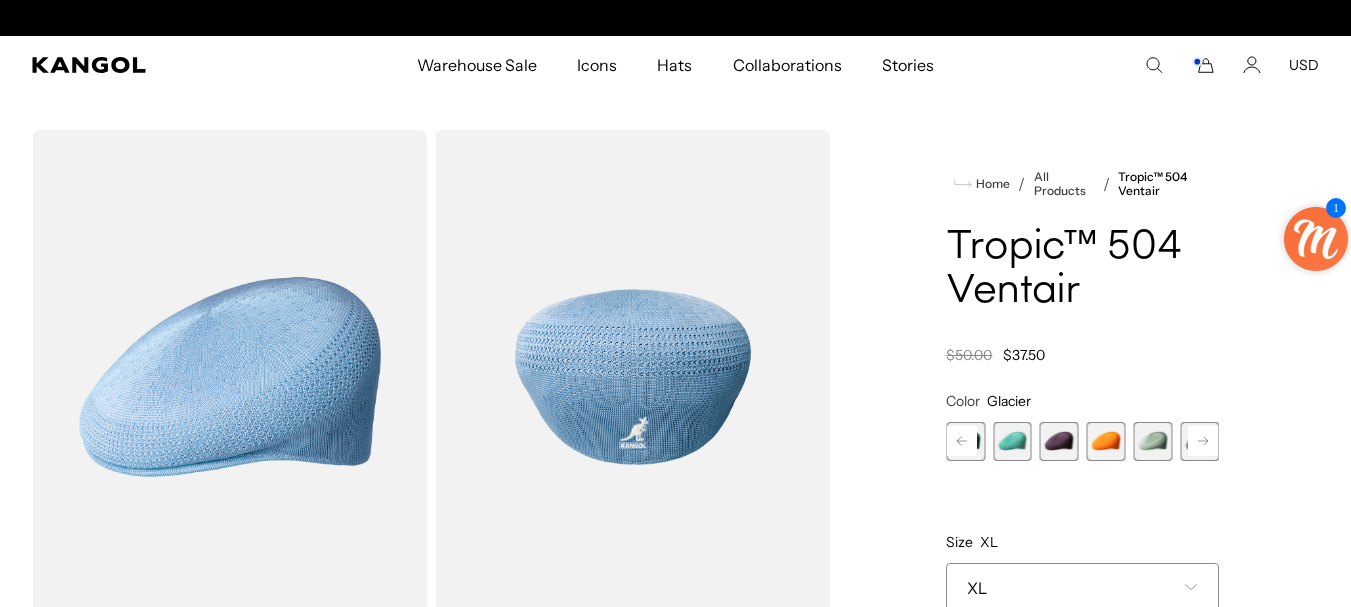 scroll, scrollTop: 0, scrollLeft: 0, axis: both 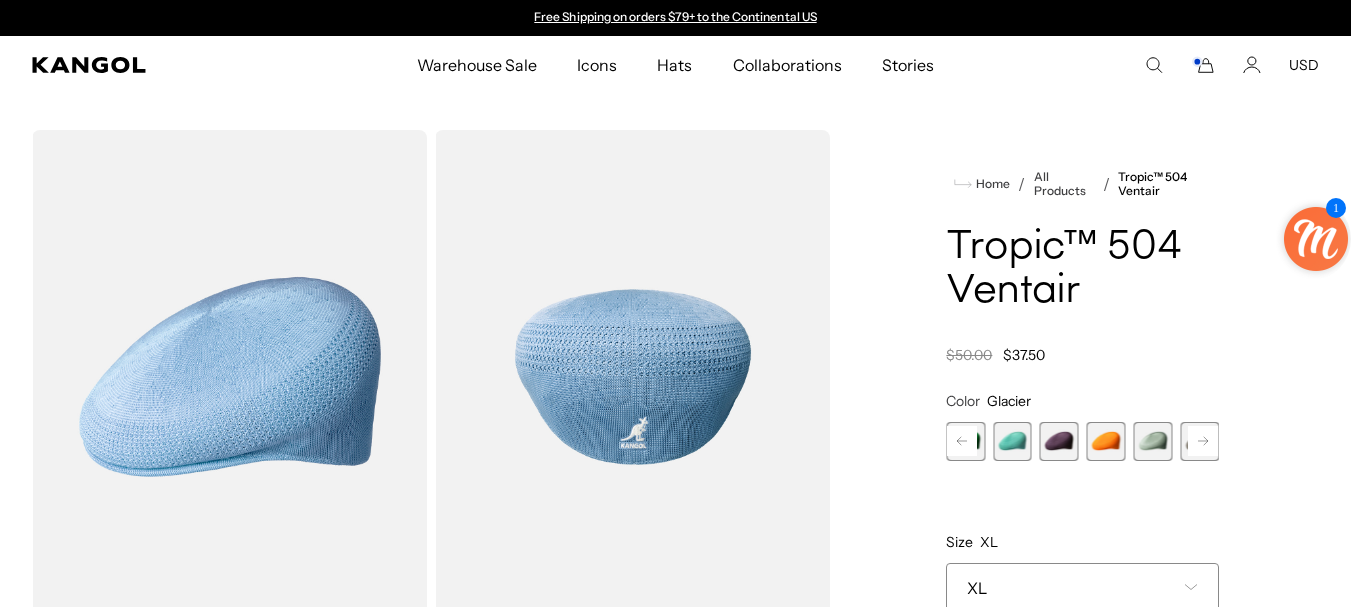 click at bounding box center [1152, 441] 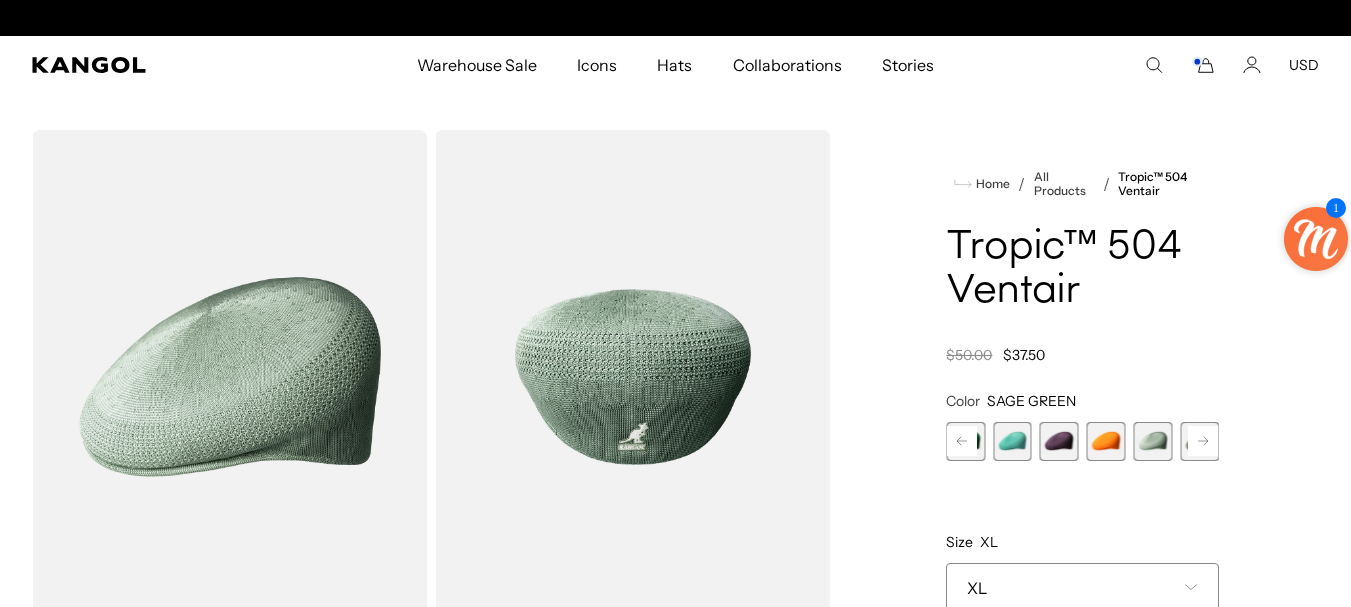 scroll, scrollTop: 0, scrollLeft: 412, axis: horizontal 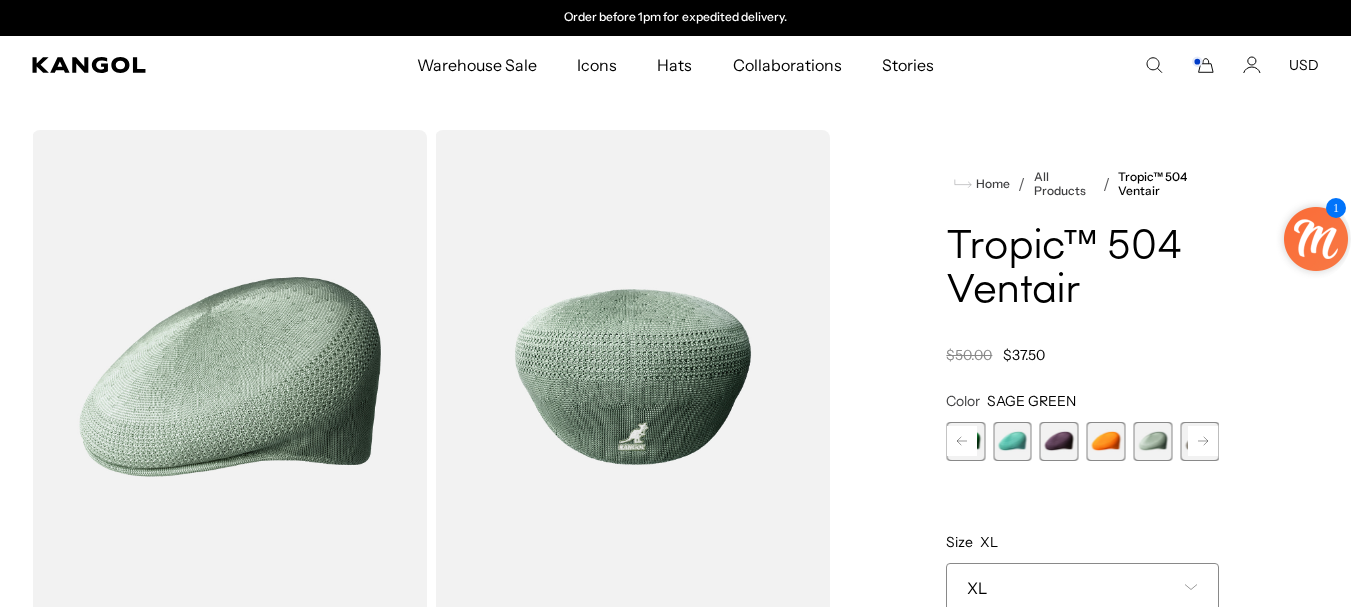 click 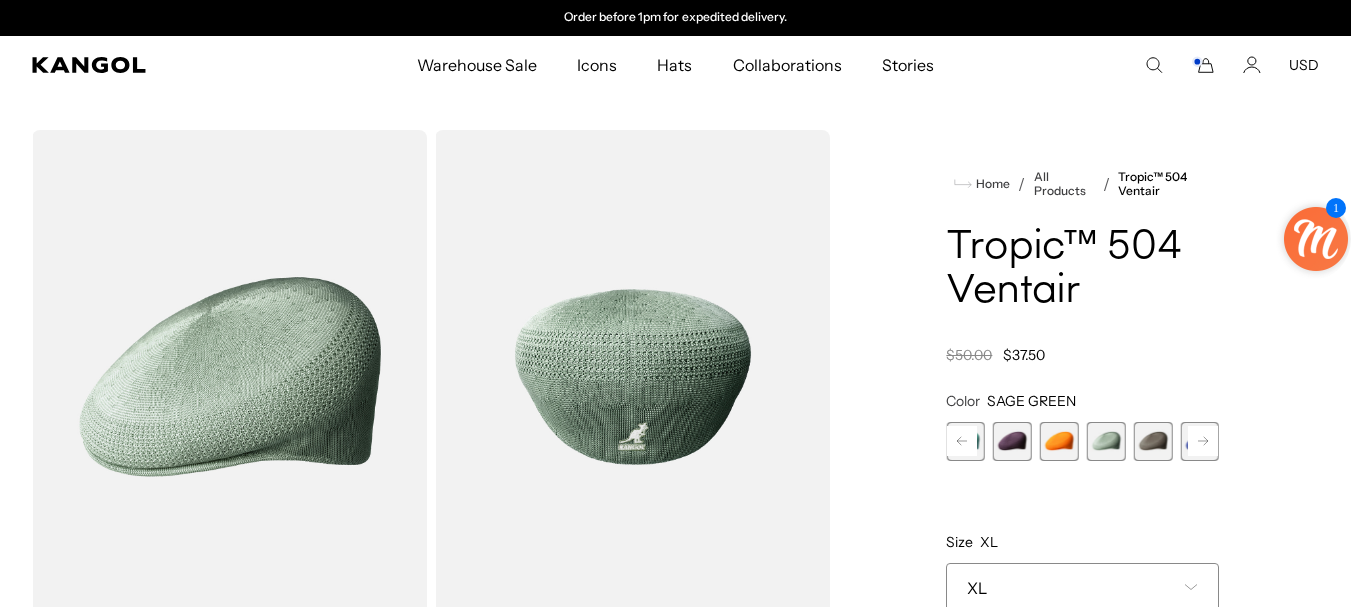 click at bounding box center (1152, 441) 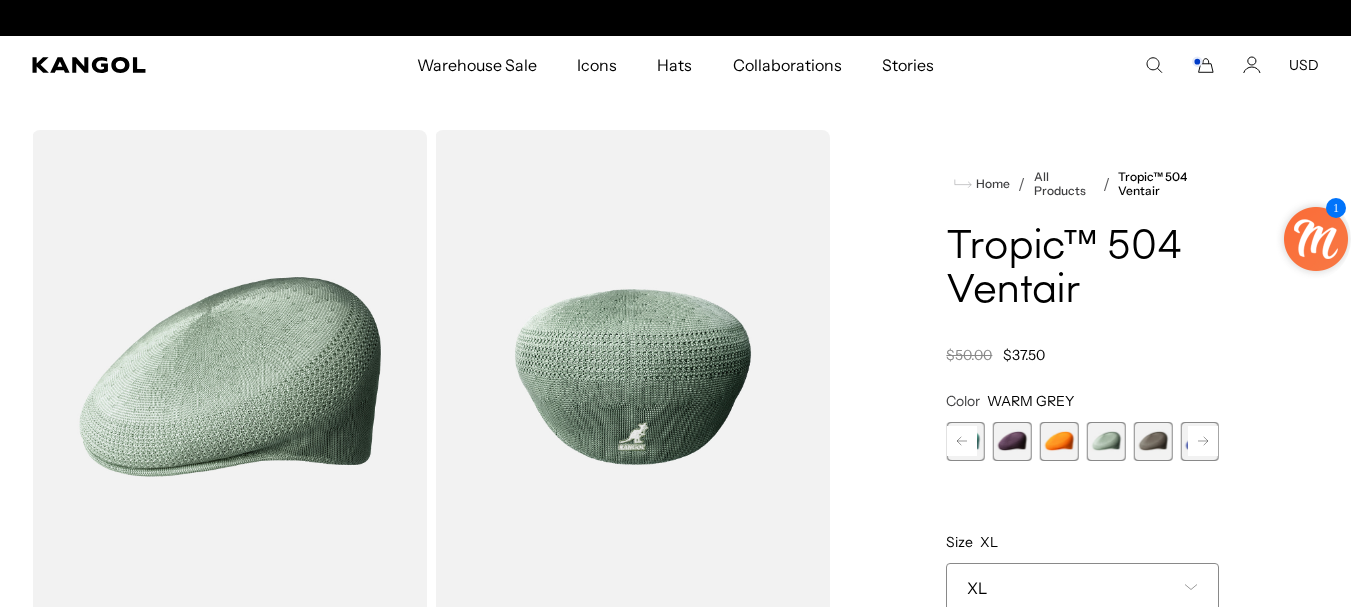 scroll, scrollTop: 0, scrollLeft: 0, axis: both 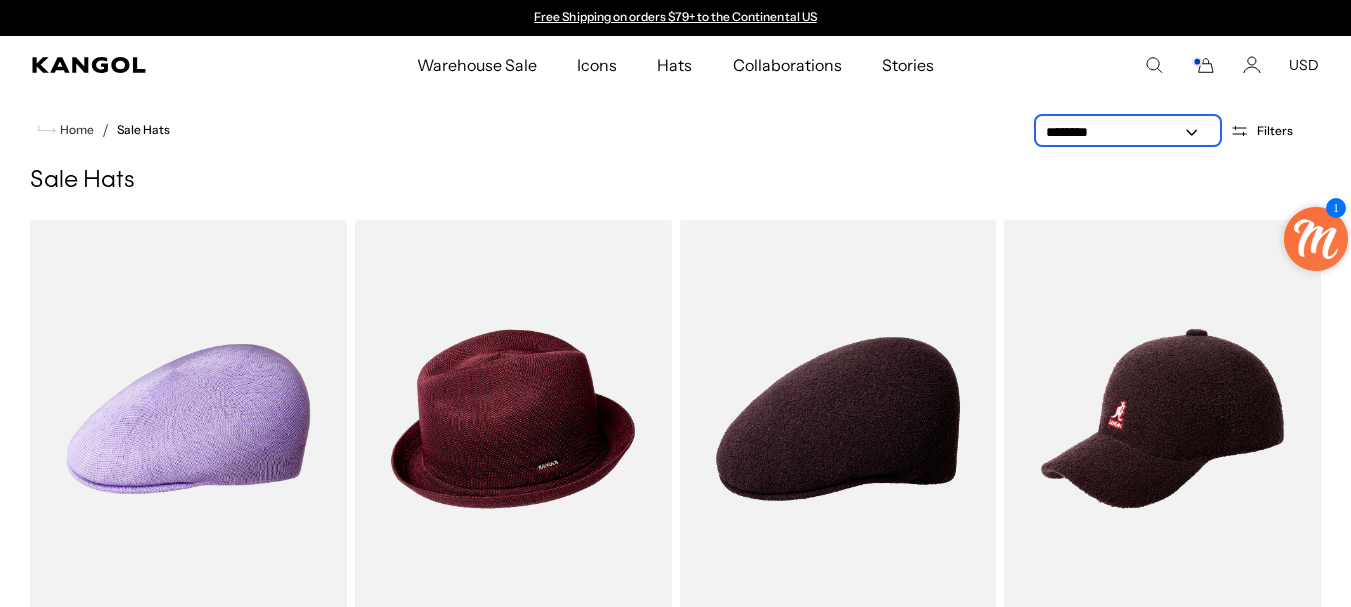 click on "**********" at bounding box center (1128, 132) 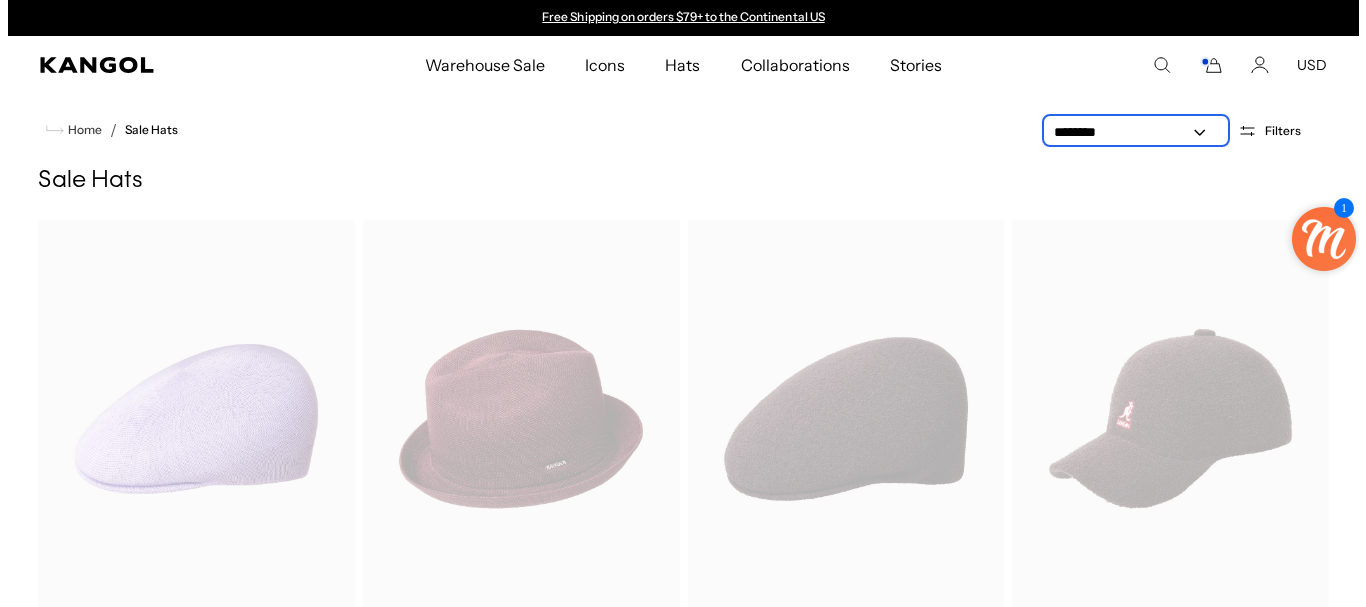 scroll, scrollTop: 0, scrollLeft: 412, axis: horizontal 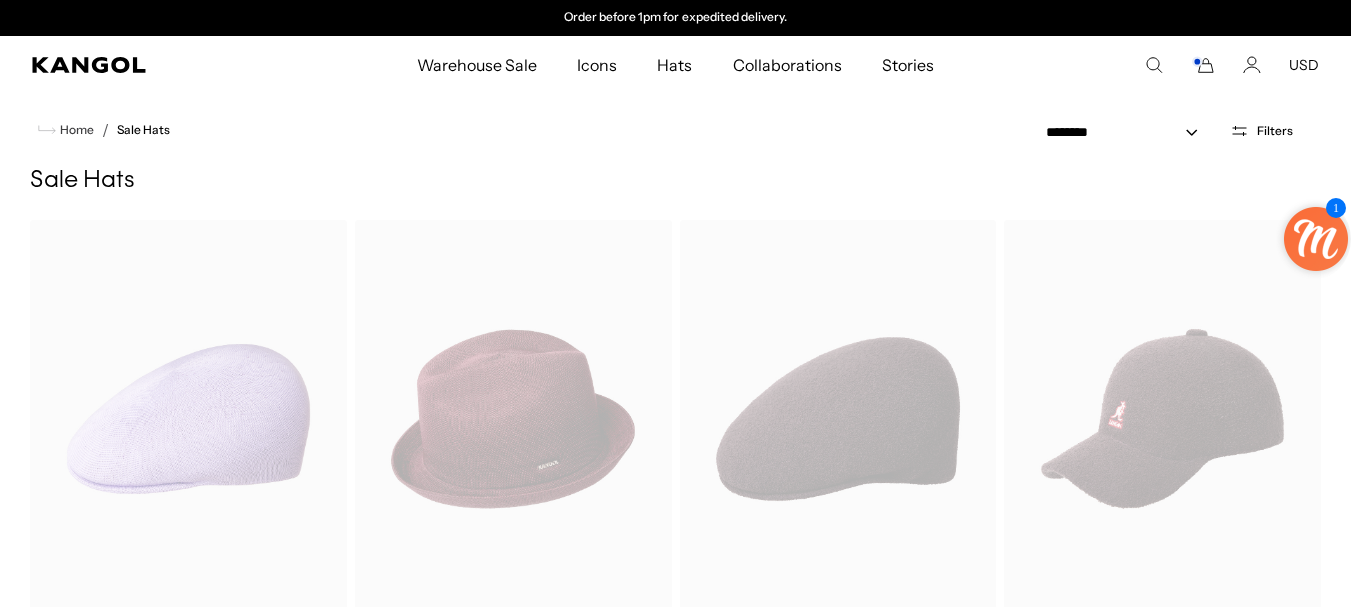 click on "Filters" at bounding box center (1261, 131) 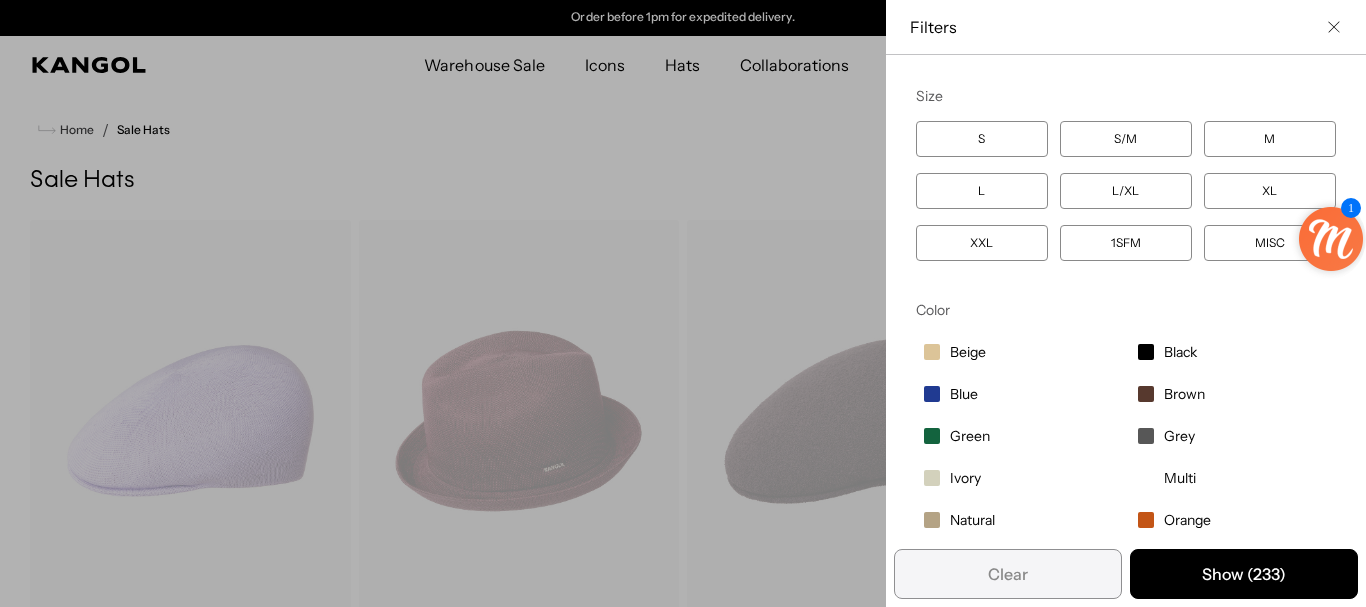 click on "L" at bounding box center [982, 191] 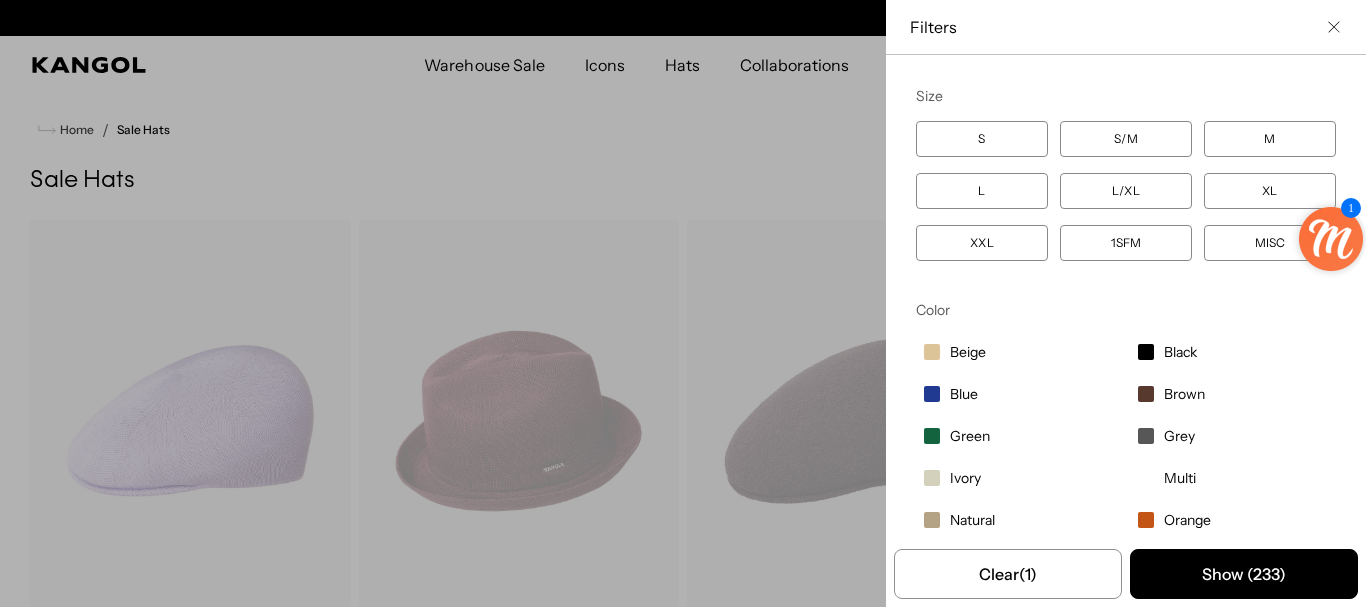 scroll, scrollTop: 0, scrollLeft: 412, axis: horizontal 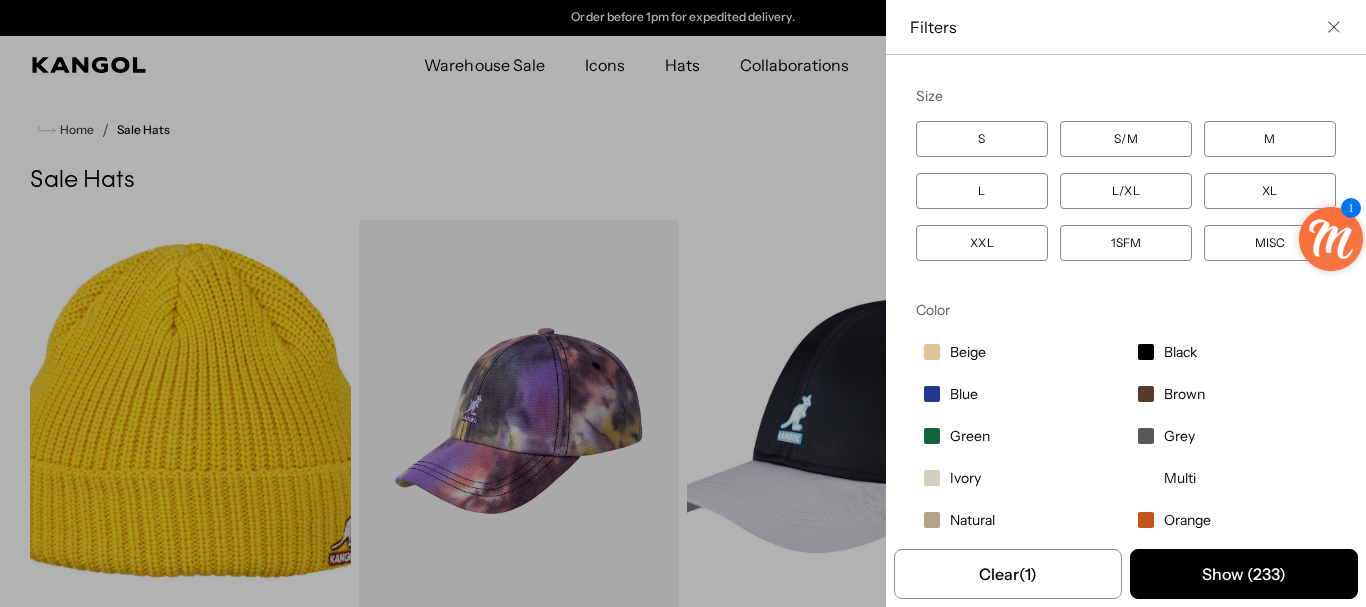 click on "L" at bounding box center [982, 191] 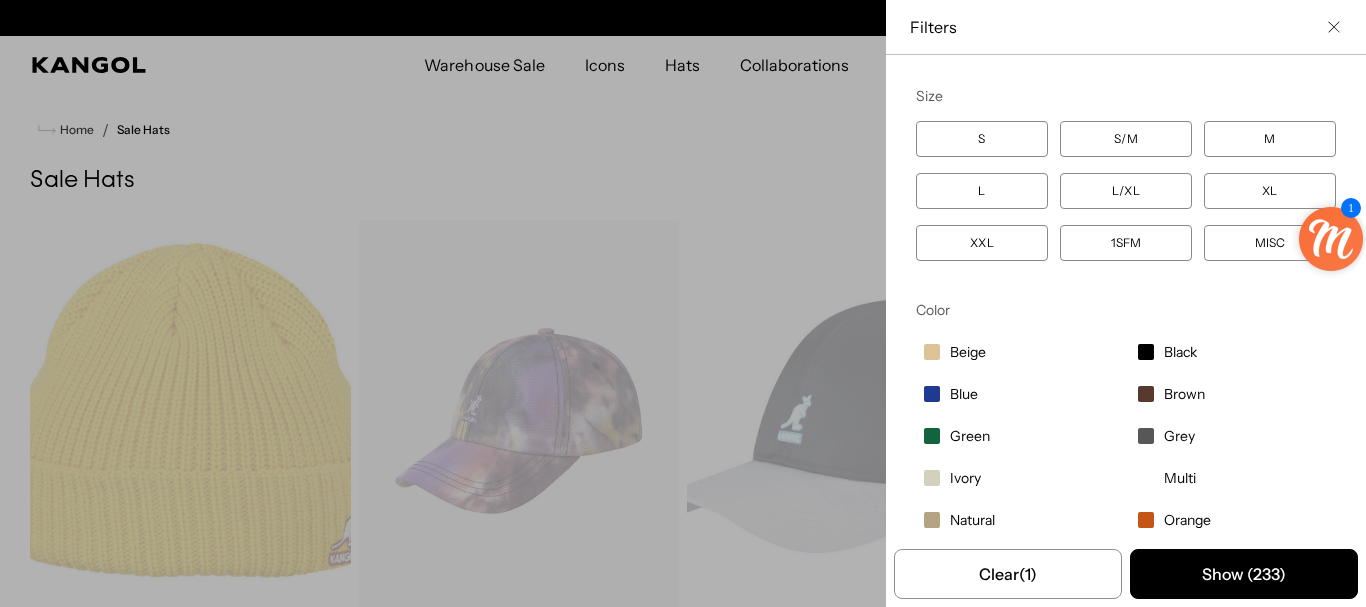 click on "L" at bounding box center [982, 191] 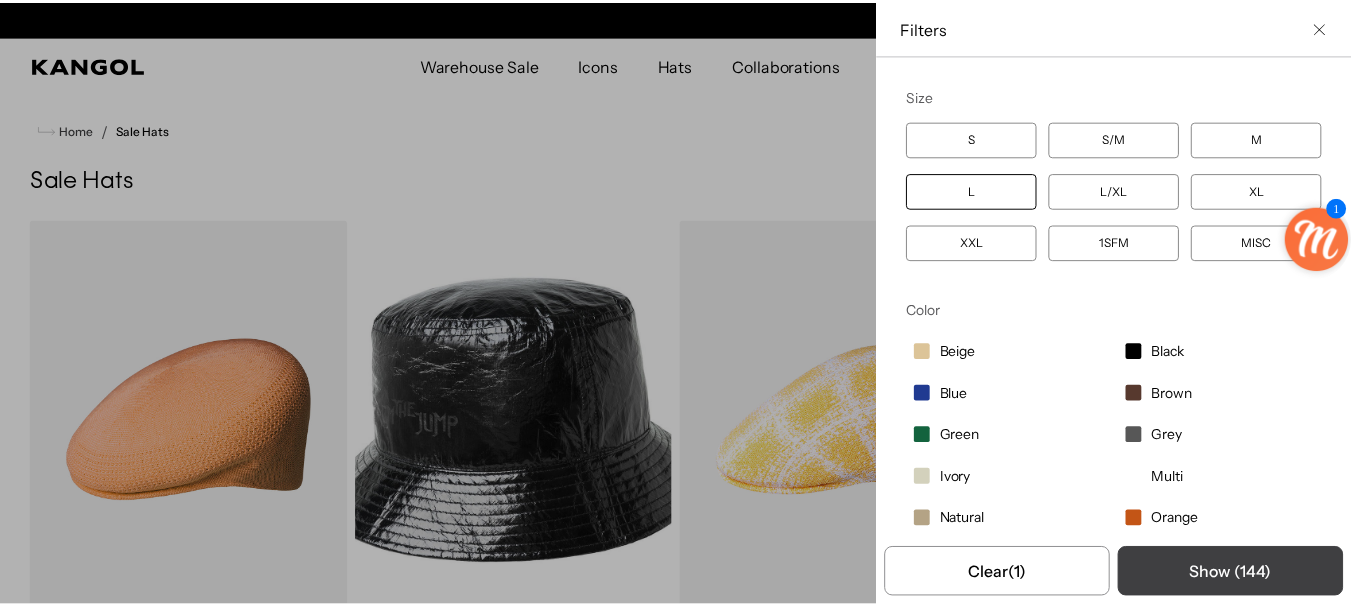 scroll, scrollTop: 0, scrollLeft: 412, axis: horizontal 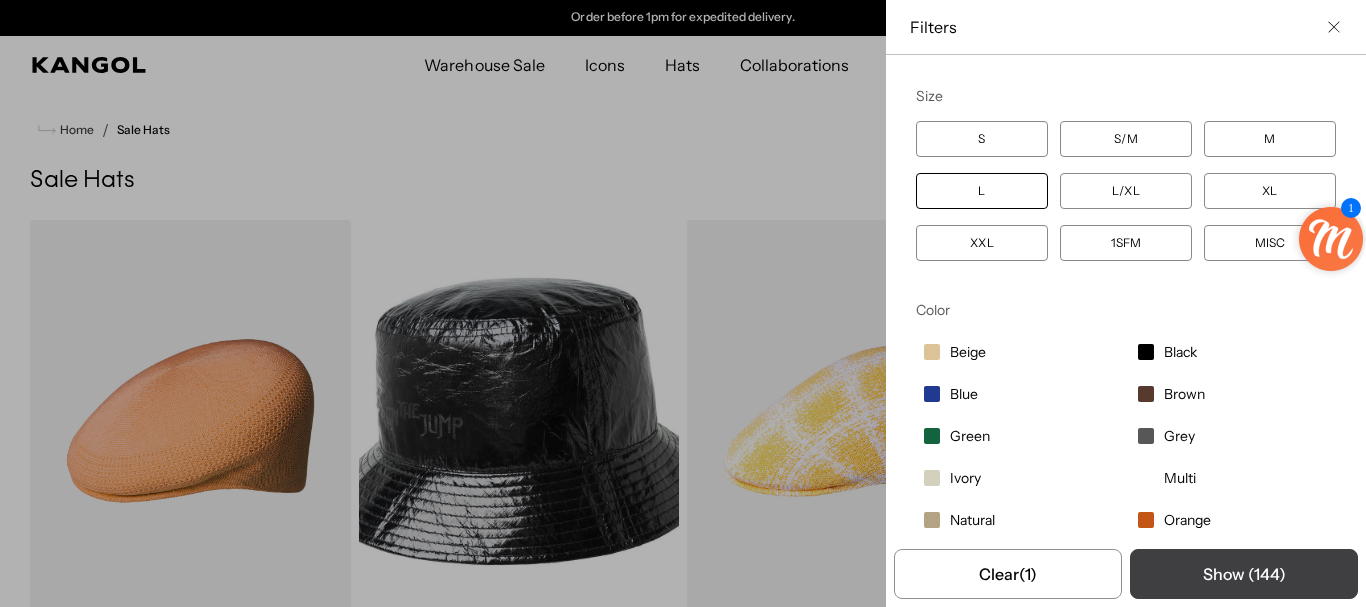 click on "Show ( 144 )" at bounding box center (1244, 574) 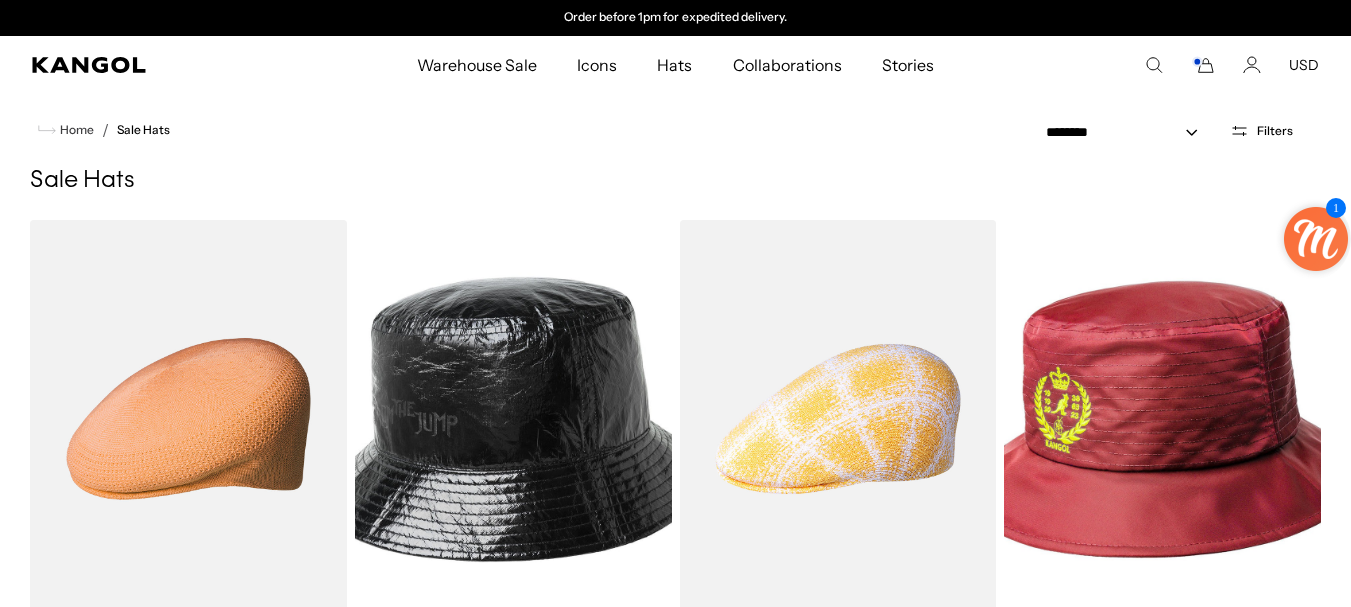 scroll, scrollTop: 0, scrollLeft: 0, axis: both 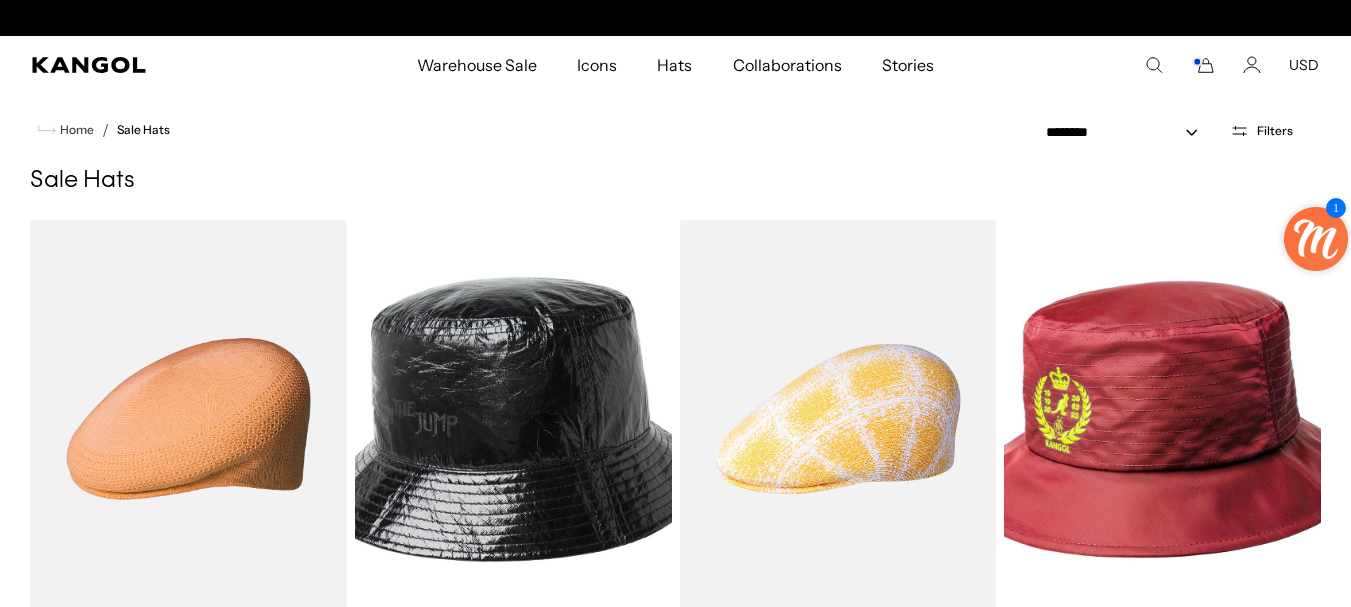 type 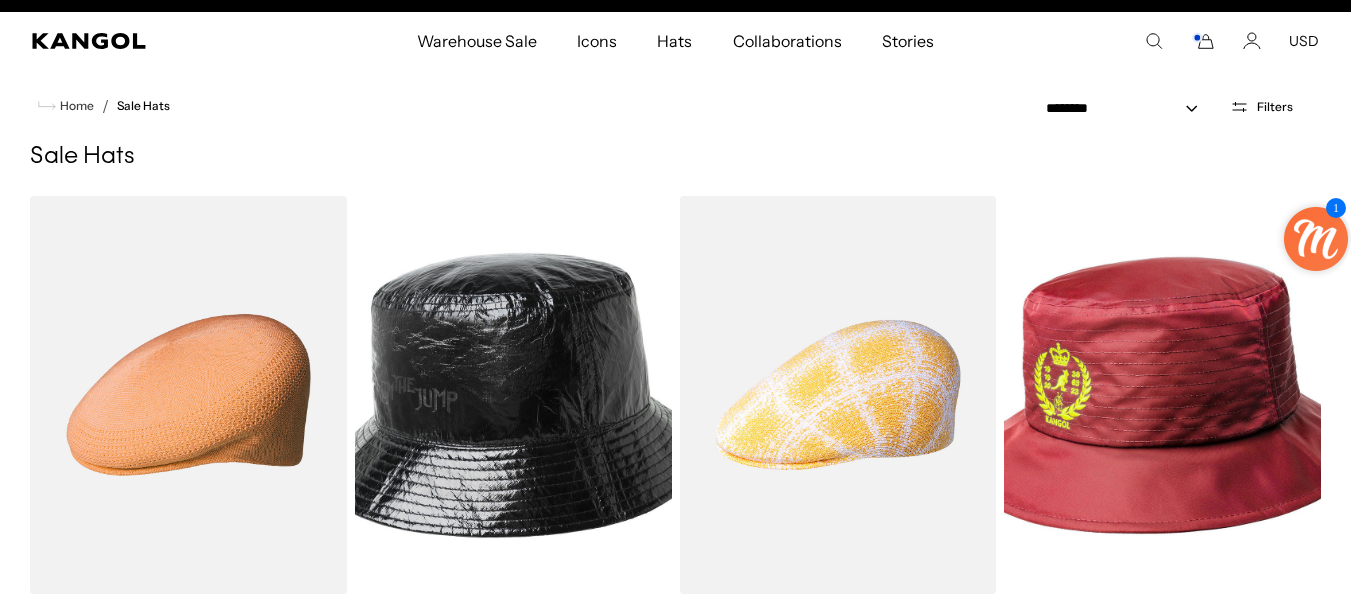 scroll, scrollTop: 0, scrollLeft: 0, axis: both 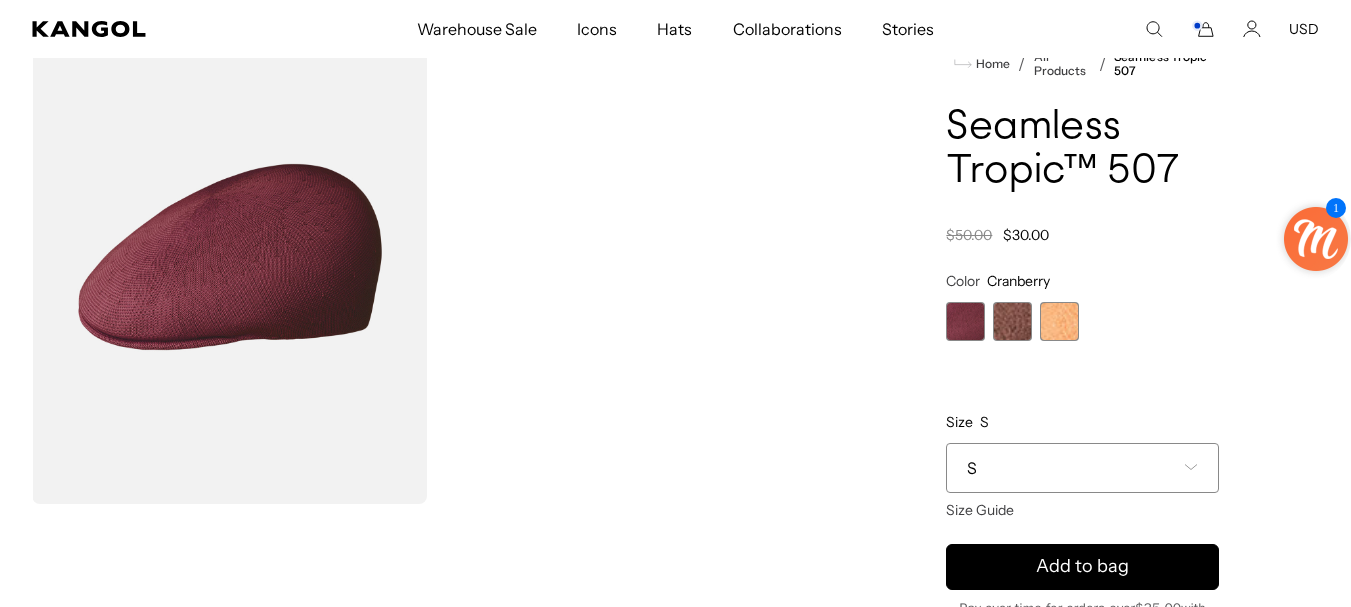 click on "S" at bounding box center [972, 468] 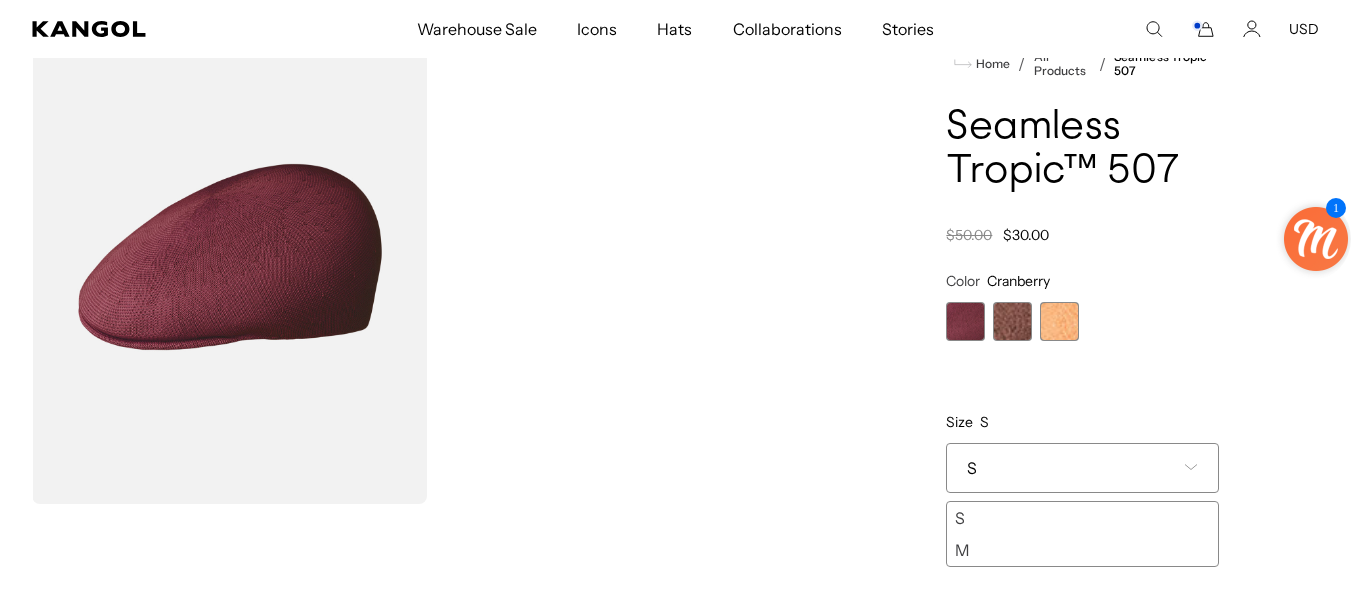 scroll, scrollTop: 0, scrollLeft: 0, axis: both 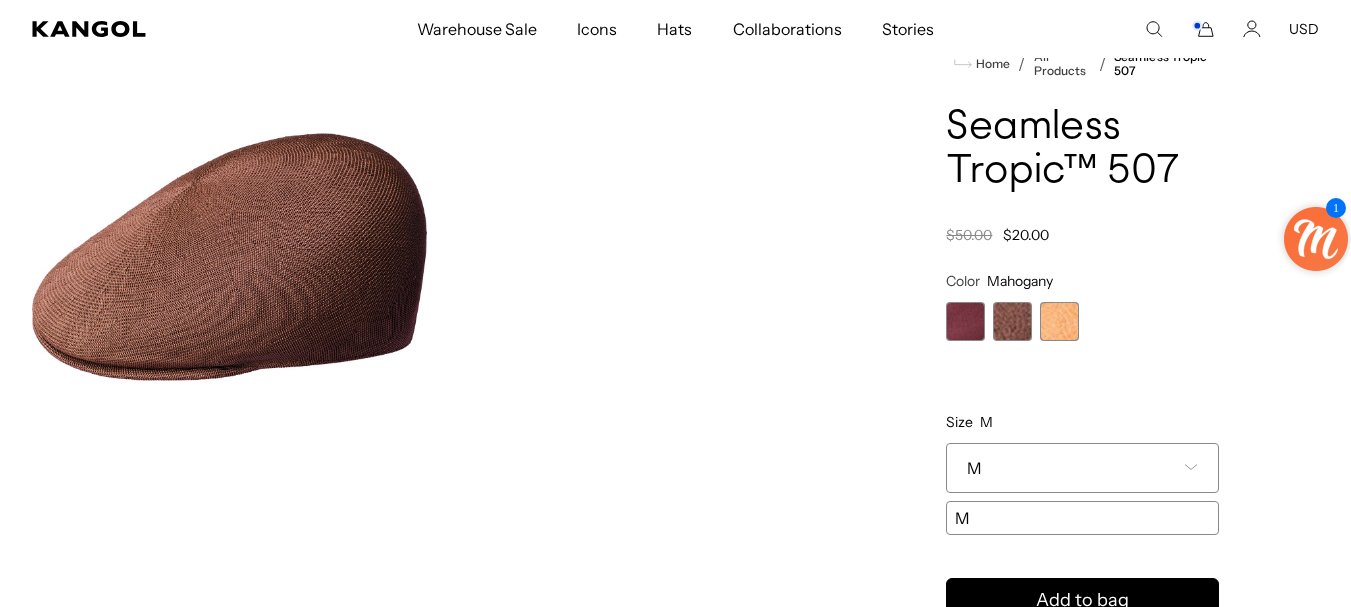 click on "M" at bounding box center (1082, 468) 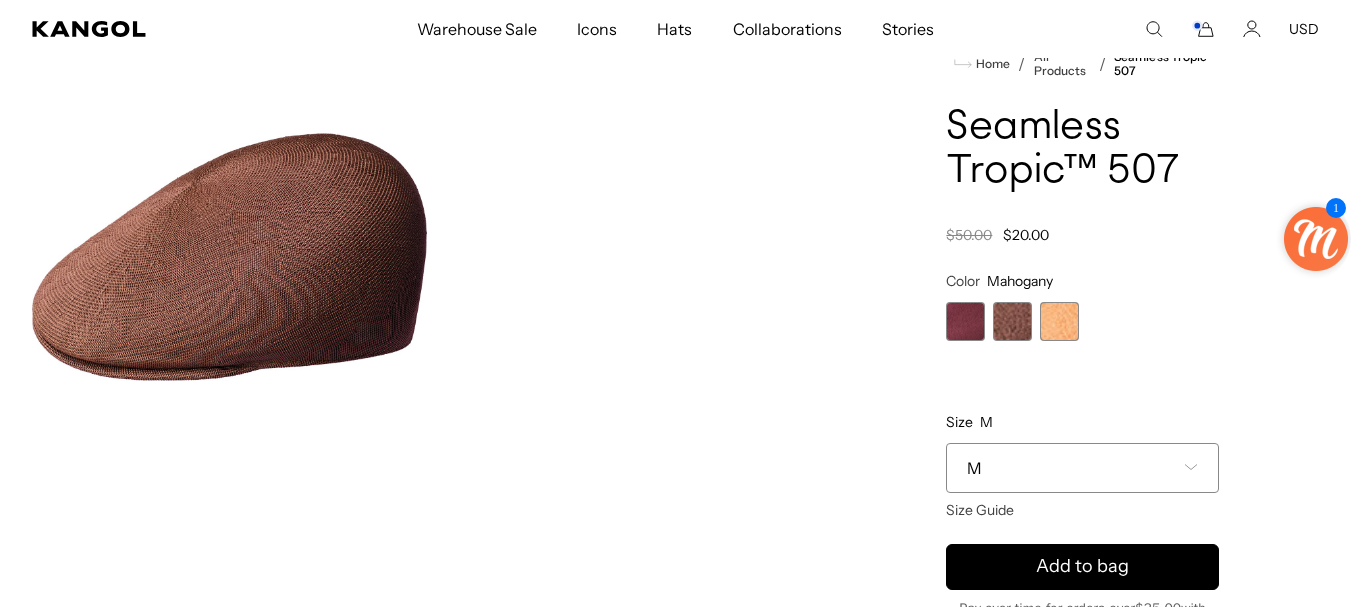 scroll, scrollTop: 0, scrollLeft: 412, axis: horizontal 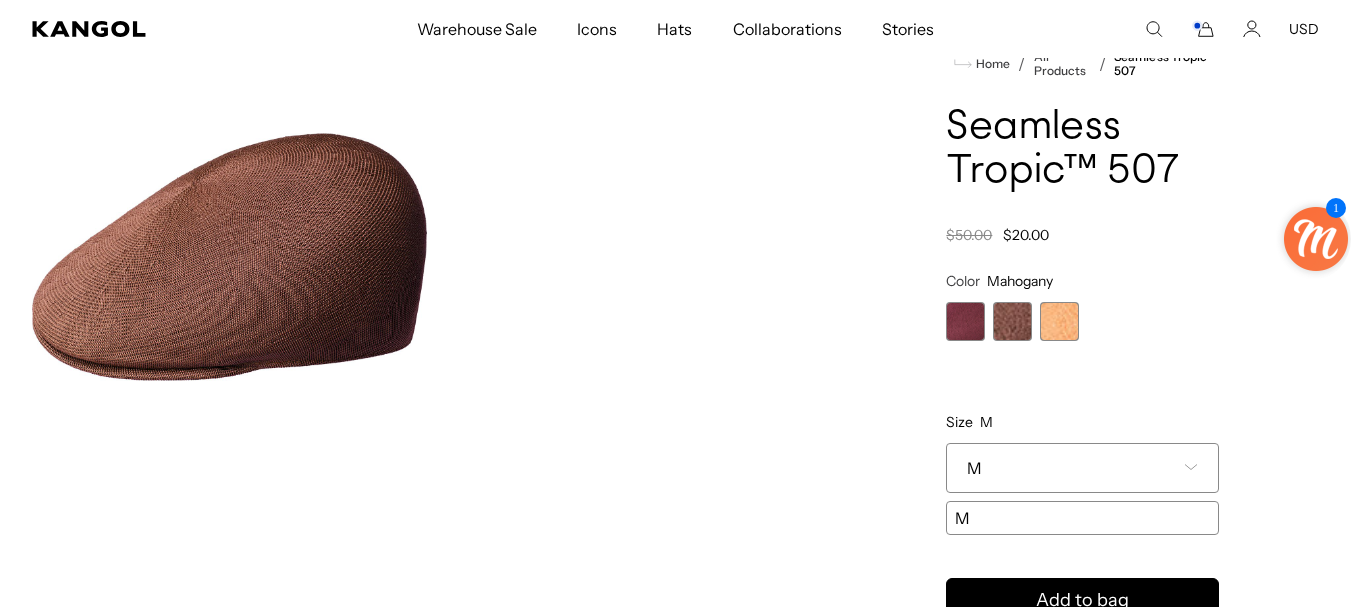 click at bounding box center [1059, 321] 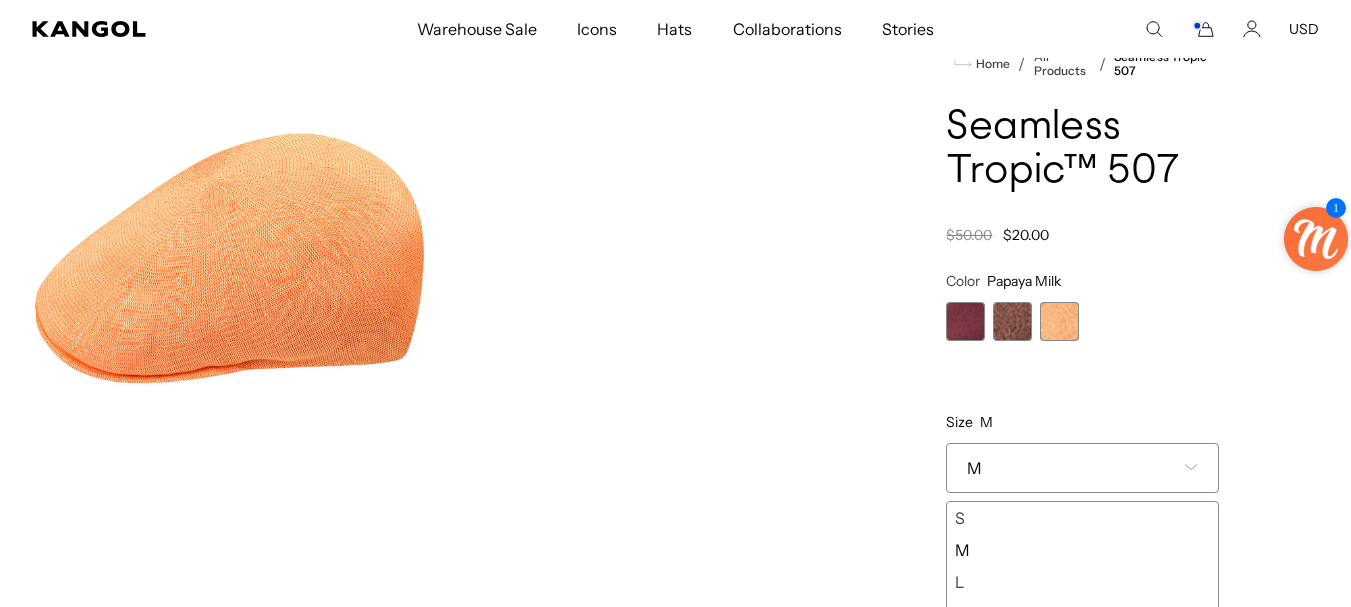 scroll, scrollTop: 0, scrollLeft: 412, axis: horizontal 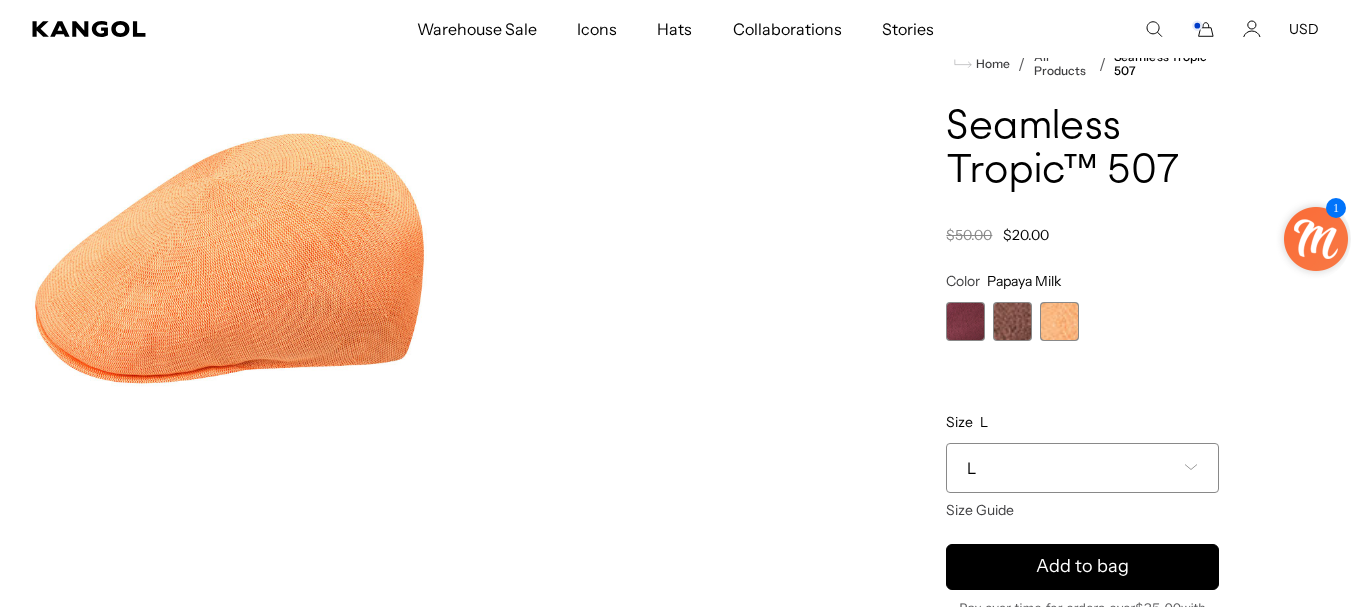 click on "Home
/
All Products
/
Seamless Tropic™ 507
Seamless Tropic™ 507
Regular price
$20.00
Regular price
$50.00
Sale price
$20.00
Color
[COLOR]
Previous
Next
[COLOR]
Variant sold out or unavailable
[COLOR]
Variant sold out or unavailable" at bounding box center (1082, 443) 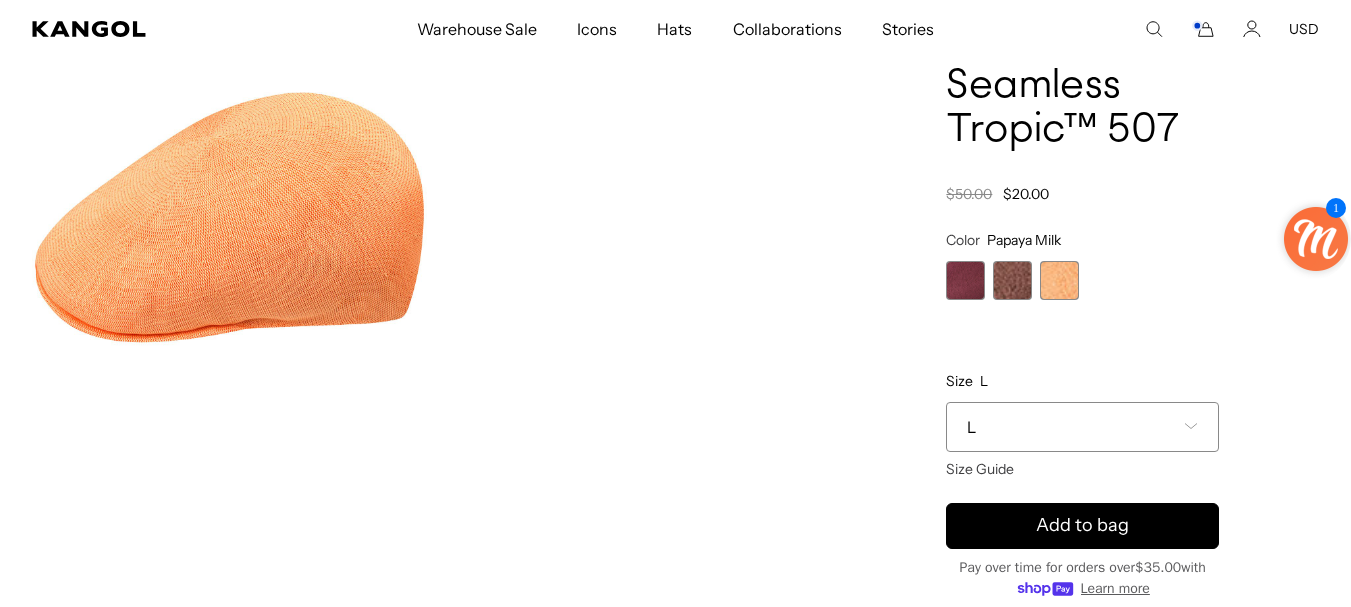 scroll, scrollTop: 200, scrollLeft: 0, axis: vertical 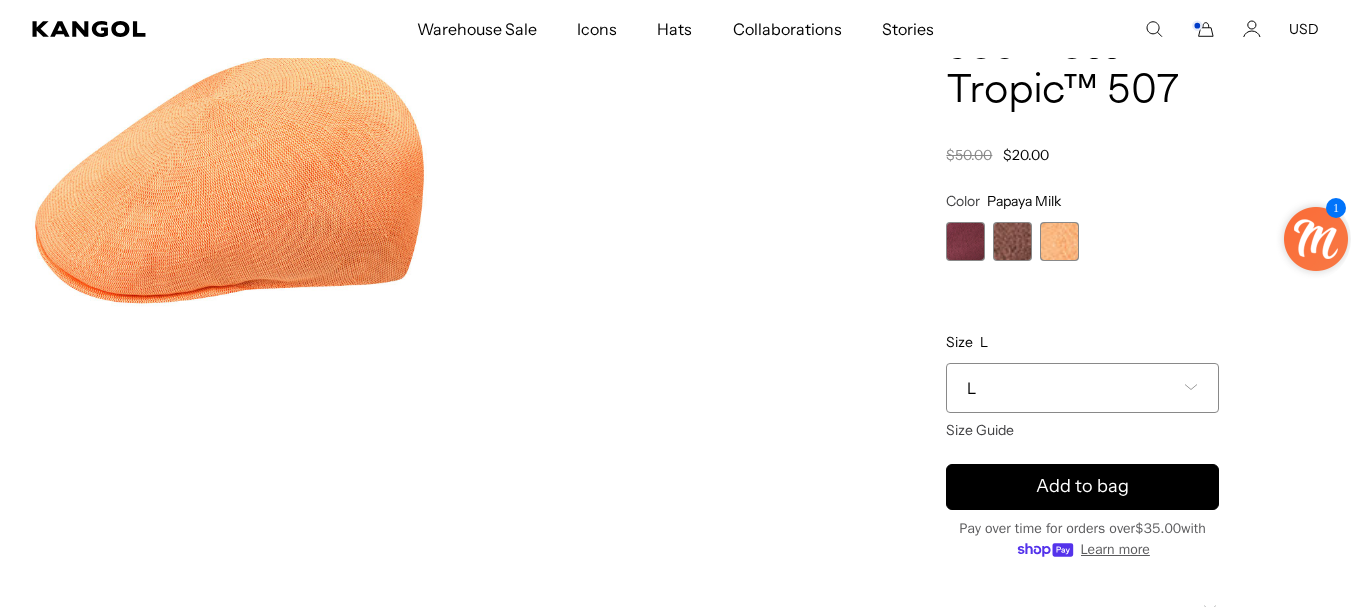 click on "Size
L
Select a size
L
Size Guide
S M L XL
S M L XL" at bounding box center (1082, 377) 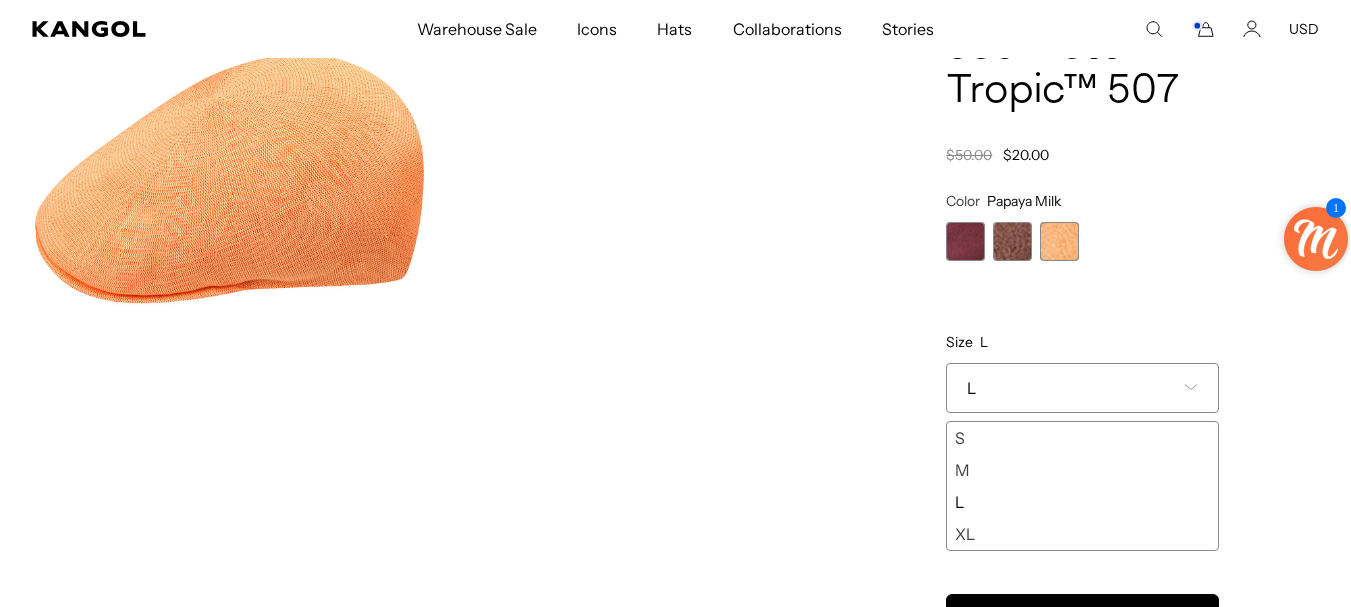 click on "L" at bounding box center (1082, 502) 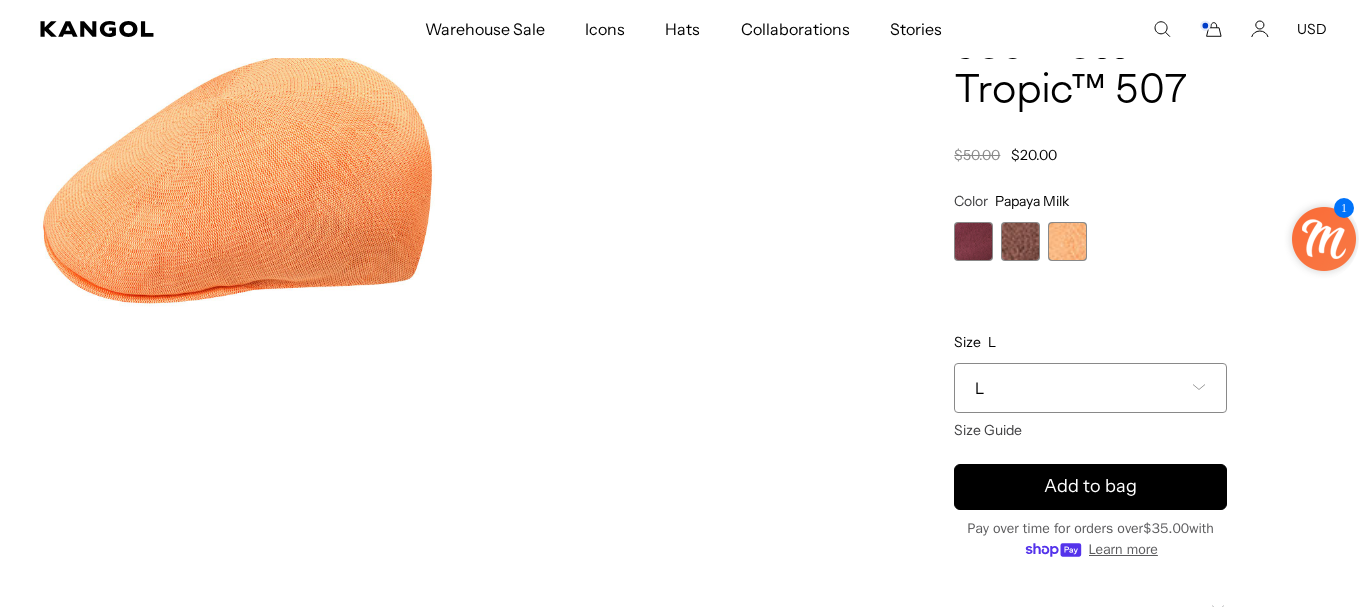 scroll, scrollTop: 0, scrollLeft: 0, axis: both 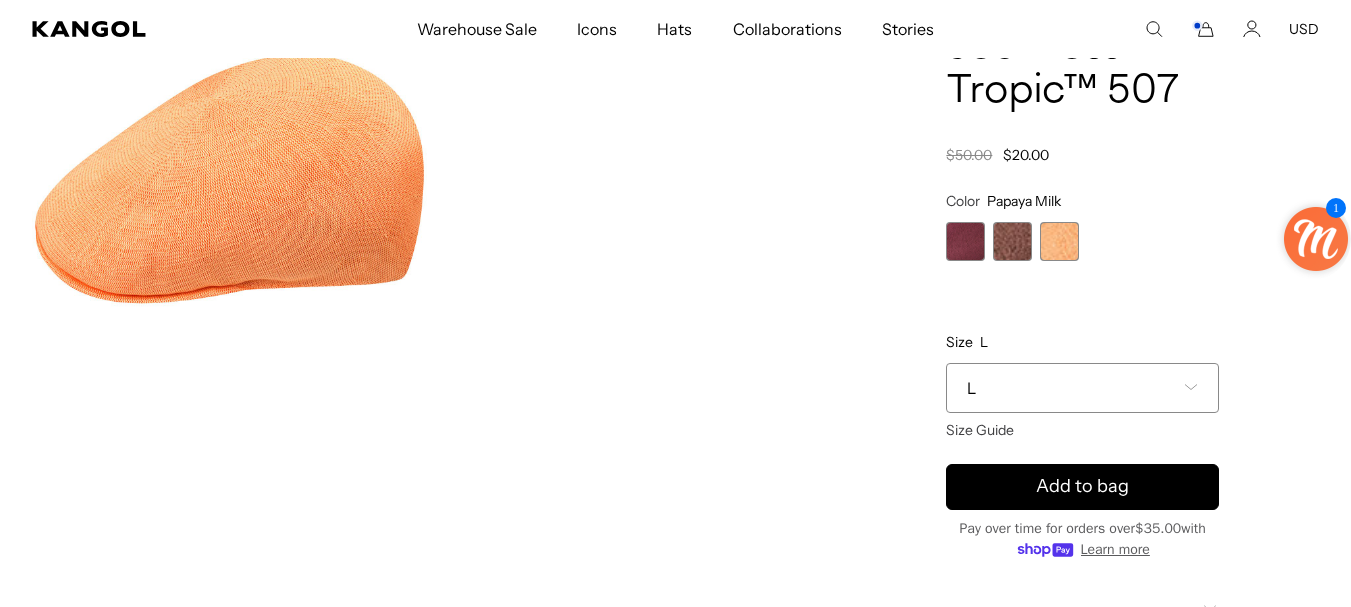 click at bounding box center [229, 177] 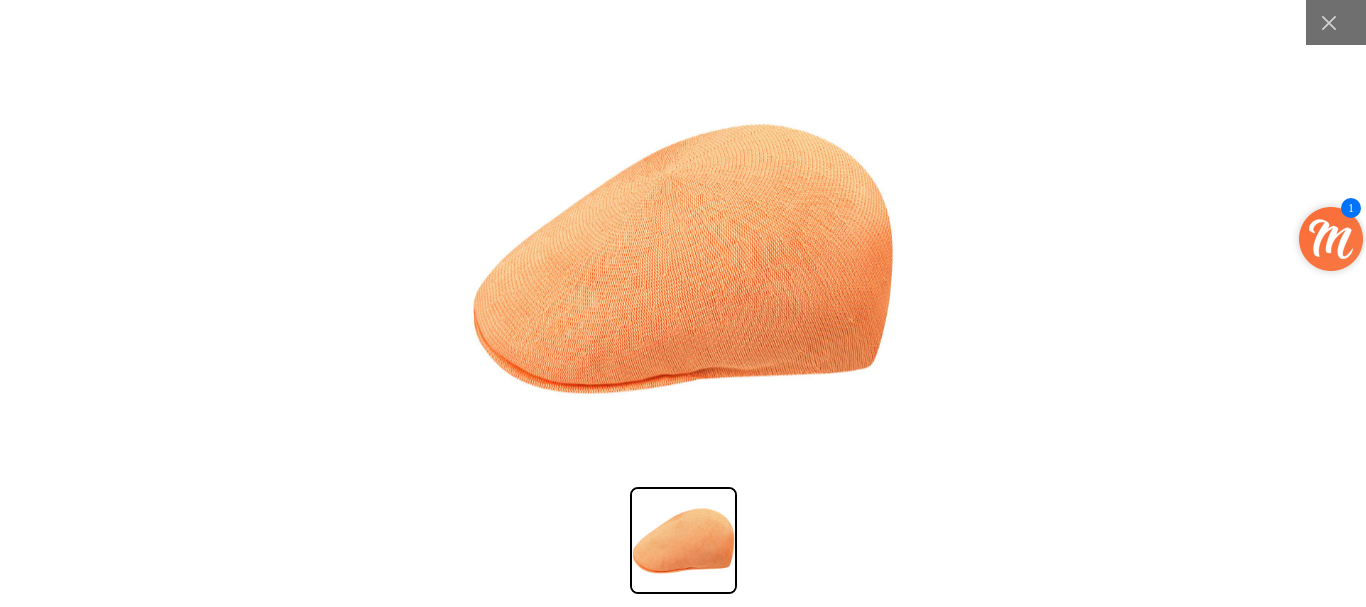 scroll, scrollTop: 0, scrollLeft: 0, axis: both 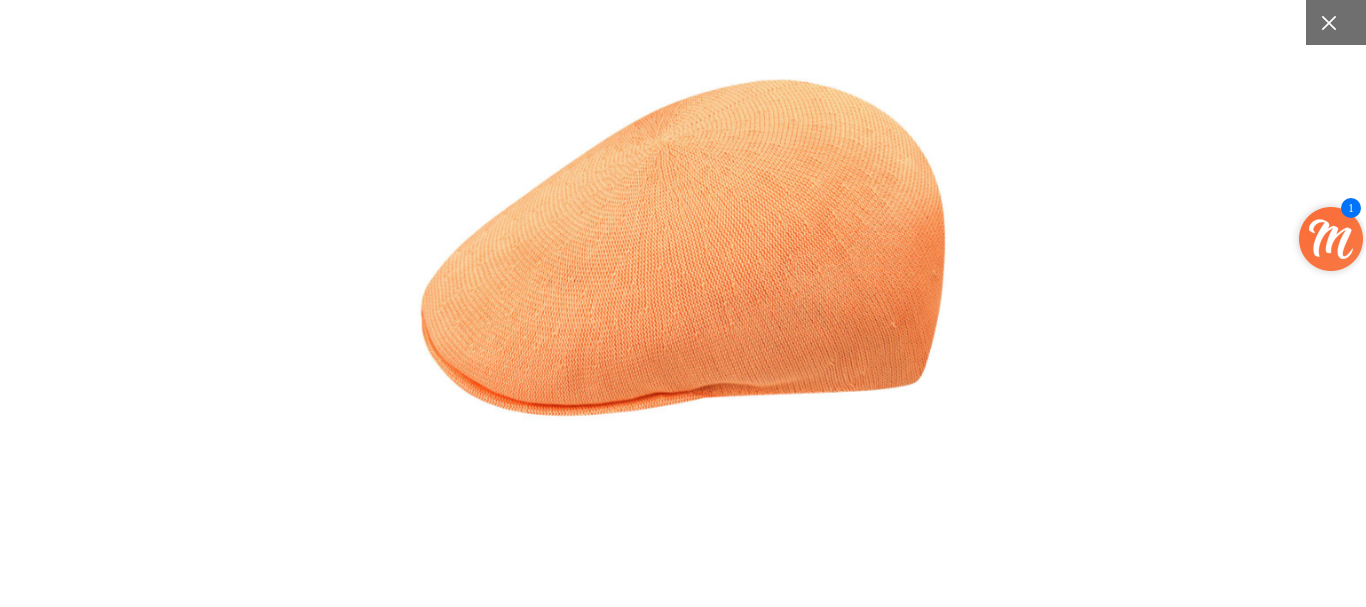 click 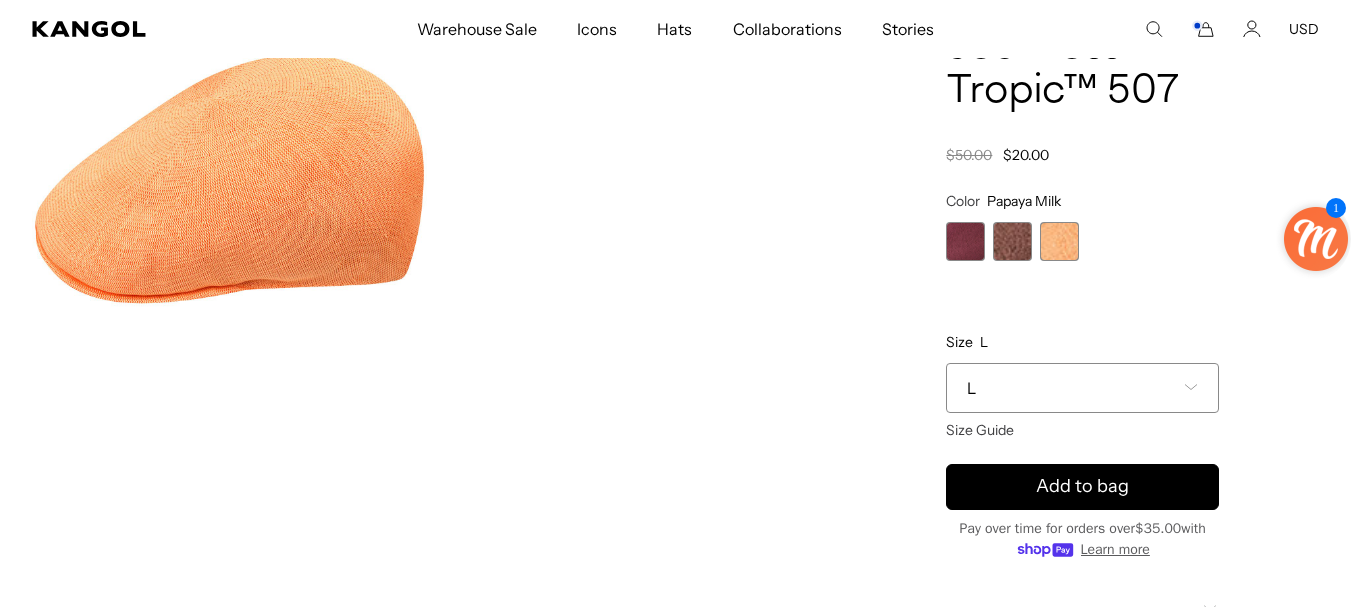 scroll, scrollTop: 0, scrollLeft: 412, axis: horizontal 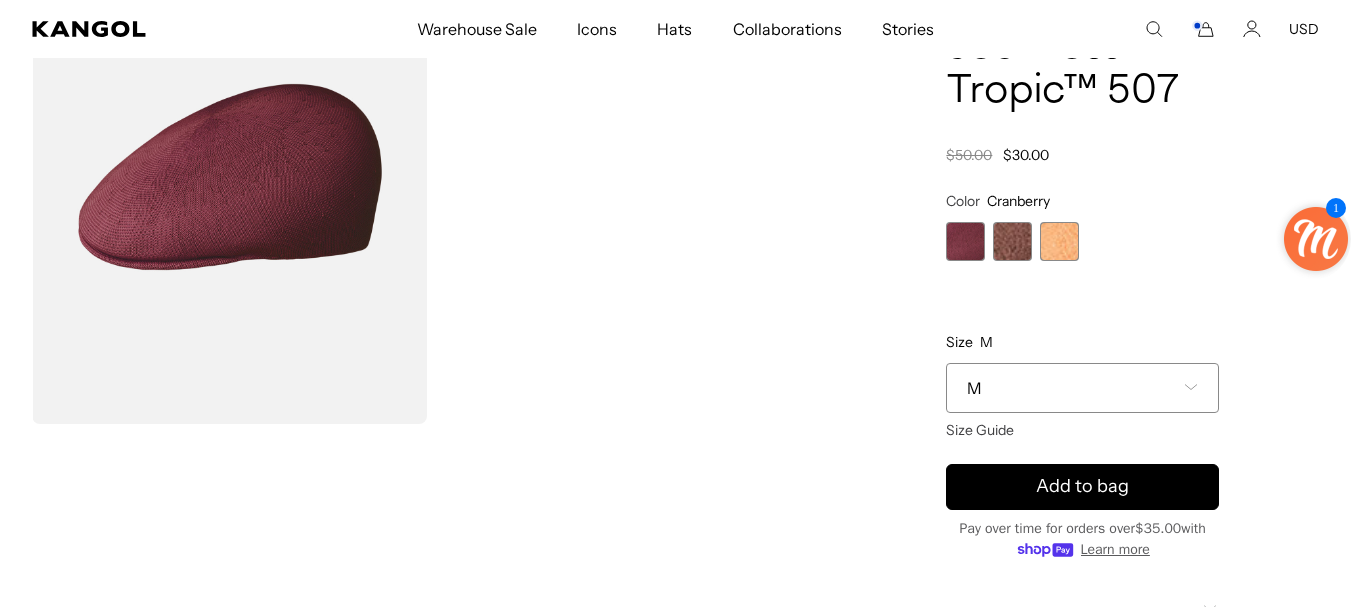 click on "M" at bounding box center (1082, 388) 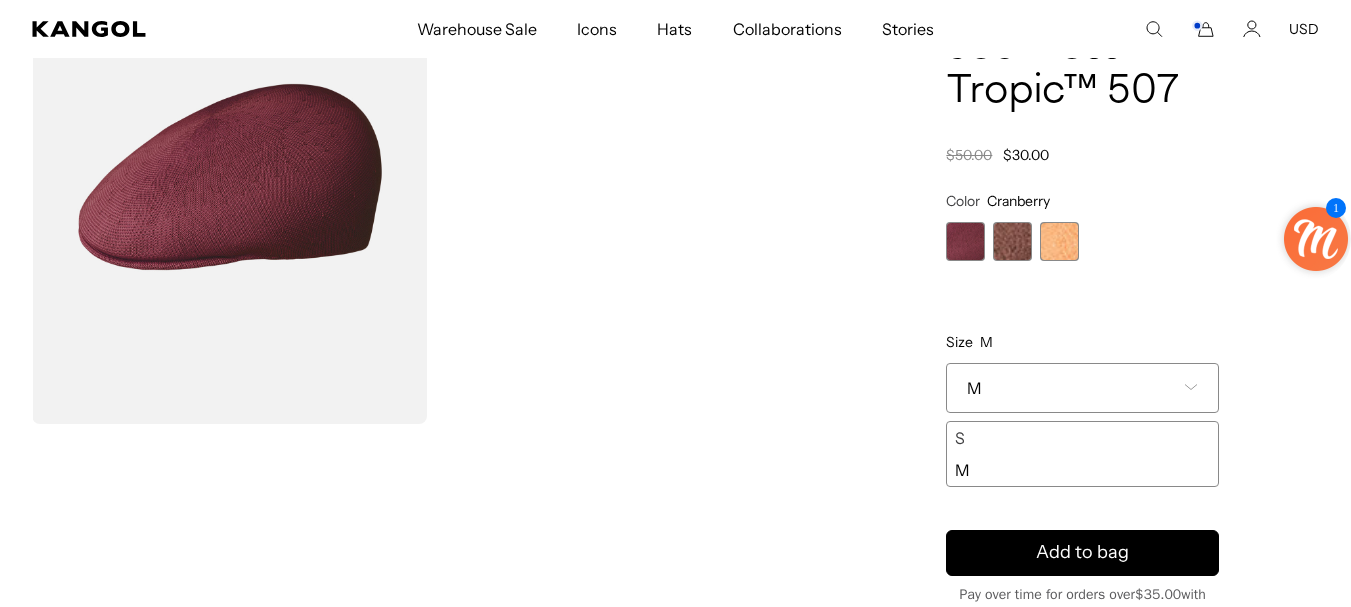 click on "M" at bounding box center [1082, 388] 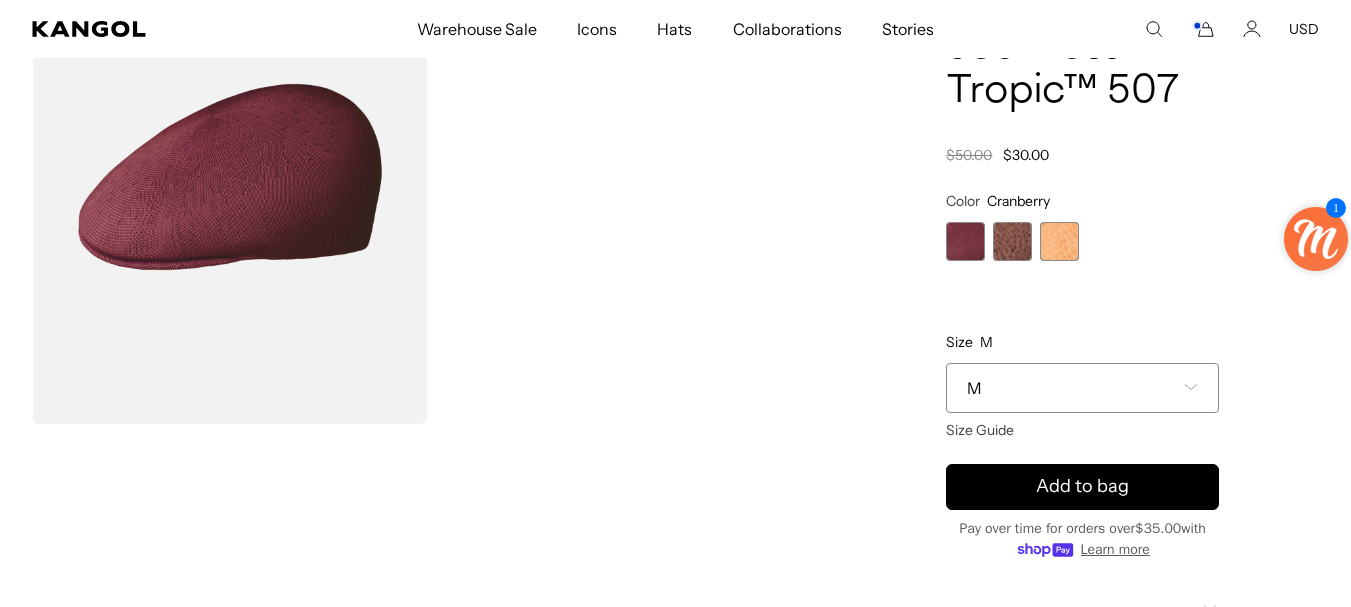 click at bounding box center (1012, 241) 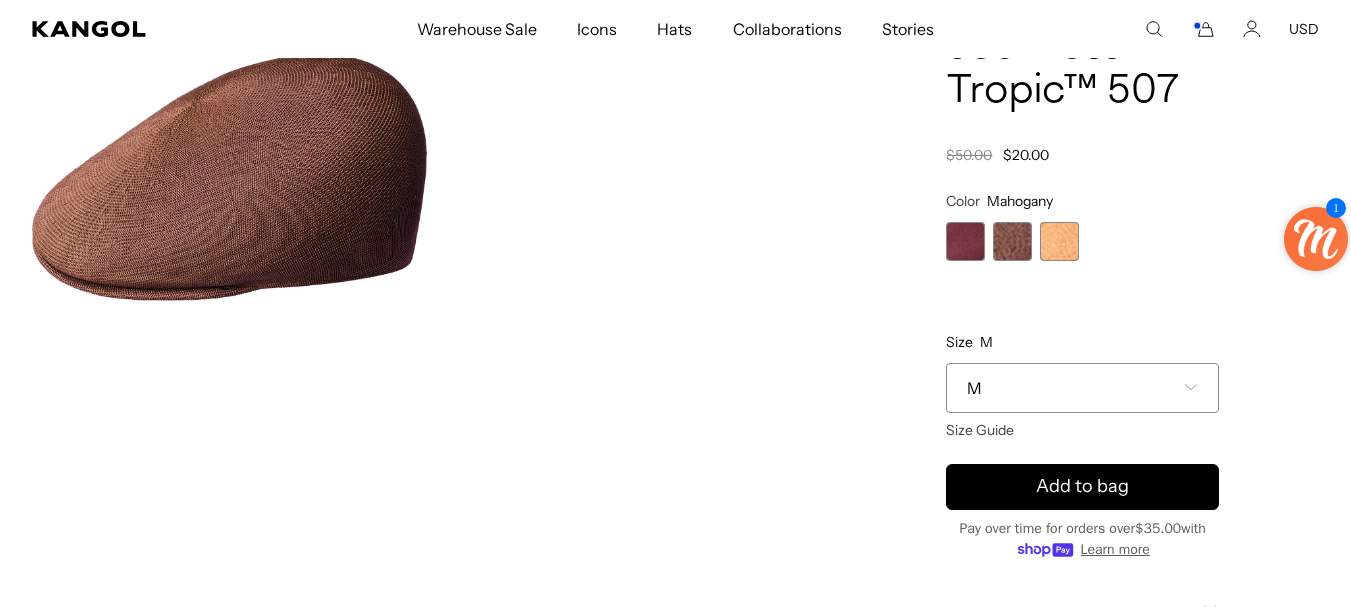 scroll, scrollTop: 0, scrollLeft: 412, axis: horizontal 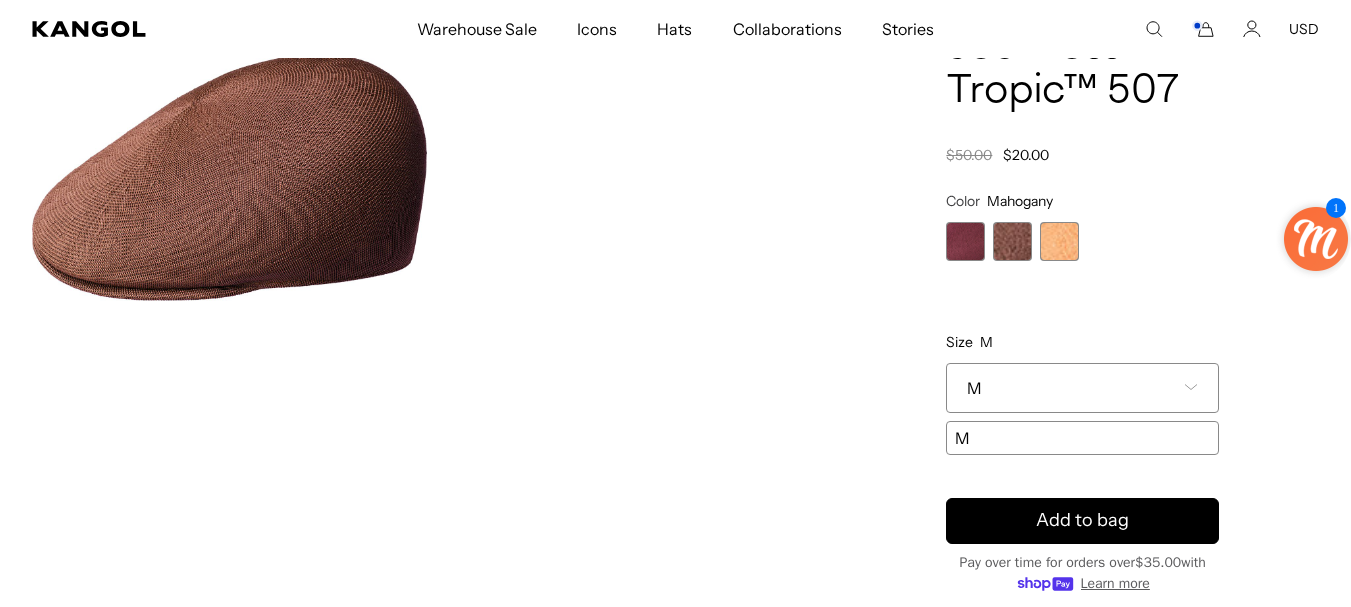 click on "M" at bounding box center (1082, 388) 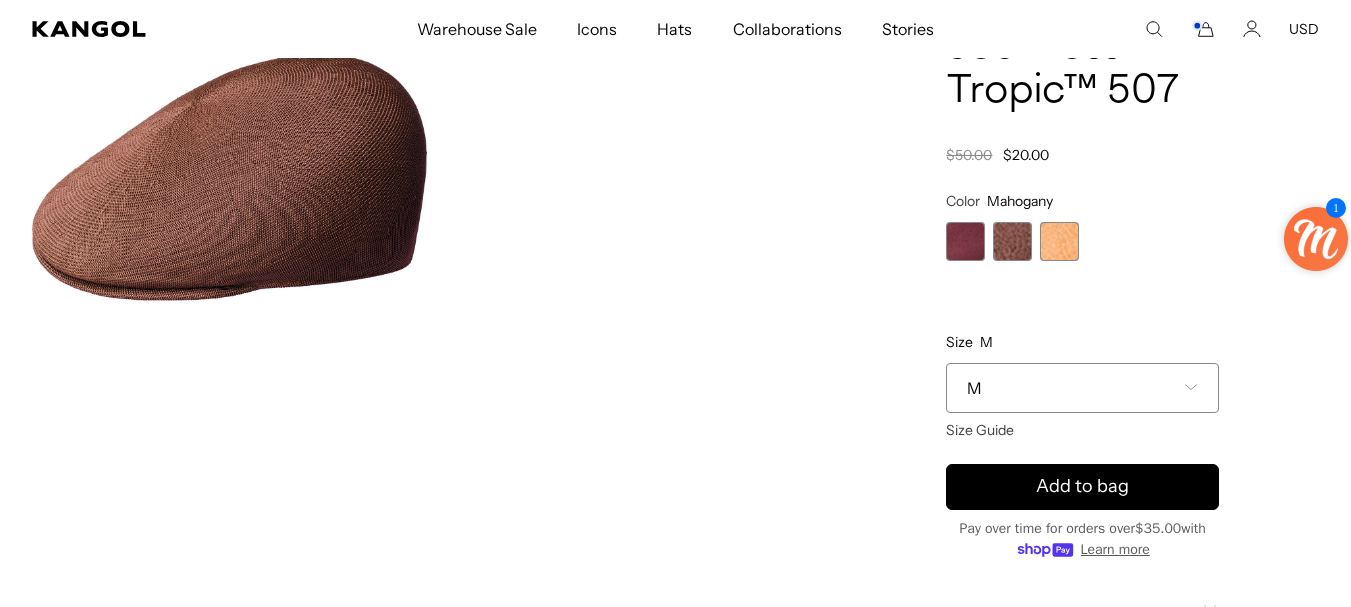 click at bounding box center [1059, 241] 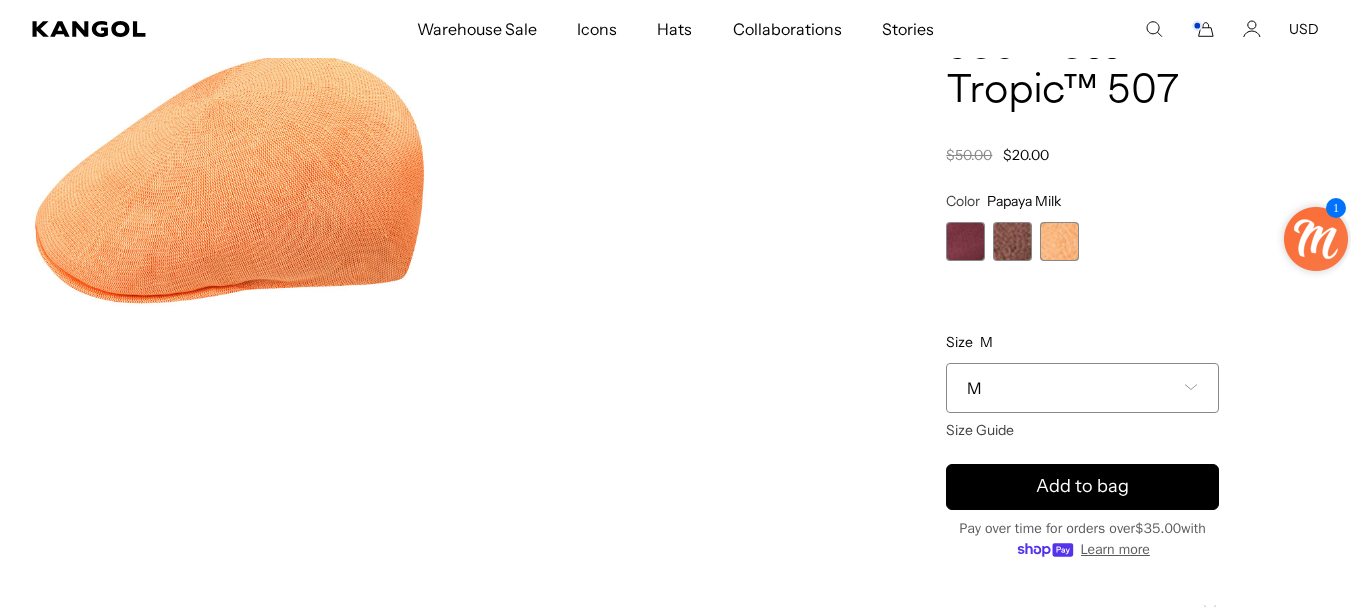 scroll, scrollTop: 0, scrollLeft: 0, axis: both 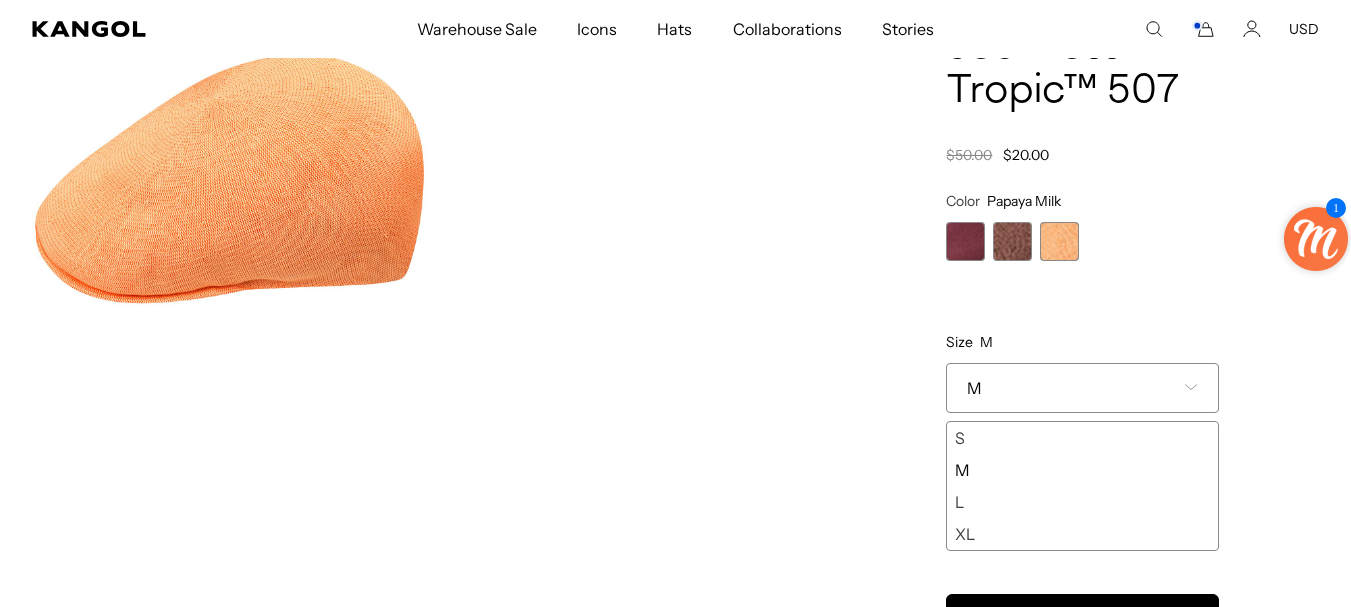click on "M" at bounding box center [974, 388] 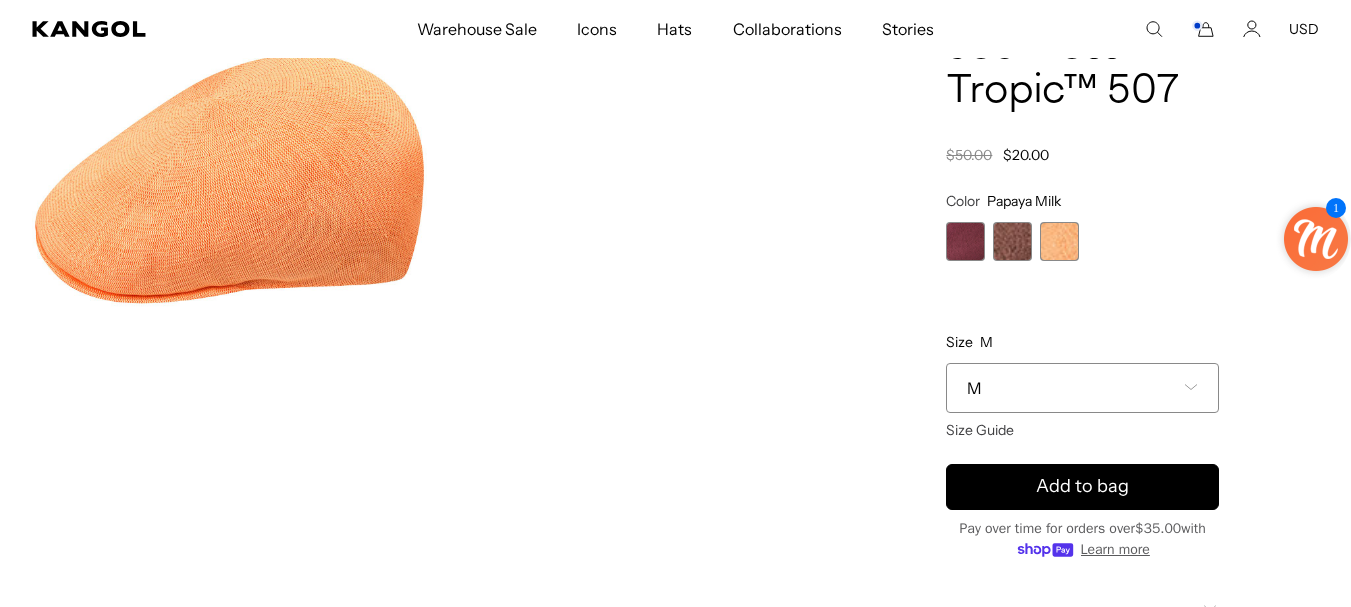 scroll, scrollTop: 0, scrollLeft: 0, axis: both 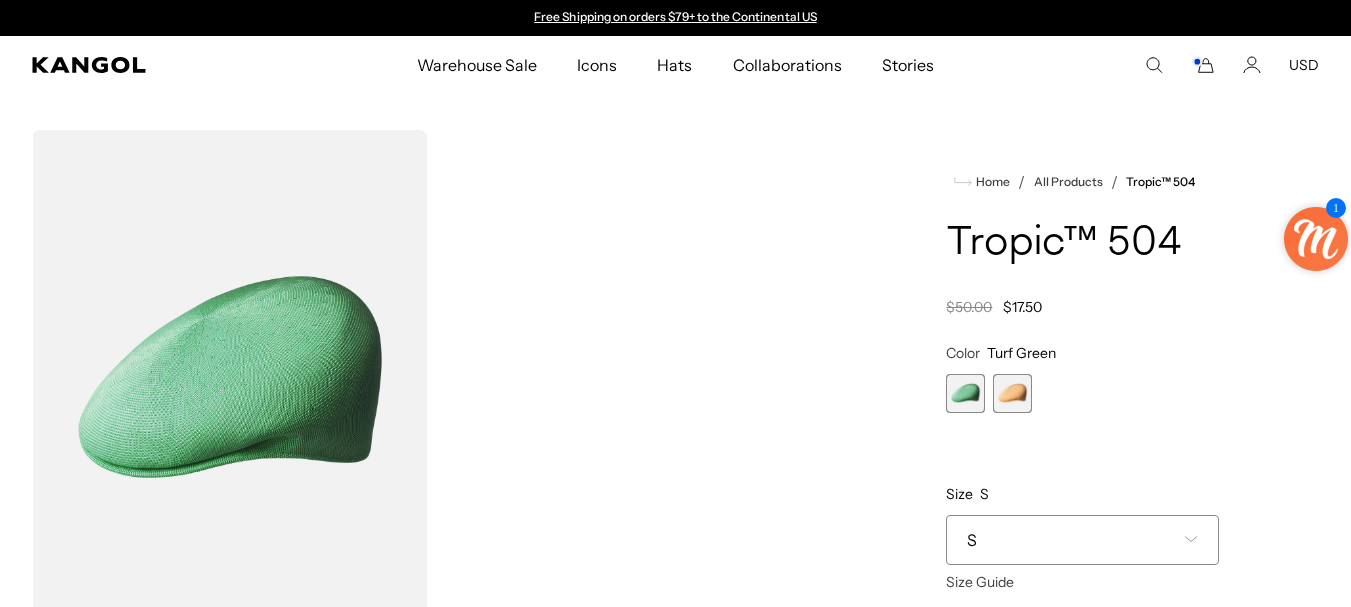 click at bounding box center (1012, 393) 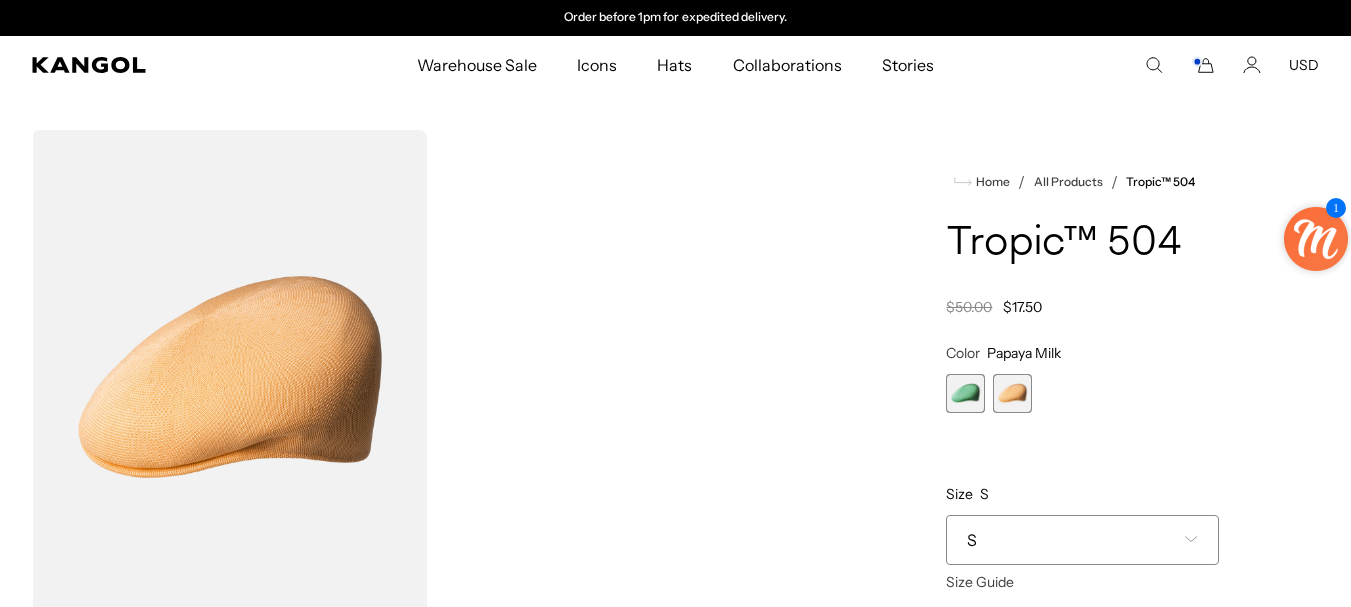 scroll, scrollTop: 0, scrollLeft: 0, axis: both 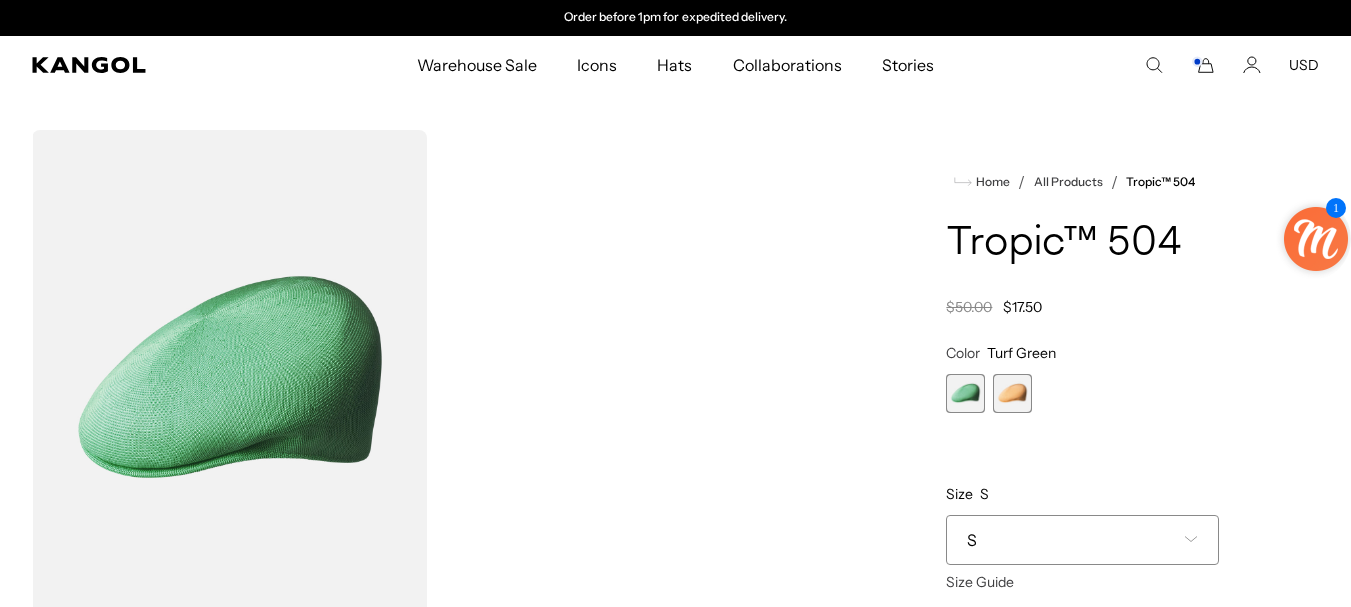 click on "S" at bounding box center [1082, 540] 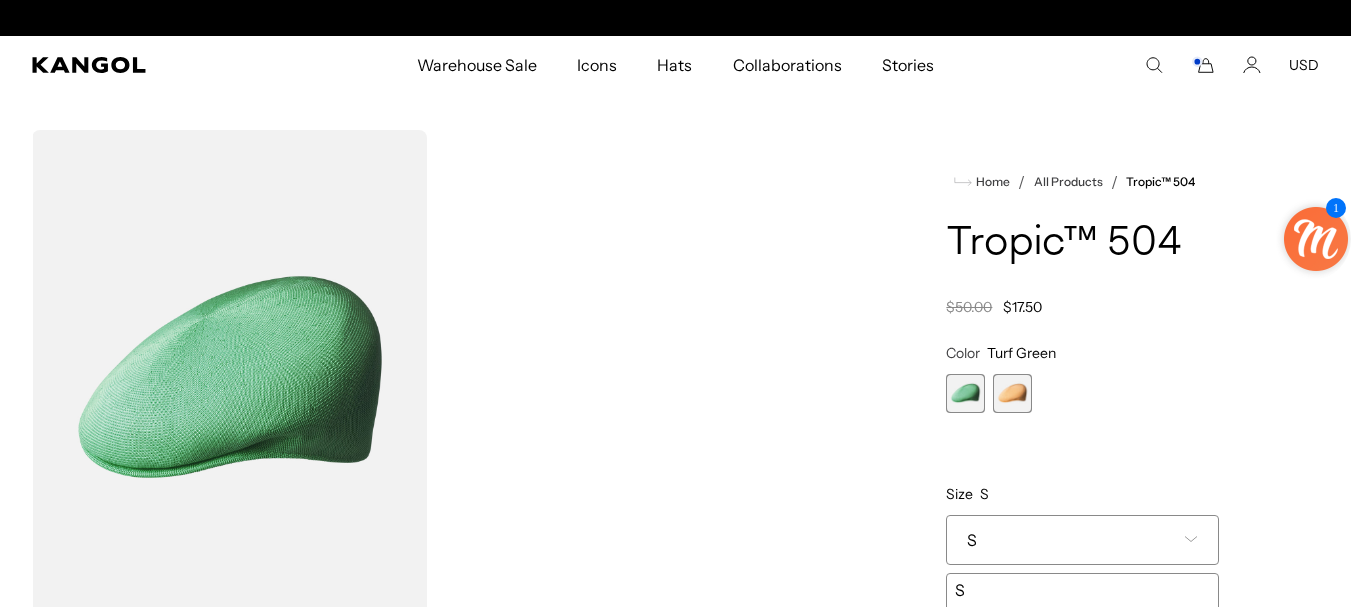 scroll, scrollTop: 0, scrollLeft: 0, axis: both 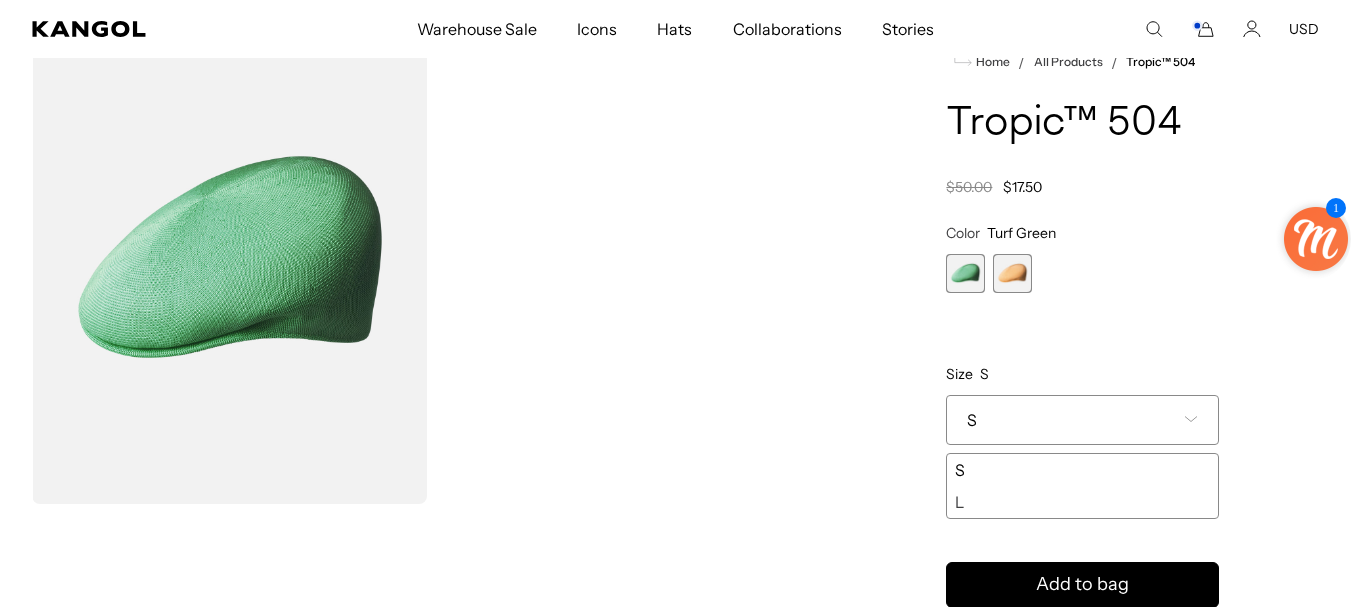 click on "L" at bounding box center (1082, 502) 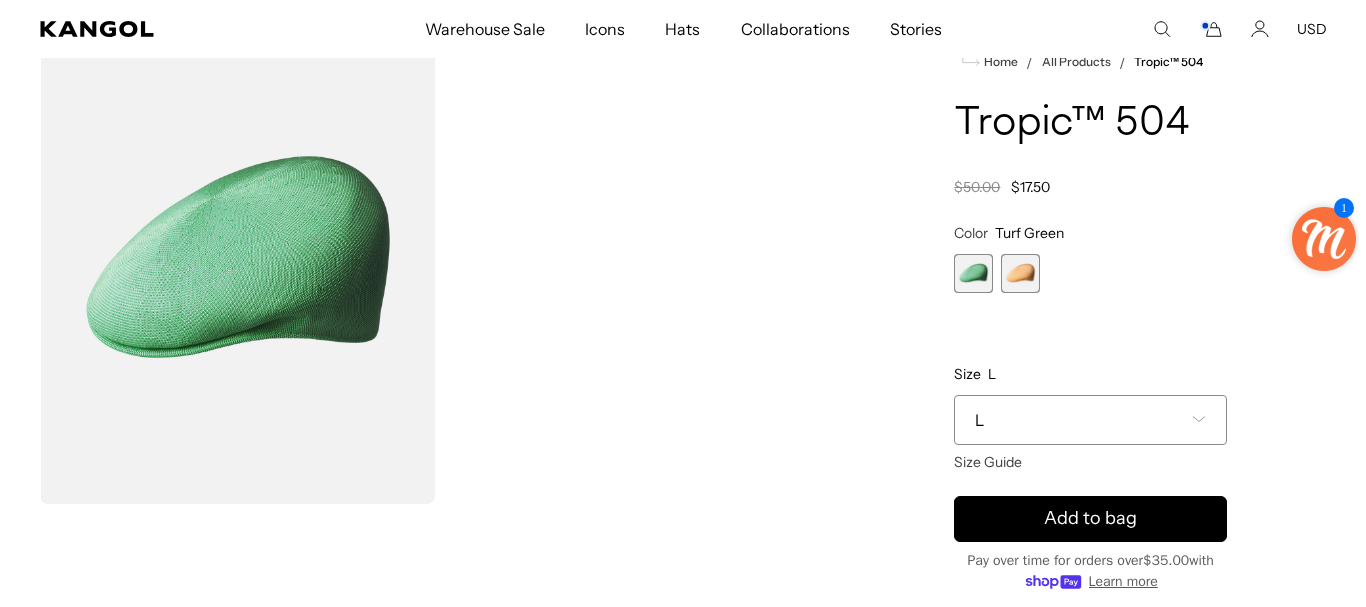 scroll, scrollTop: 0, scrollLeft: 412, axis: horizontal 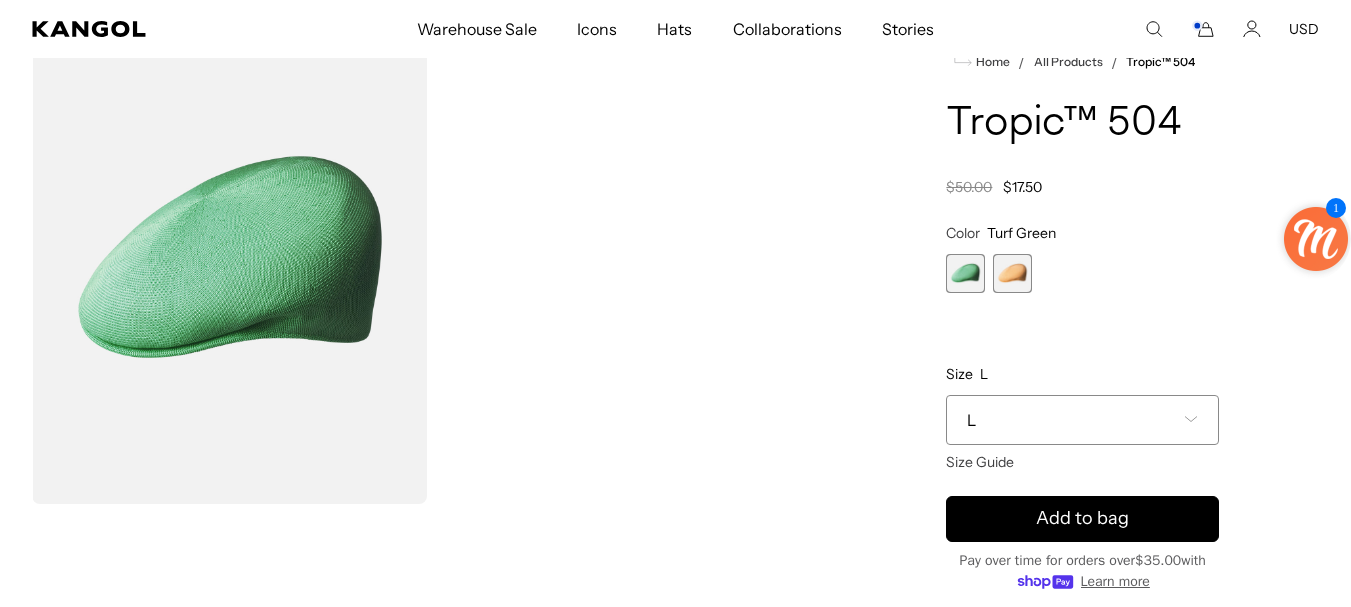 click at bounding box center (229, 257) 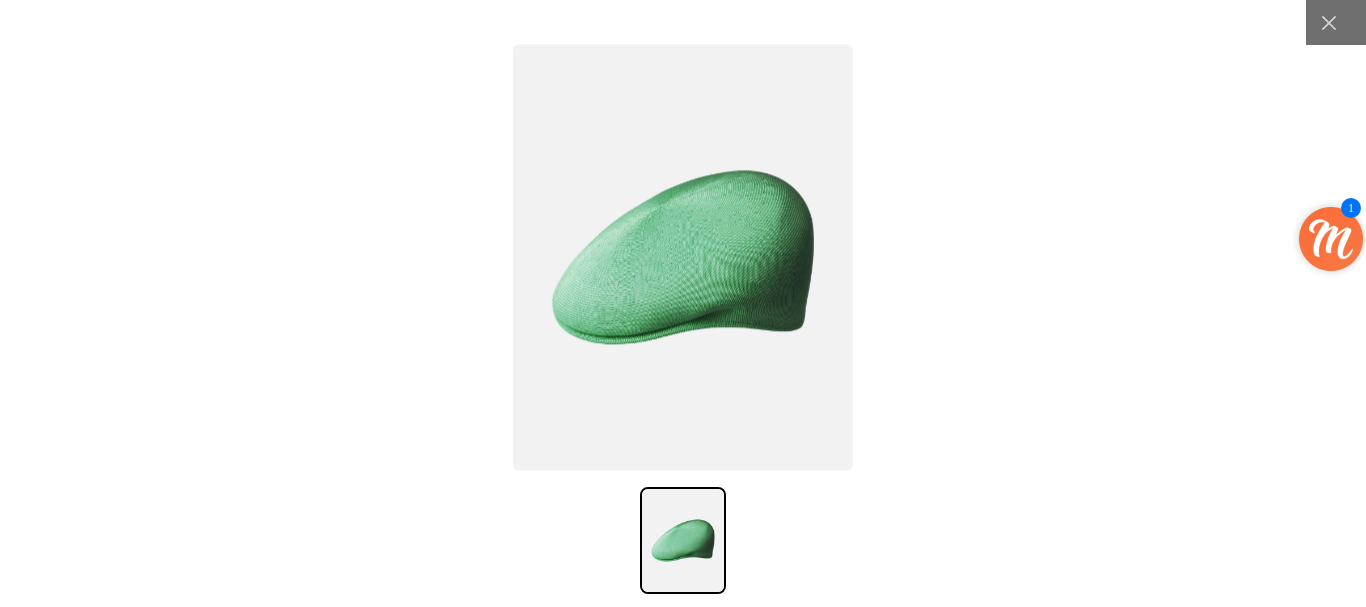 scroll, scrollTop: 0, scrollLeft: 412, axis: horizontal 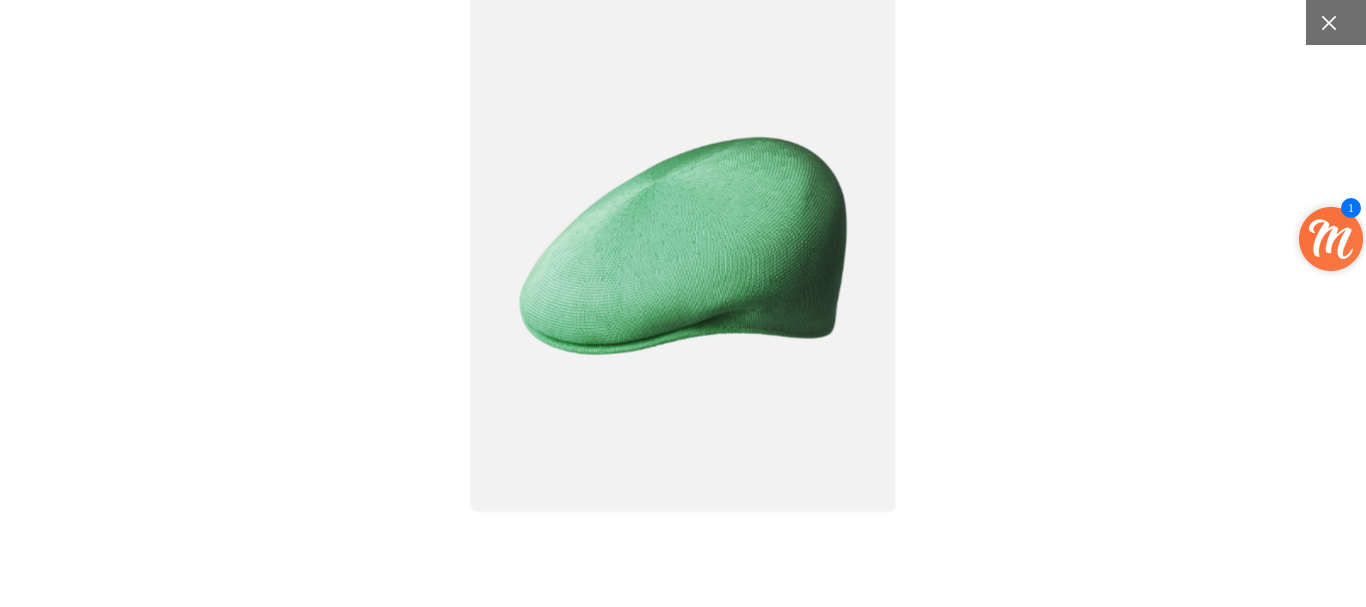 click 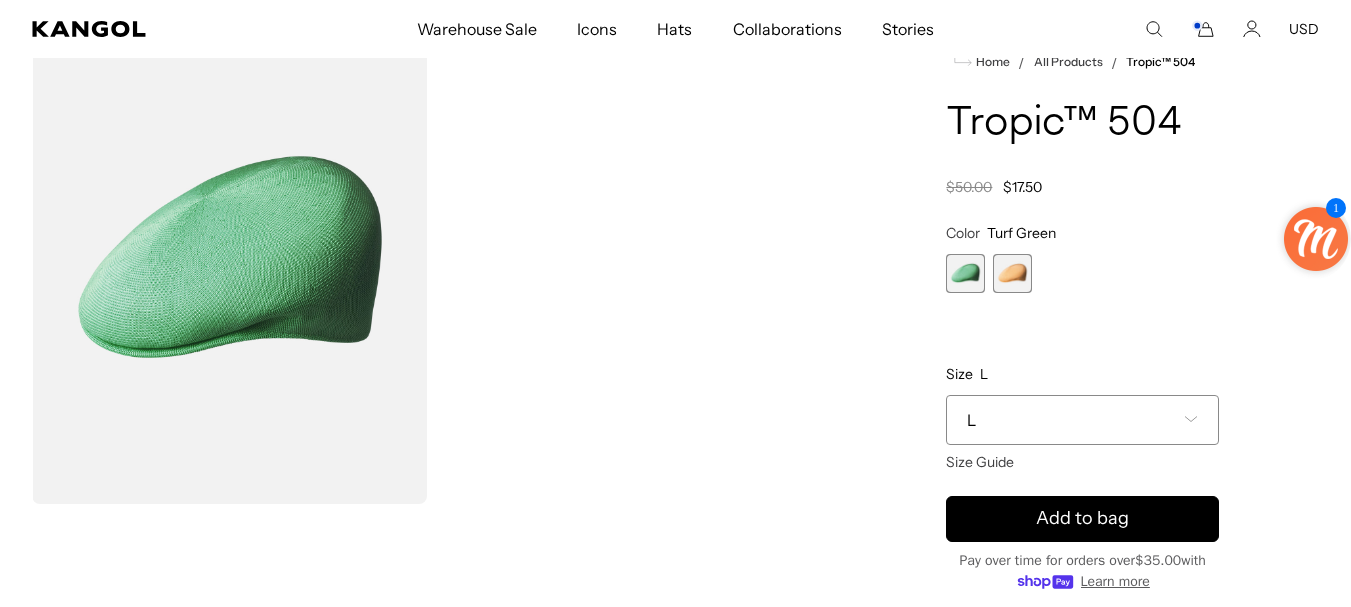 scroll, scrollTop: 0, scrollLeft: 412, axis: horizontal 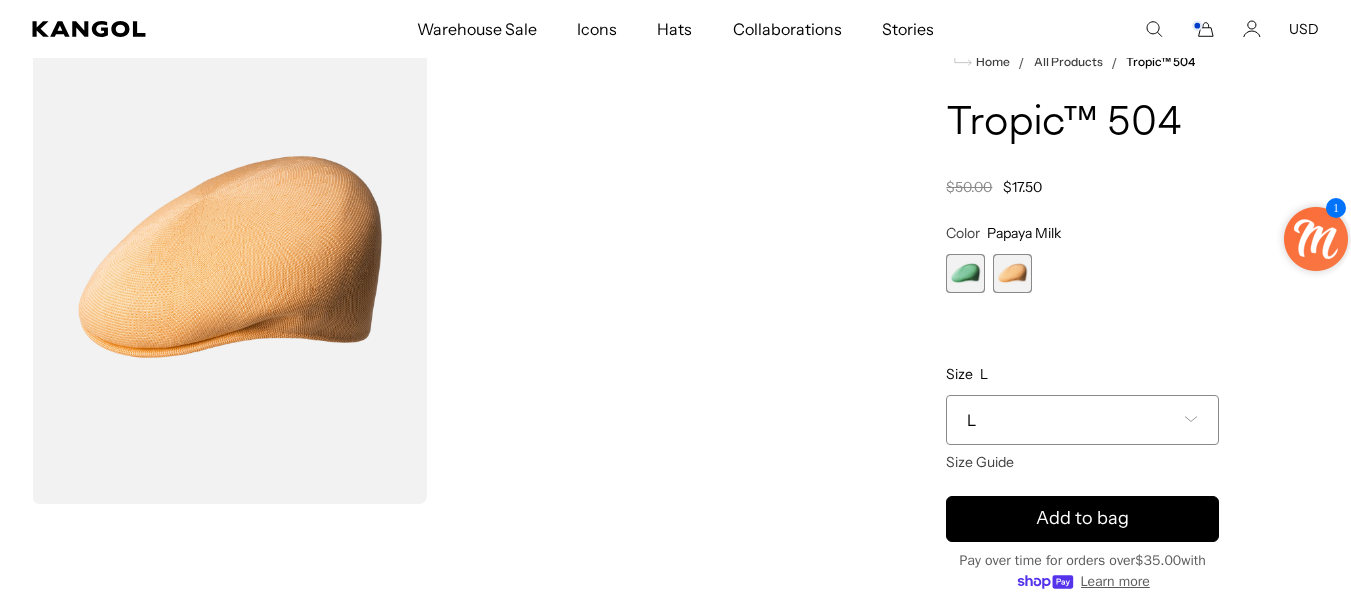 click on "L" at bounding box center [1082, 420] 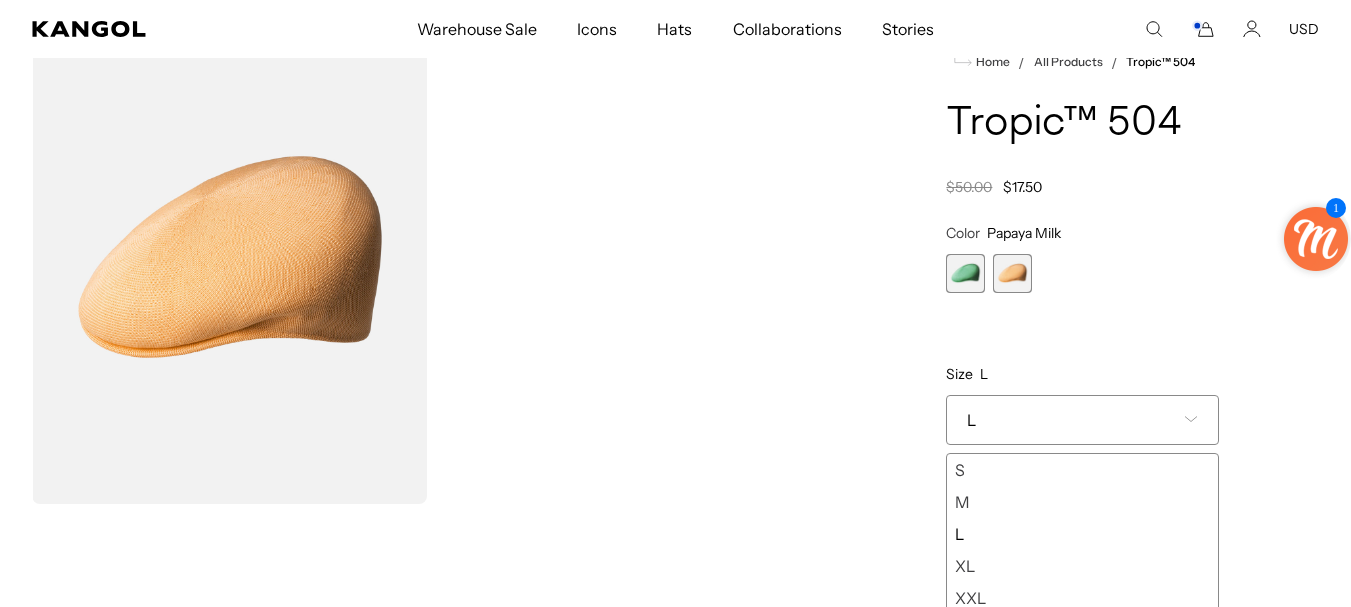 click on "L" at bounding box center (1082, 420) 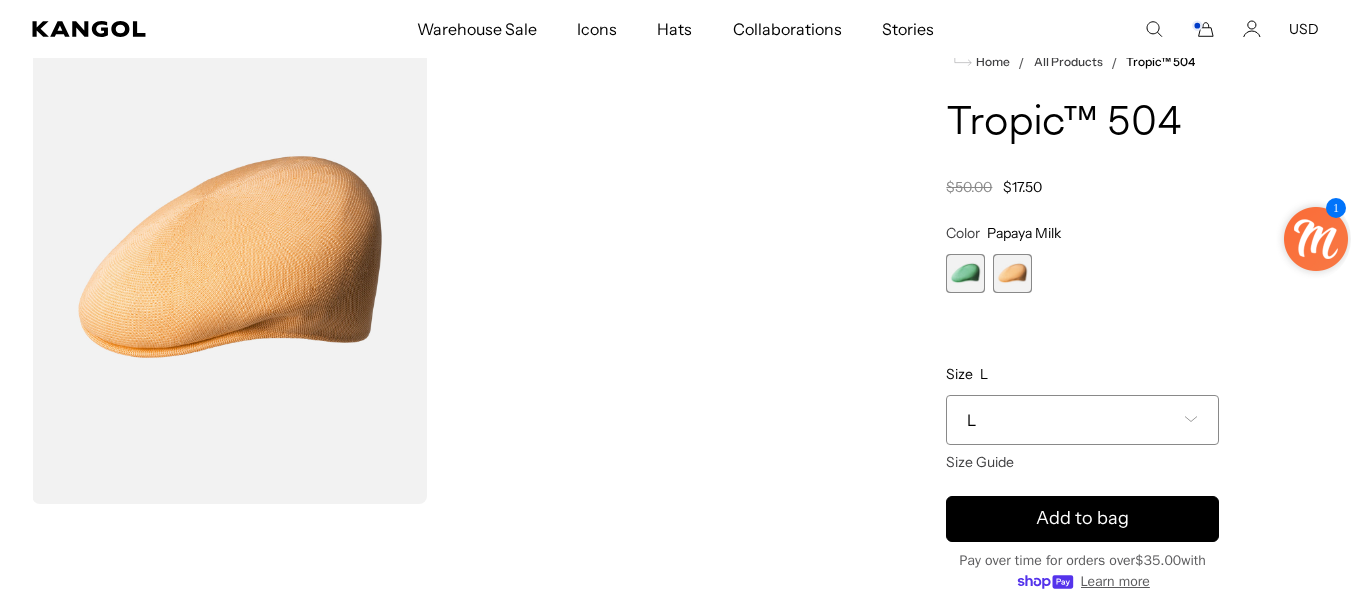 scroll, scrollTop: 0, scrollLeft: 412, axis: horizontal 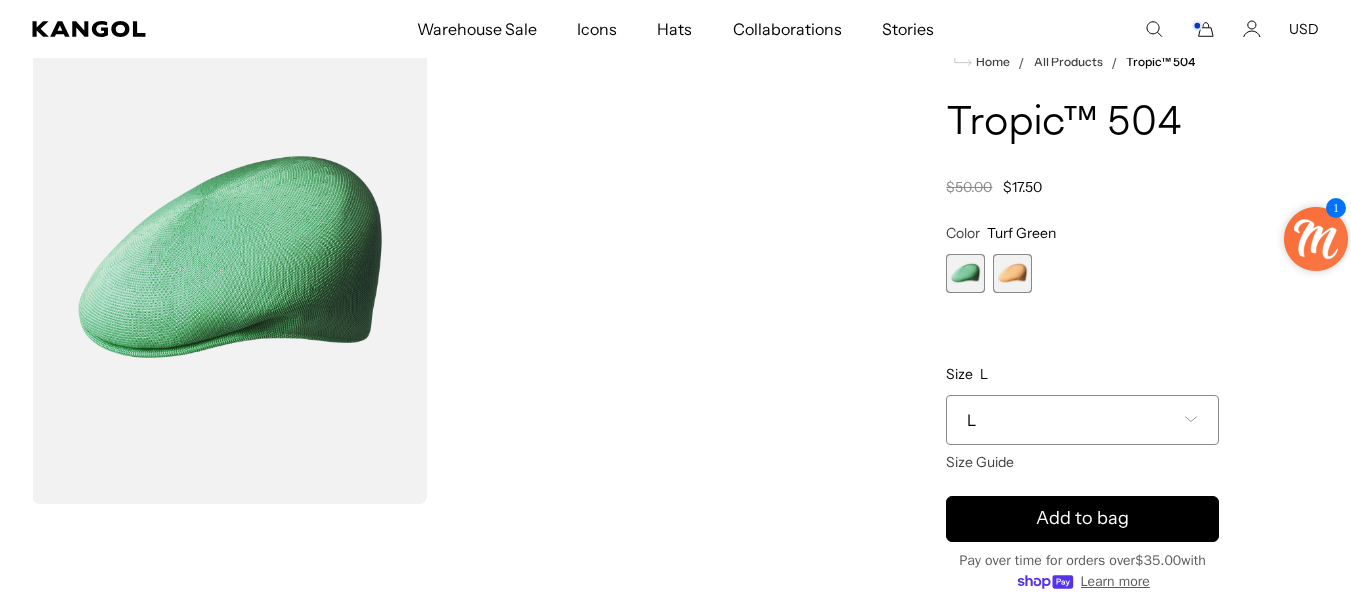 click at bounding box center [1012, 273] 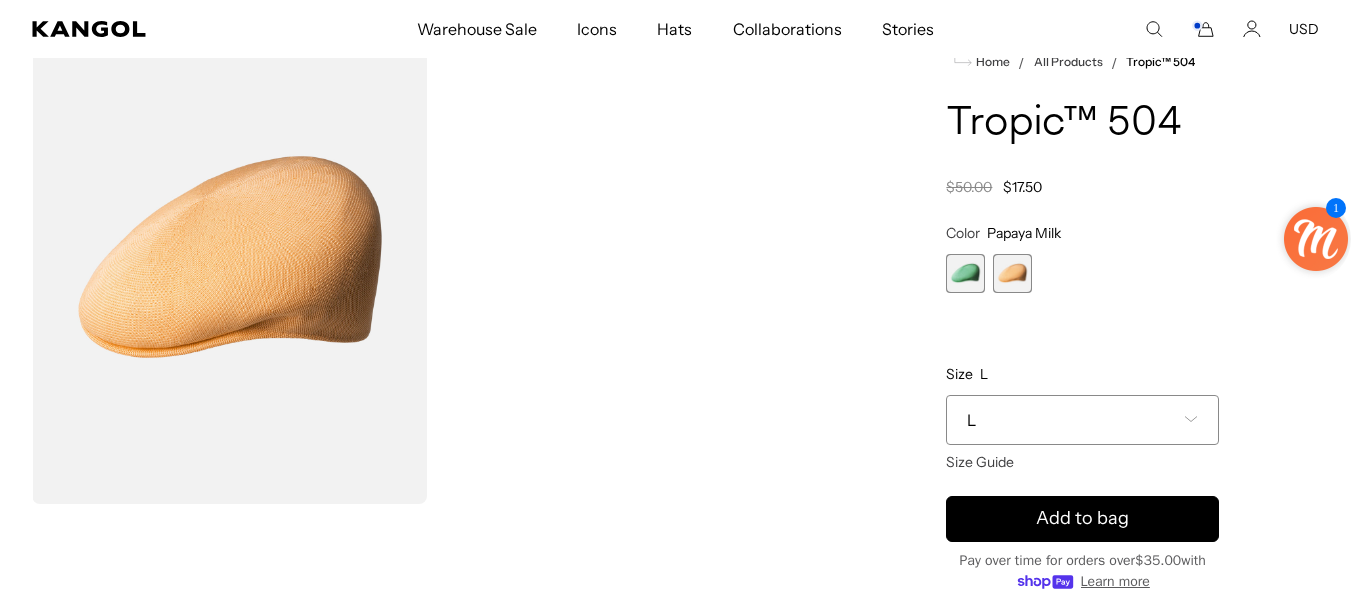 scroll, scrollTop: 0, scrollLeft: 412, axis: horizontal 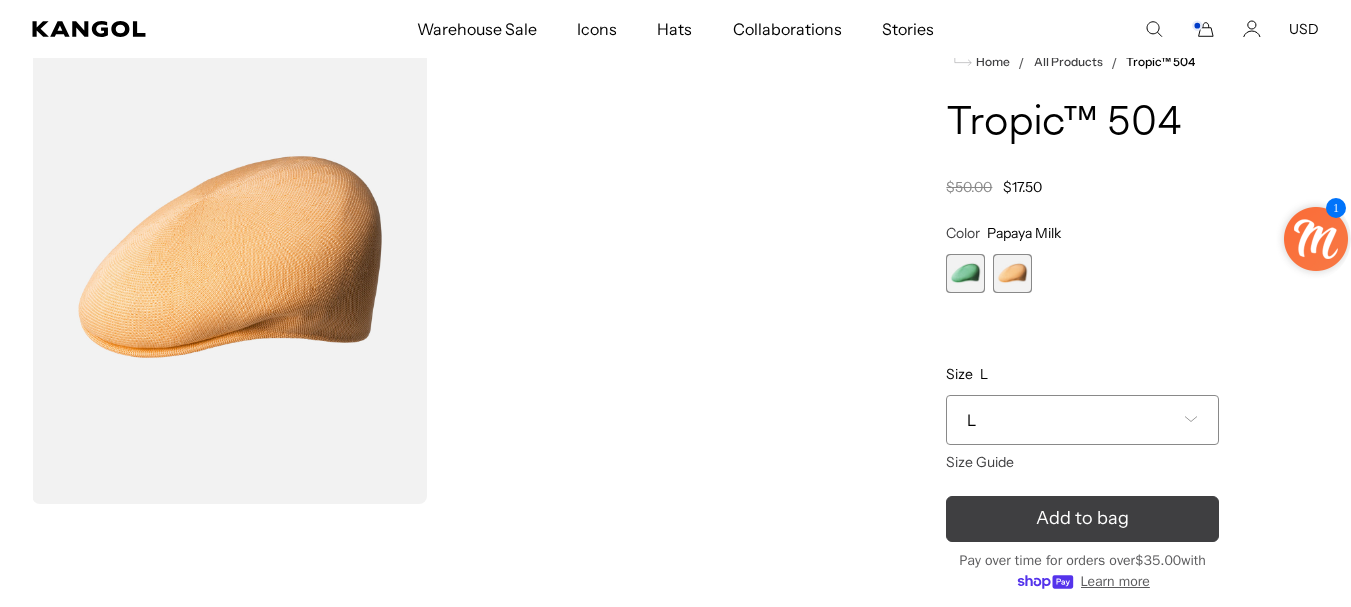 click on "Add to bag" at bounding box center (1082, 519) 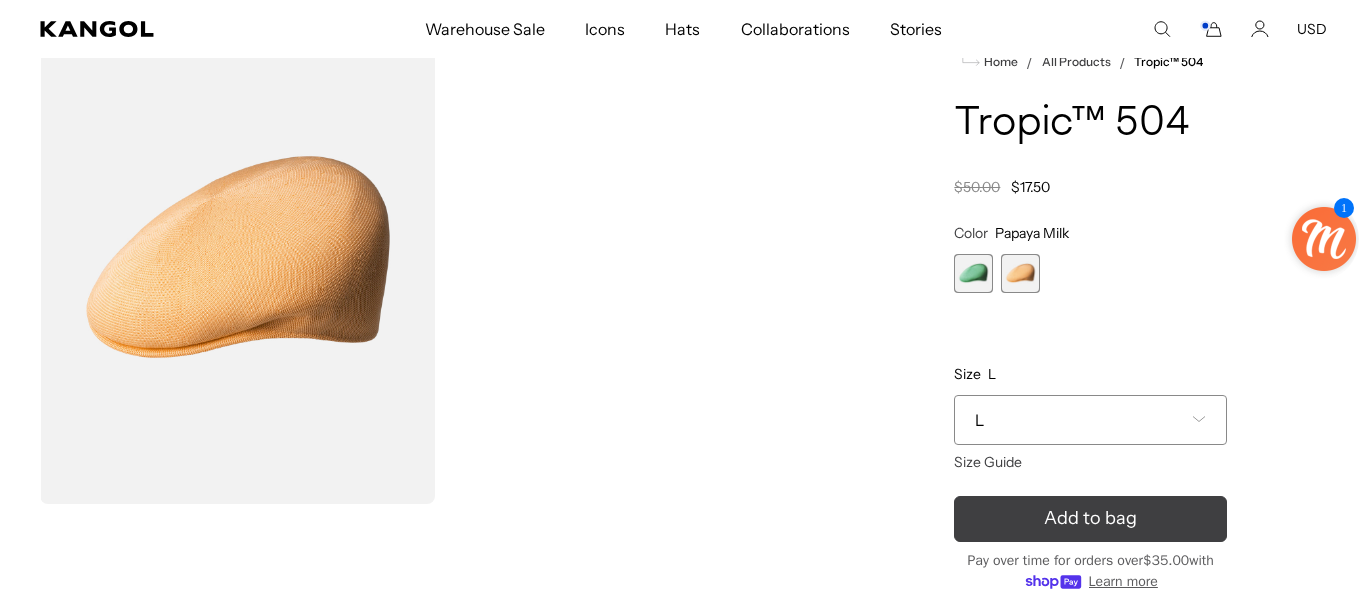 scroll, scrollTop: 0, scrollLeft: 0, axis: both 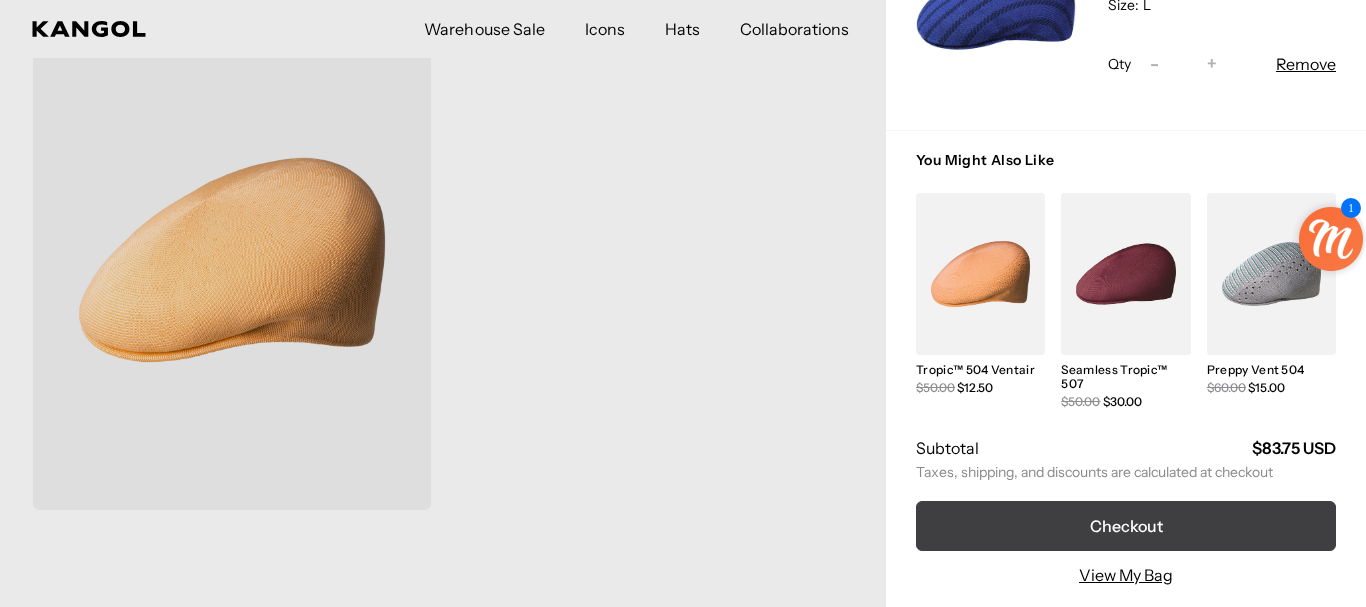 click on "Checkout" at bounding box center (1126, 526) 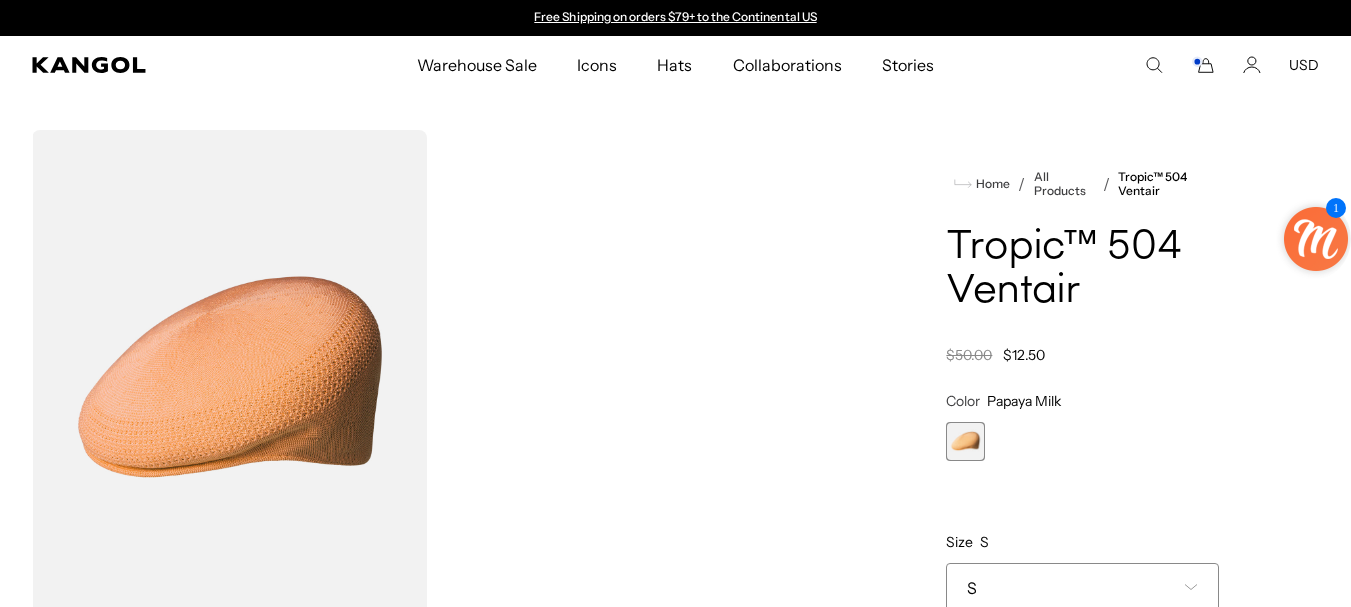 scroll, scrollTop: 0, scrollLeft: 0, axis: both 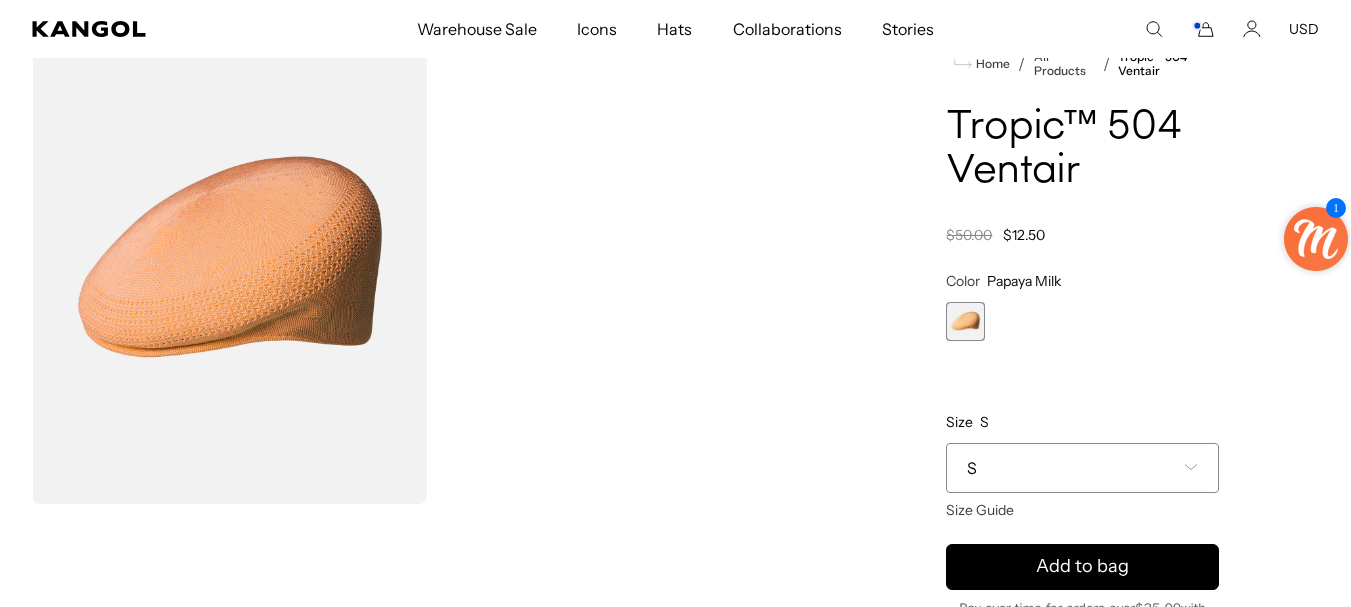 click on "S" at bounding box center [1082, 468] 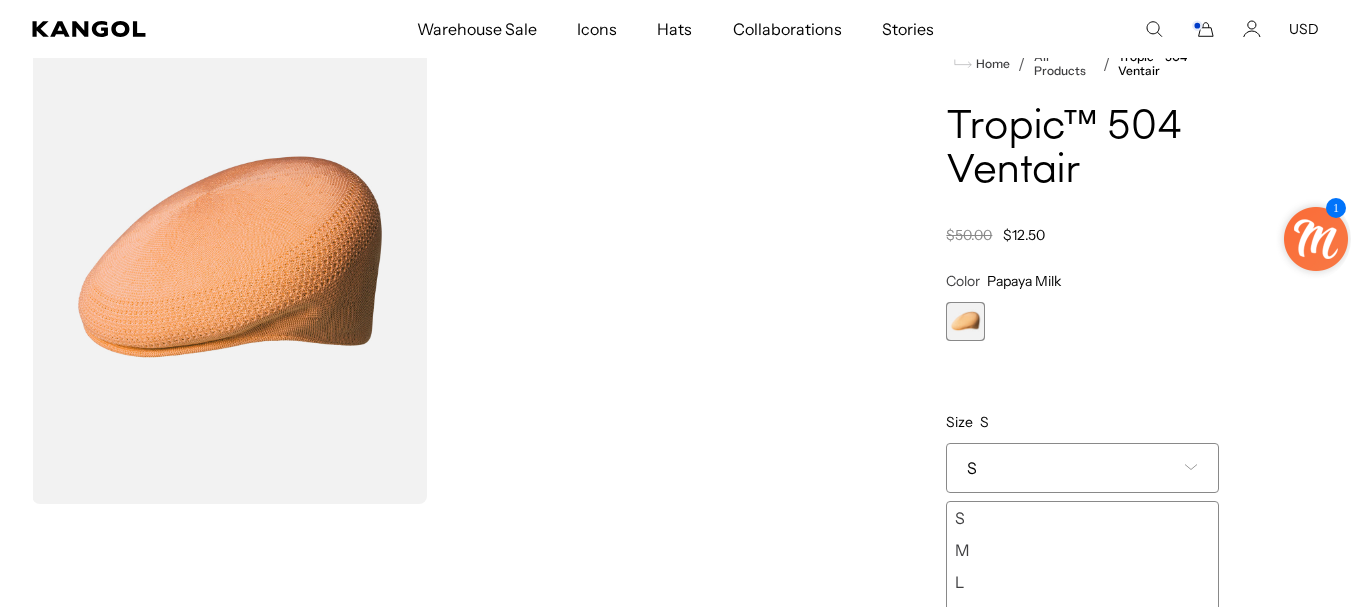 click on "L" at bounding box center [1082, 582] 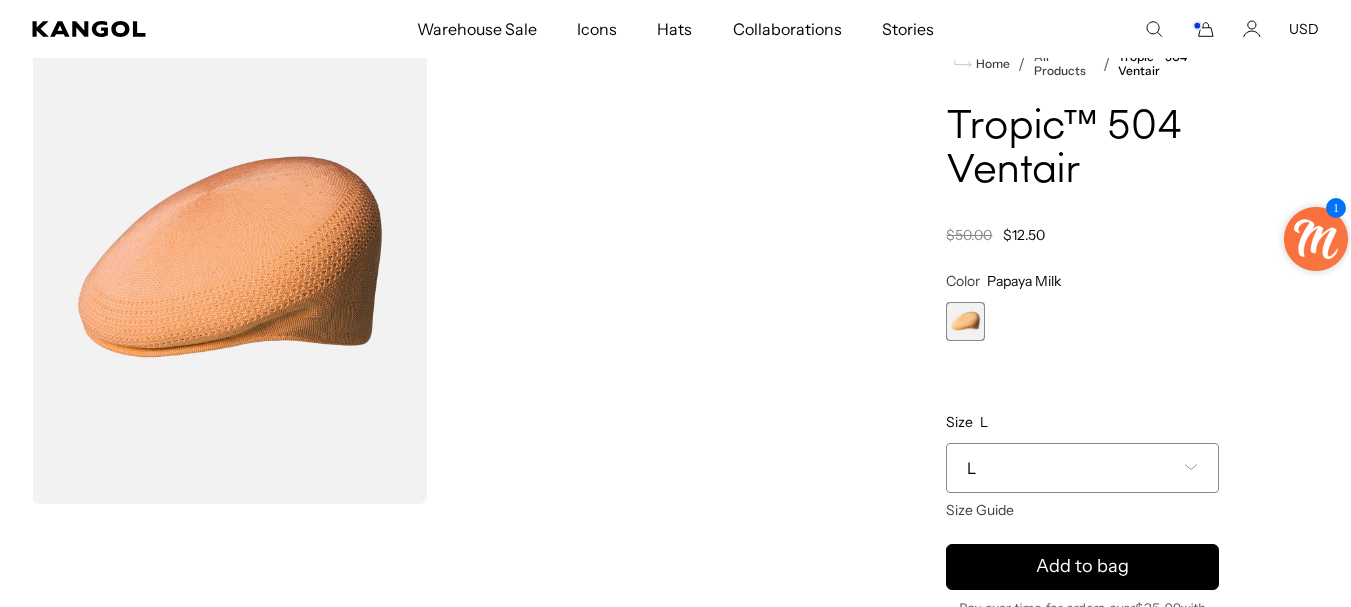 scroll, scrollTop: 0, scrollLeft: 0, axis: both 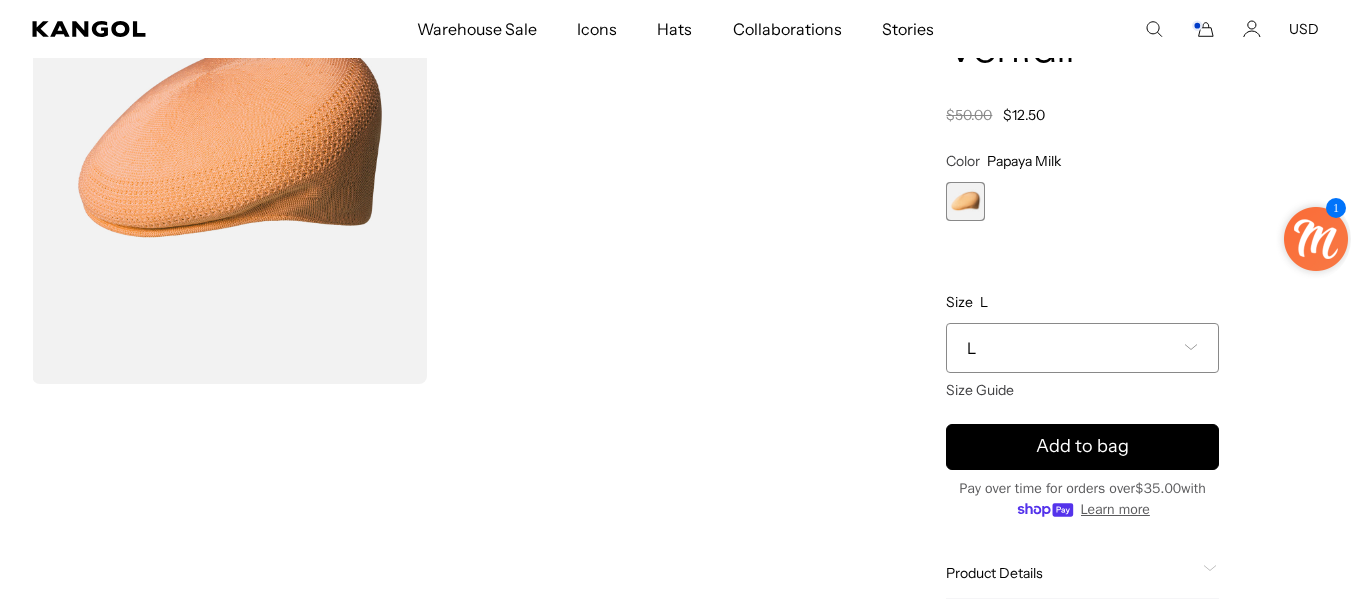 click on "**********" at bounding box center (1082, 323) 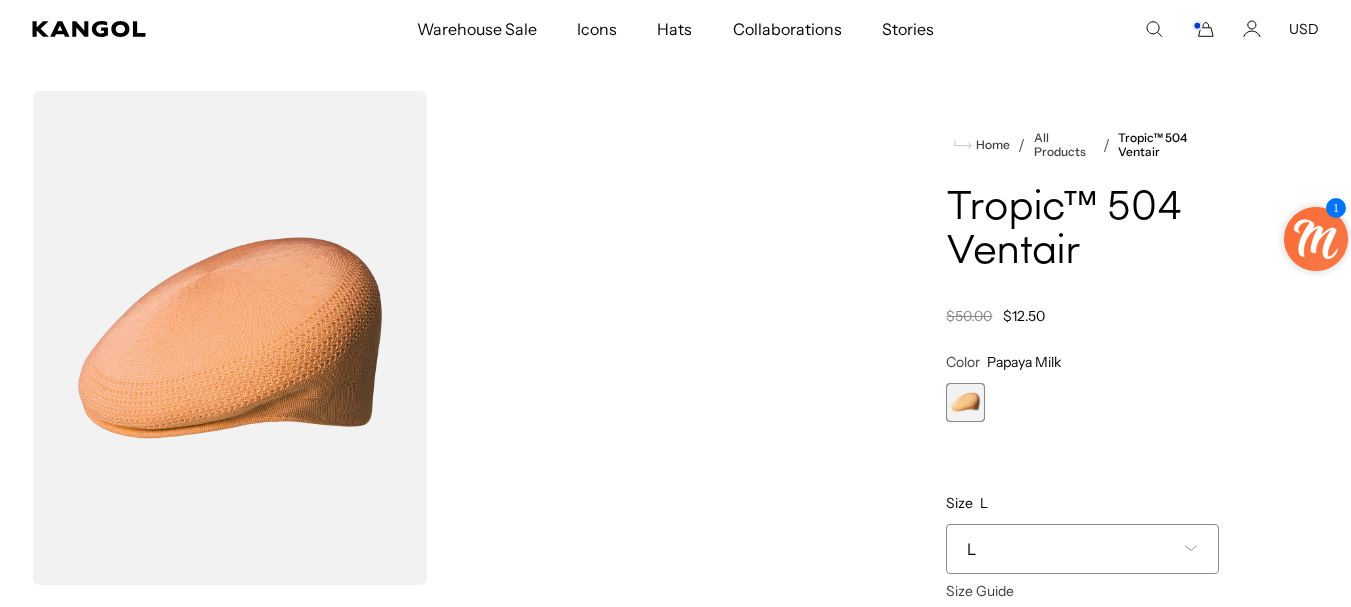 scroll, scrollTop: 0, scrollLeft: 0, axis: both 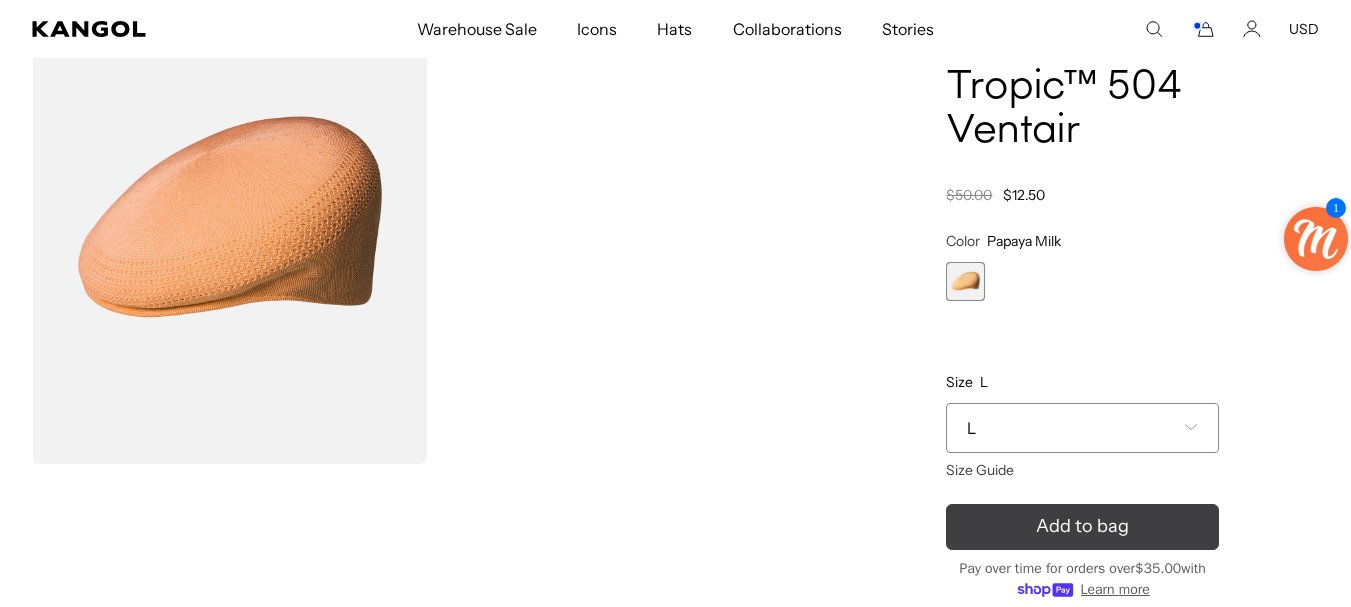 click on "Add to bag" at bounding box center (1082, 527) 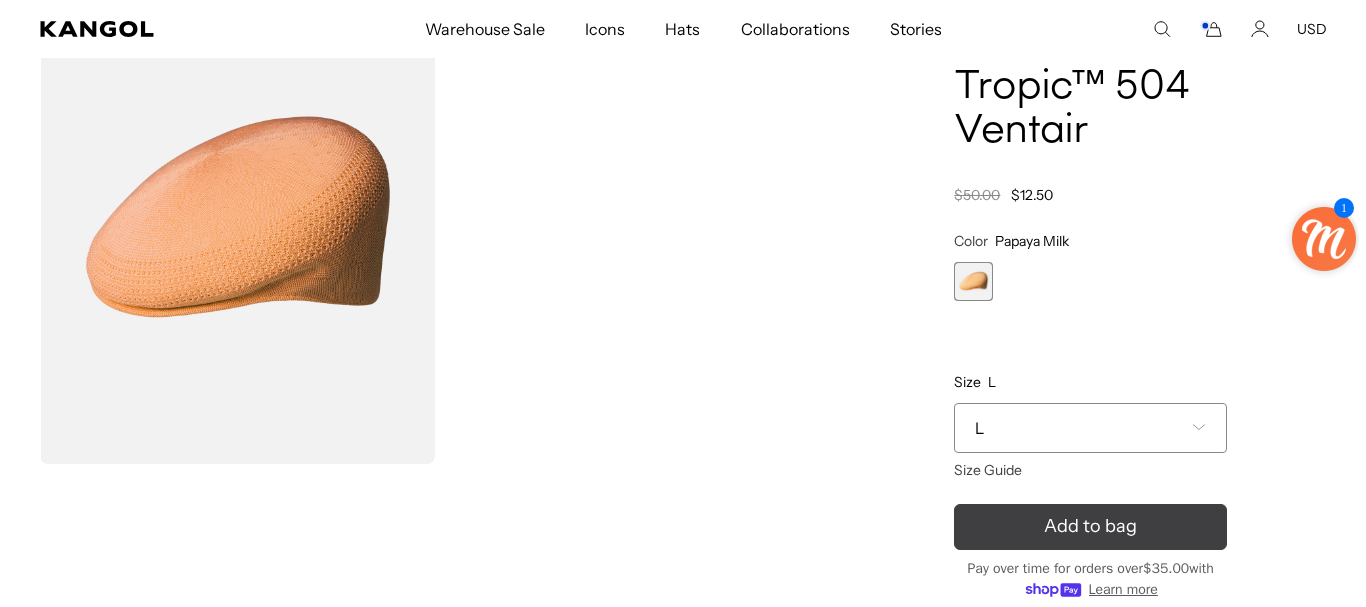 scroll, scrollTop: 0, scrollLeft: 0, axis: both 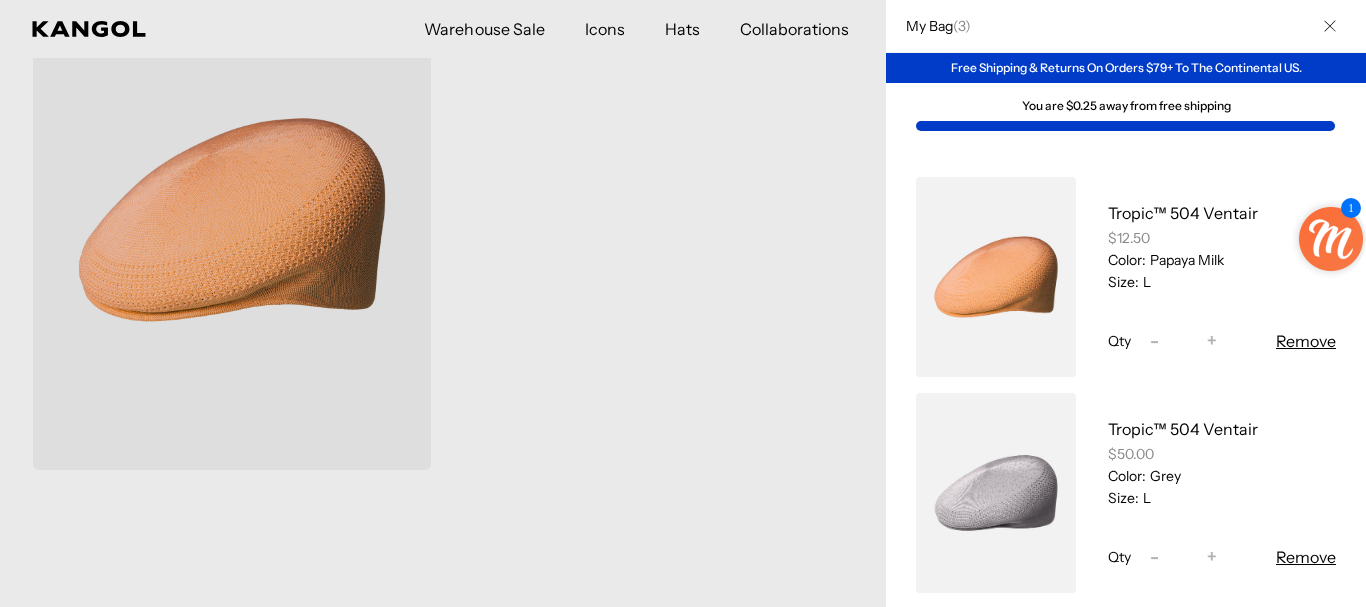 click on "Remove" at bounding box center [1306, 341] 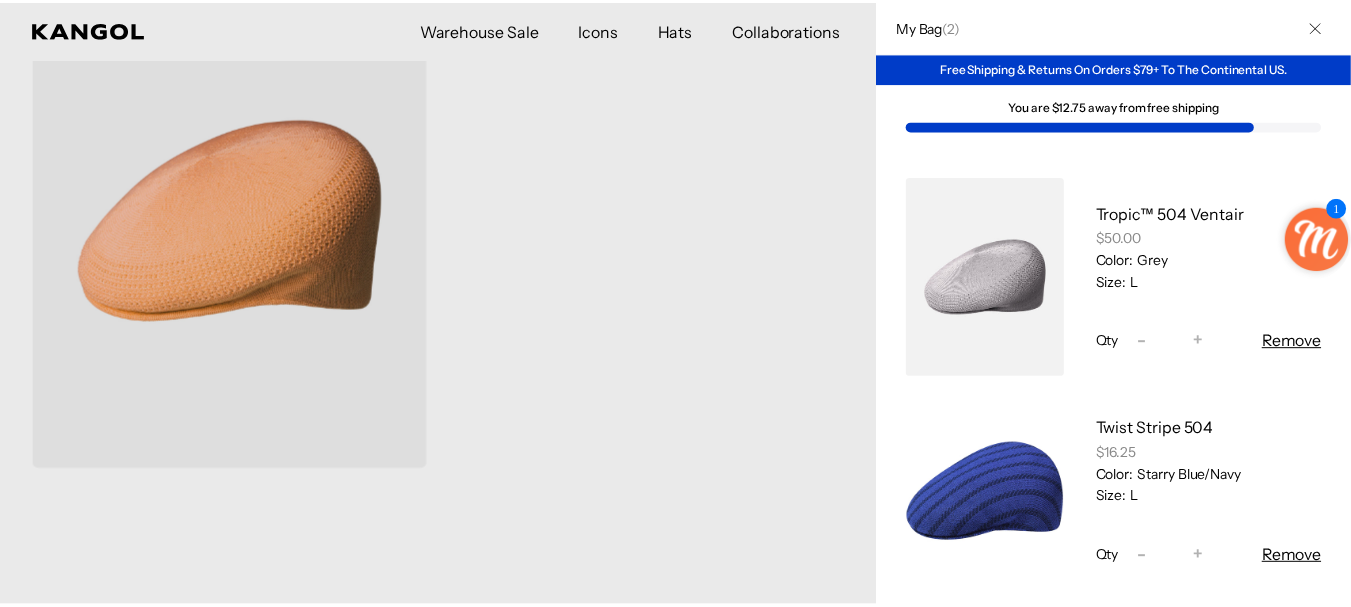 scroll, scrollTop: 0, scrollLeft: 0, axis: both 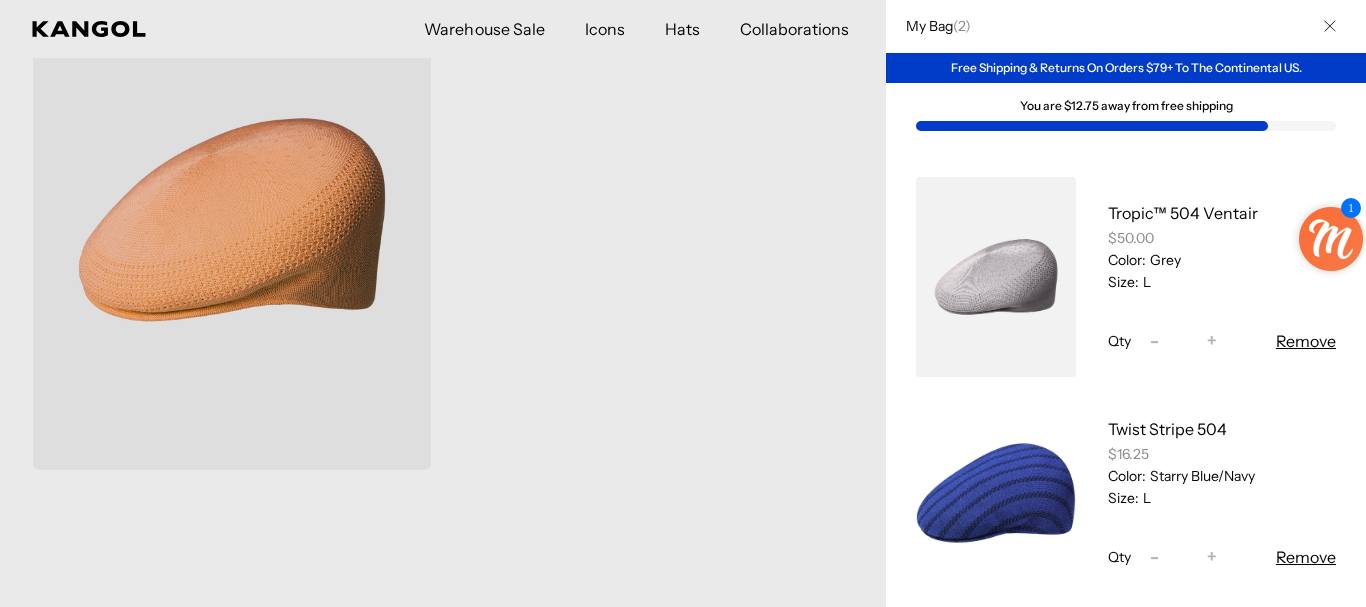 click at bounding box center [683, 303] 